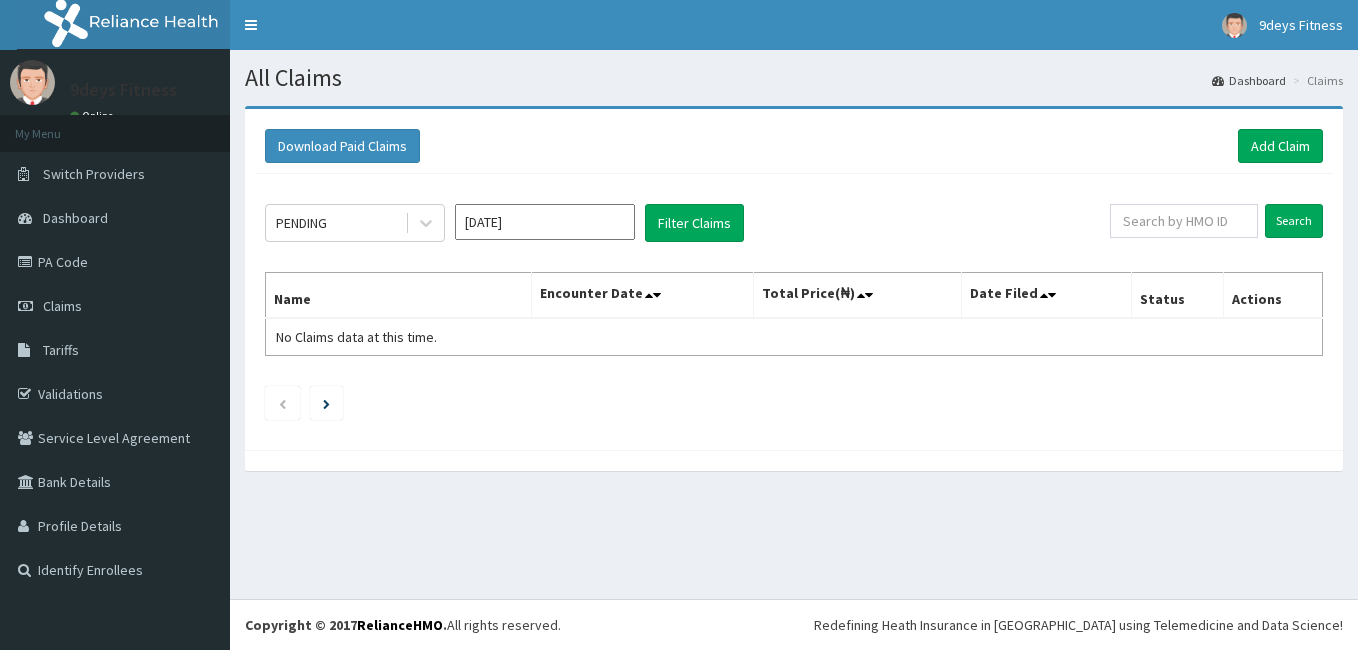 scroll, scrollTop: 0, scrollLeft: 0, axis: both 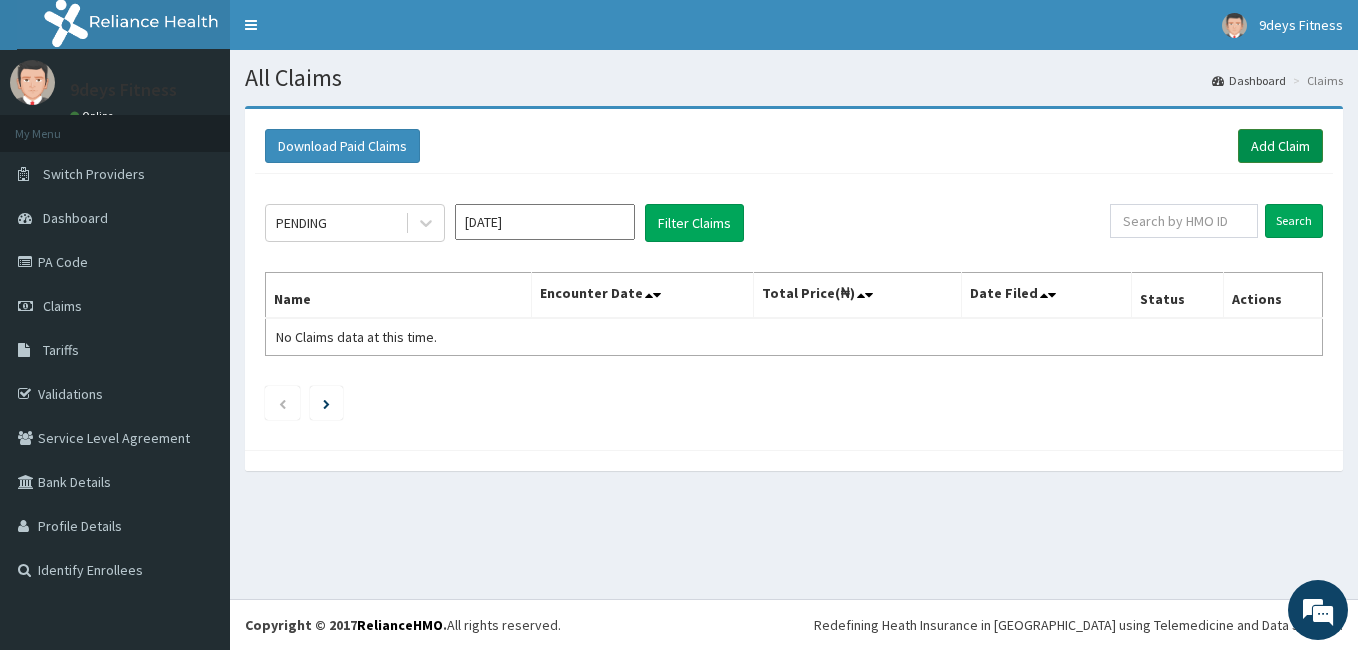 click on "Add Claim" at bounding box center (1280, 146) 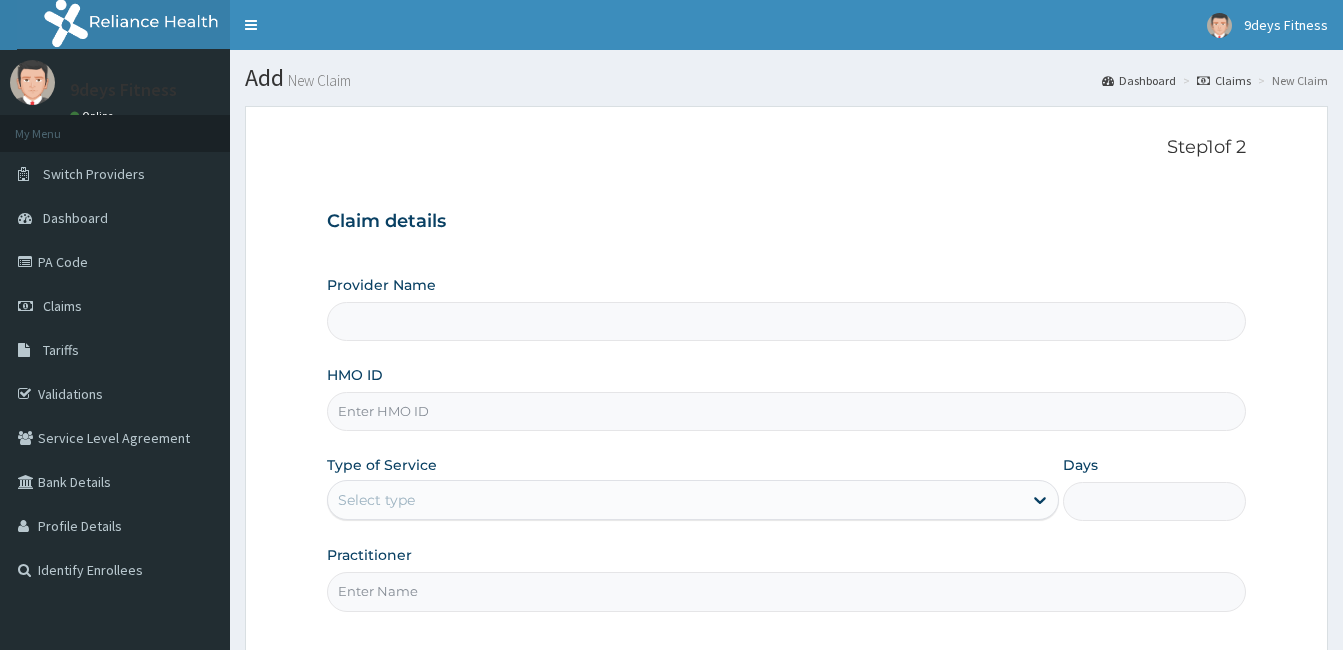 scroll, scrollTop: 0, scrollLeft: 0, axis: both 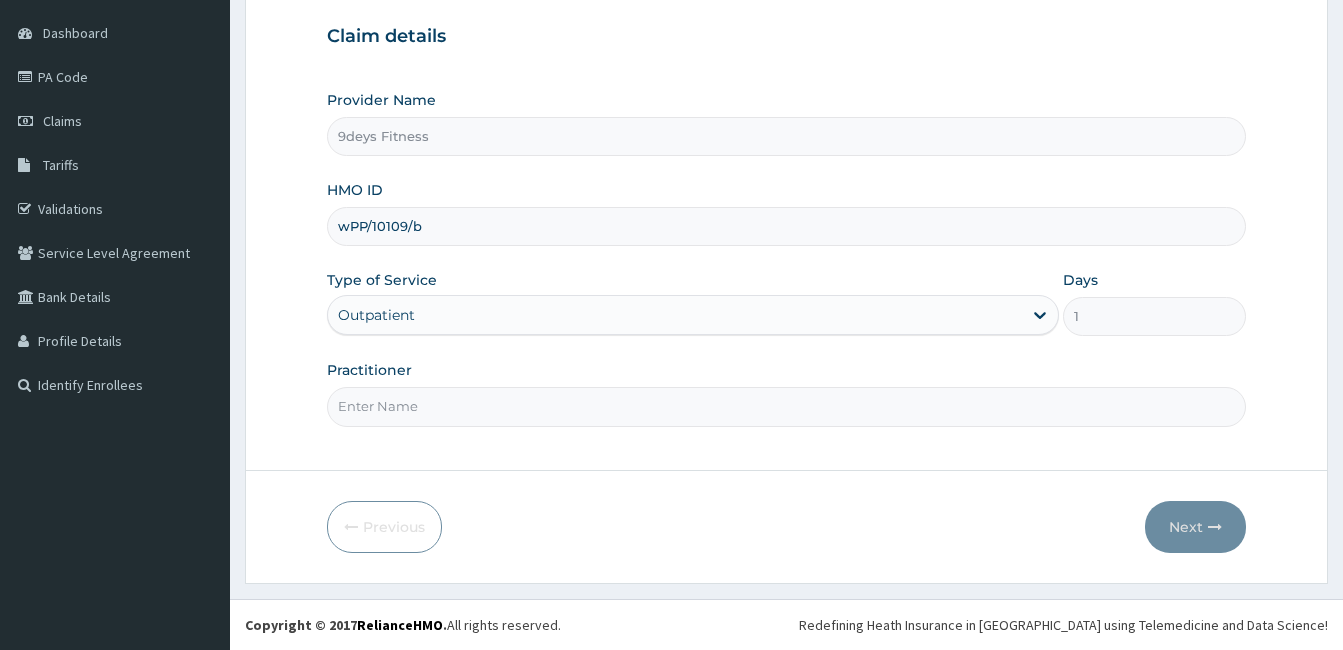 type on "wPP/10109/b" 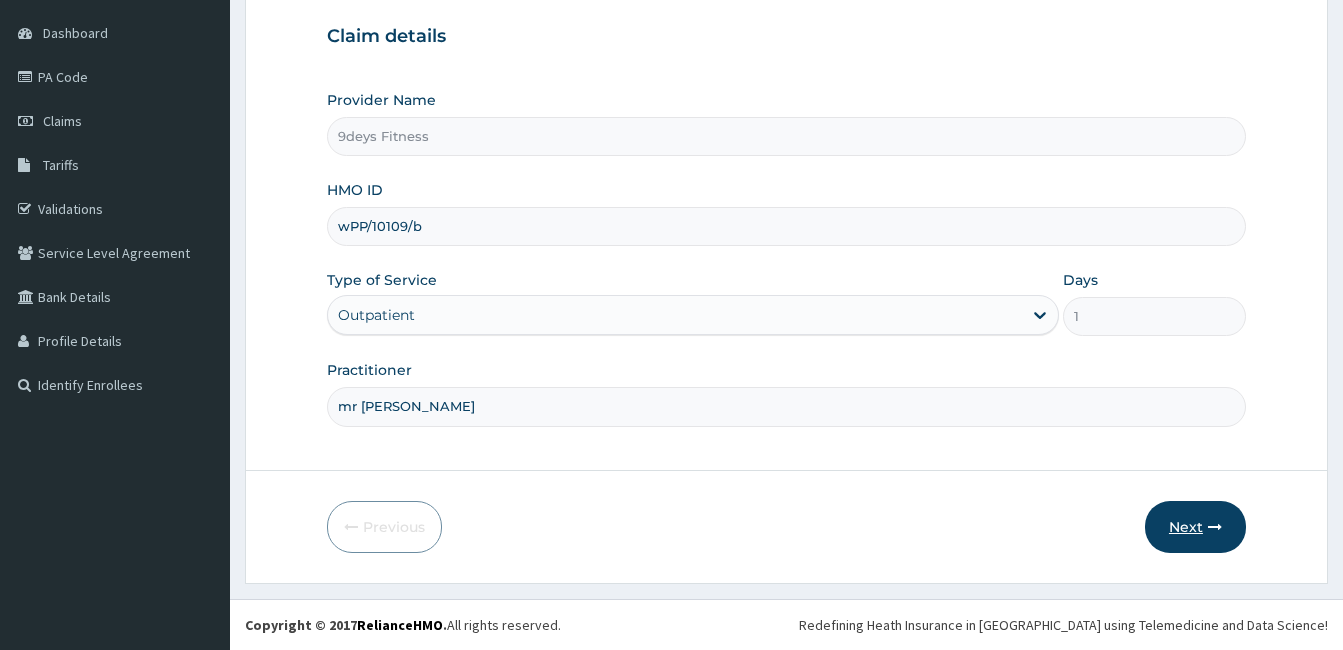 click on "Next" at bounding box center (1195, 527) 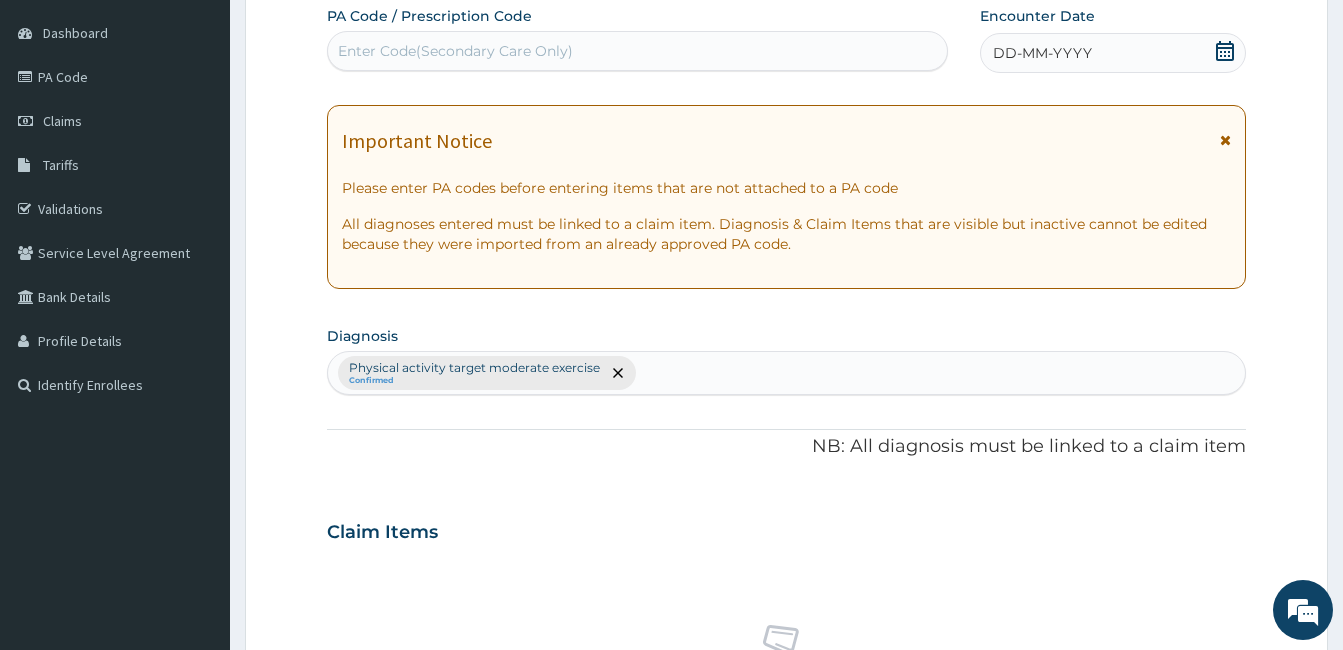 click on "Enter Code(Secondary Care Only)" at bounding box center (455, 51) 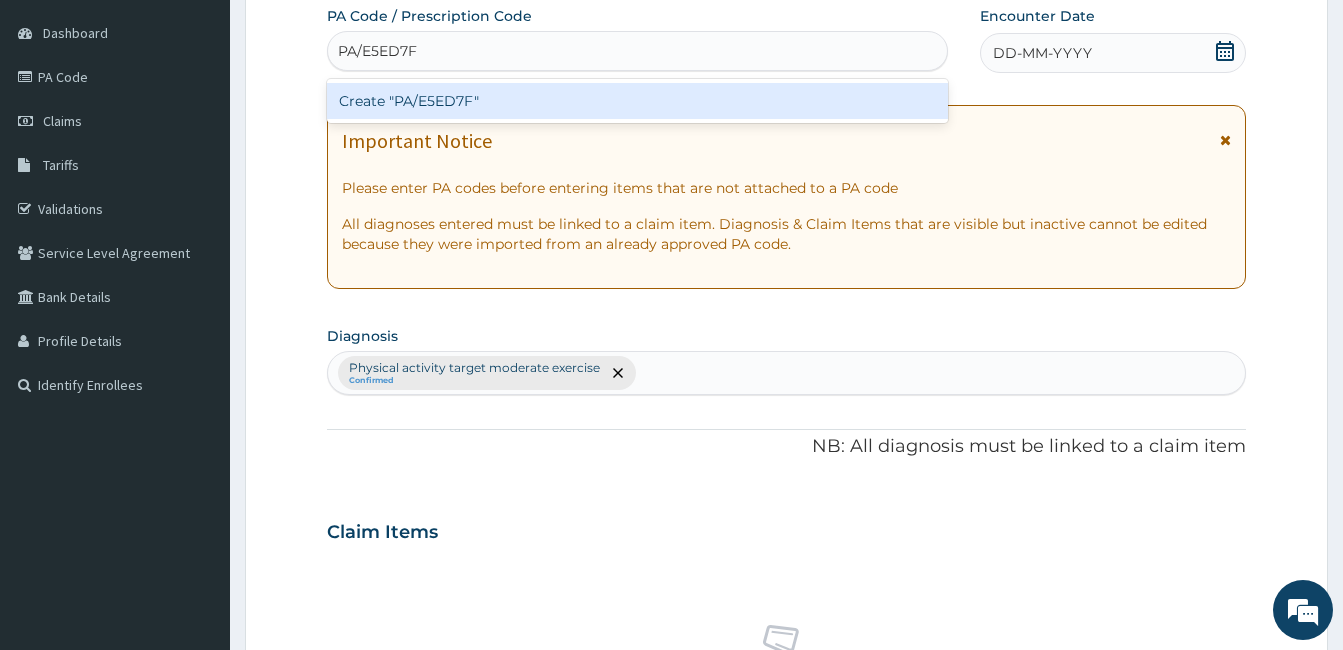 type on "PA/E5ED7F" 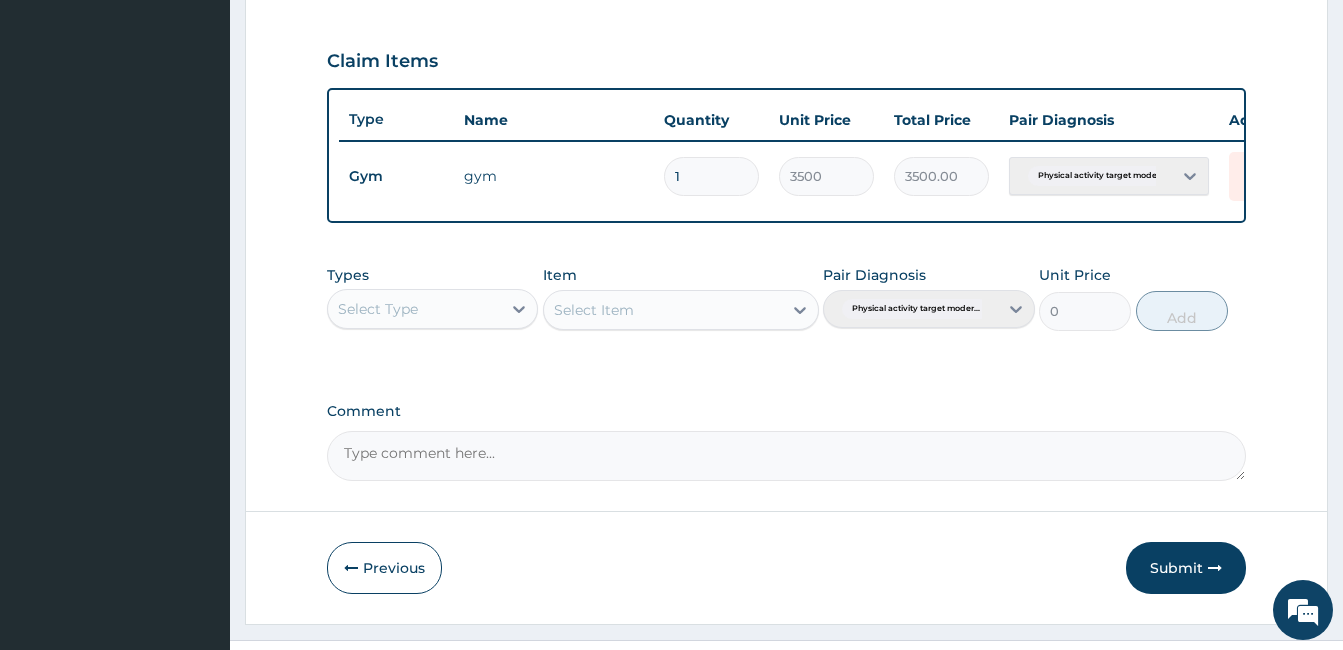 scroll, scrollTop: 712, scrollLeft: 0, axis: vertical 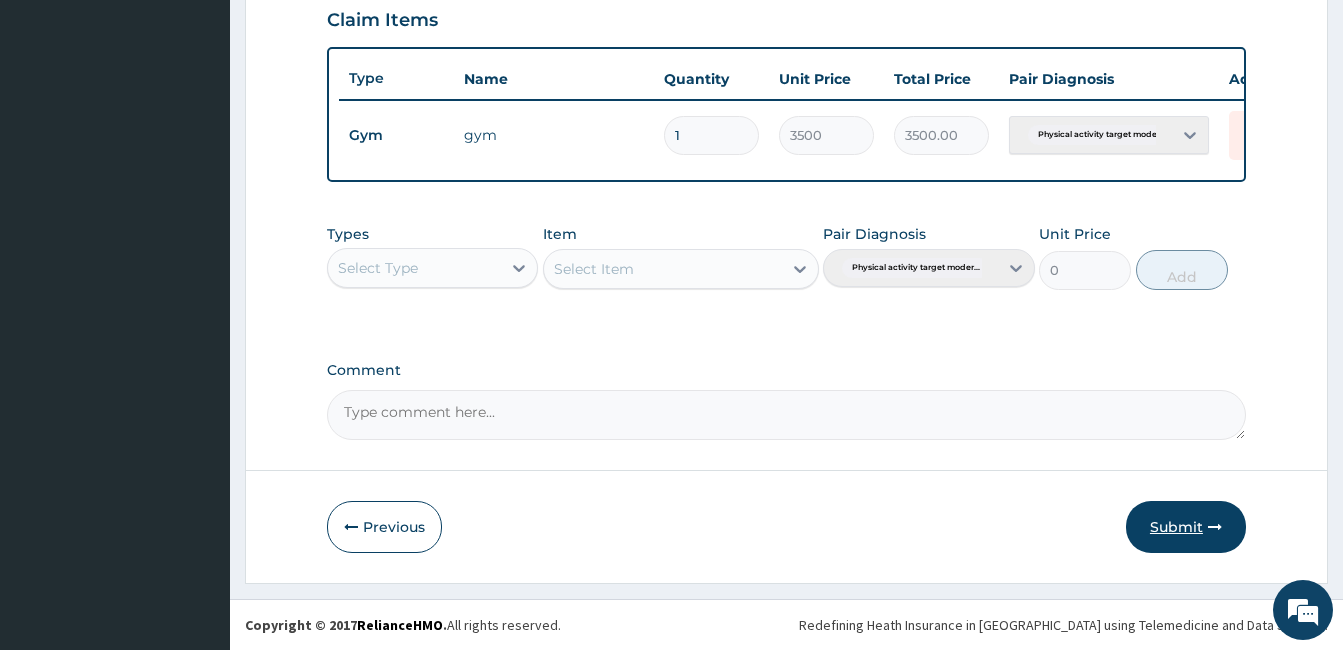 click on "Submit" at bounding box center (1186, 527) 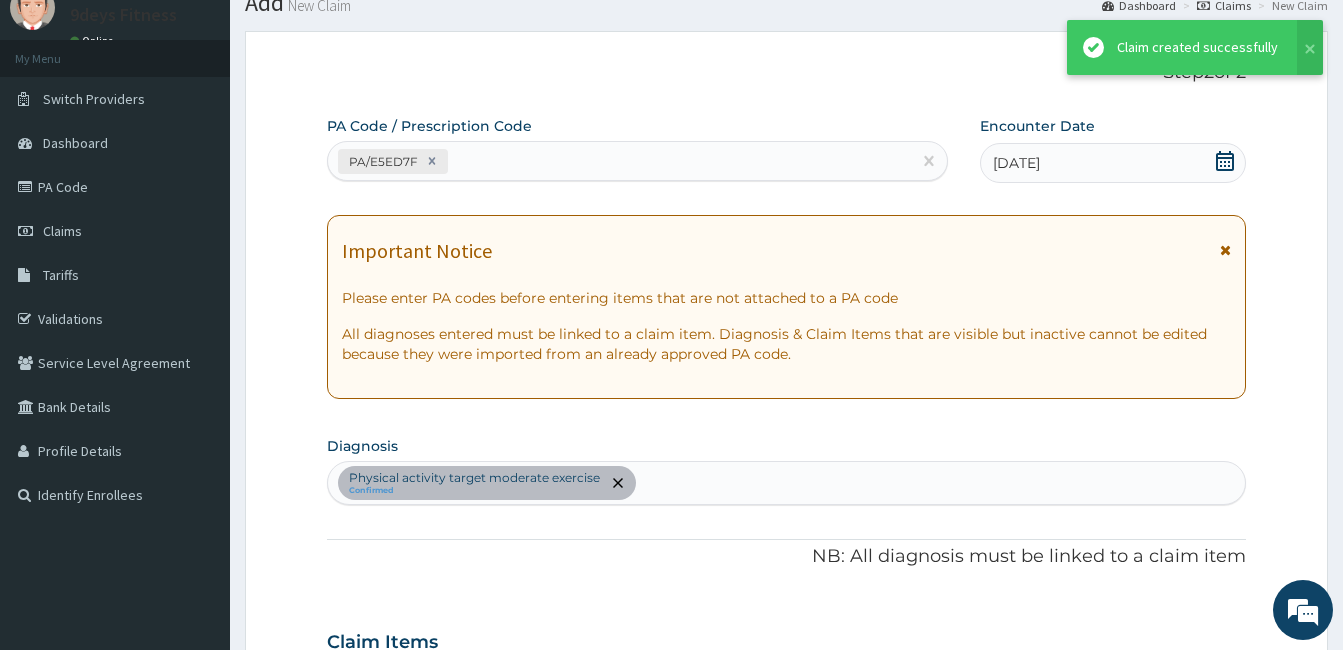 scroll, scrollTop: 712, scrollLeft: 0, axis: vertical 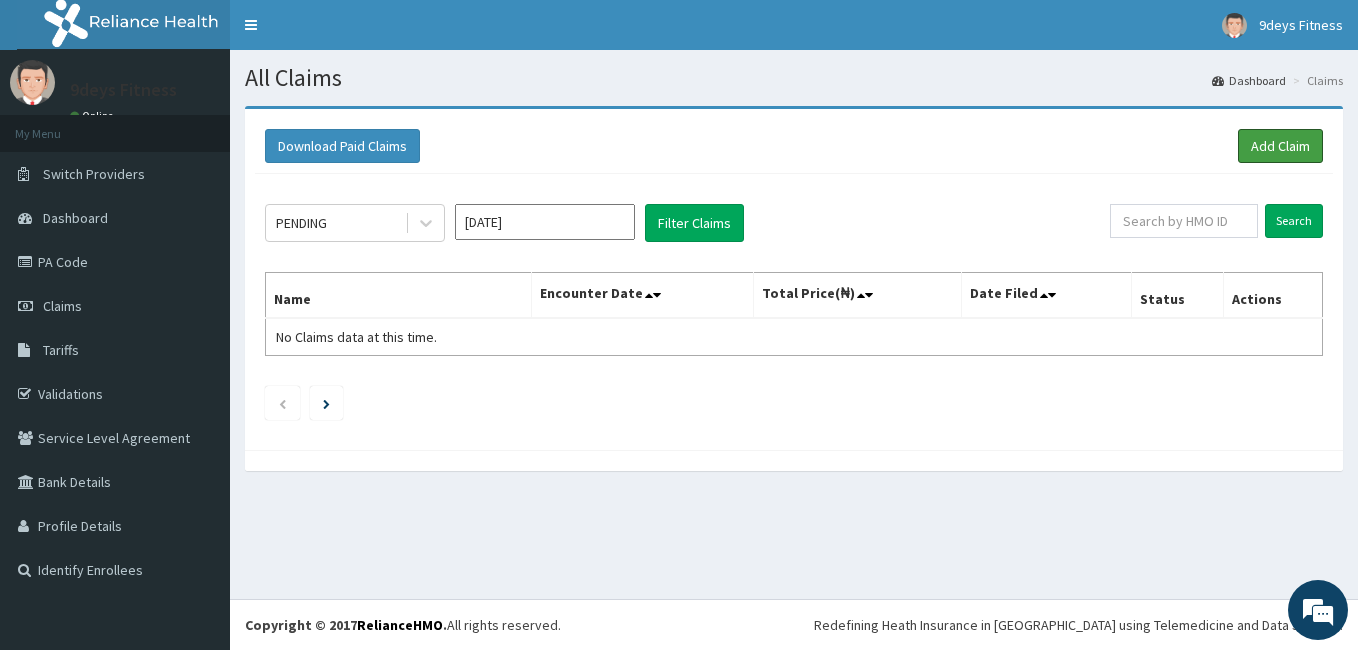 drag, startPoint x: 1282, startPoint y: 143, endPoint x: 1228, endPoint y: 144, distance: 54.00926 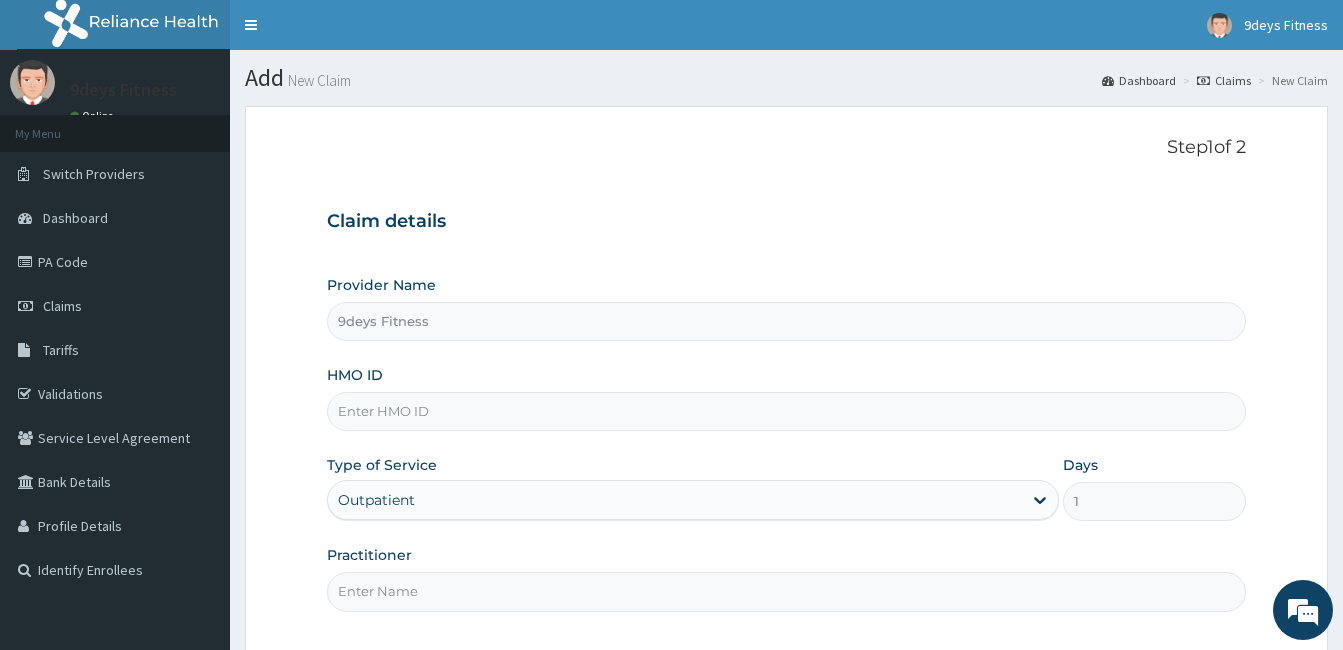 scroll, scrollTop: 0, scrollLeft: 0, axis: both 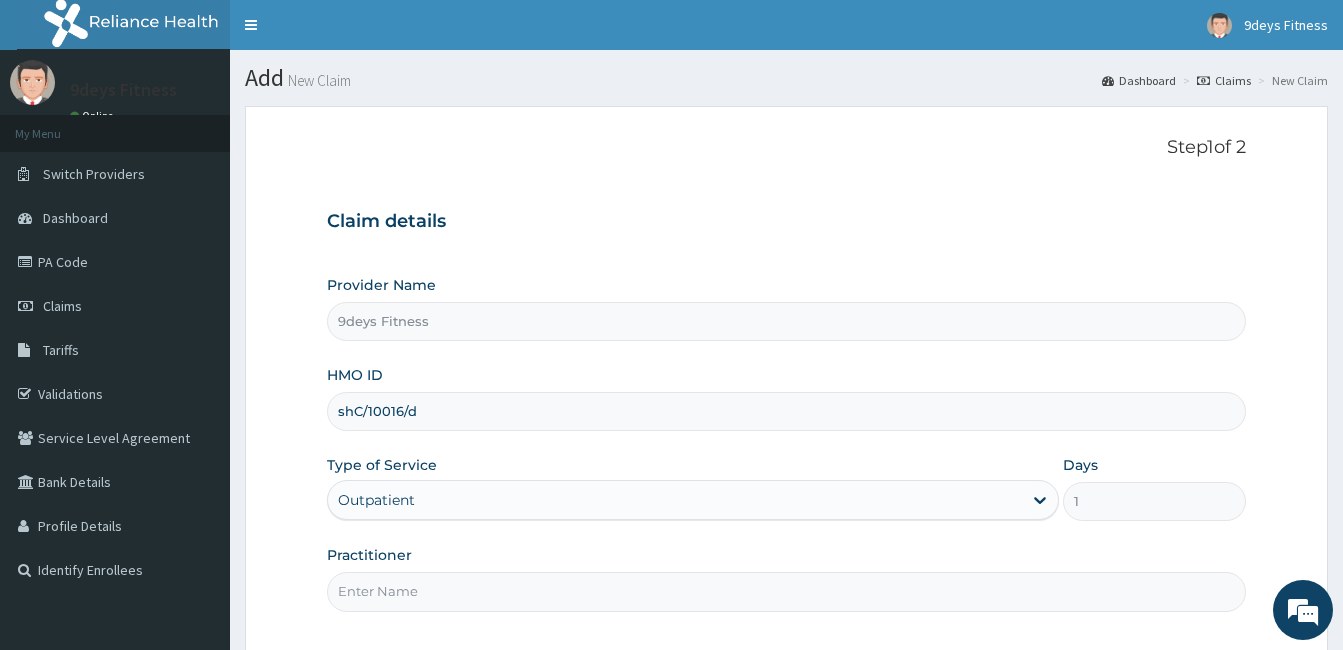 click on "shC/10016/d" at bounding box center (786, 411) 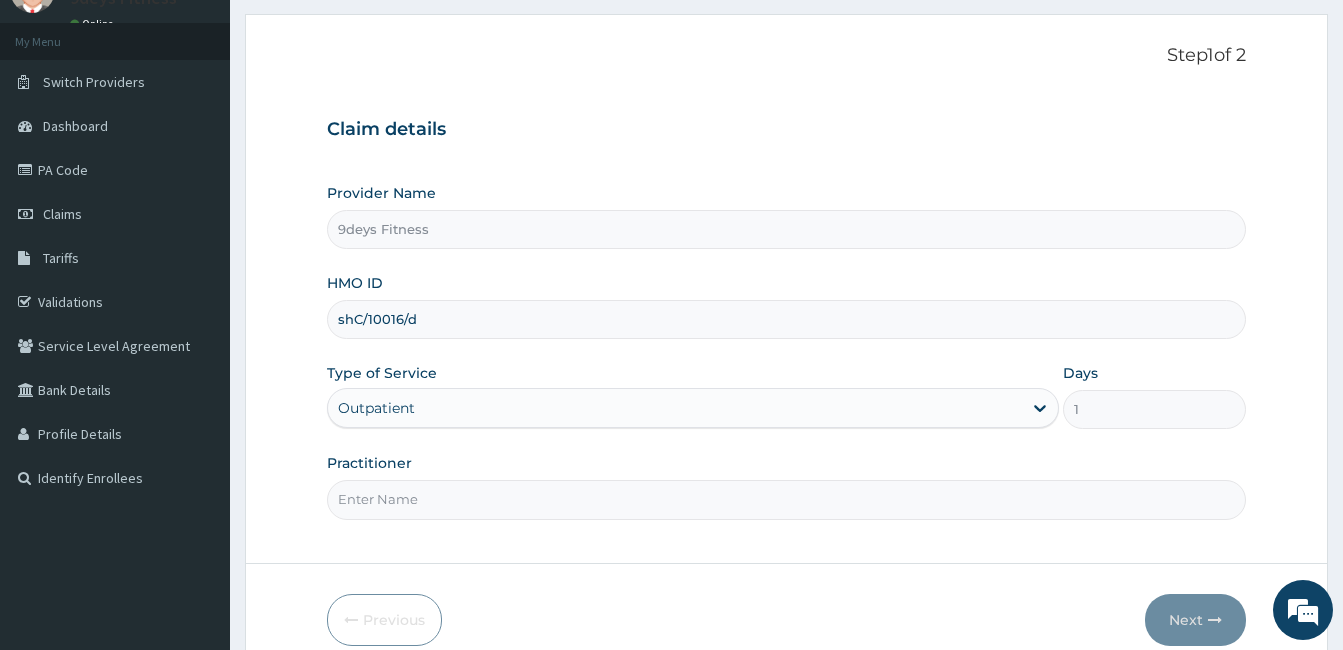 scroll, scrollTop: 185, scrollLeft: 0, axis: vertical 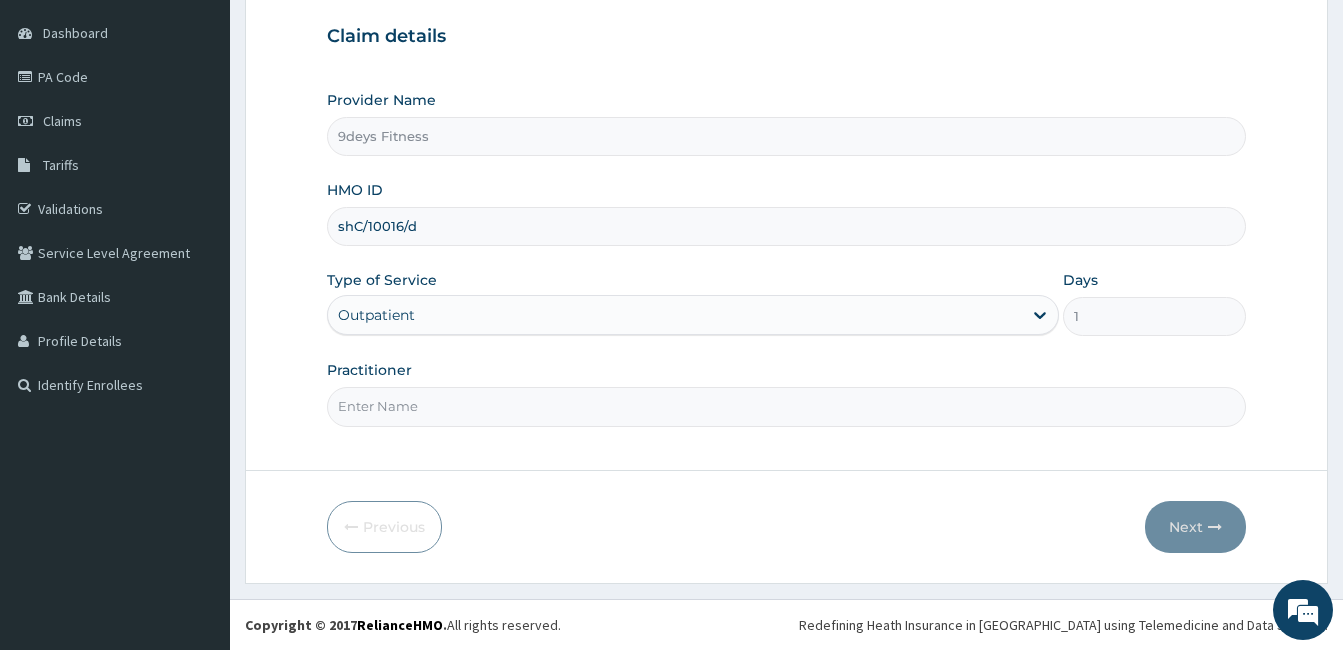 type on "shC/10016/d" 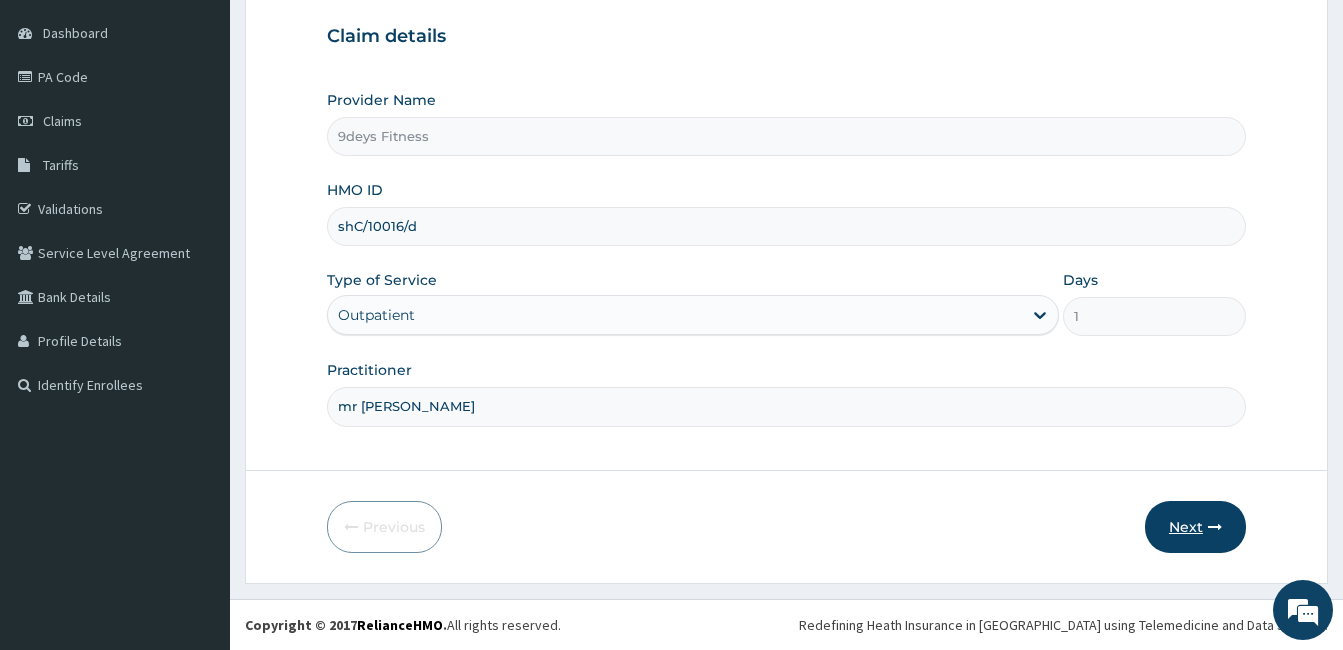 click on "Next" at bounding box center [1195, 527] 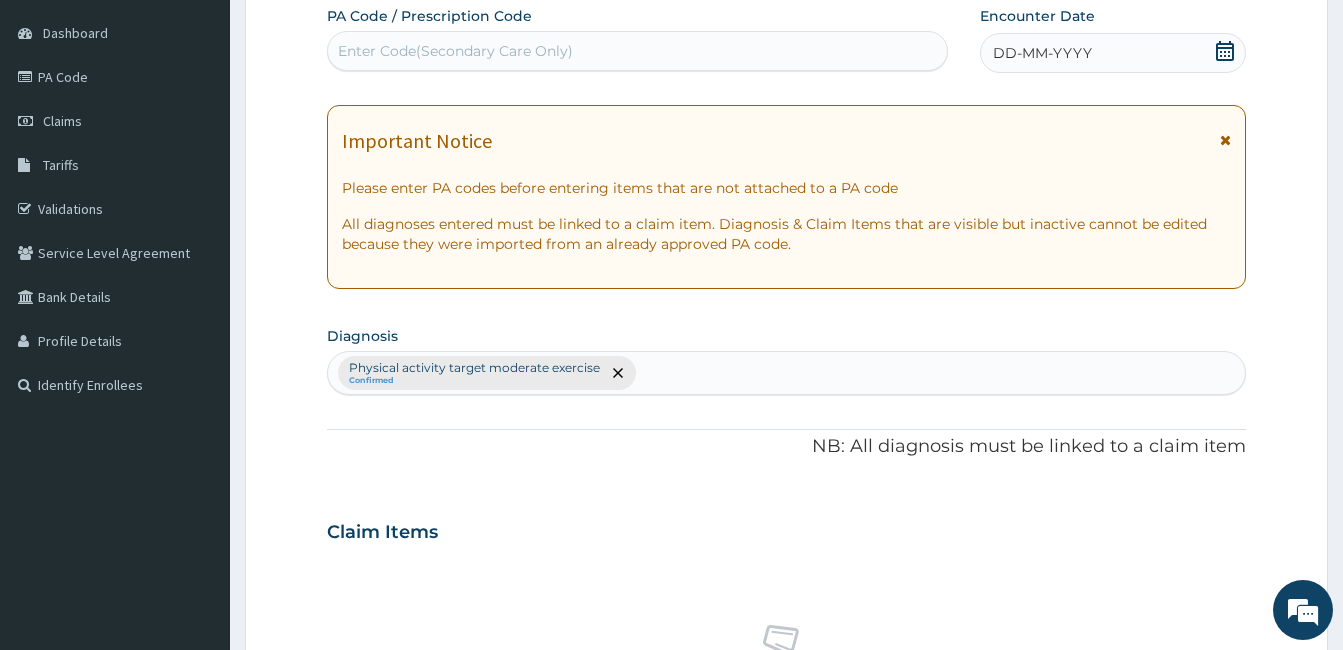 drag, startPoint x: 516, startPoint y: 64, endPoint x: 446, endPoint y: 58, distance: 70.256676 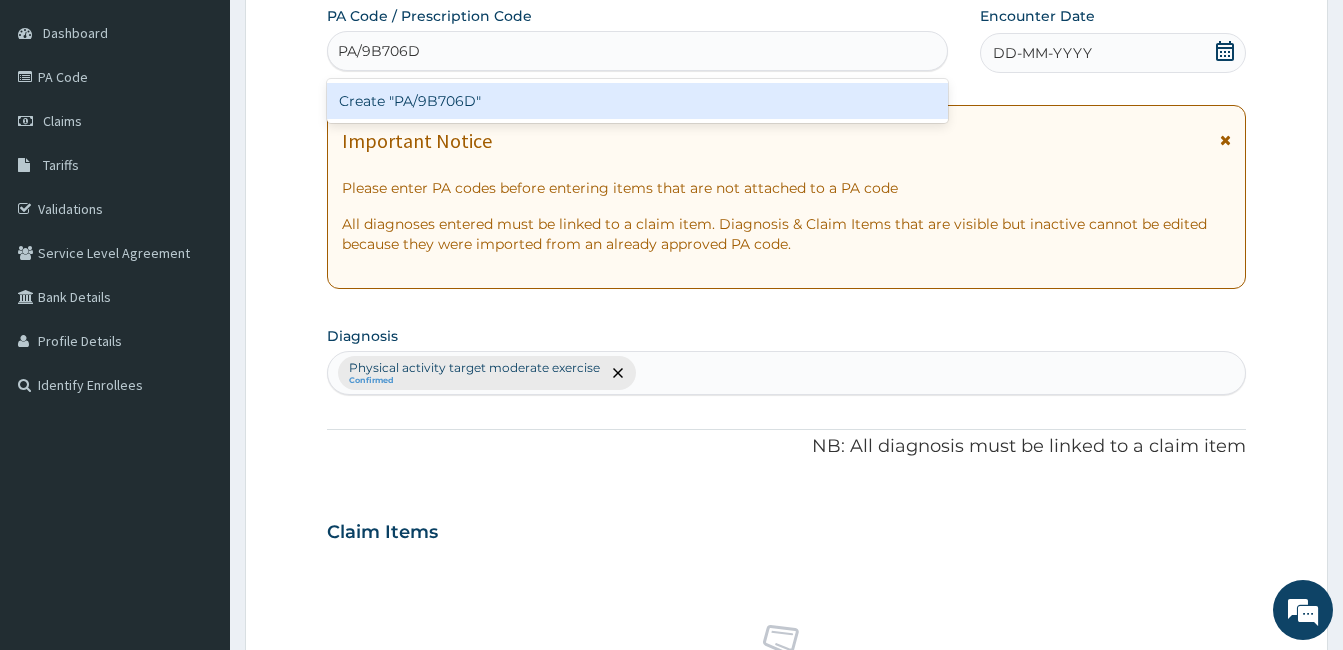 click on "Create "PA/9B706D"" at bounding box center [637, 101] 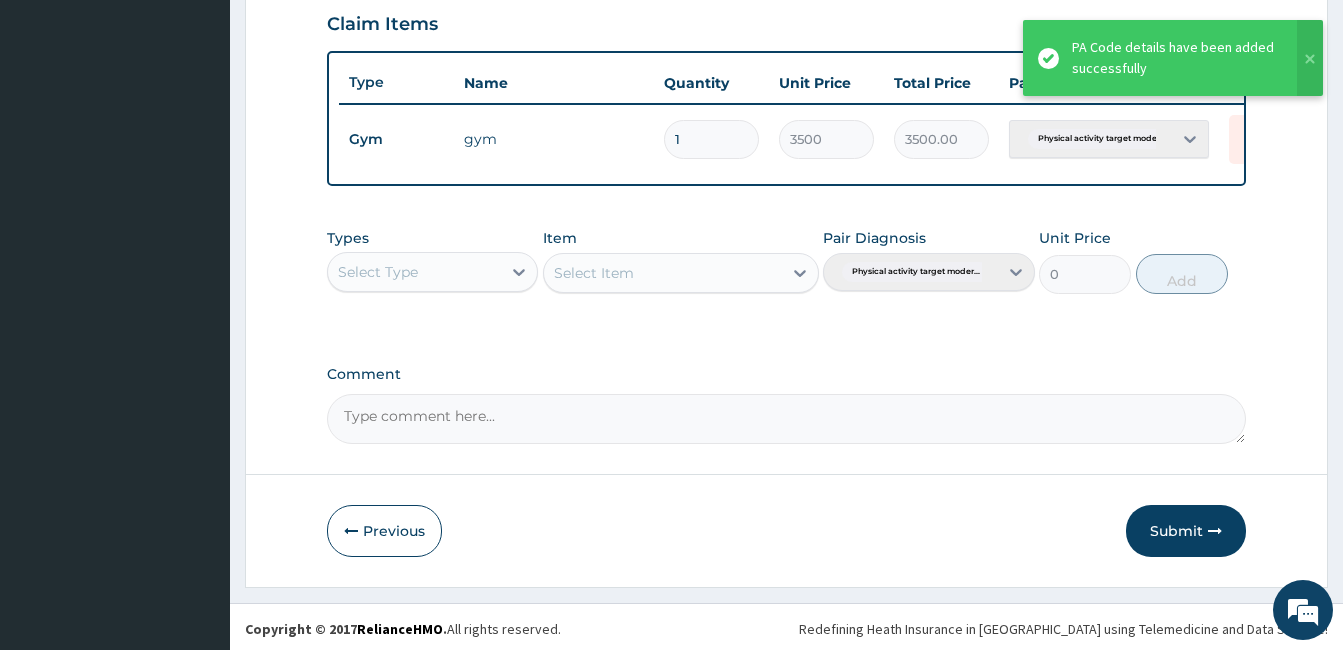 scroll, scrollTop: 702, scrollLeft: 0, axis: vertical 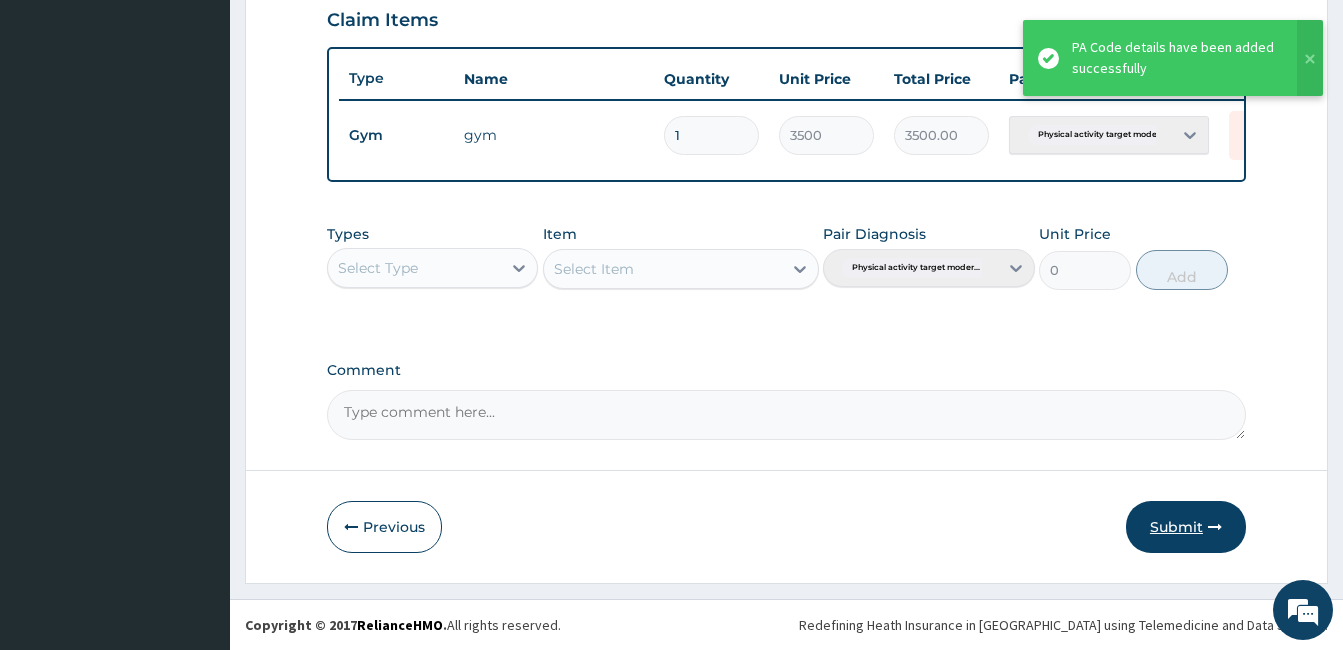 click on "Submit" at bounding box center [1186, 527] 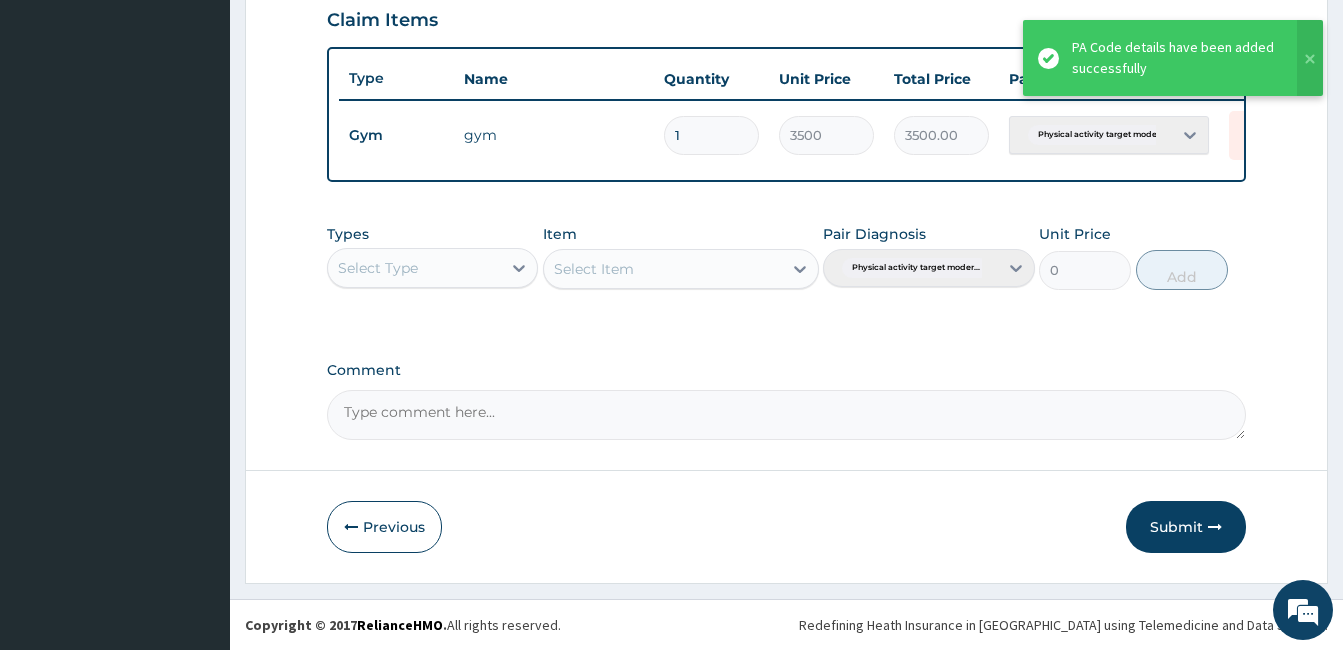 scroll, scrollTop: 75, scrollLeft: 0, axis: vertical 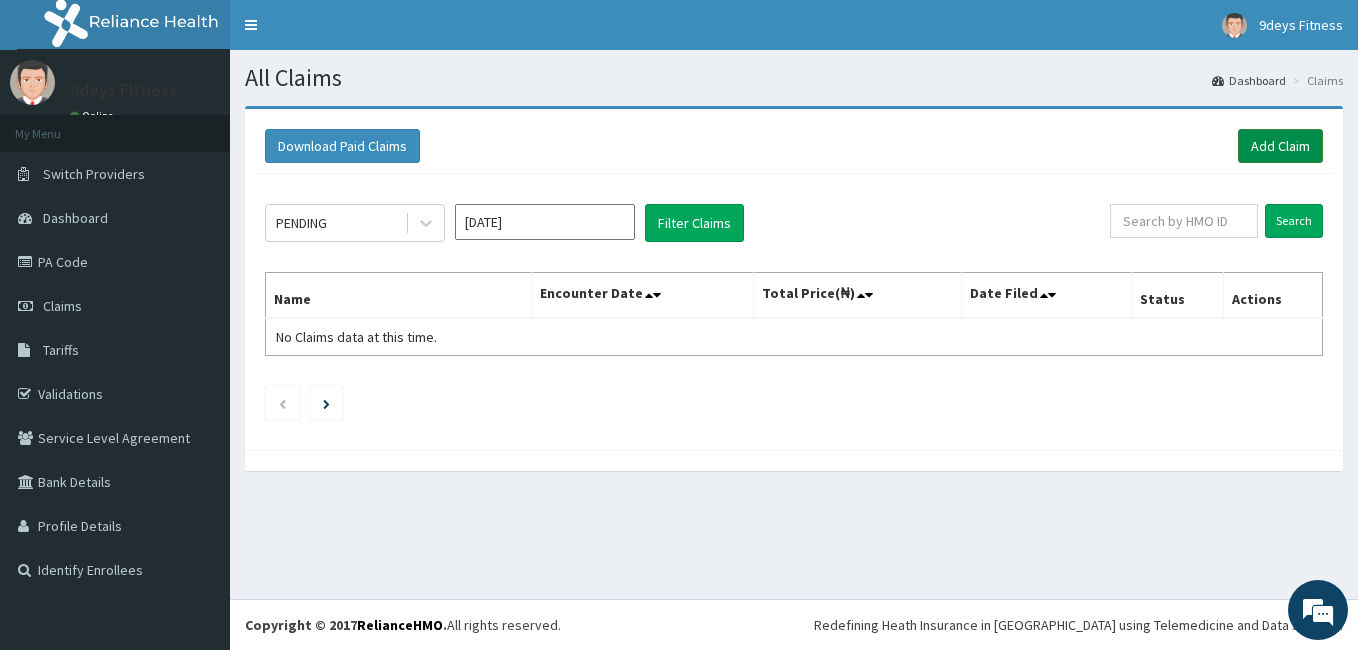 click on "Add Claim" at bounding box center [1280, 146] 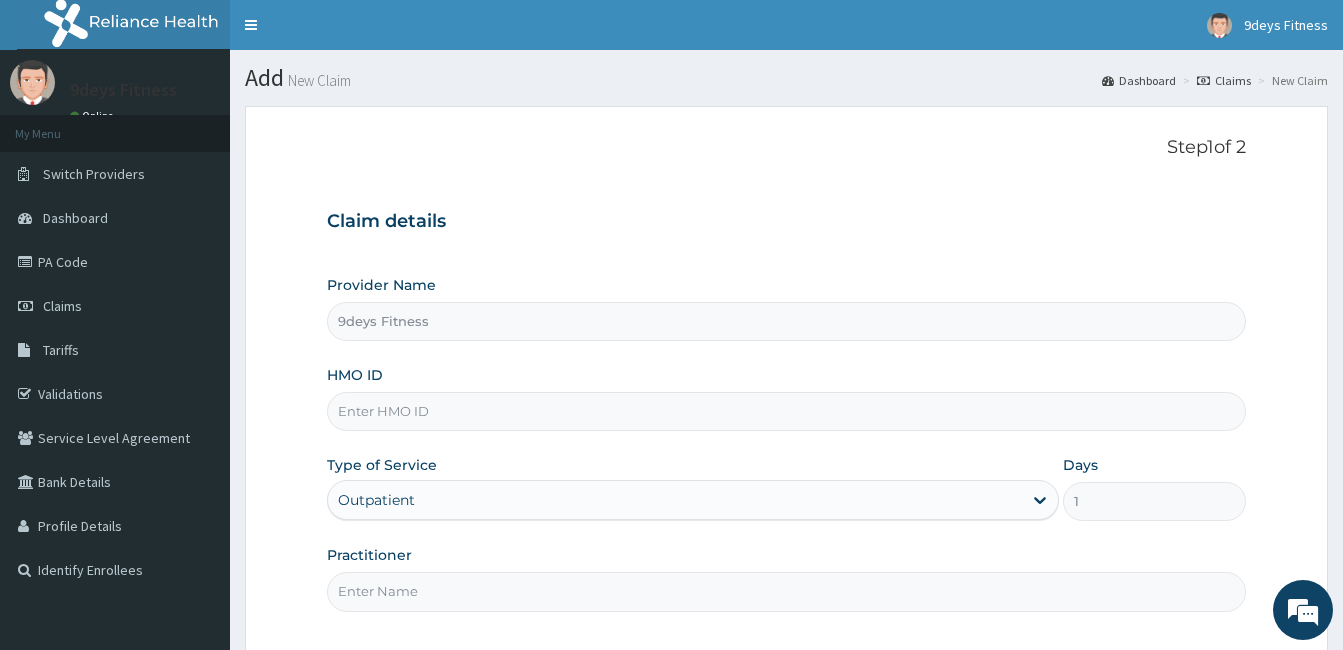 scroll, scrollTop: 0, scrollLeft: 0, axis: both 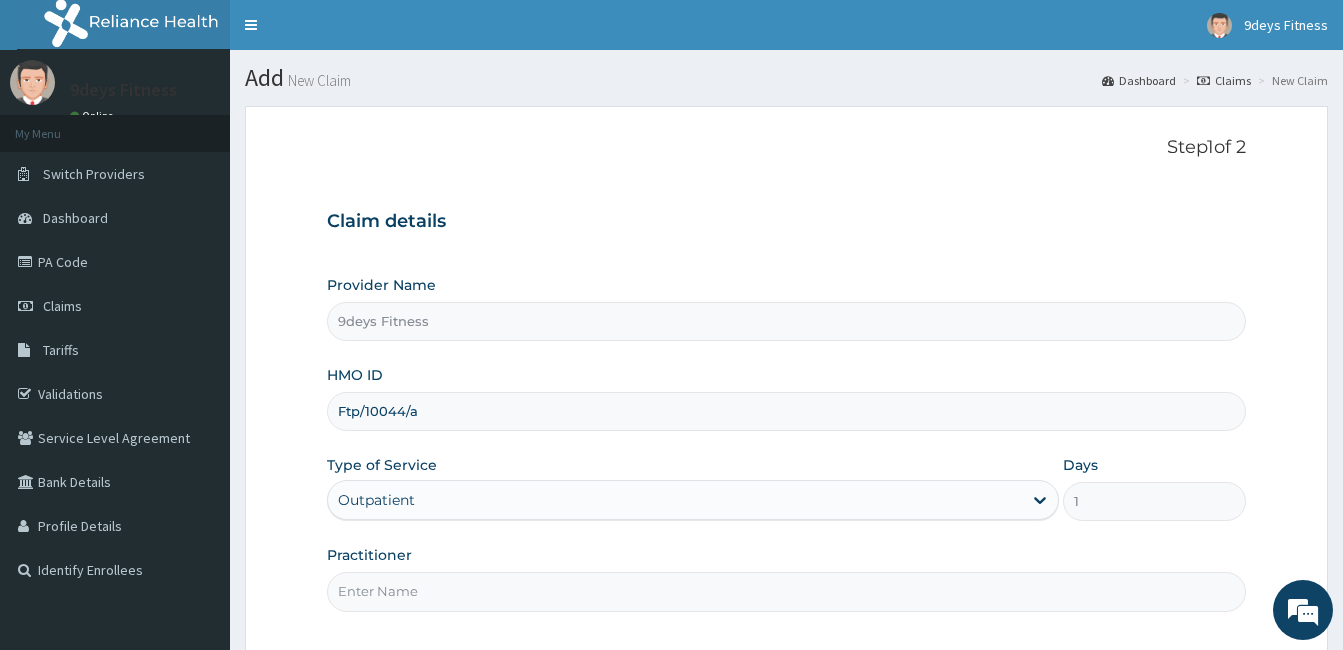 type on "Ftp/10044/a" 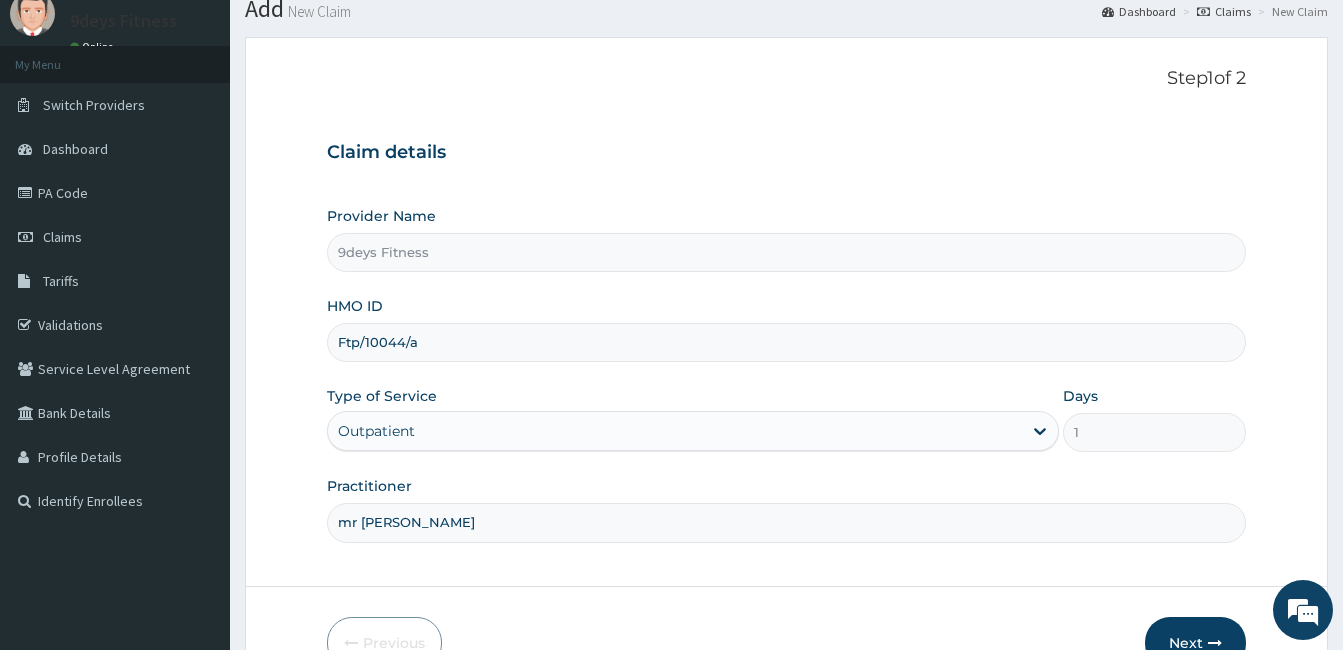 scroll, scrollTop: 185, scrollLeft: 0, axis: vertical 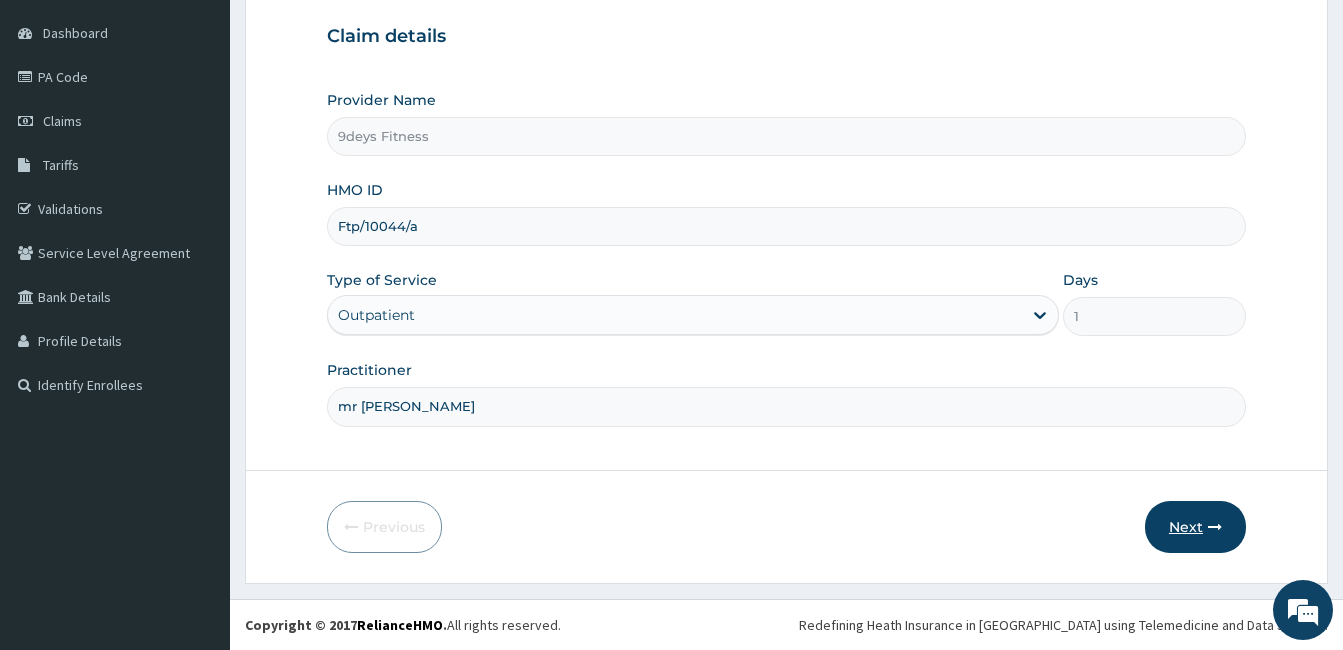 click on "Next" at bounding box center (1195, 527) 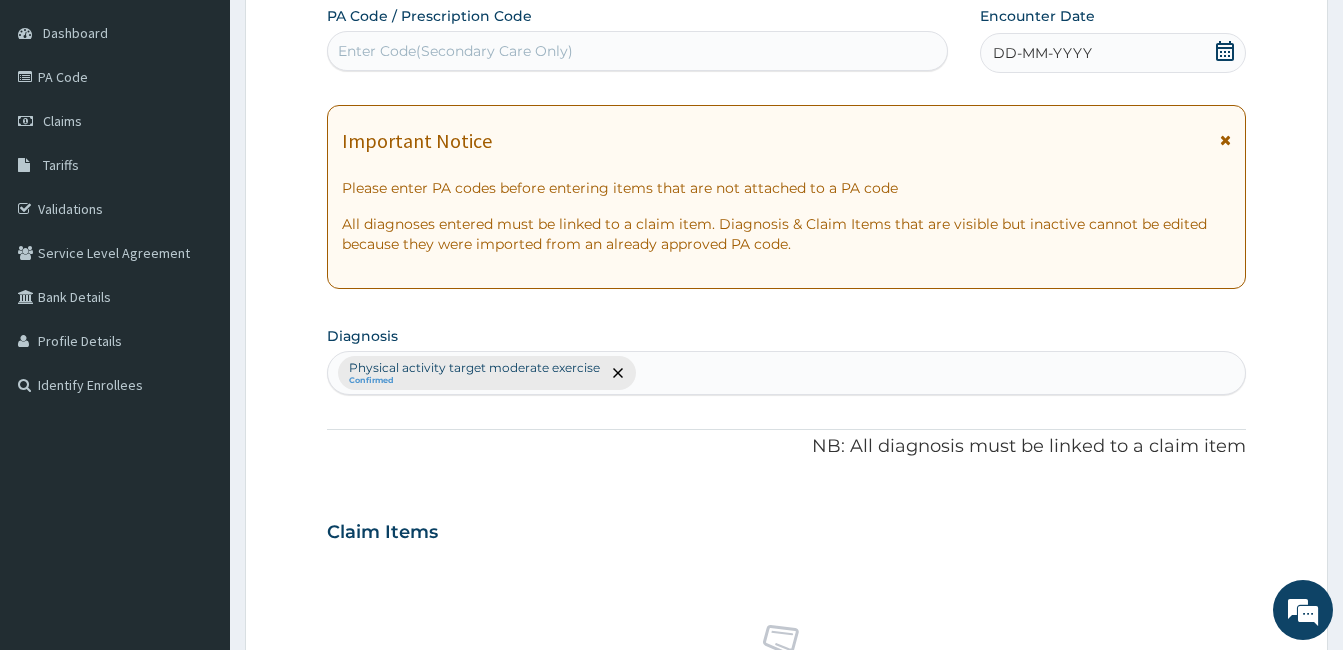 click on "Enter Code(Secondary Care Only)" at bounding box center (455, 51) 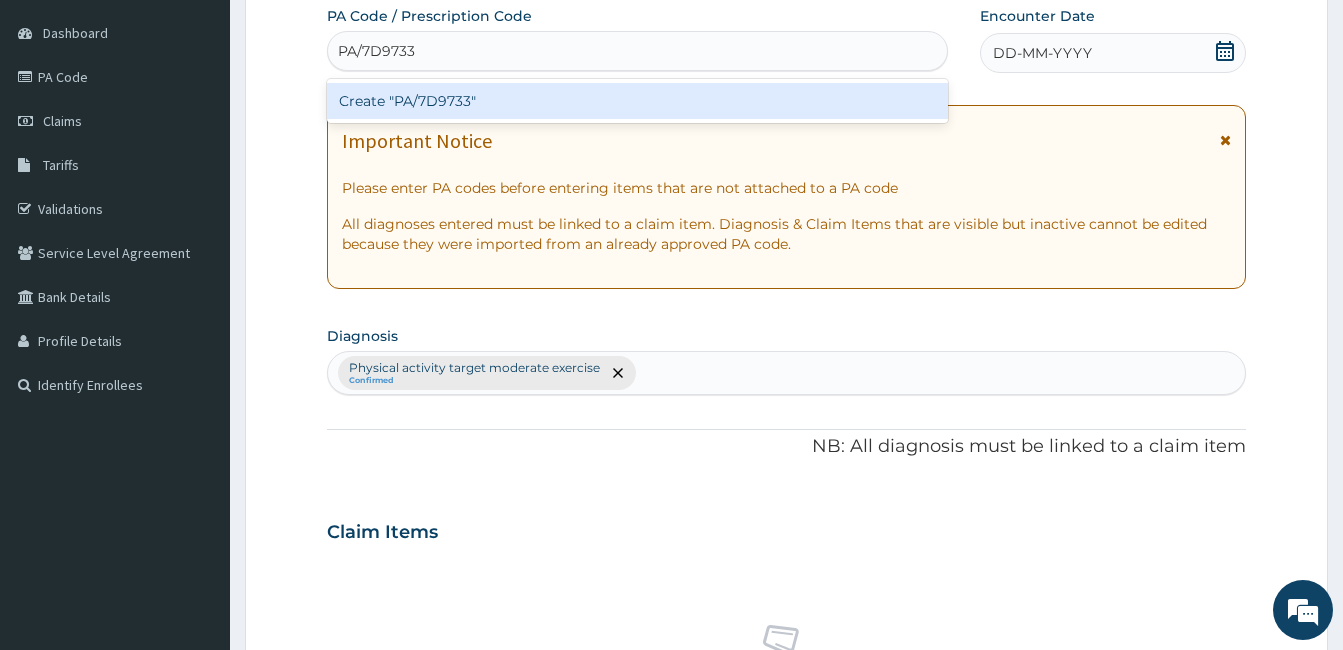 click on "Create "PA/7D9733"" at bounding box center (637, 101) 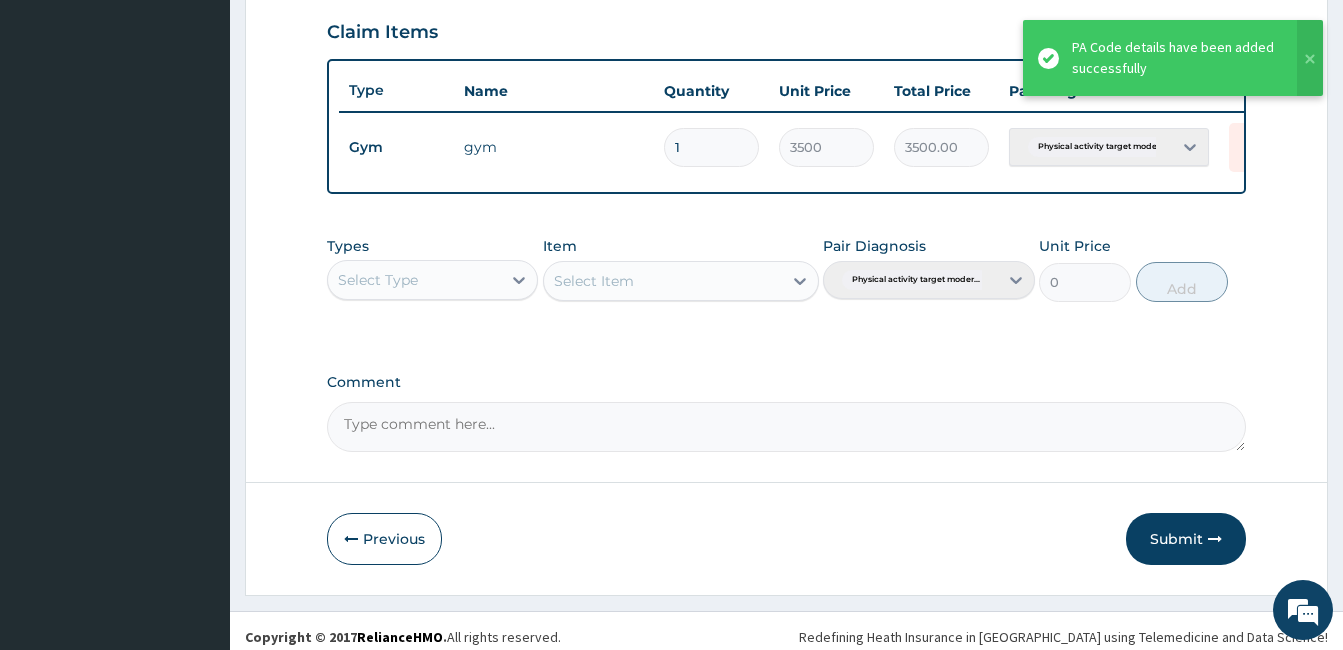 scroll, scrollTop: 712, scrollLeft: 0, axis: vertical 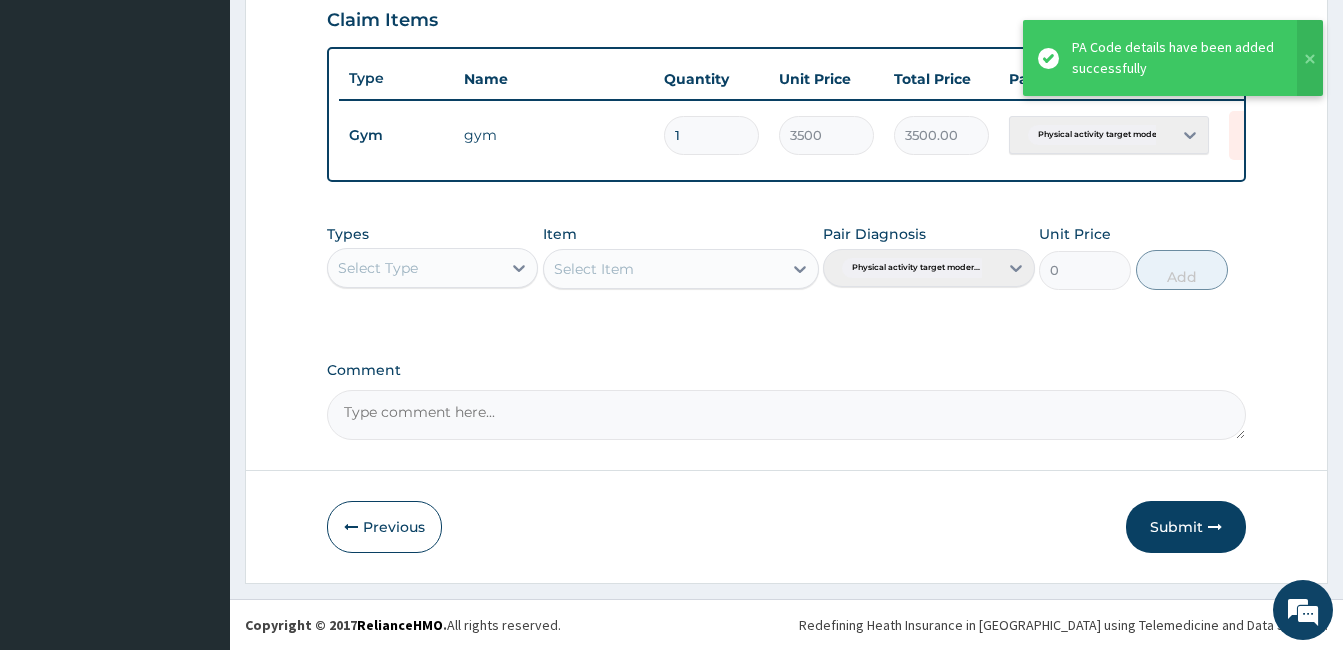drag, startPoint x: 1170, startPoint y: 519, endPoint x: 1041, endPoint y: 321, distance: 236.31546 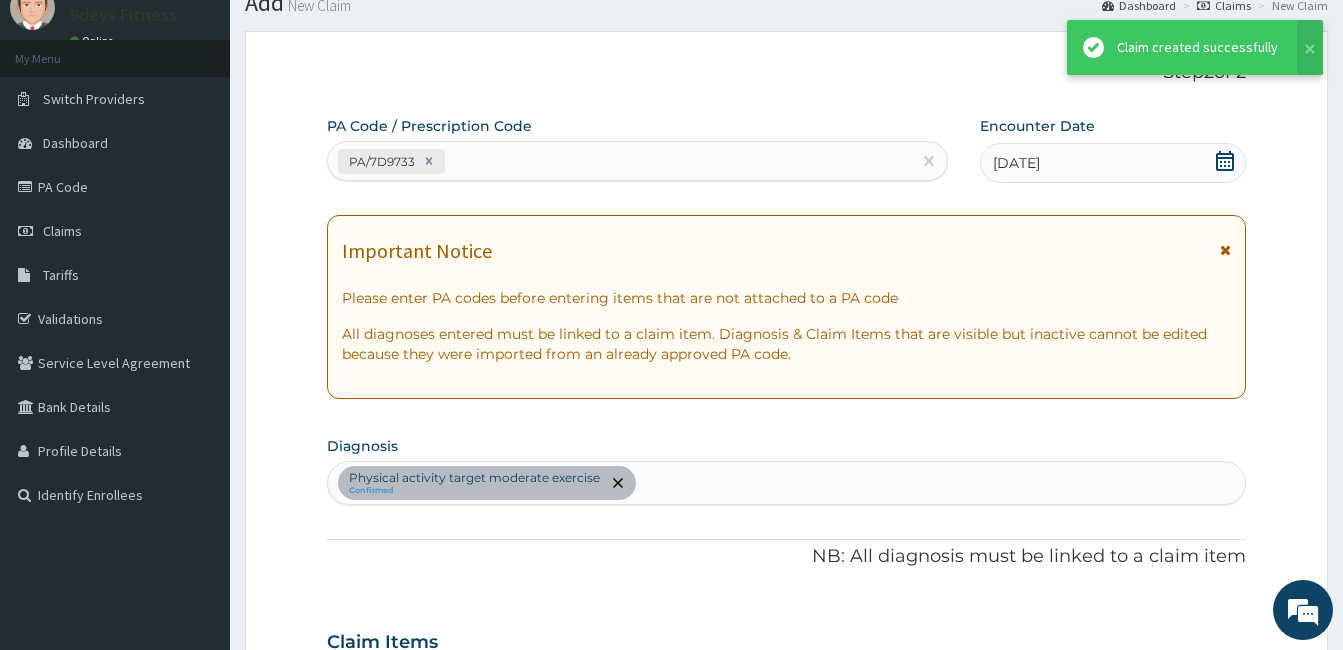 scroll, scrollTop: 712, scrollLeft: 0, axis: vertical 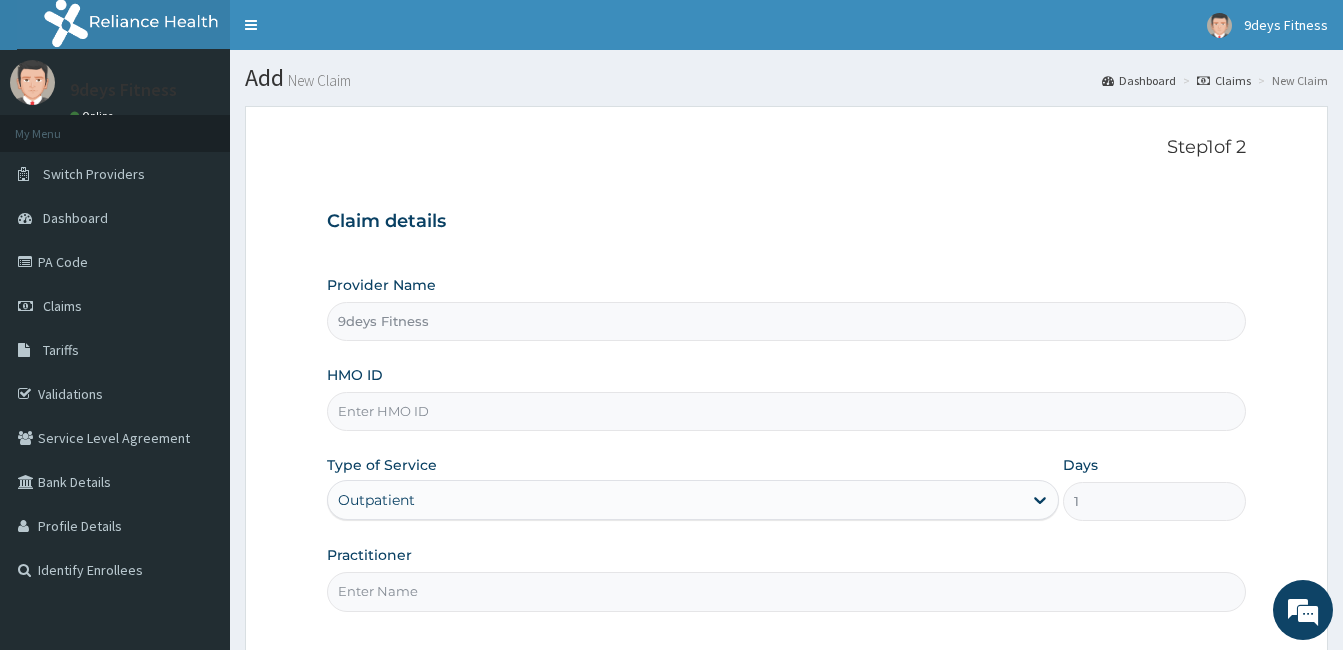 click on "HMO ID" at bounding box center (786, 411) 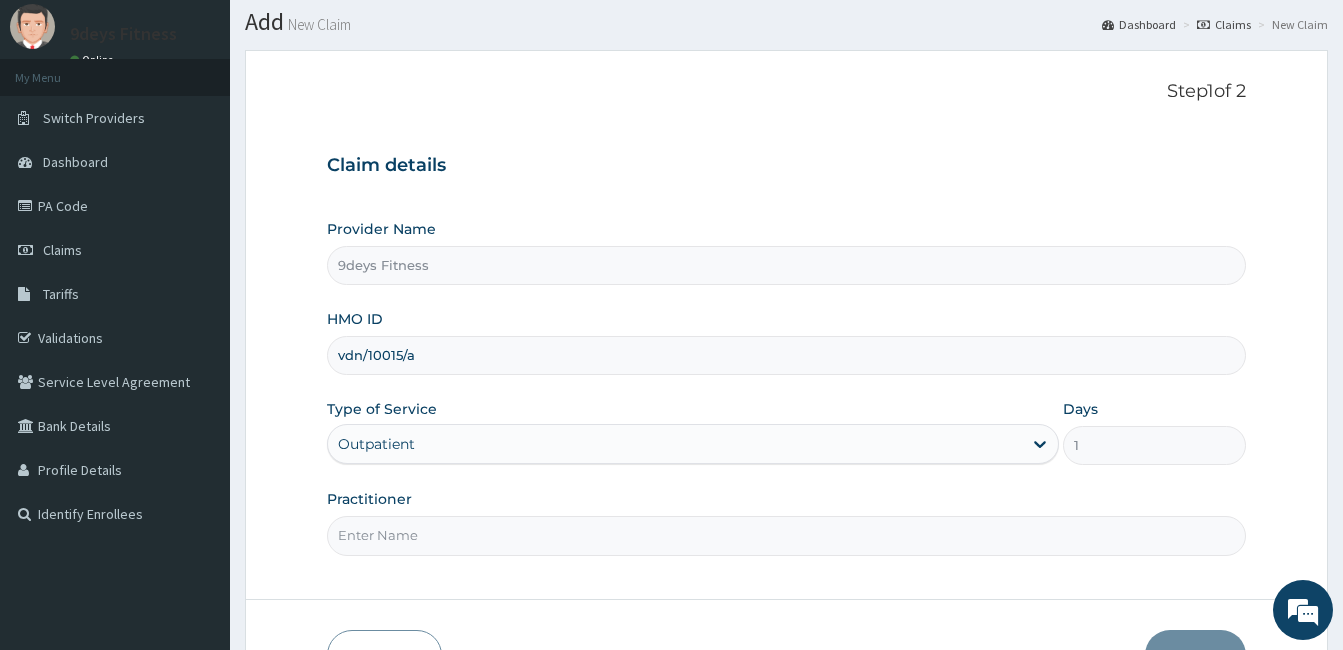 scroll, scrollTop: 100, scrollLeft: 0, axis: vertical 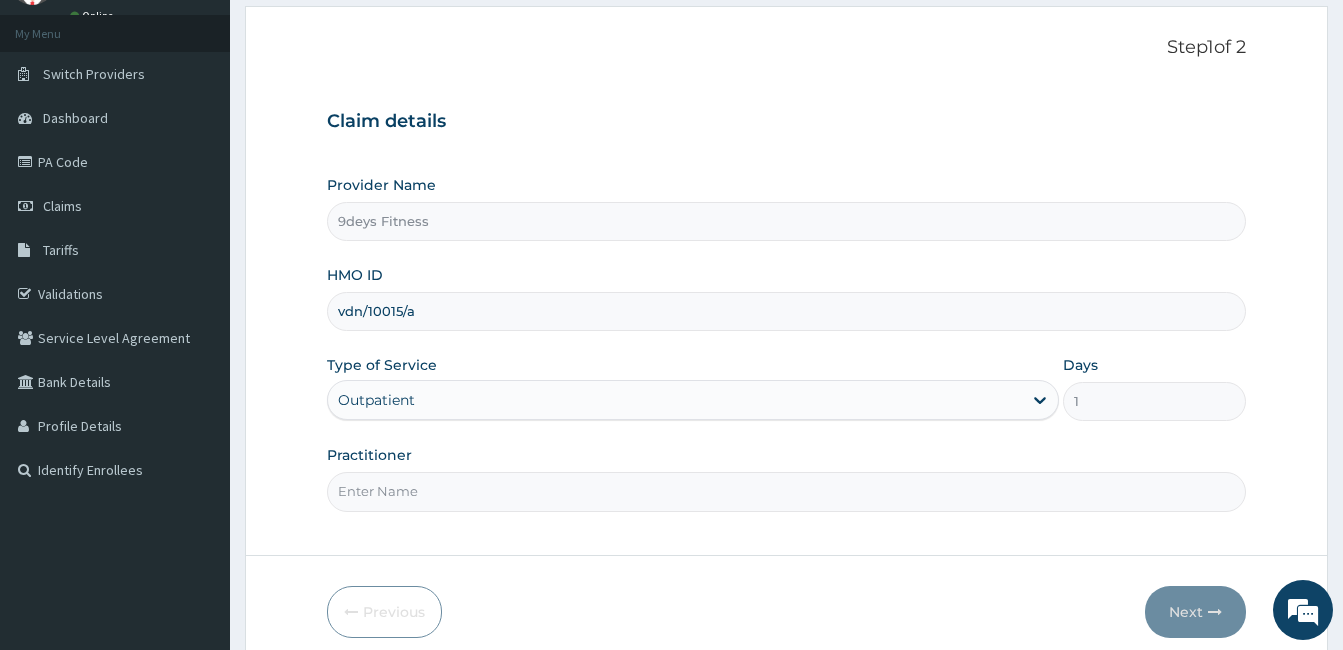 type on "vdn/10015/a" 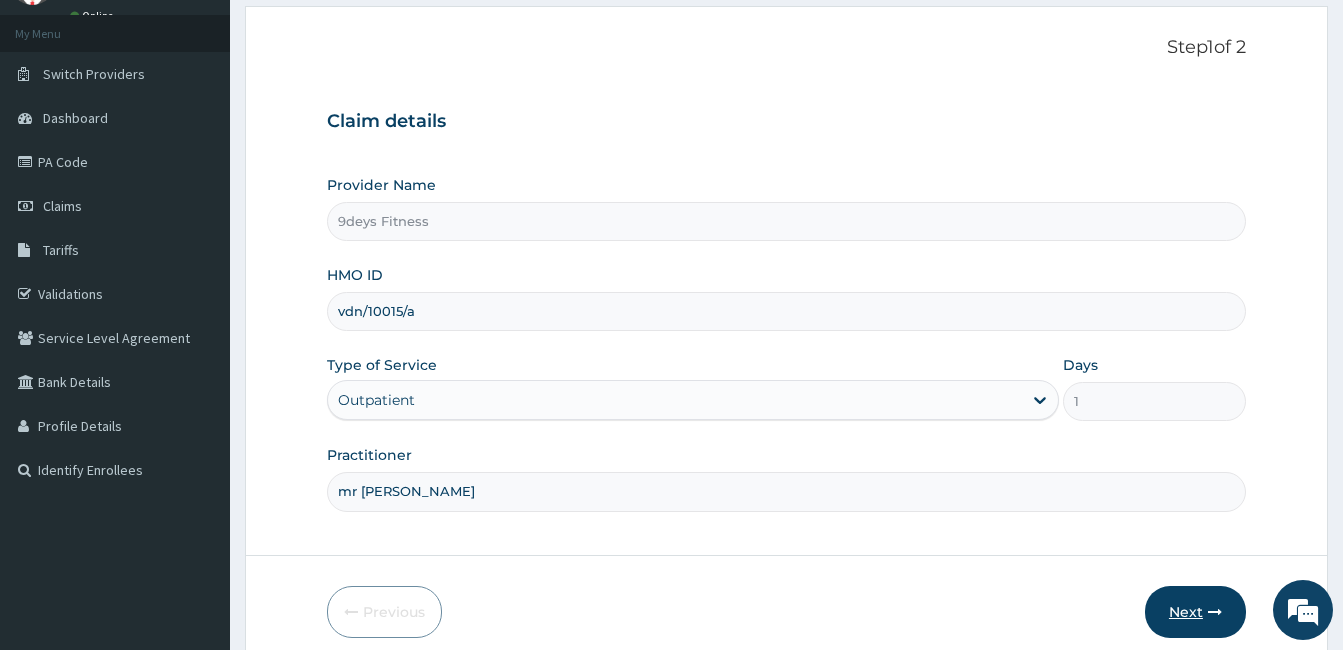 click on "Next" at bounding box center [1195, 612] 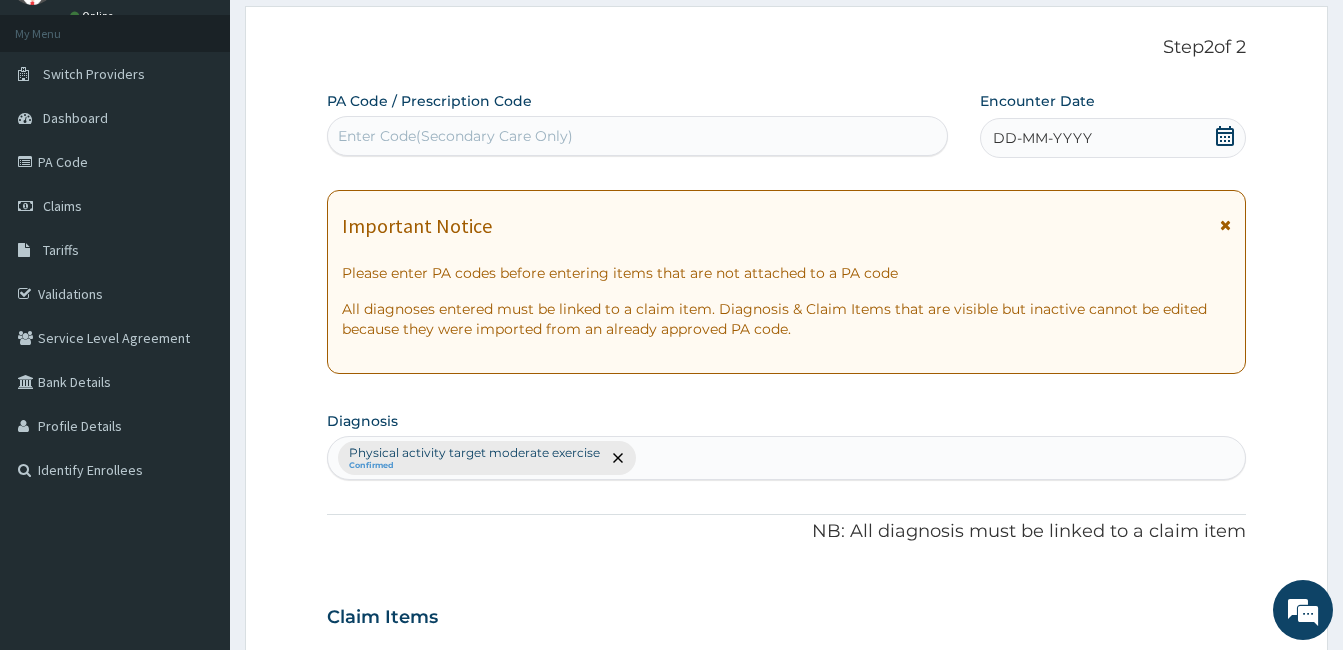 click on "Enter Code(Secondary Care Only)" at bounding box center (637, 136) 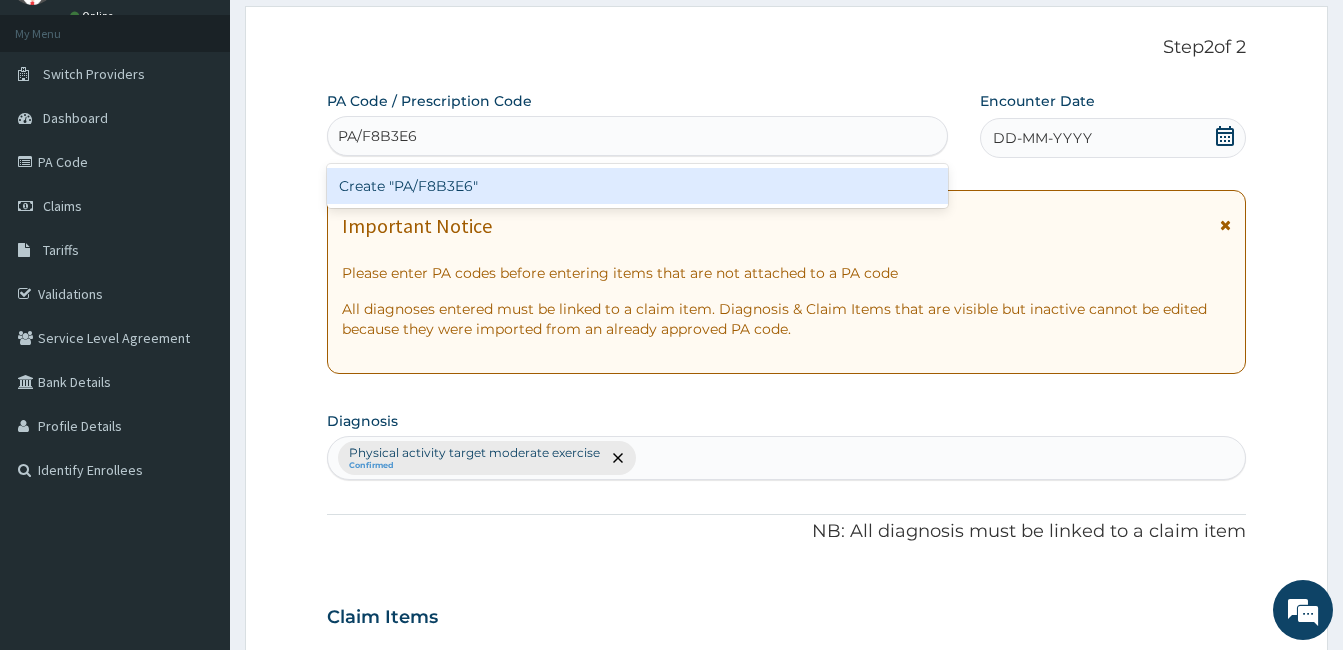 click on "Create "PA/F8B3E6"" at bounding box center (637, 186) 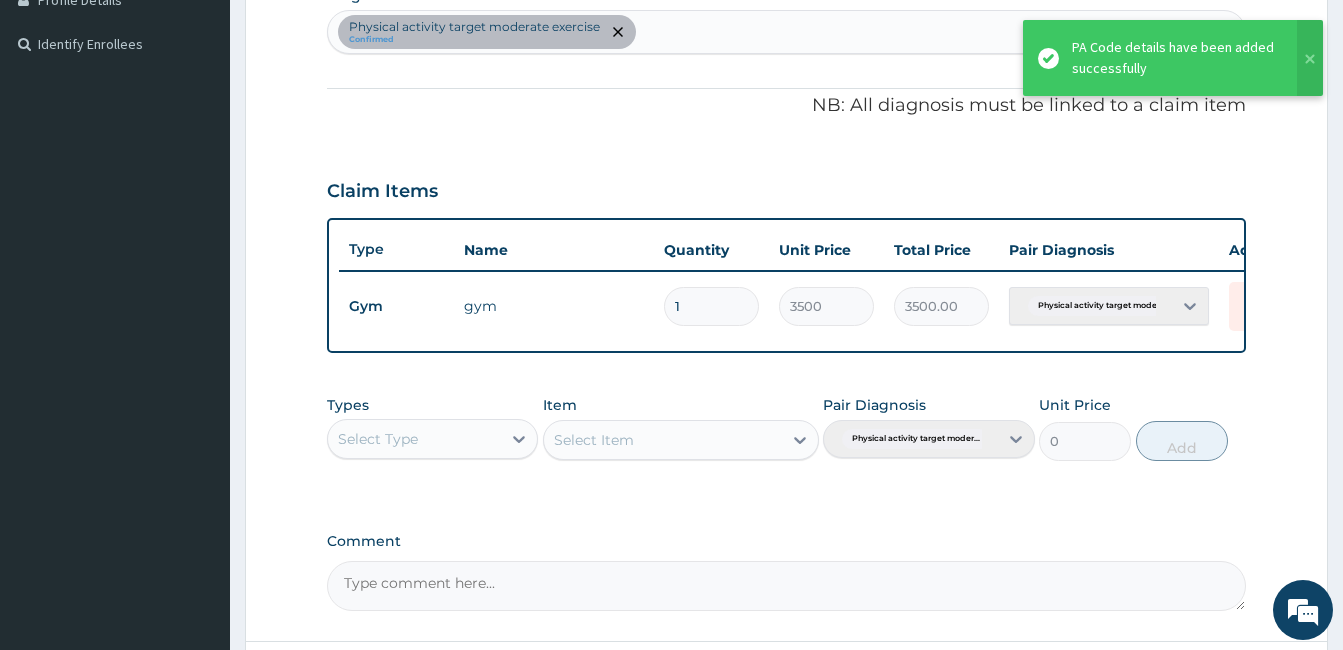 scroll, scrollTop: 700, scrollLeft: 0, axis: vertical 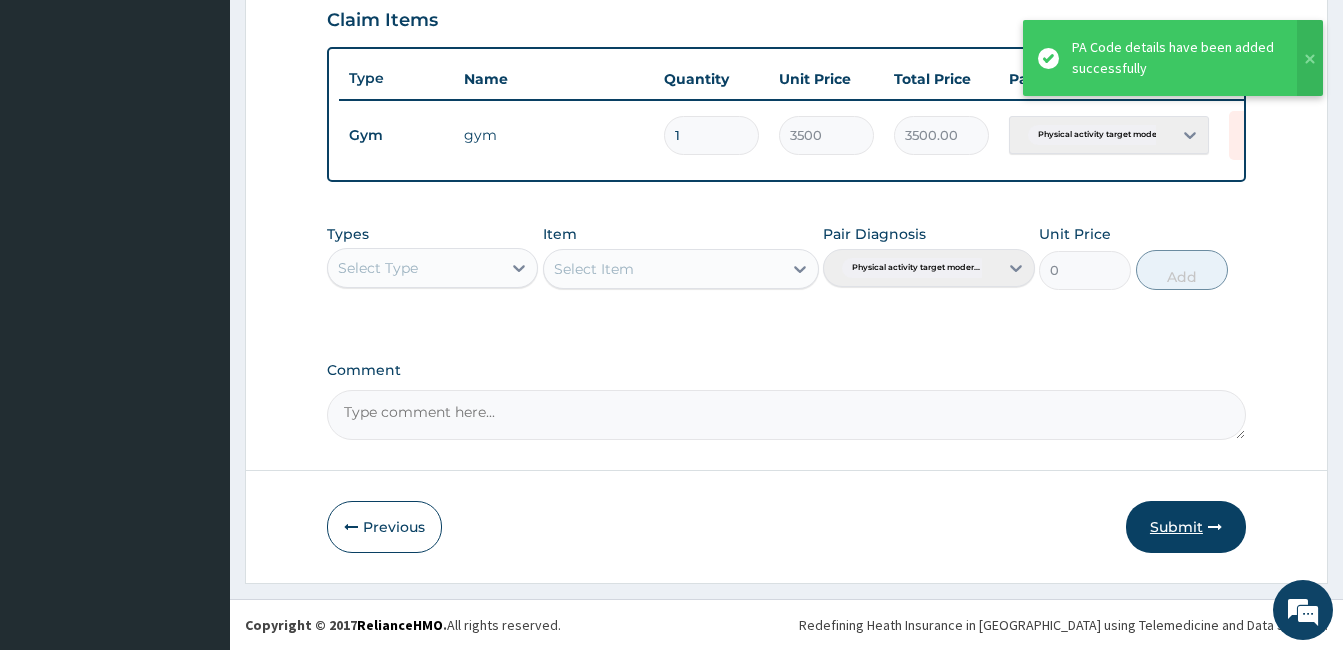 click at bounding box center (1215, 527) 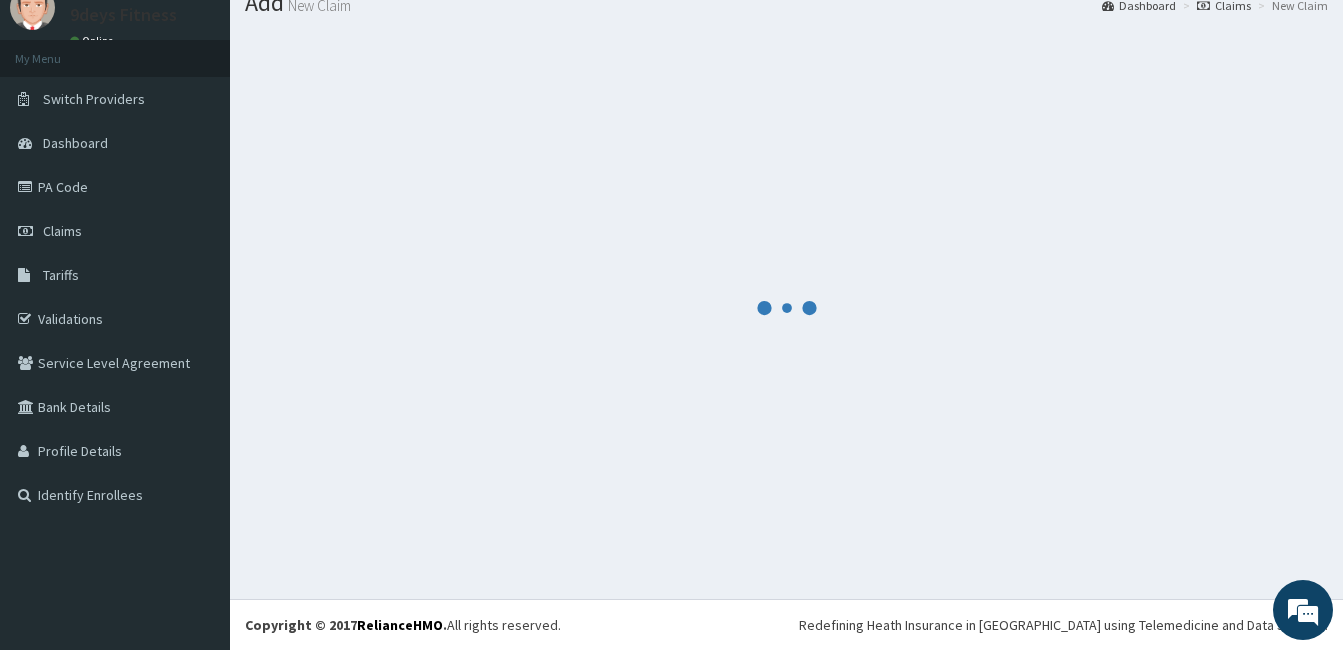 scroll, scrollTop: 700, scrollLeft: 0, axis: vertical 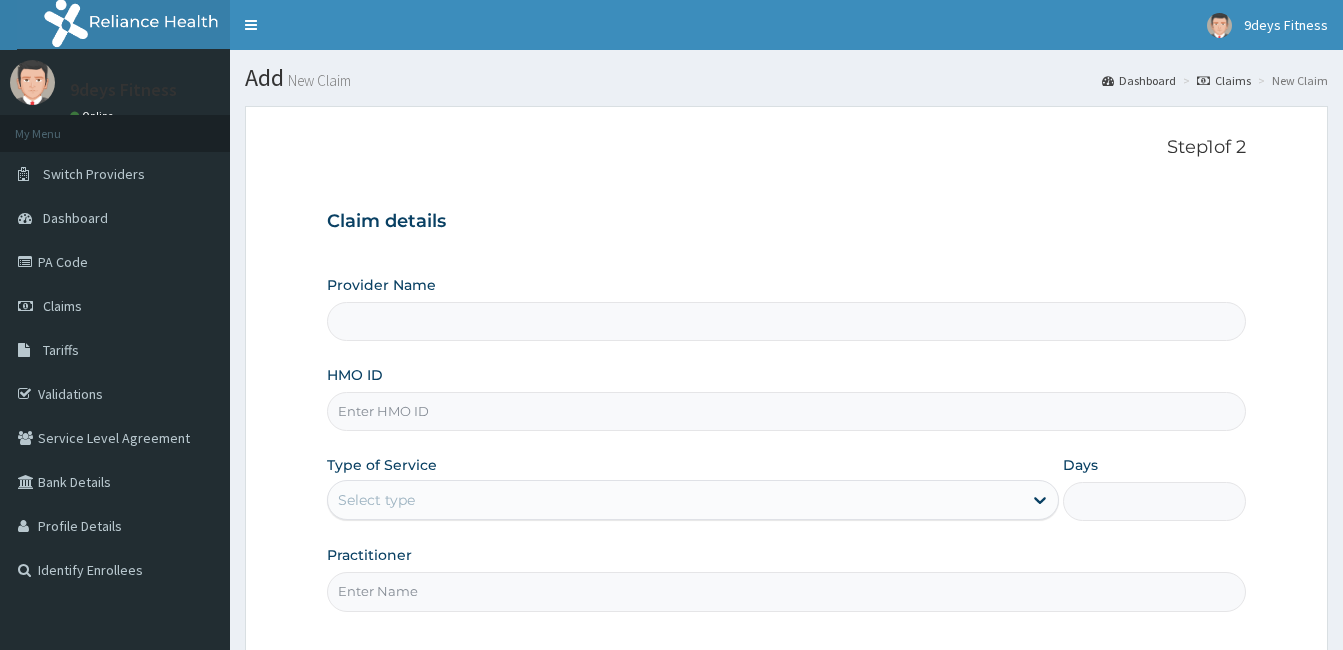 type on "9deys Fitness" 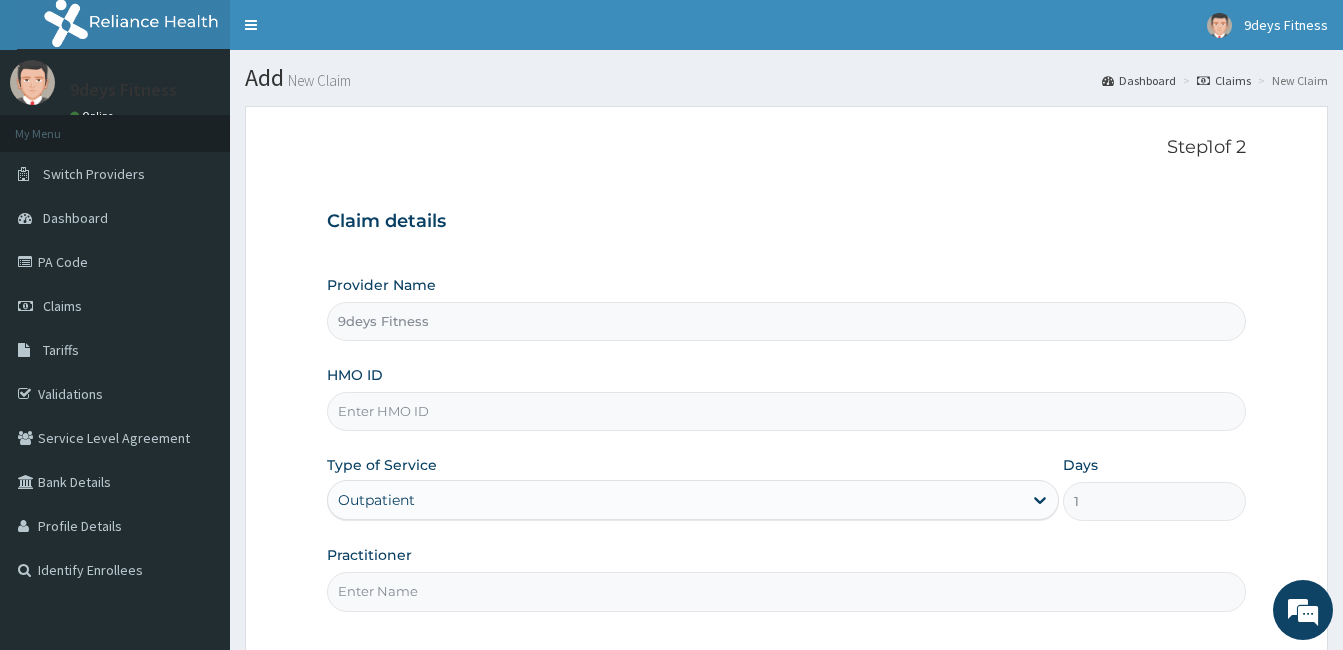 scroll, scrollTop: 0, scrollLeft: 0, axis: both 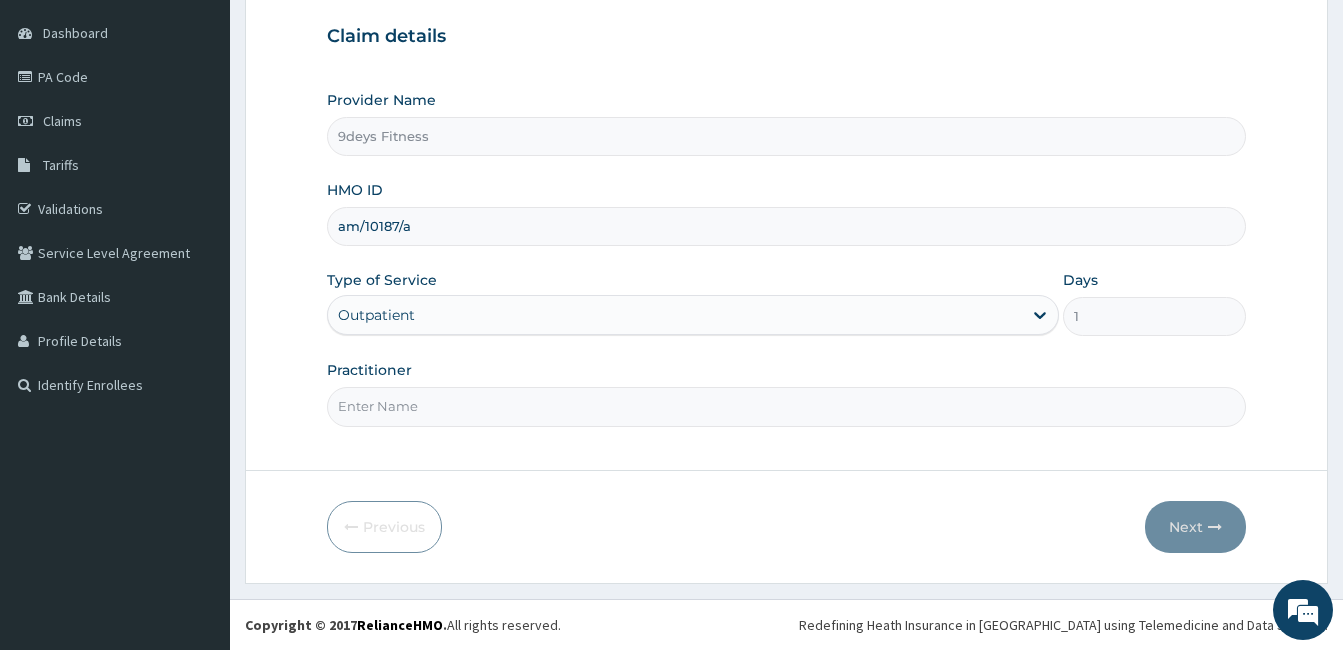 type on "am/10187/a" 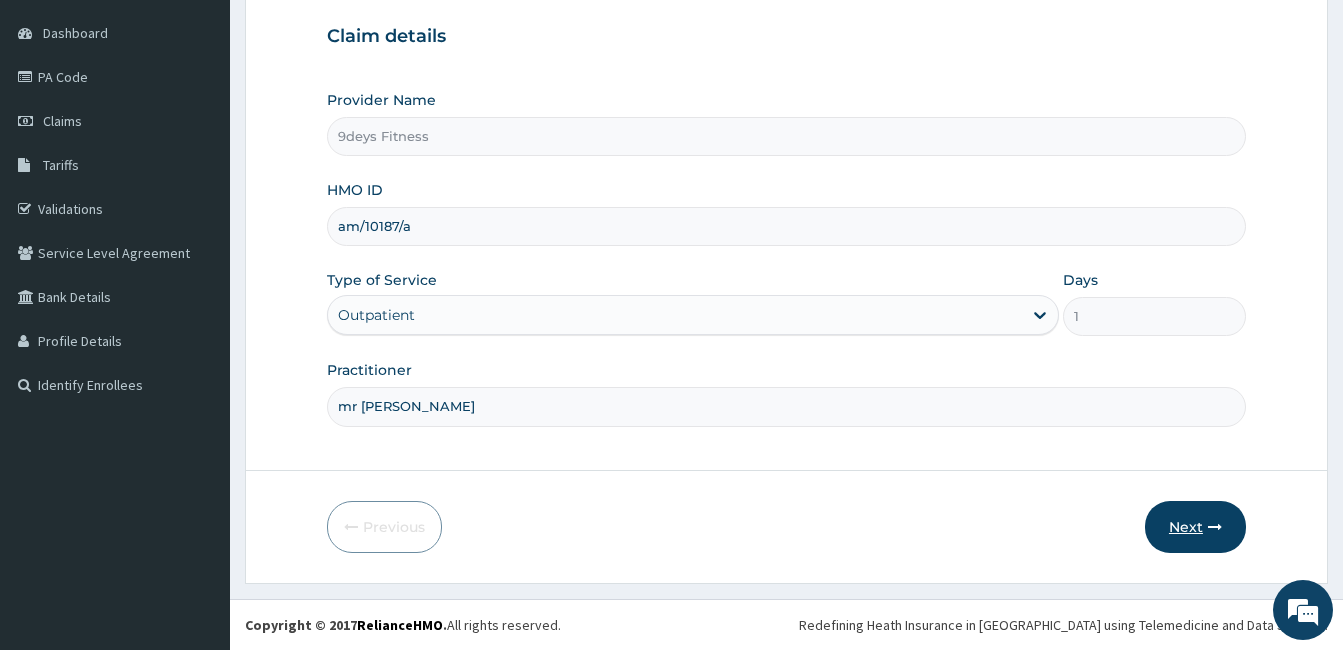 scroll, scrollTop: 0, scrollLeft: 0, axis: both 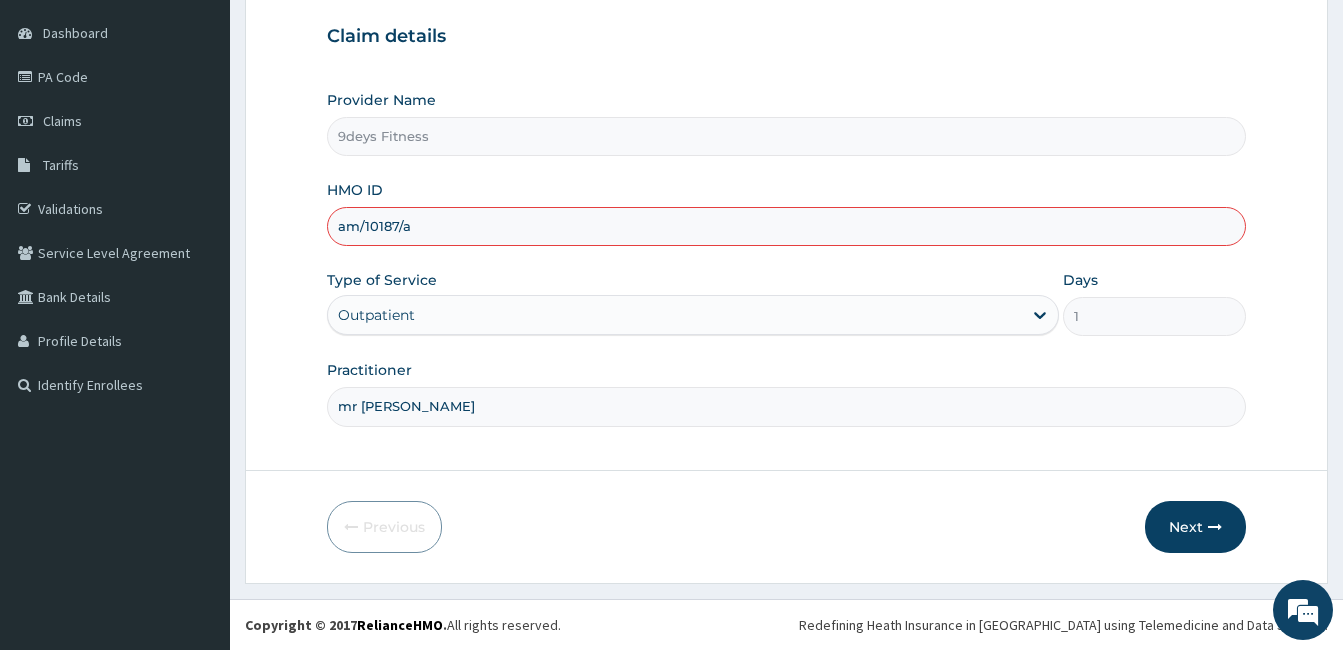 click on "am/10187/a" at bounding box center [786, 226] 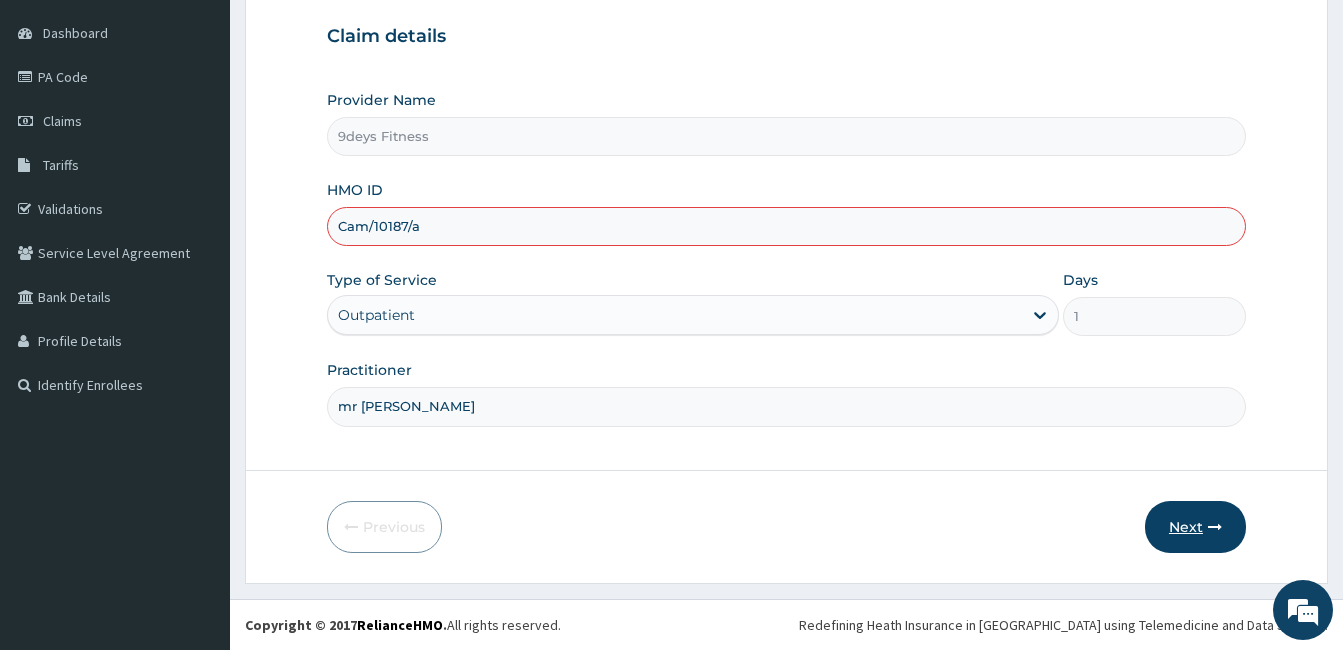 type on "Cam/10187/a" 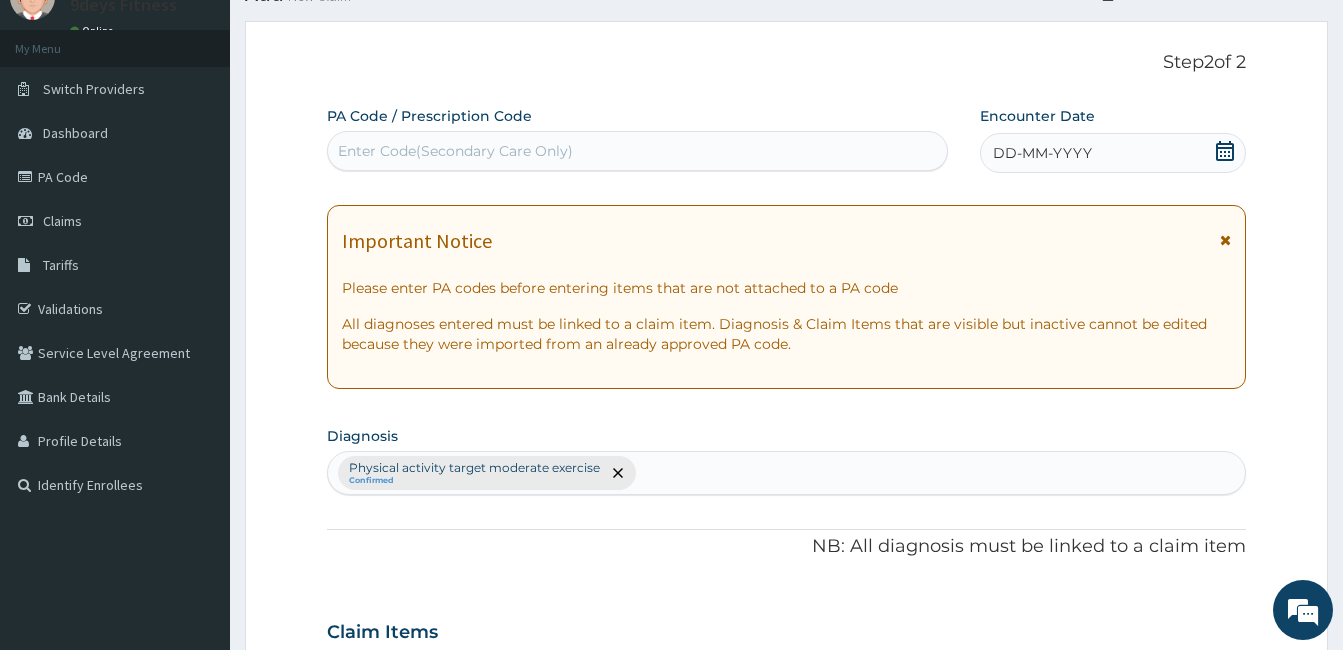 scroll, scrollTop: 0, scrollLeft: 0, axis: both 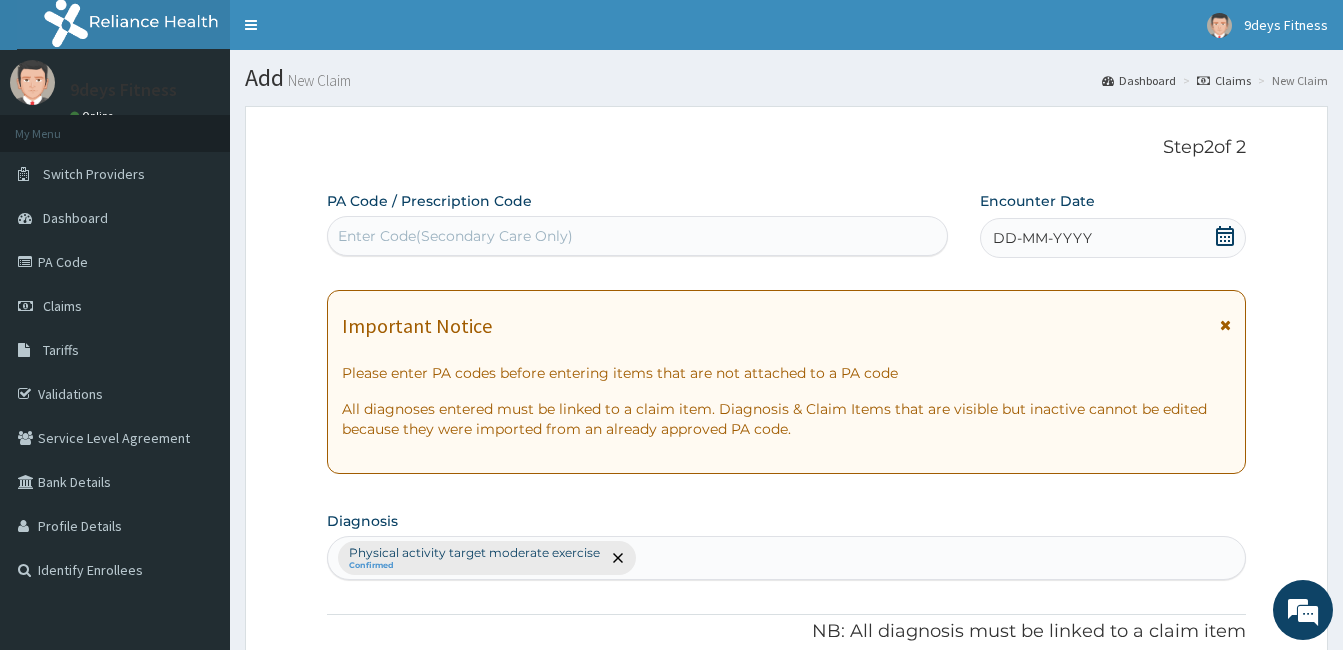 click on "Enter Code(Secondary Care Only)" at bounding box center [637, 236] 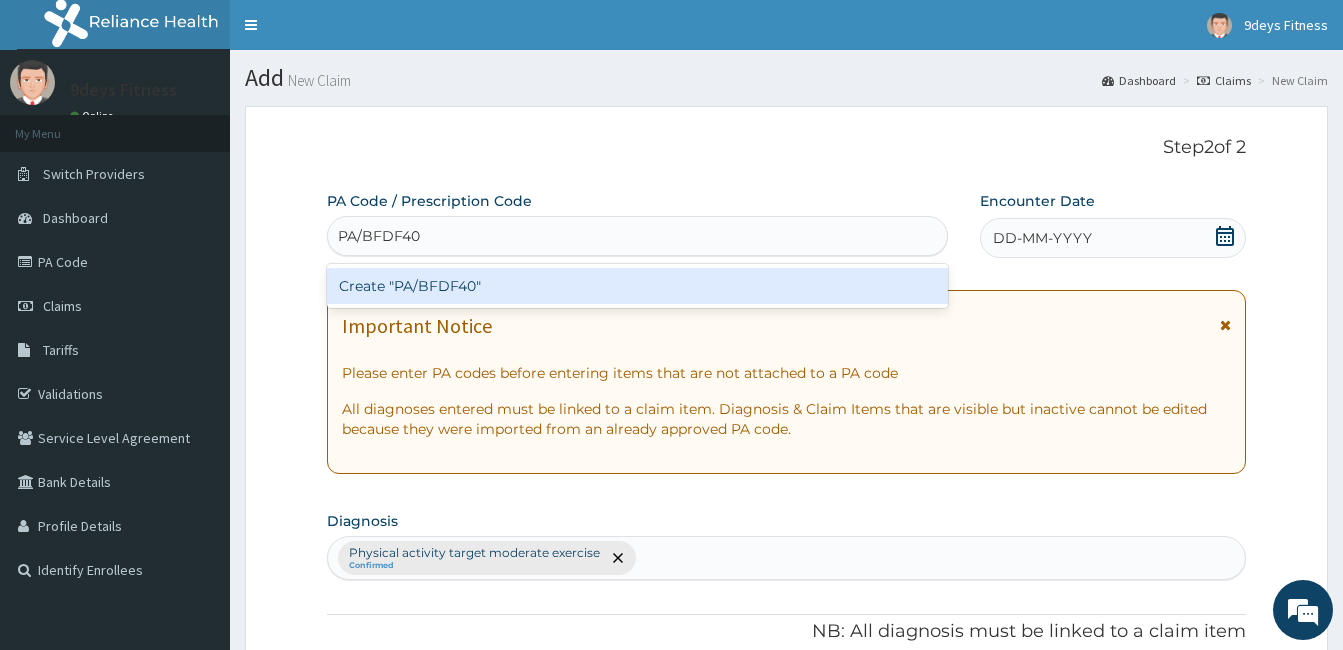 click on "Create "PA/BFDF40"" at bounding box center (637, 286) 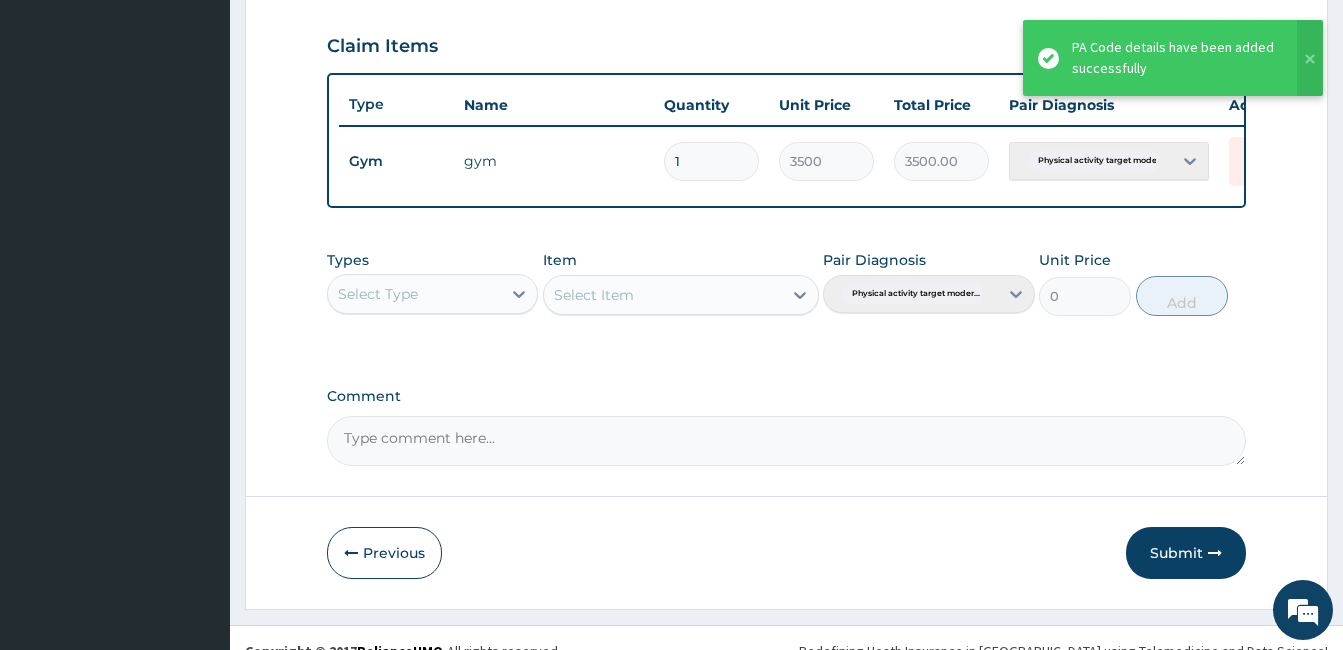 scroll, scrollTop: 712, scrollLeft: 0, axis: vertical 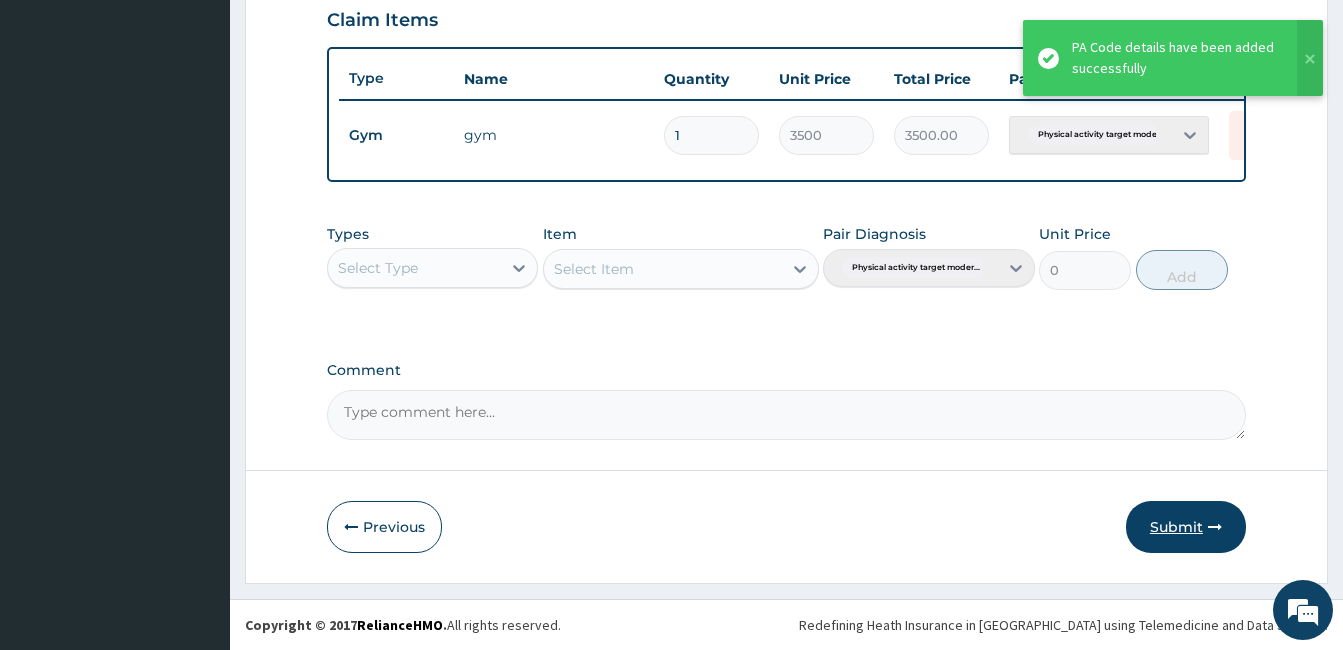 click on "Submit" at bounding box center [1186, 527] 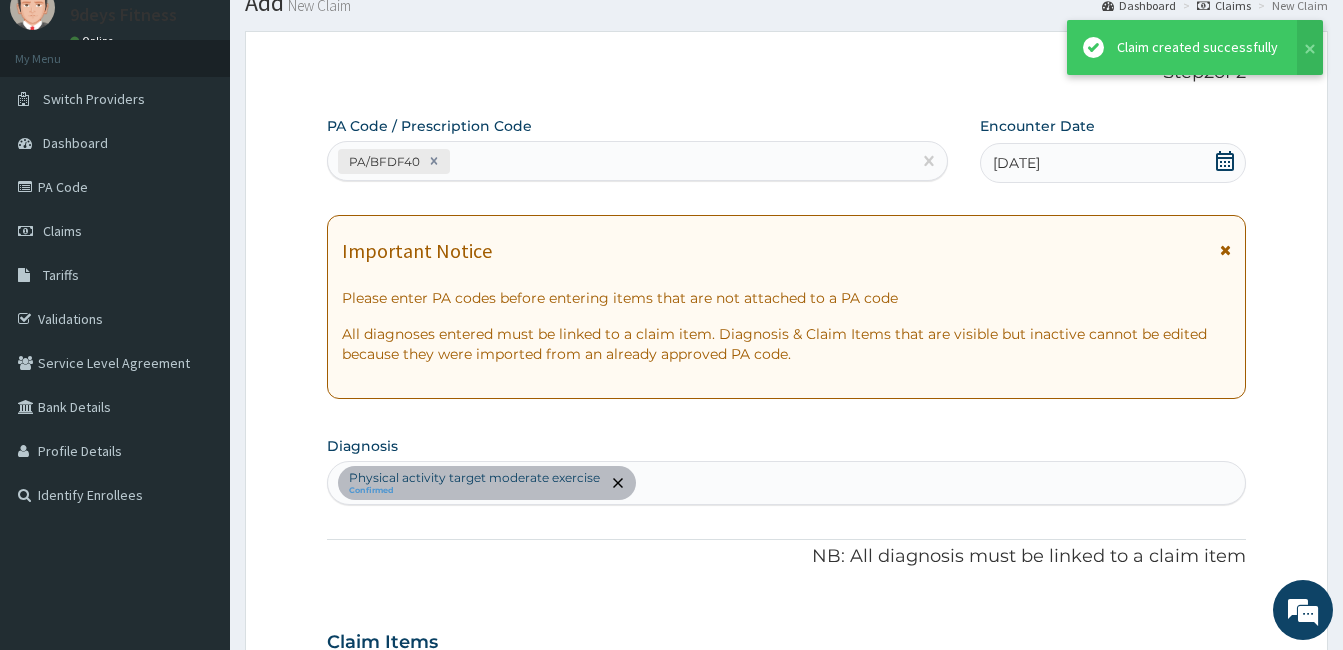 scroll, scrollTop: 712, scrollLeft: 0, axis: vertical 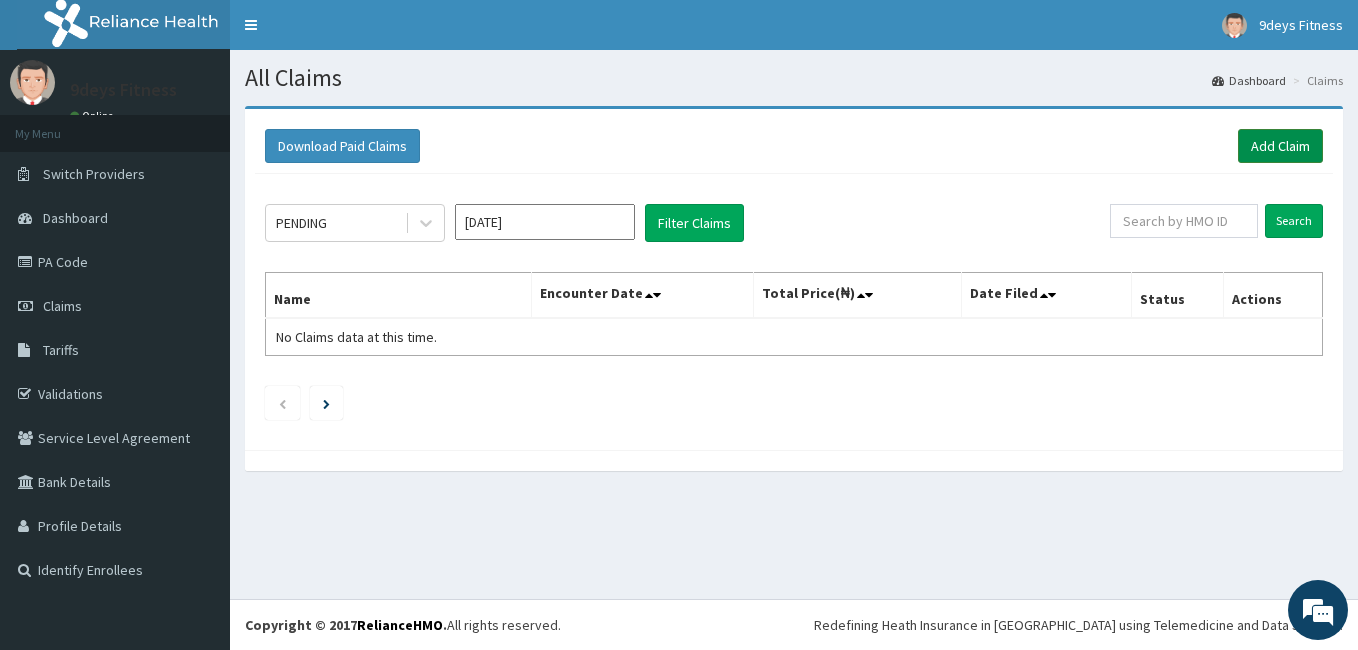 click on "Add Claim" at bounding box center [1280, 146] 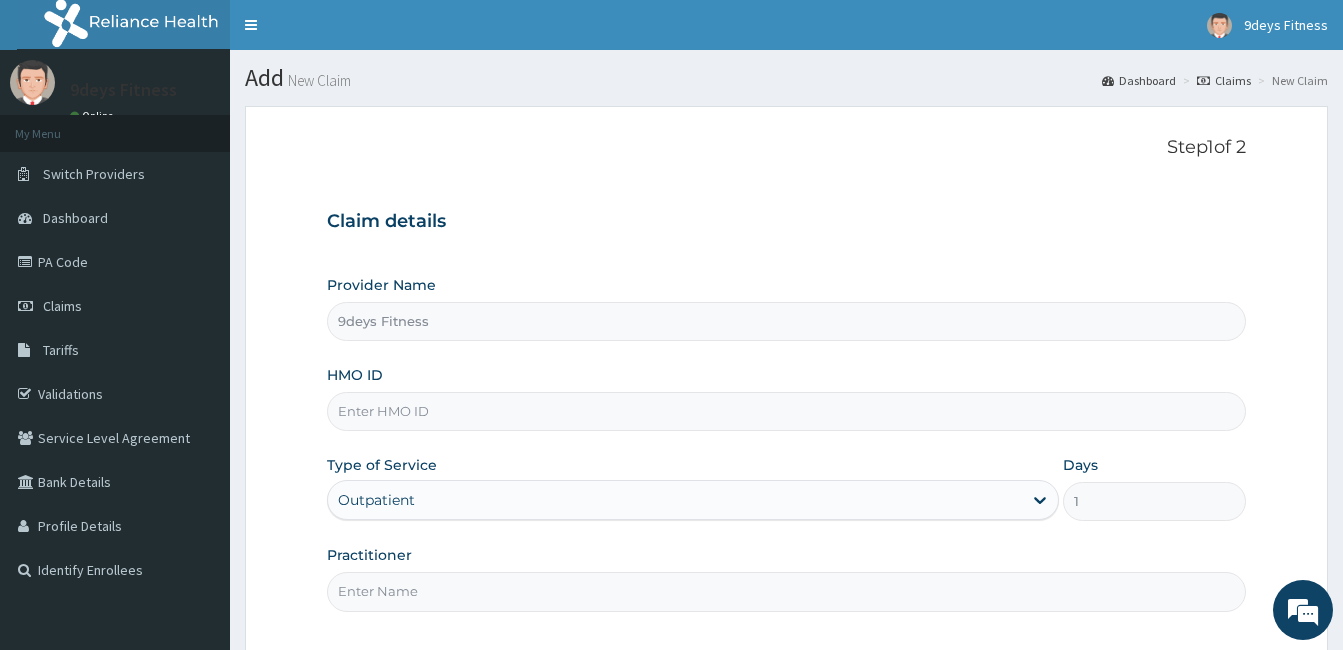 scroll, scrollTop: 0, scrollLeft: 0, axis: both 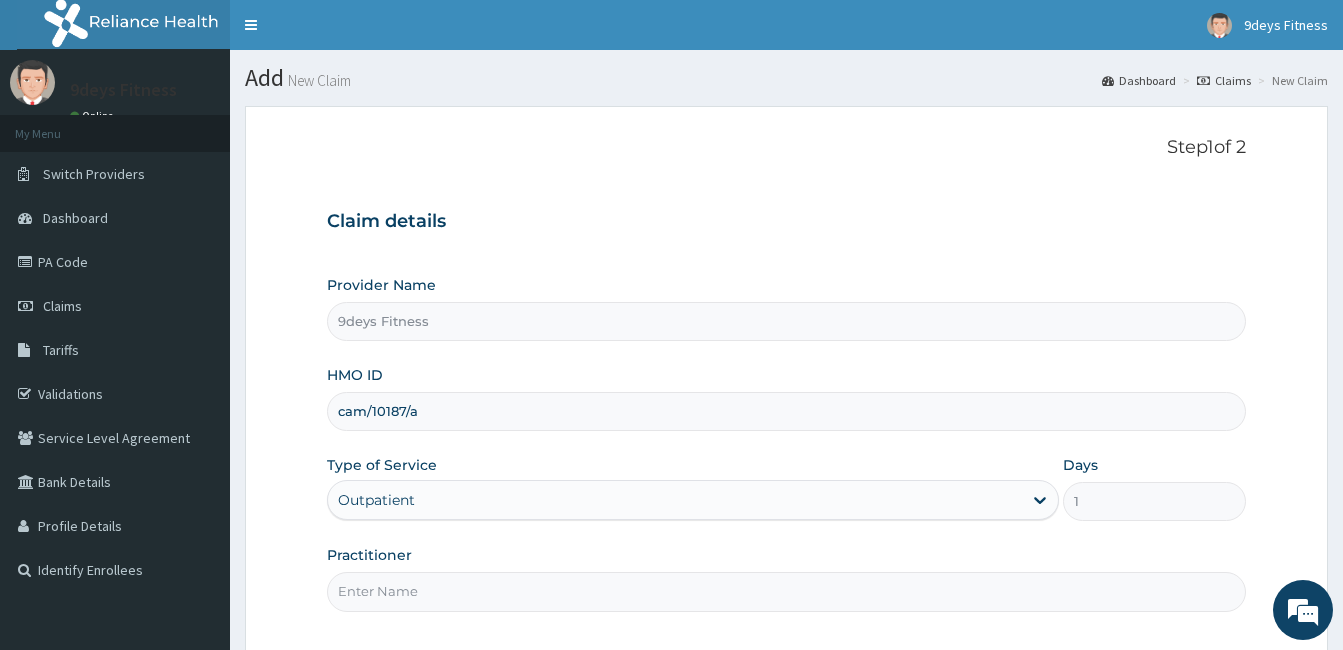 type on "cam/10187/a" 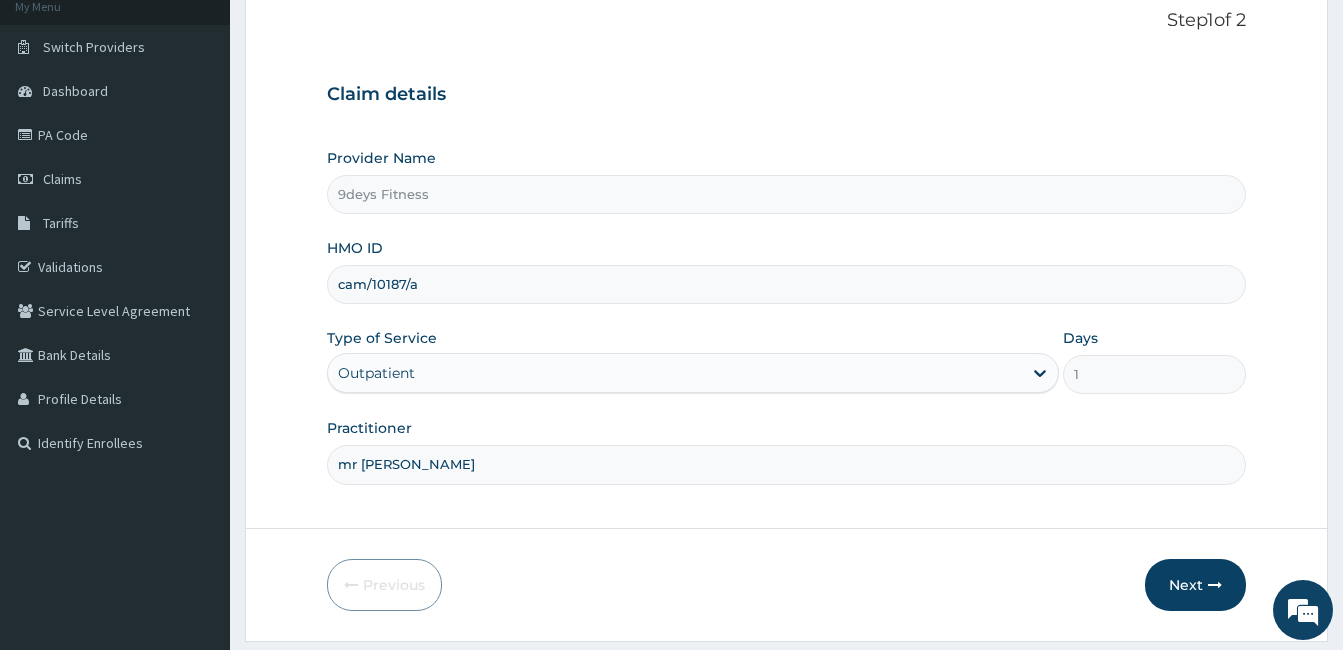 scroll, scrollTop: 185, scrollLeft: 0, axis: vertical 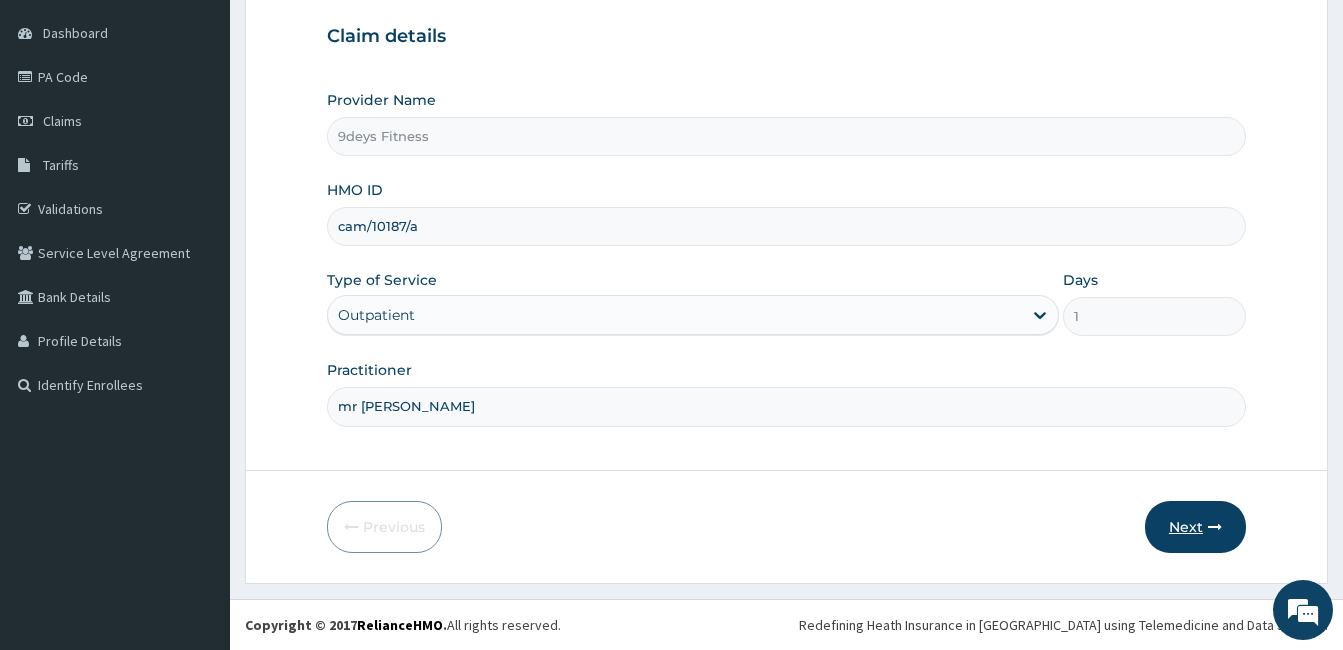 click on "Next" at bounding box center (1195, 527) 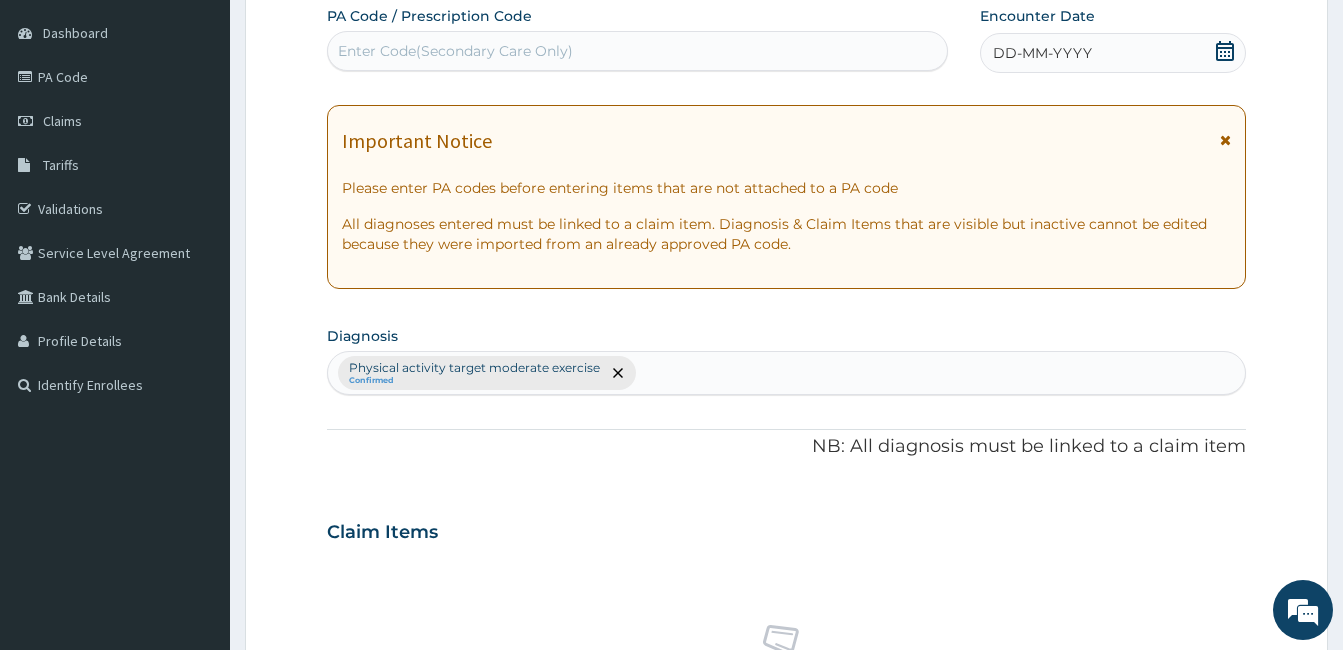 click on "Enter Code(Secondary Care Only)" at bounding box center [455, 51] 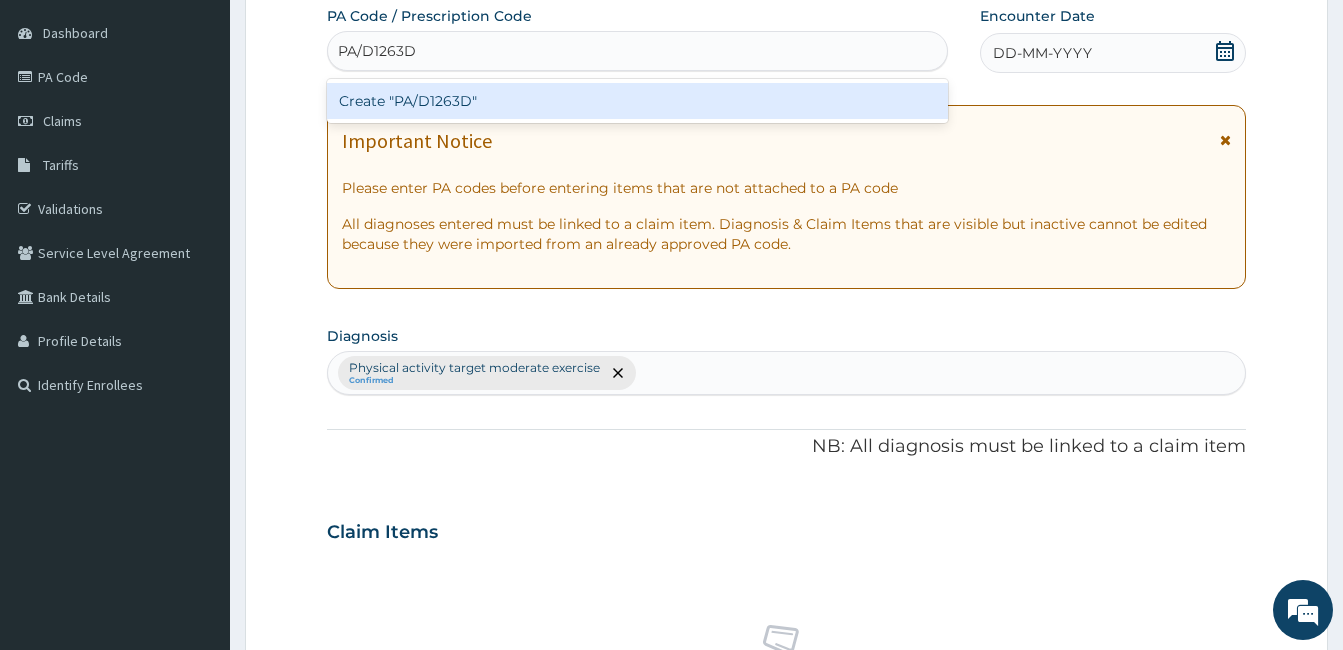 click on "Create "PA/D1263D"" at bounding box center [637, 101] 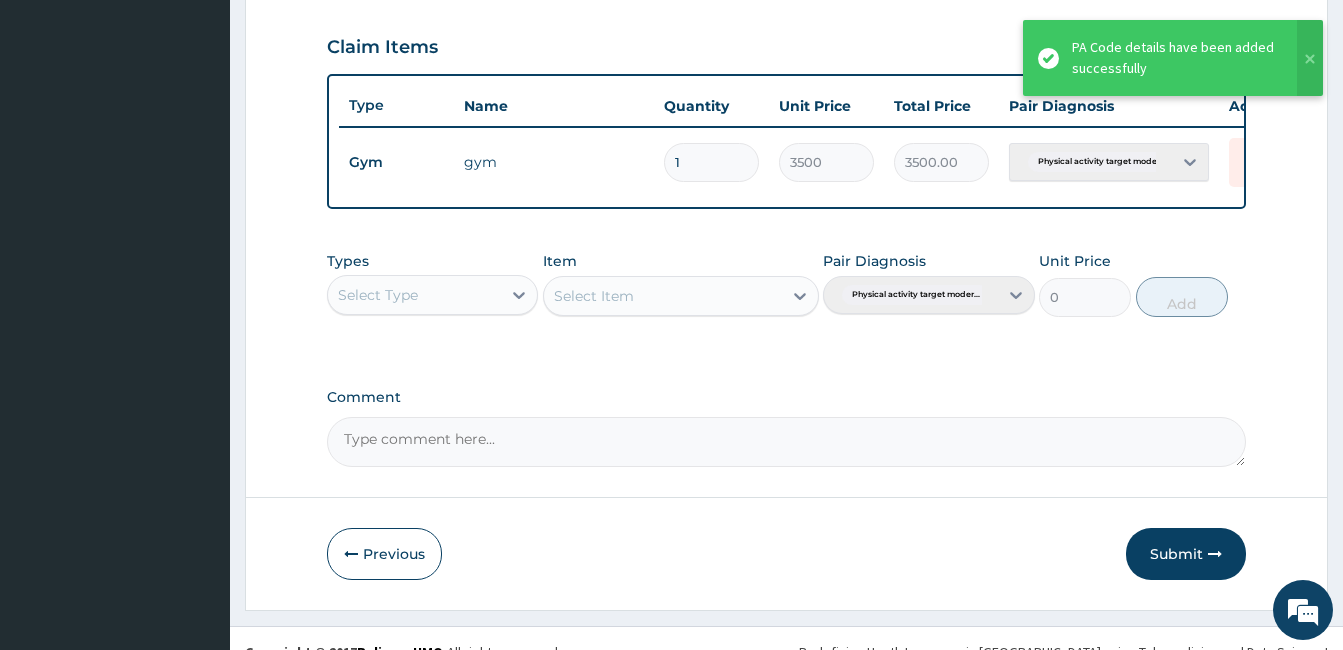scroll, scrollTop: 712, scrollLeft: 0, axis: vertical 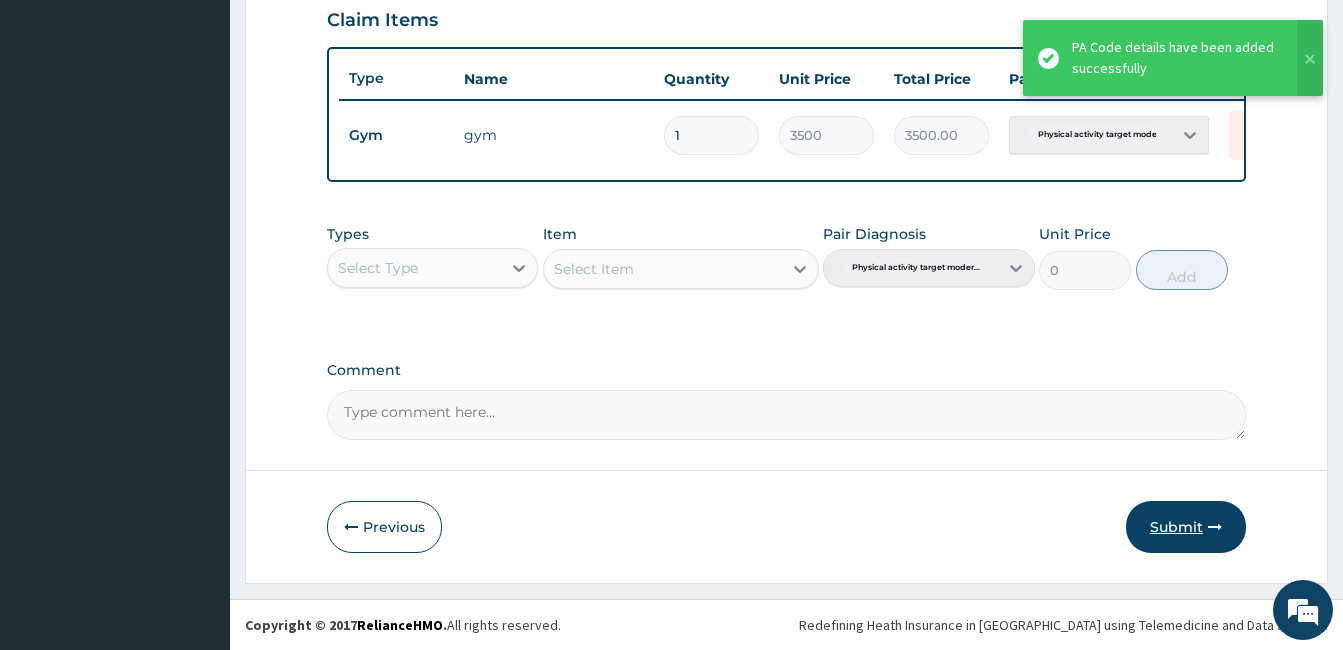 click on "Submit" at bounding box center [1186, 527] 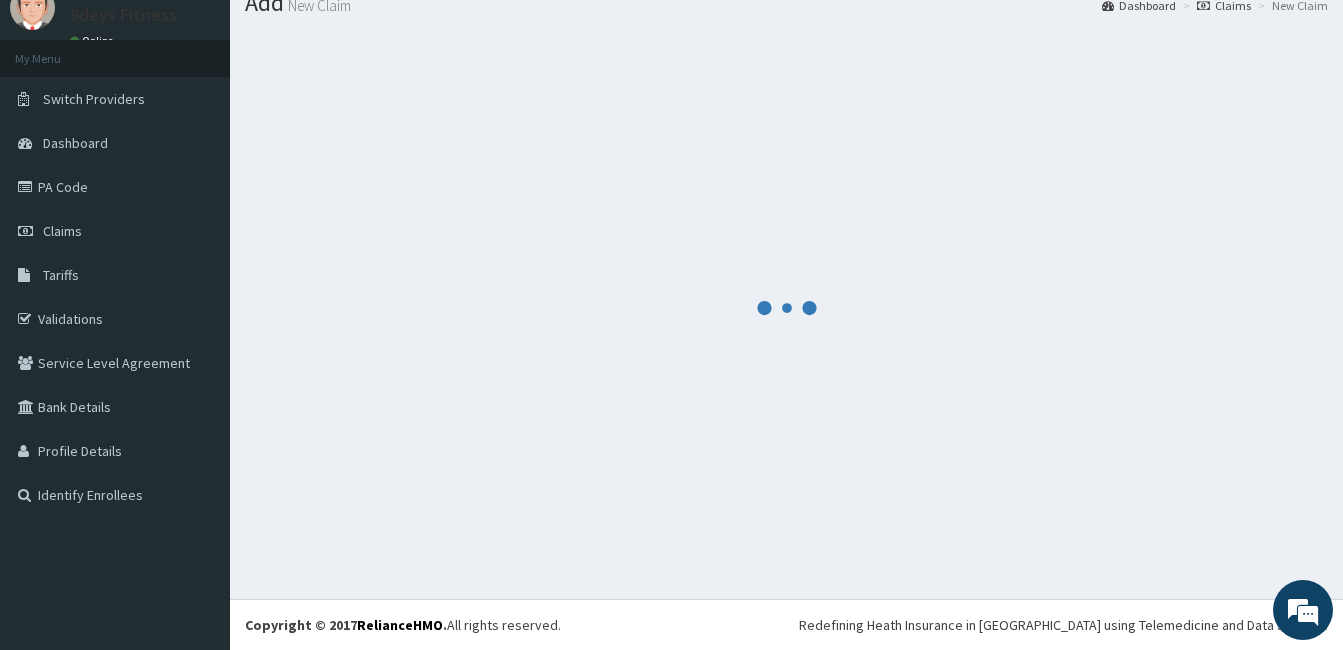 scroll, scrollTop: 712, scrollLeft: 0, axis: vertical 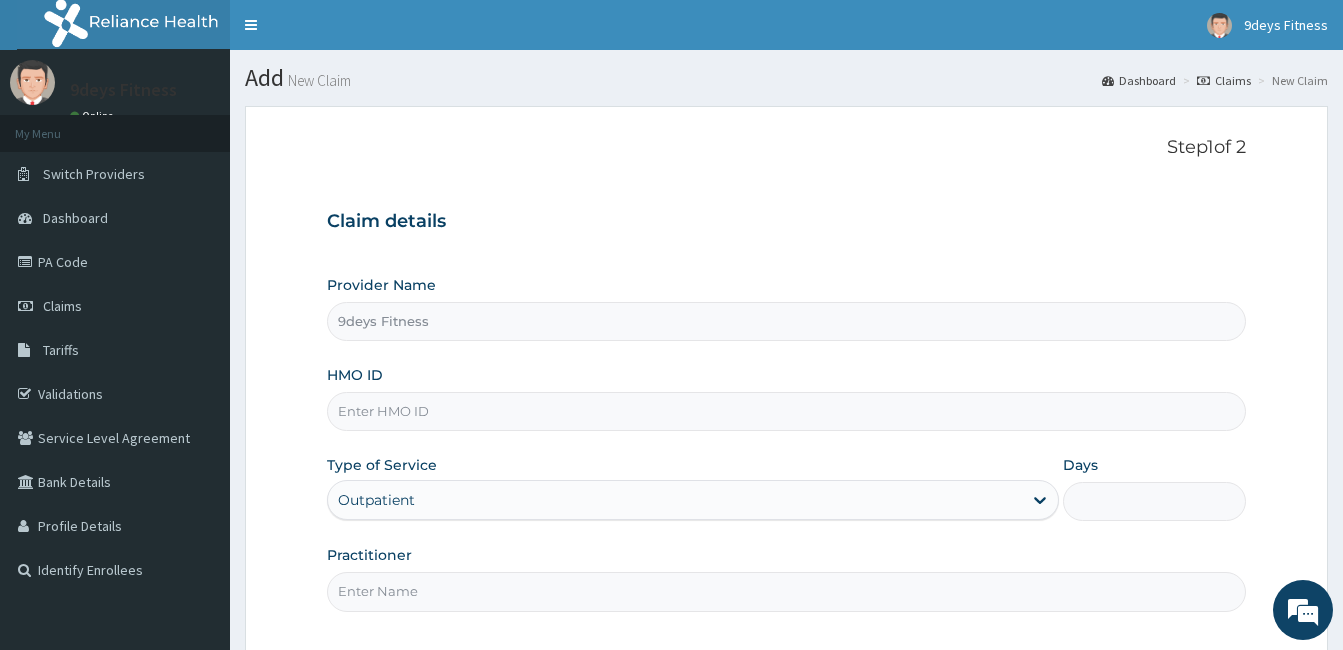 type on "9deys Fitness" 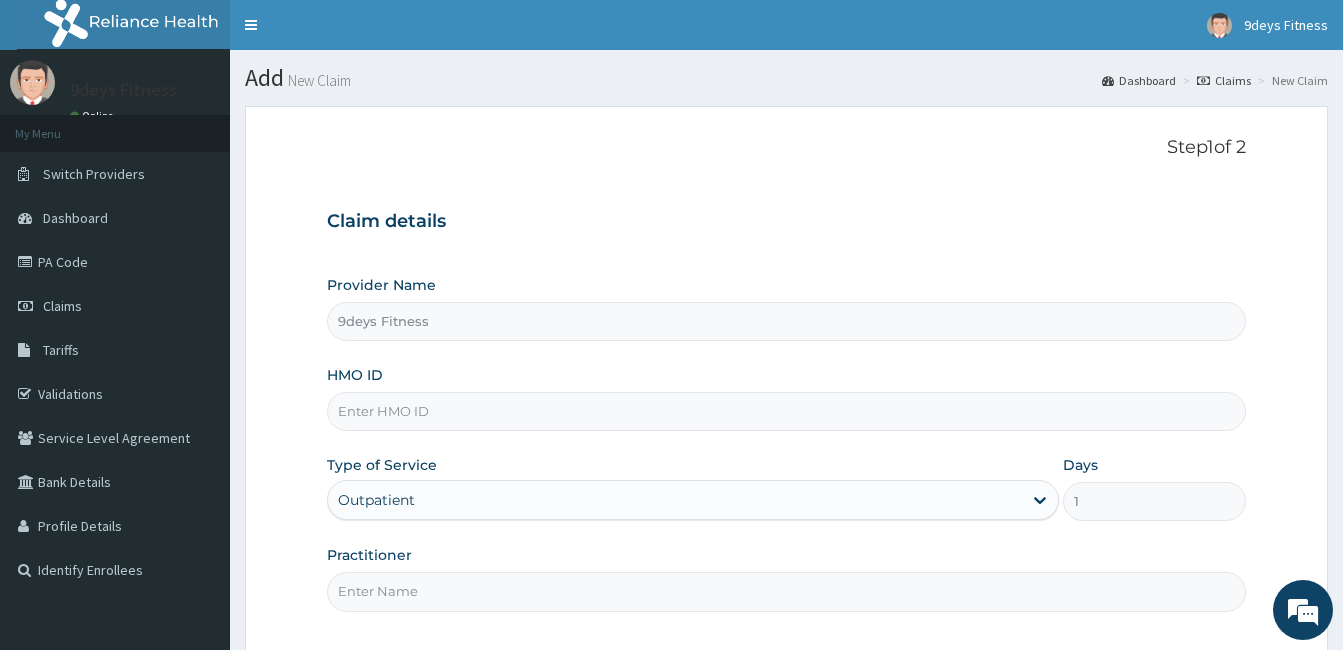 scroll, scrollTop: 0, scrollLeft: 0, axis: both 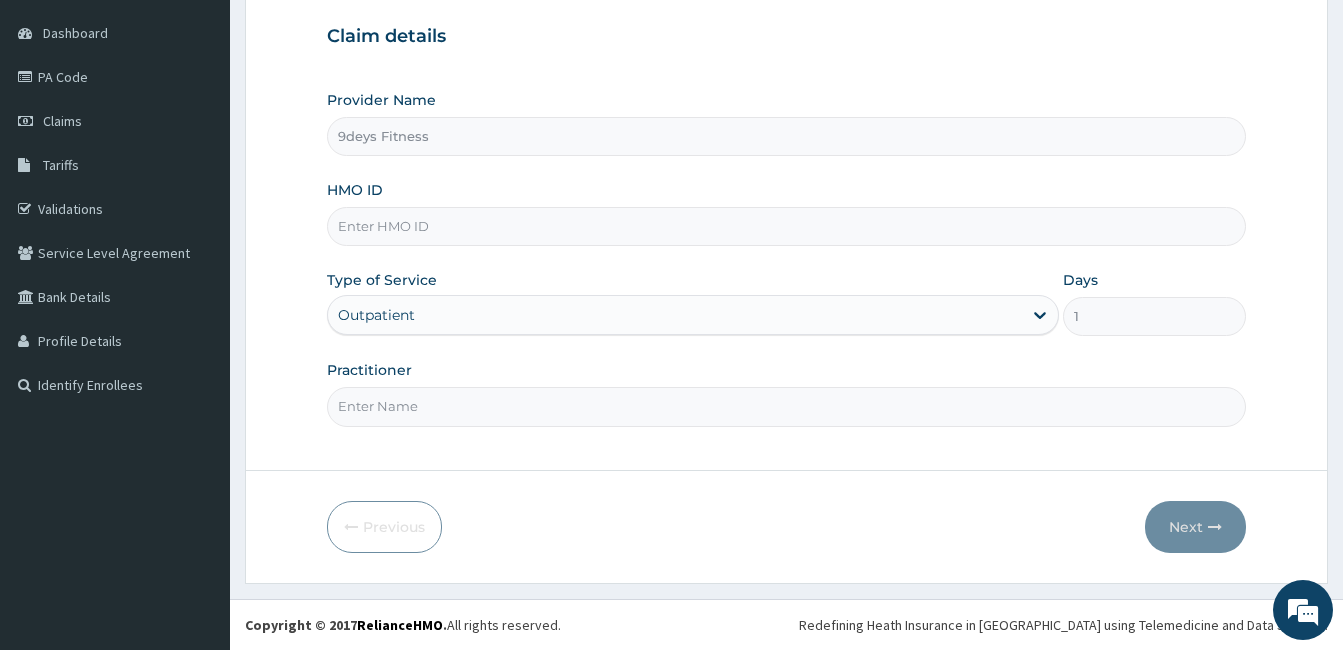 click on "Practitioner" at bounding box center [786, 406] 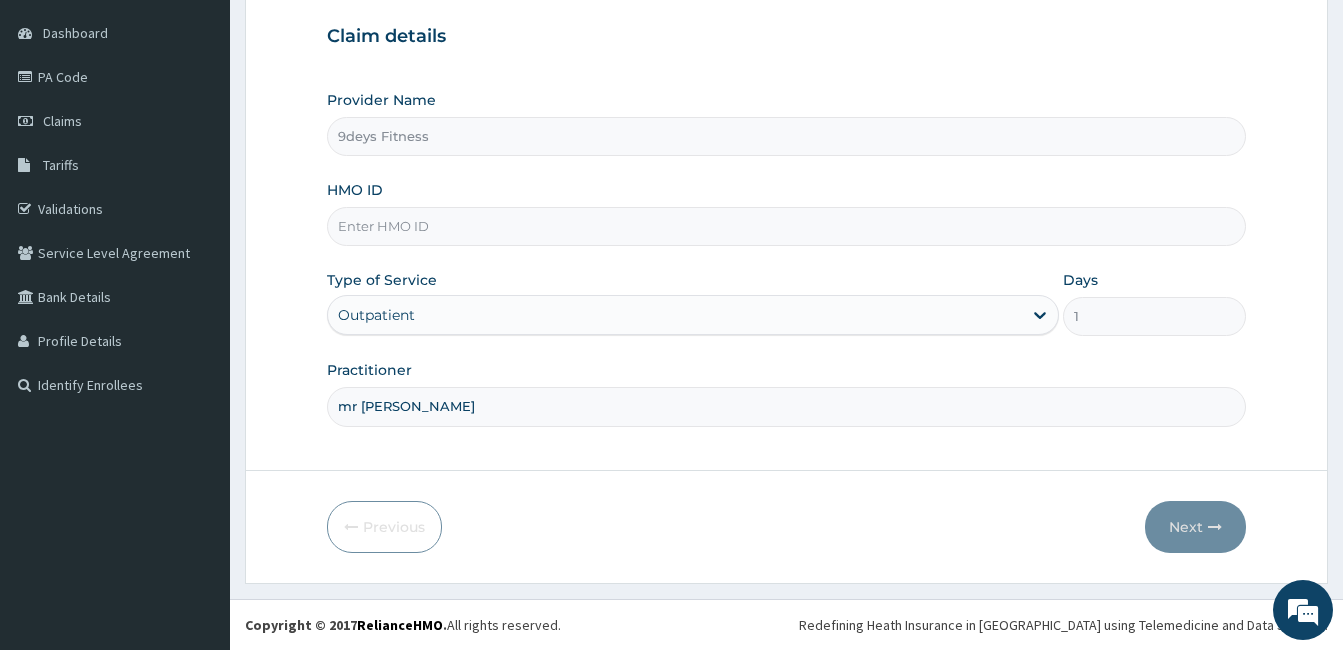 type on "cam/10187/a" 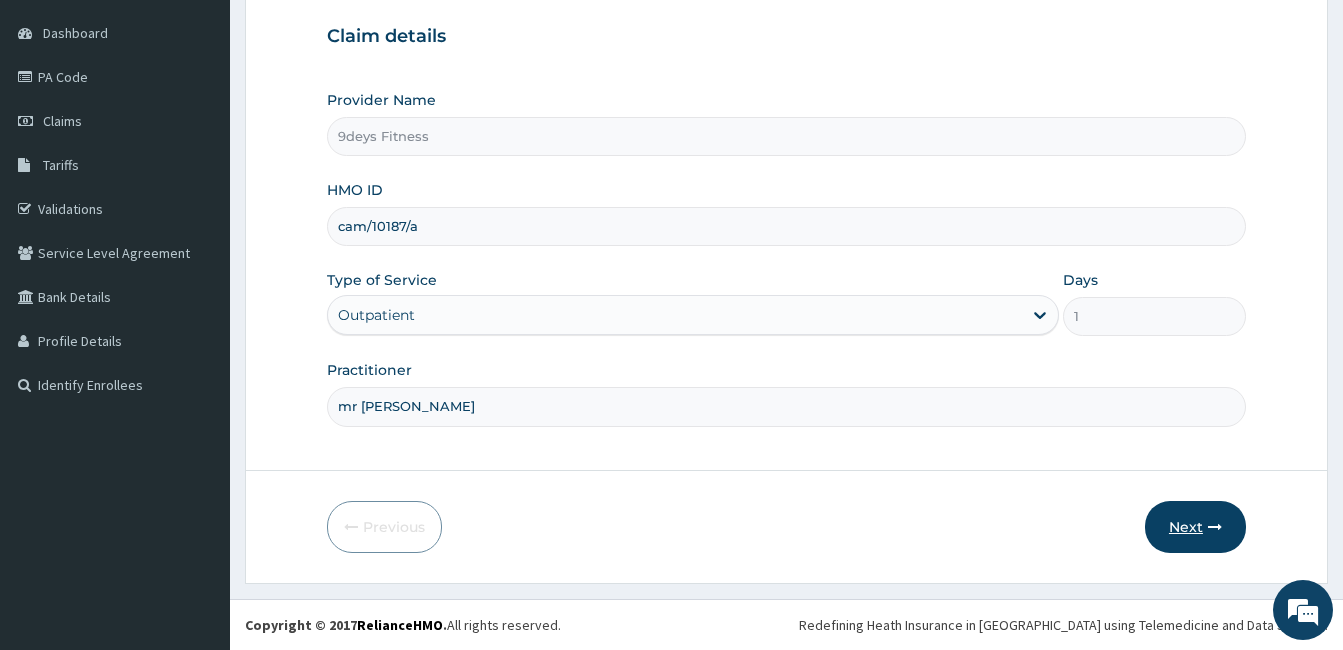 click on "Next" at bounding box center [1195, 527] 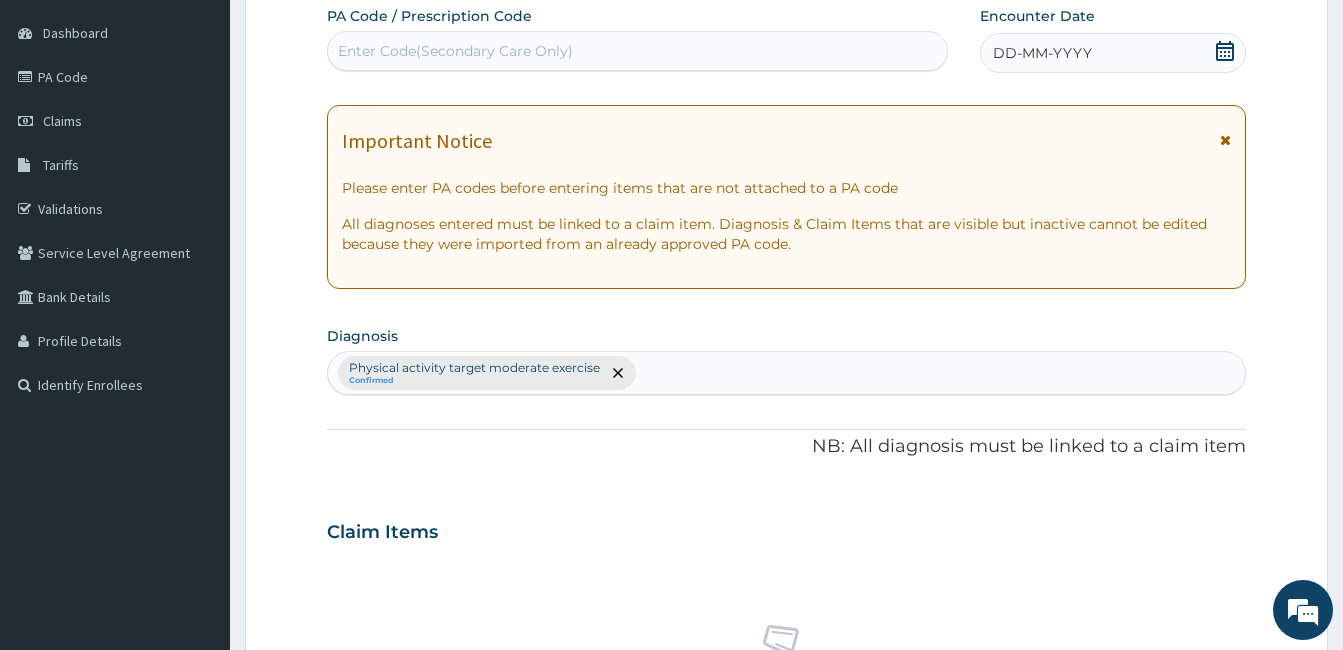 click on "Enter Code(Secondary Care Only)" at bounding box center (455, 51) 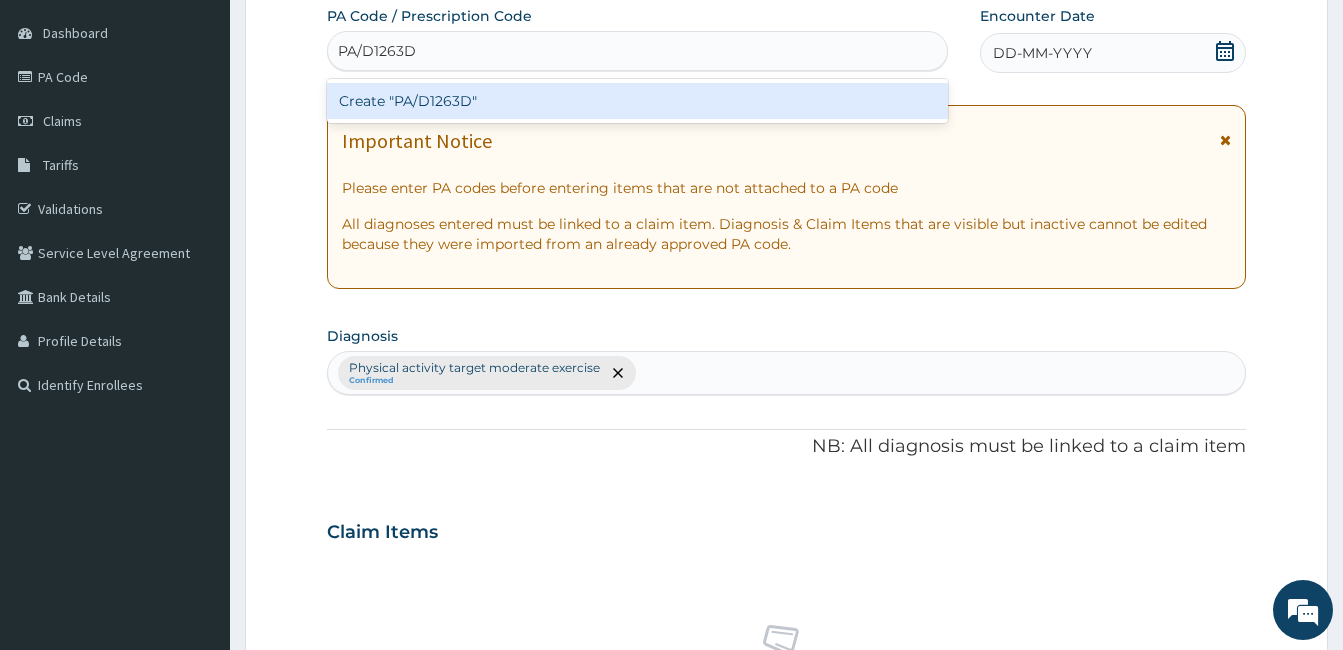 click on "Create "PA/D1263D"" at bounding box center [637, 101] 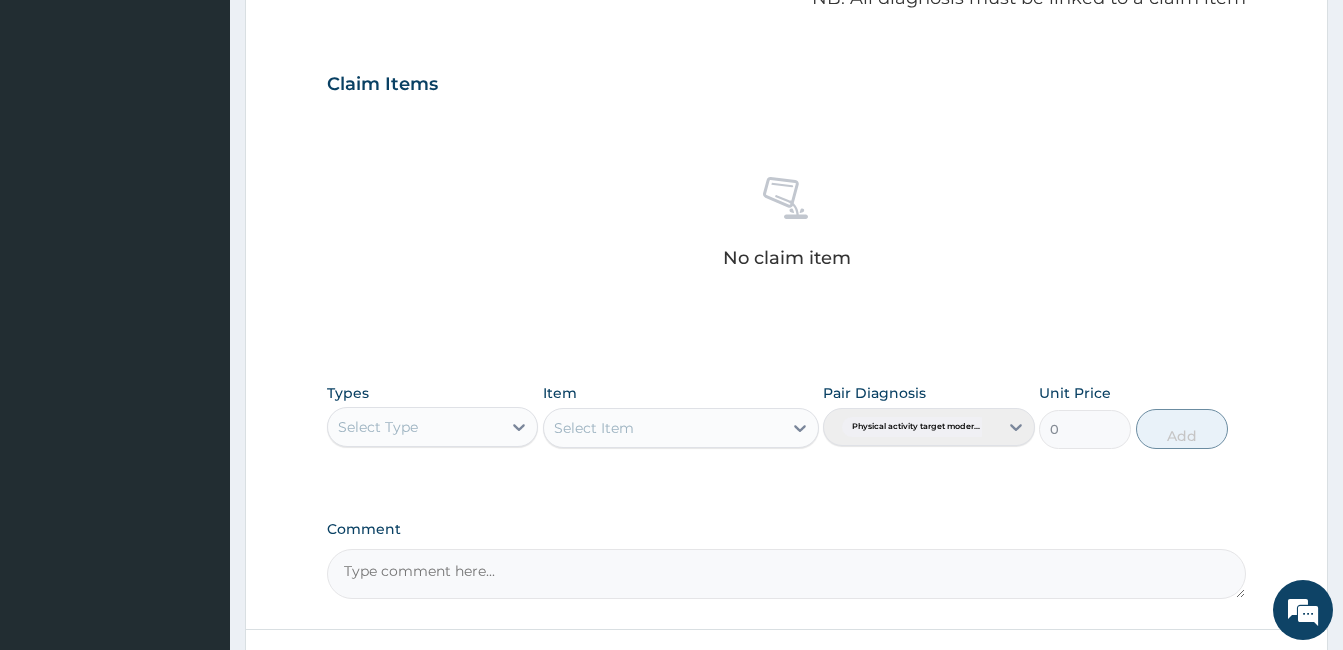 scroll, scrollTop: 810, scrollLeft: 0, axis: vertical 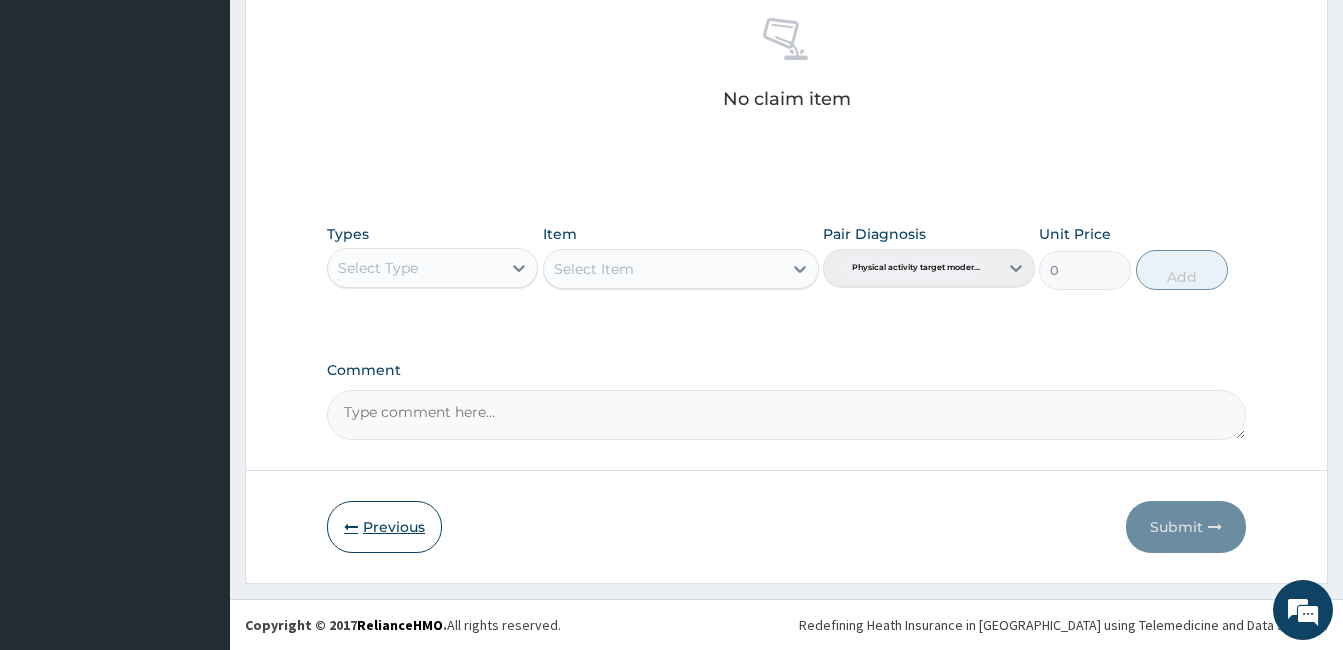 click on "Previous" at bounding box center (384, 527) 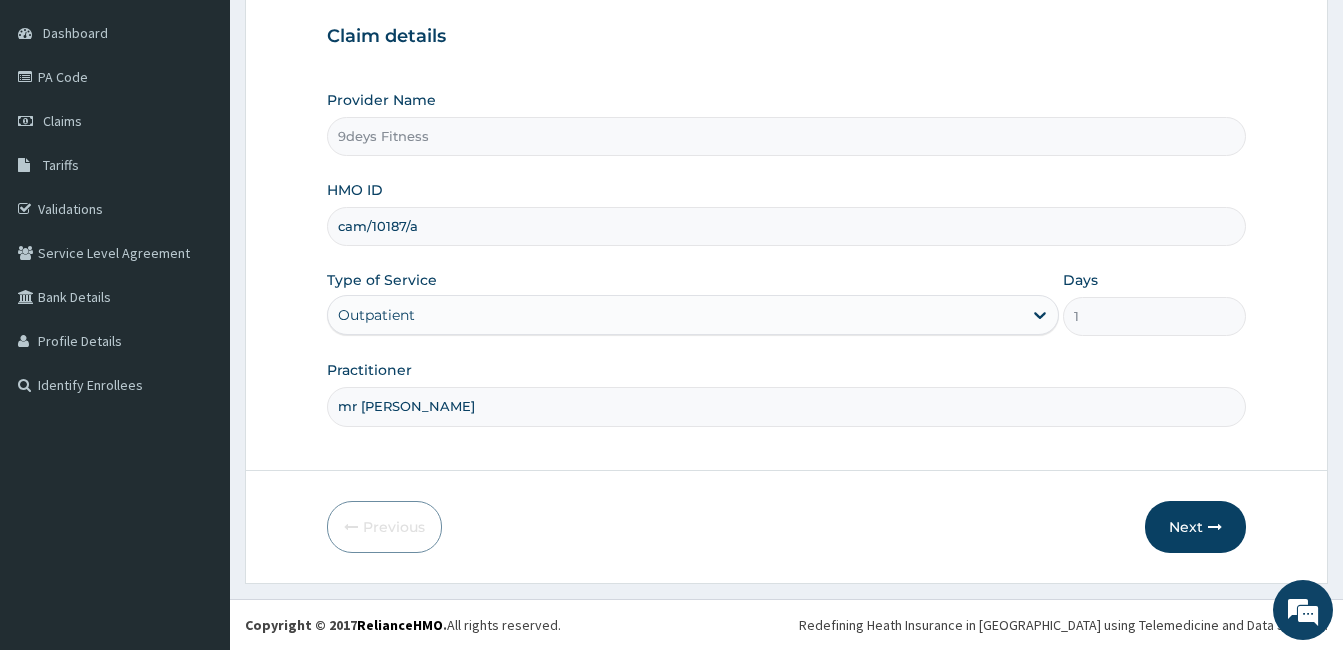 drag, startPoint x: 433, startPoint y: 236, endPoint x: 319, endPoint y: 251, distance: 114.982605 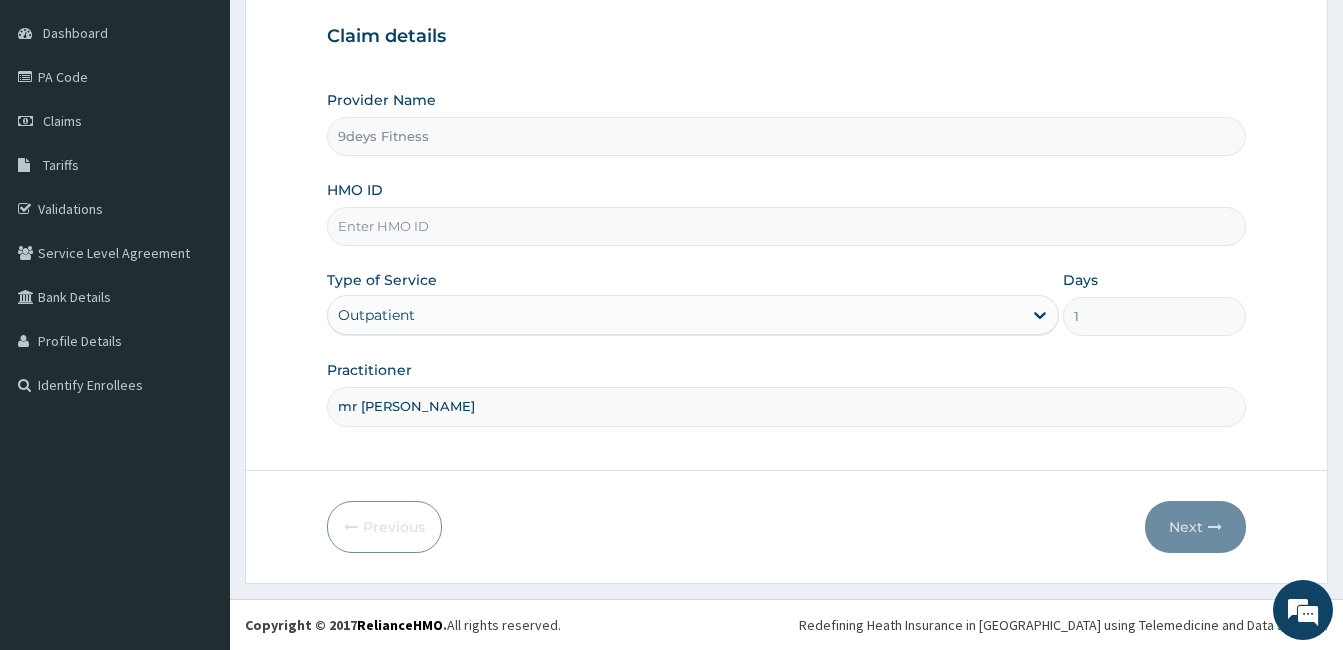 paste on "vdn/10015/a" 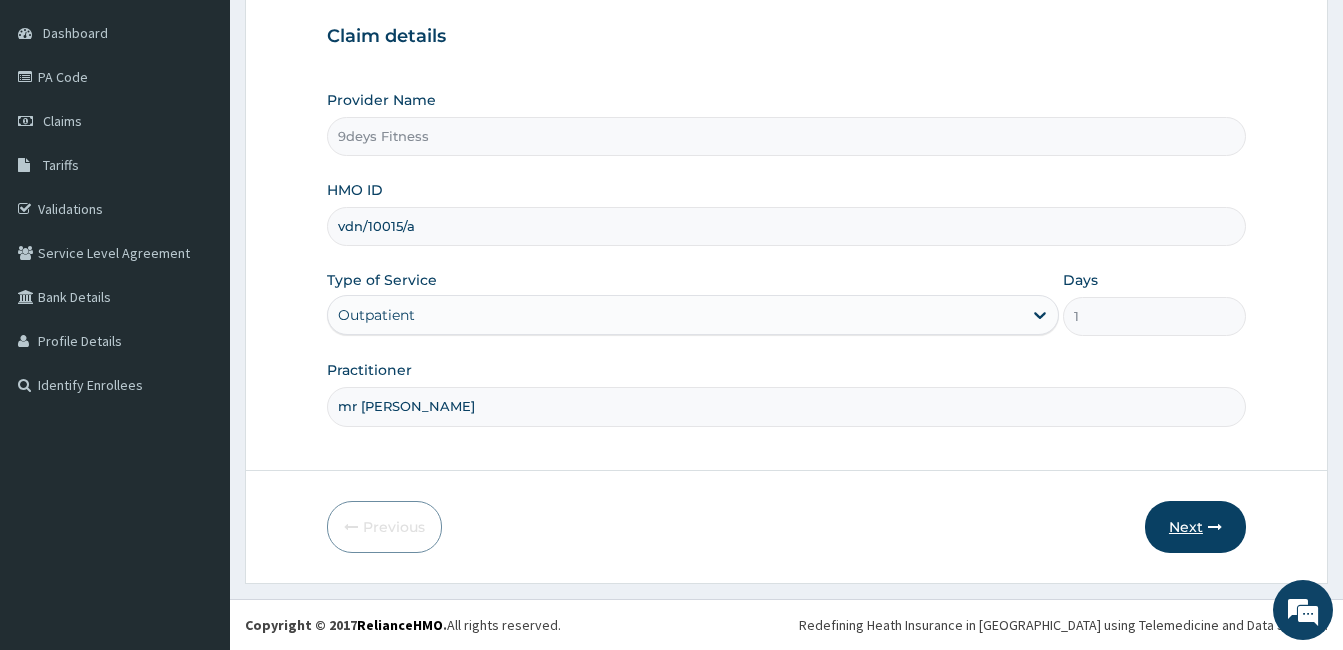 type on "vdn/10015/a" 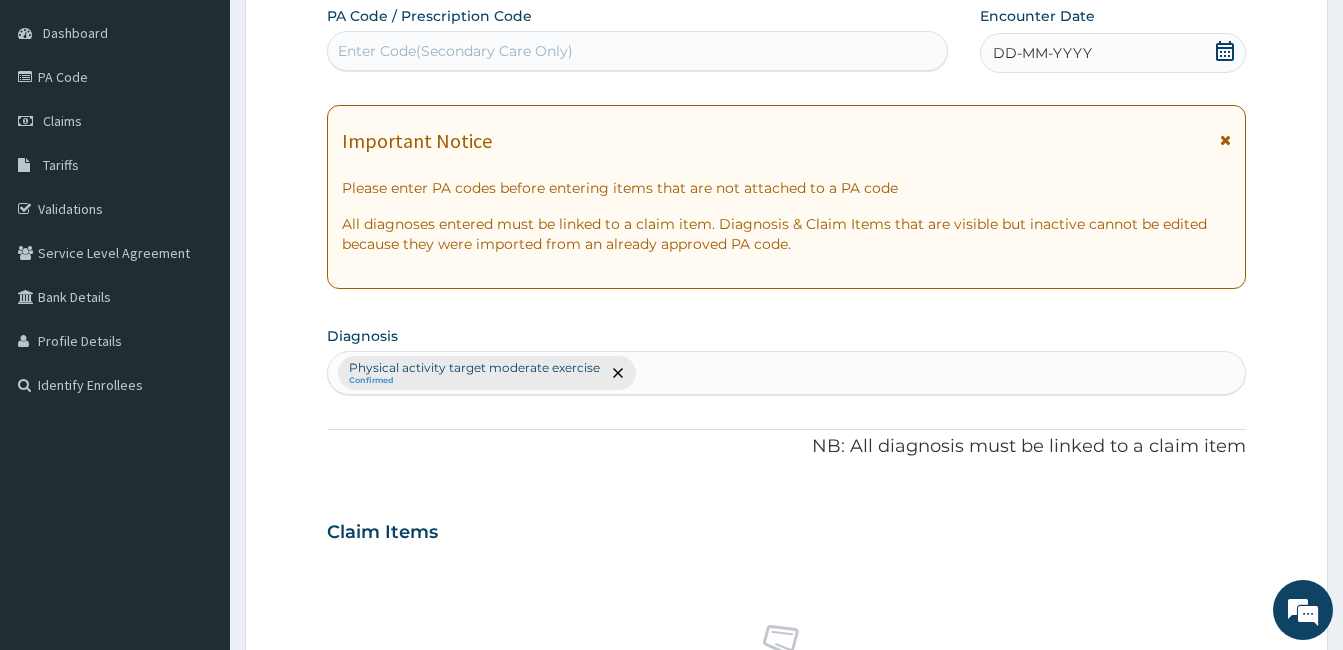 click on "Enter Code(Secondary Care Only)" at bounding box center (455, 51) 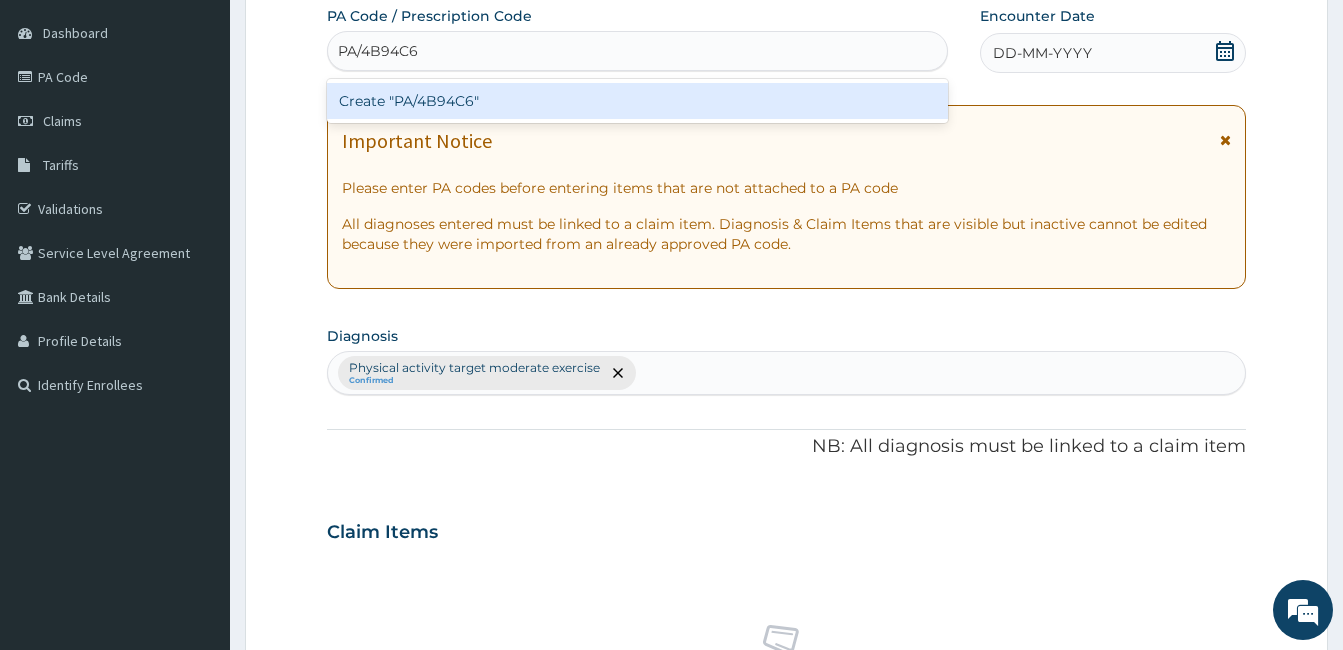 click on "Create "PA/4B94C6"" at bounding box center (637, 101) 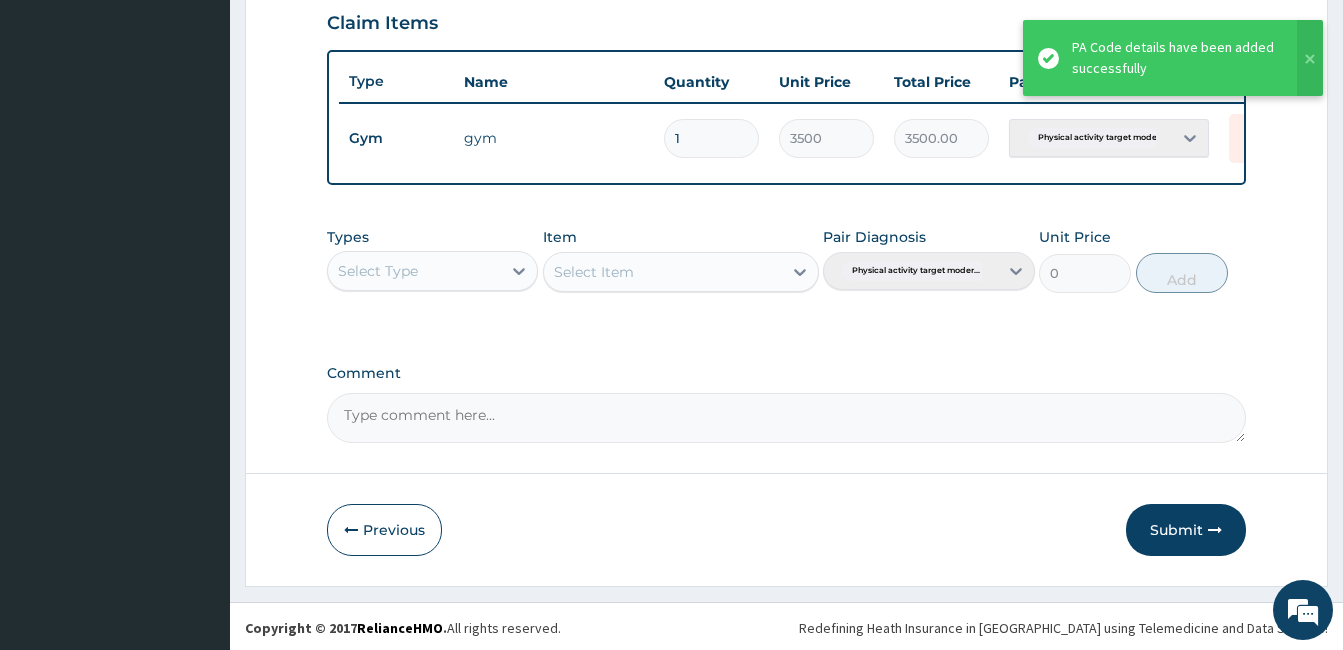 scroll, scrollTop: 712, scrollLeft: 0, axis: vertical 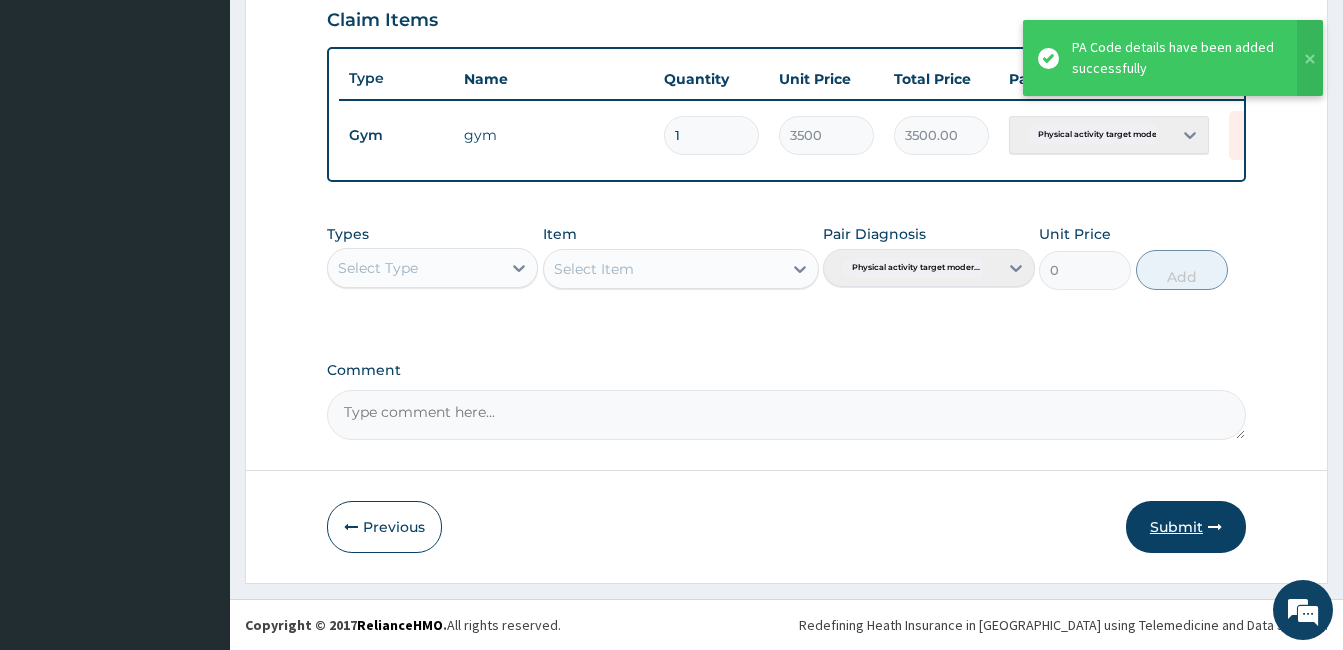 click on "Submit" at bounding box center [1186, 527] 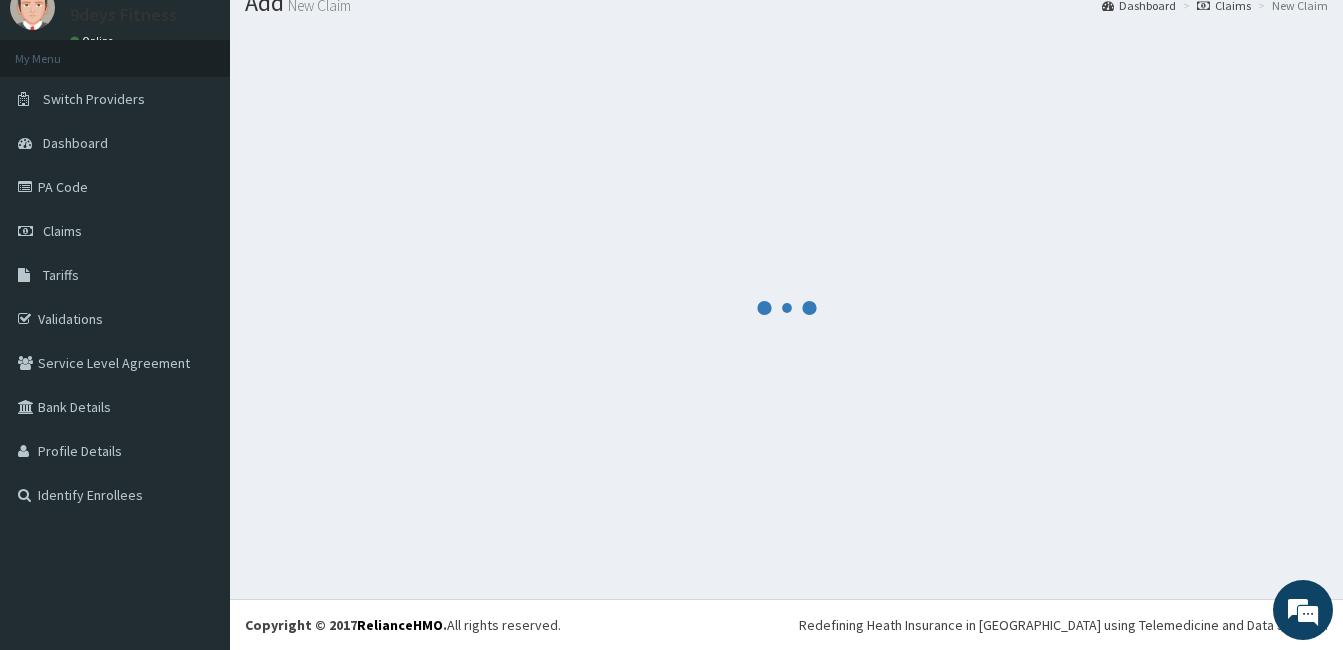 scroll, scrollTop: 75, scrollLeft: 0, axis: vertical 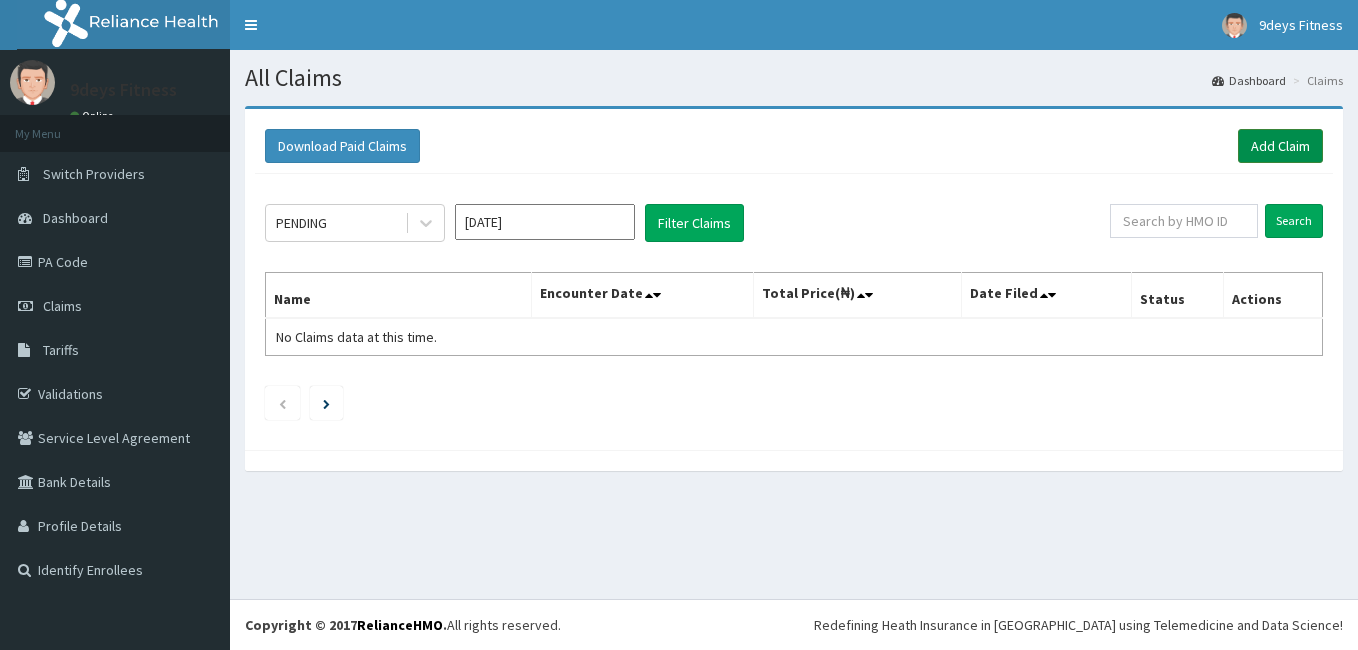 drag, startPoint x: 1254, startPoint y: 154, endPoint x: 1244, endPoint y: 151, distance: 10.440307 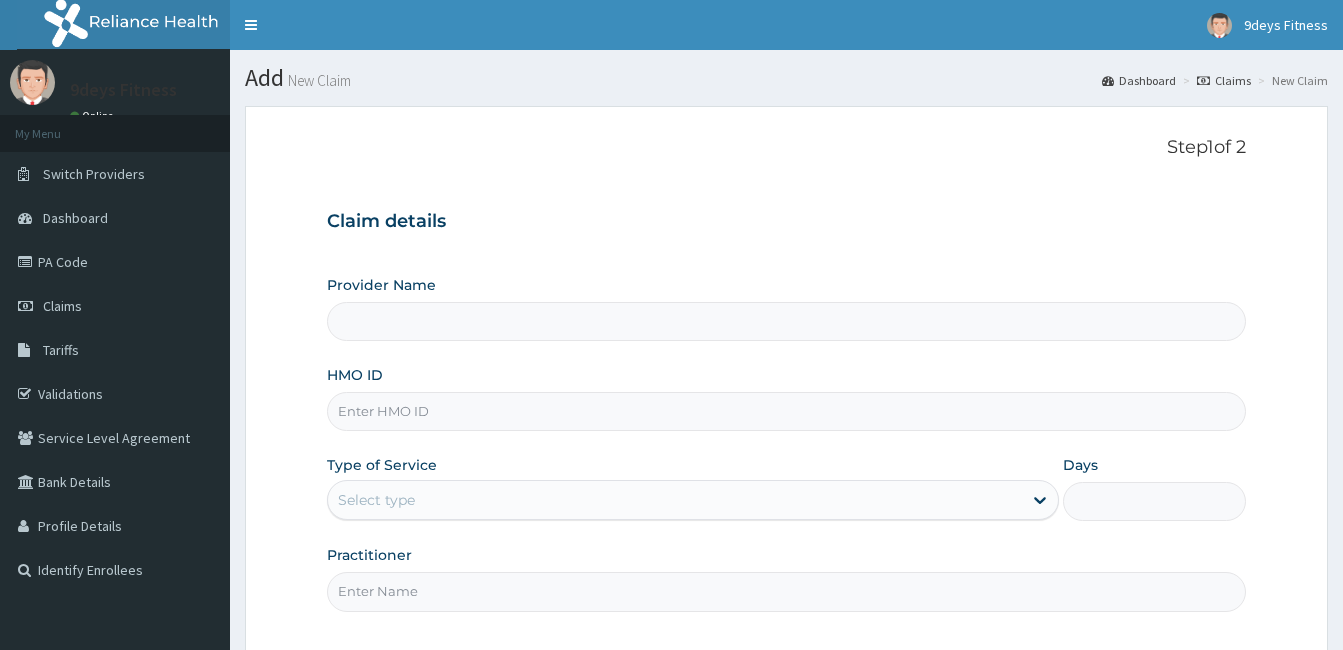 scroll, scrollTop: 0, scrollLeft: 0, axis: both 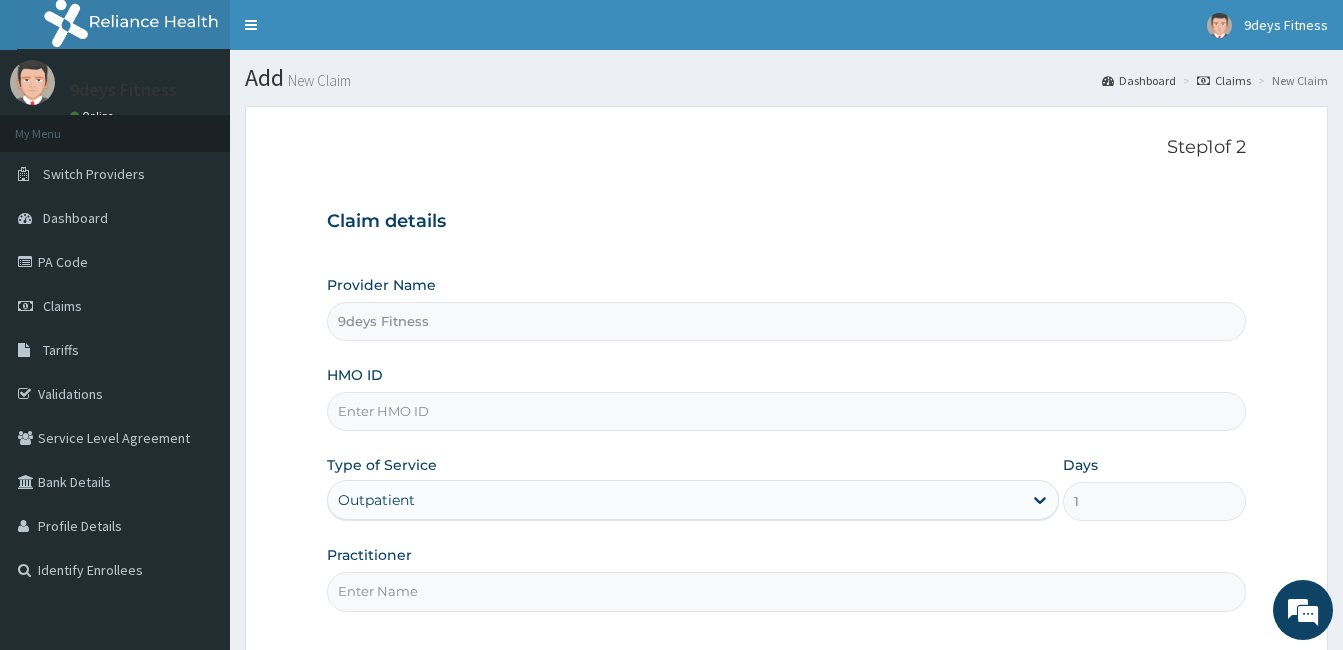 paste on "VDN/10004/A" 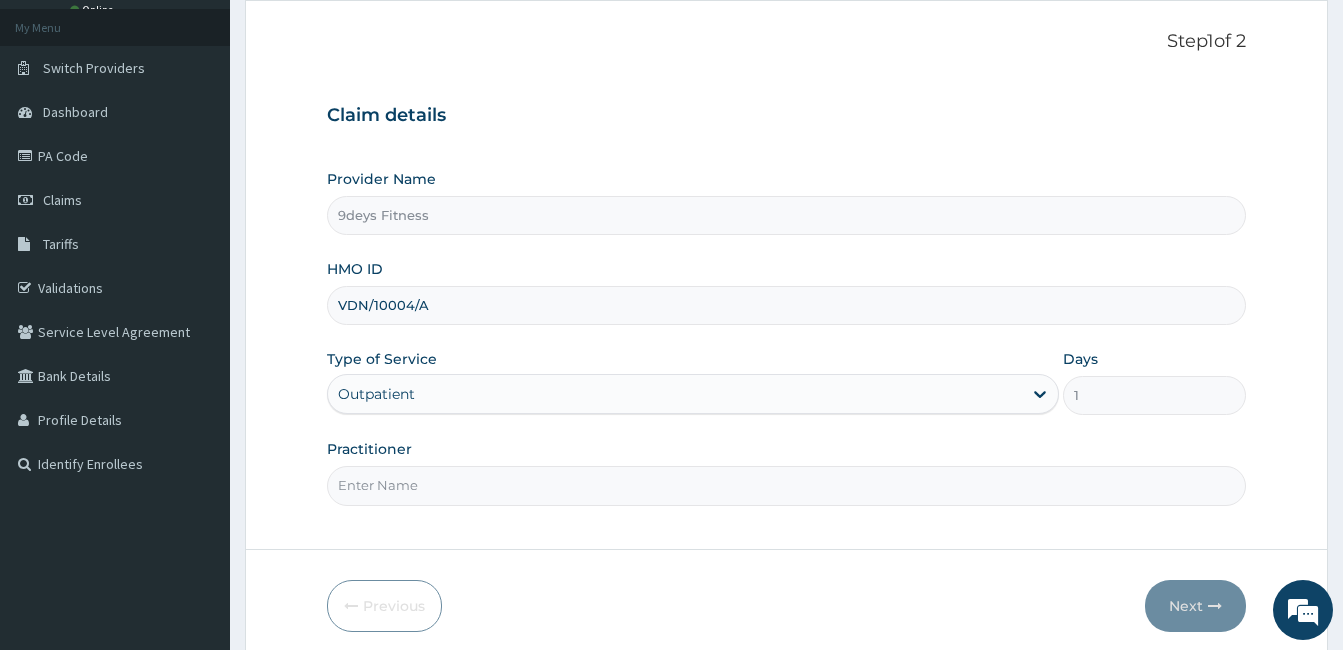 scroll, scrollTop: 185, scrollLeft: 0, axis: vertical 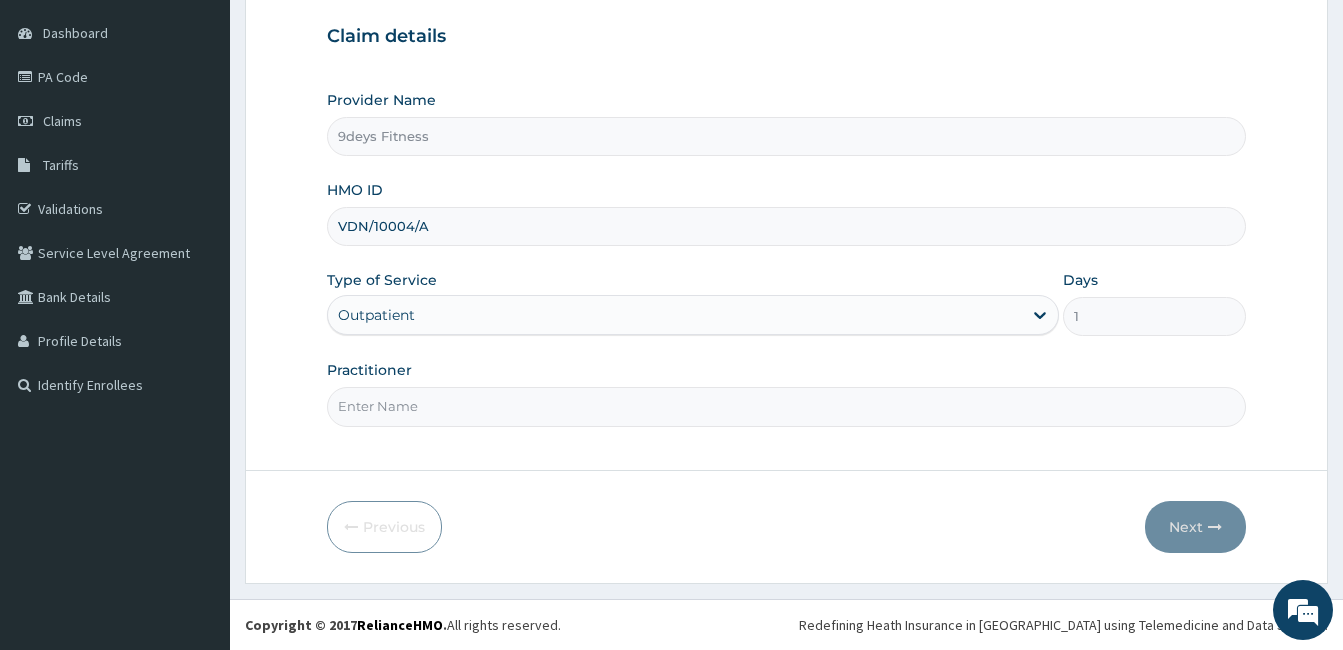 type on "VDN/10004/A" 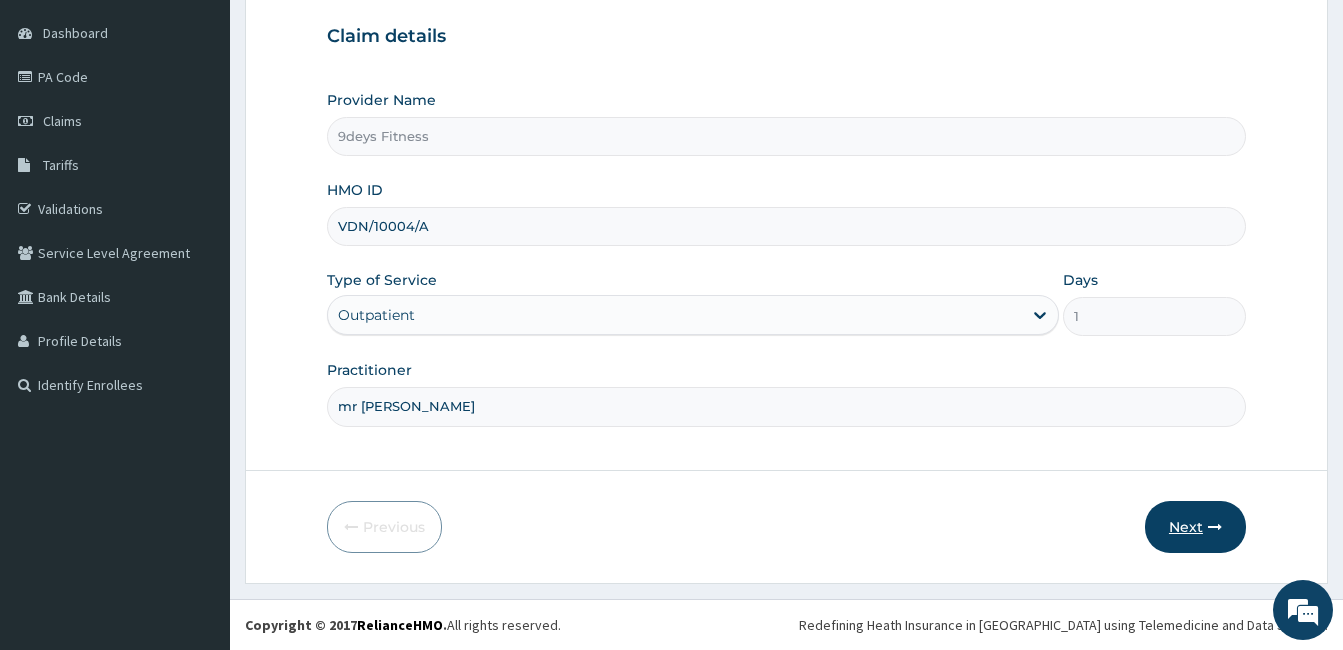click at bounding box center (1215, 527) 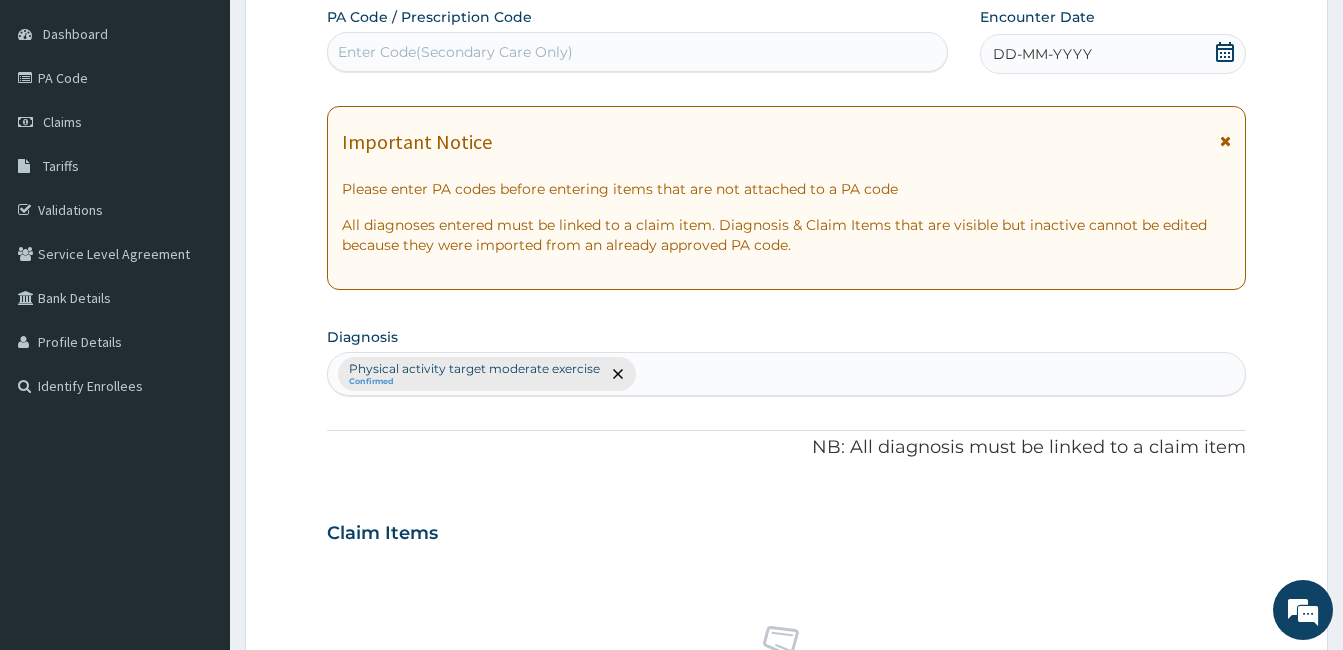 scroll, scrollTop: 0, scrollLeft: 0, axis: both 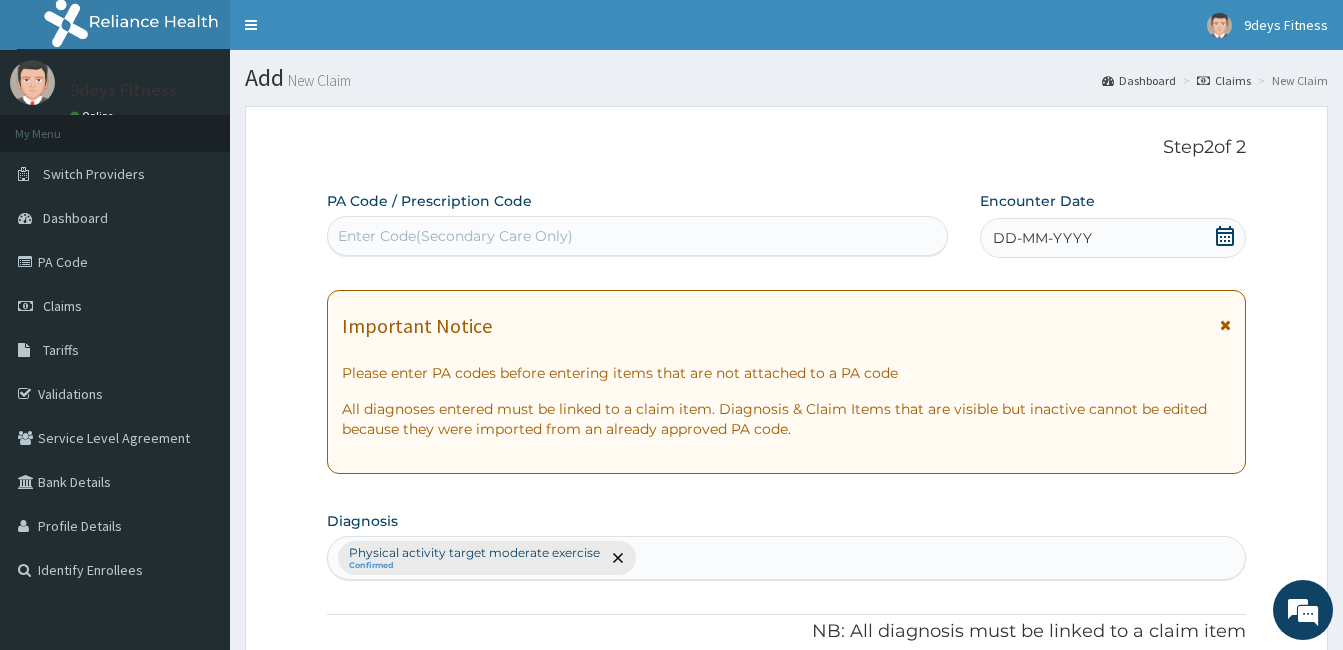 click on "Enter Code(Secondary Care Only)" at bounding box center (455, 236) 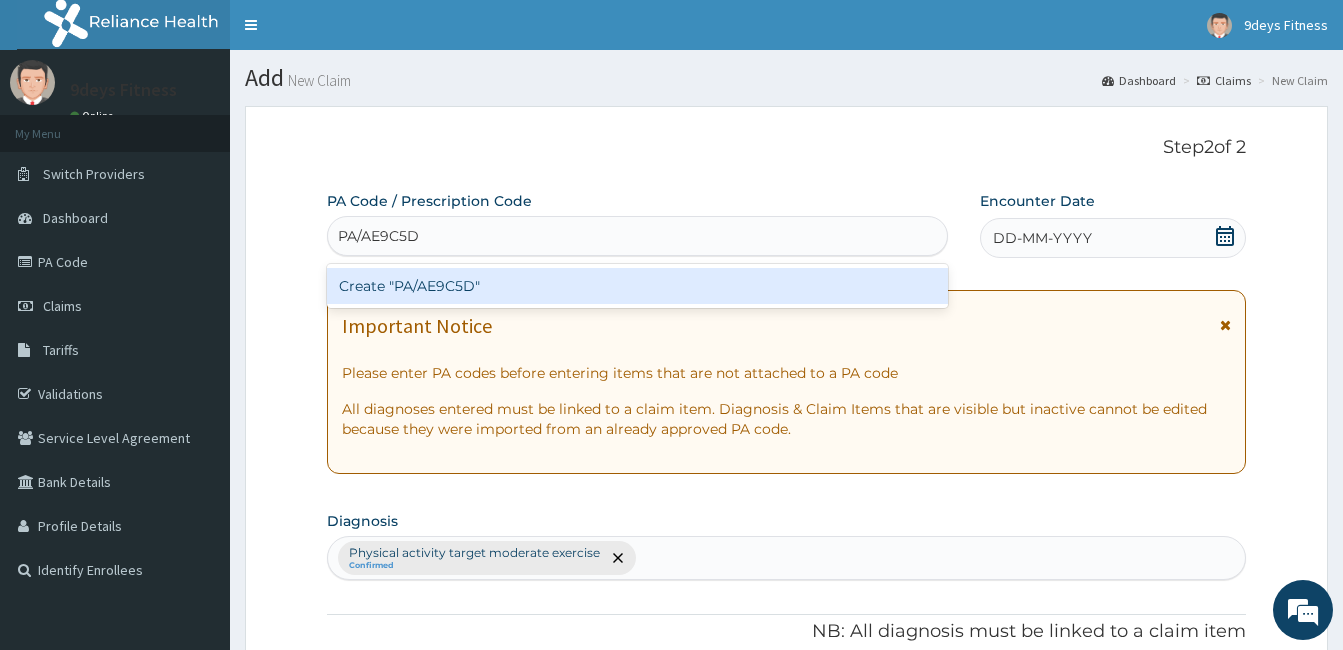 click on "Create "PA/AE9C5D"" at bounding box center (637, 286) 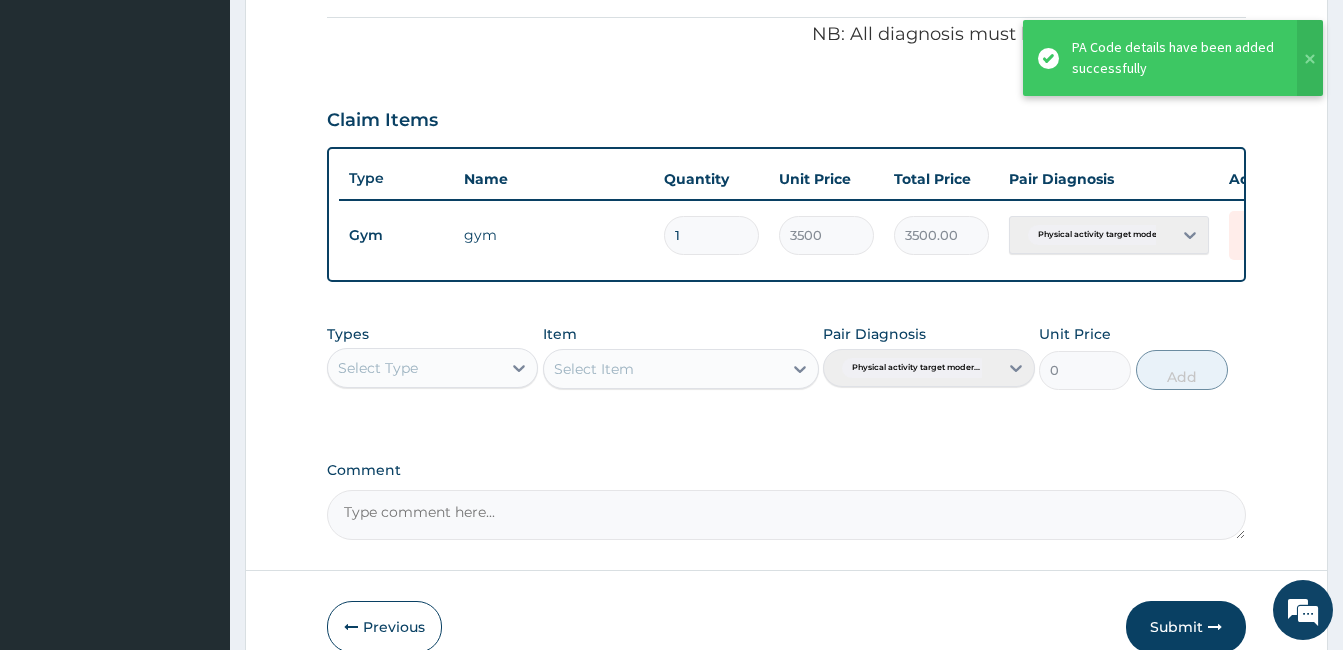 scroll, scrollTop: 712, scrollLeft: 0, axis: vertical 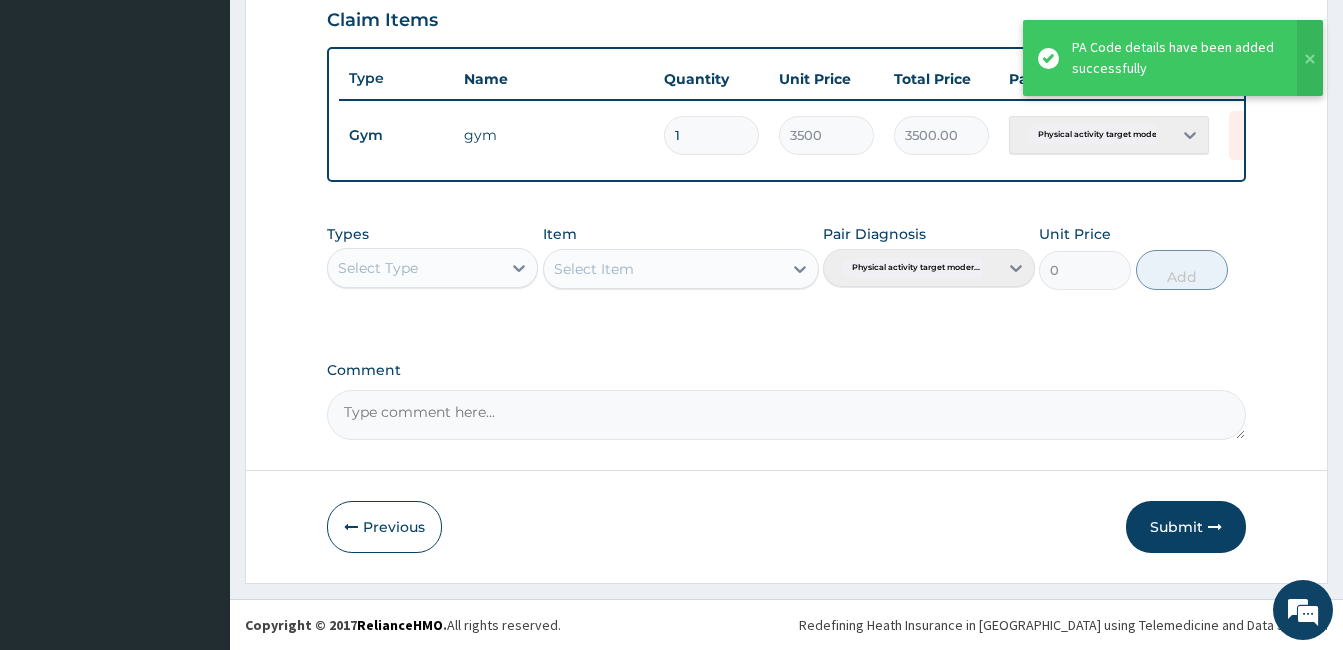 drag, startPoint x: 1158, startPoint y: 517, endPoint x: 1109, endPoint y: 433, distance: 97.24711 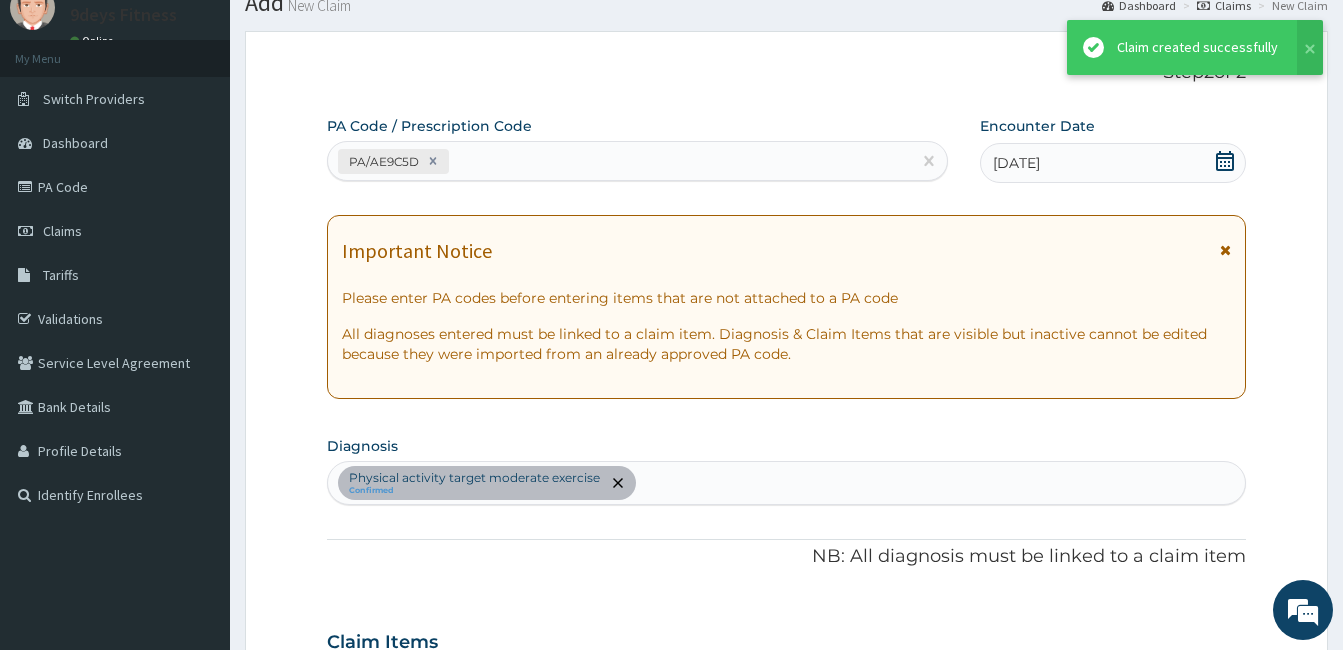 scroll, scrollTop: 712, scrollLeft: 0, axis: vertical 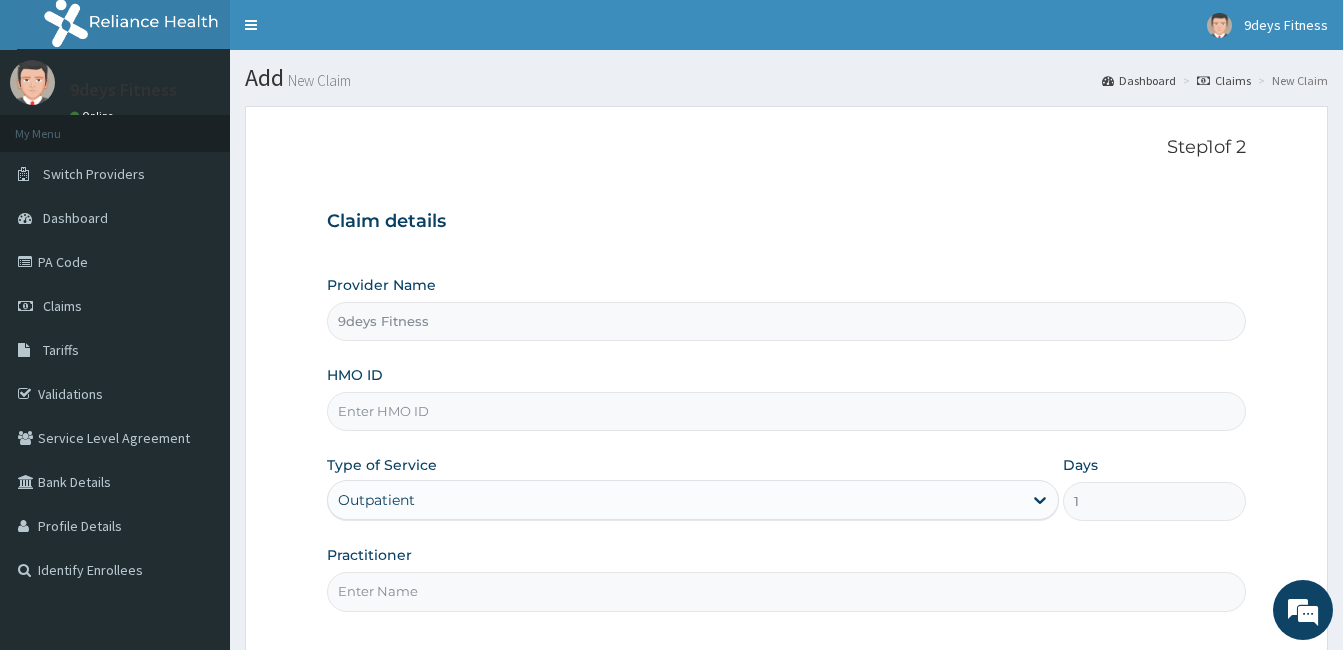 paste on "Ftp/10044/a" 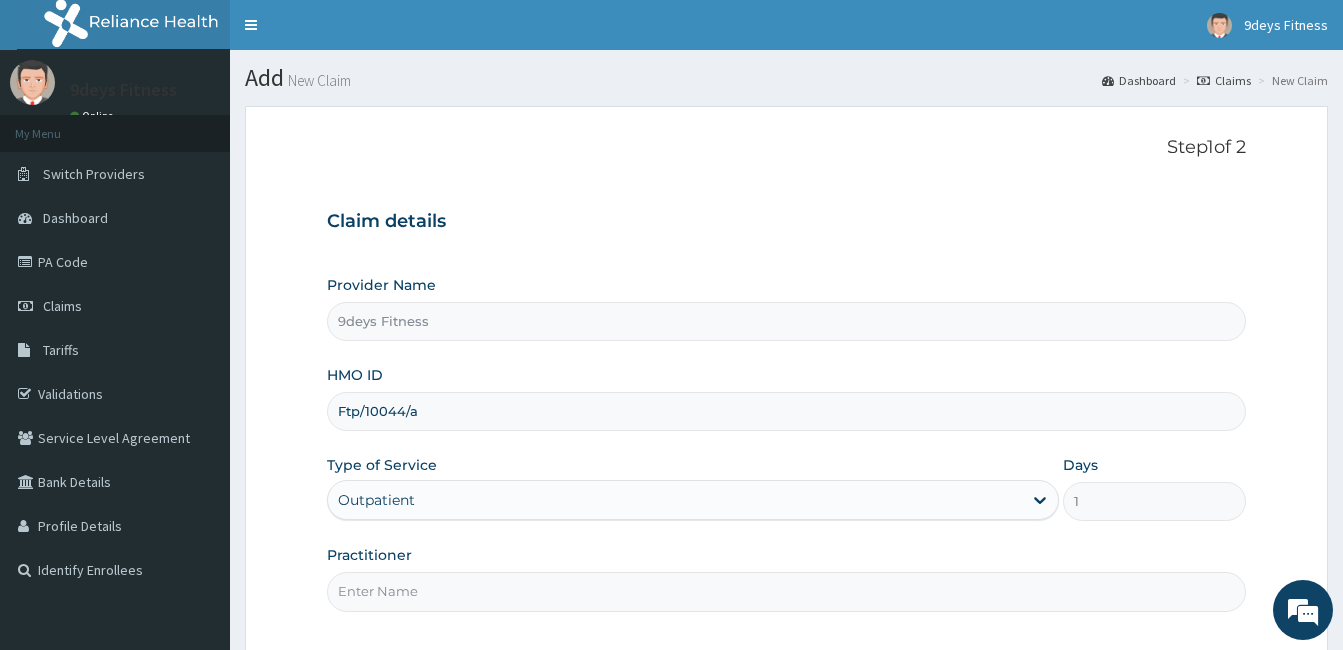 scroll, scrollTop: 0, scrollLeft: 0, axis: both 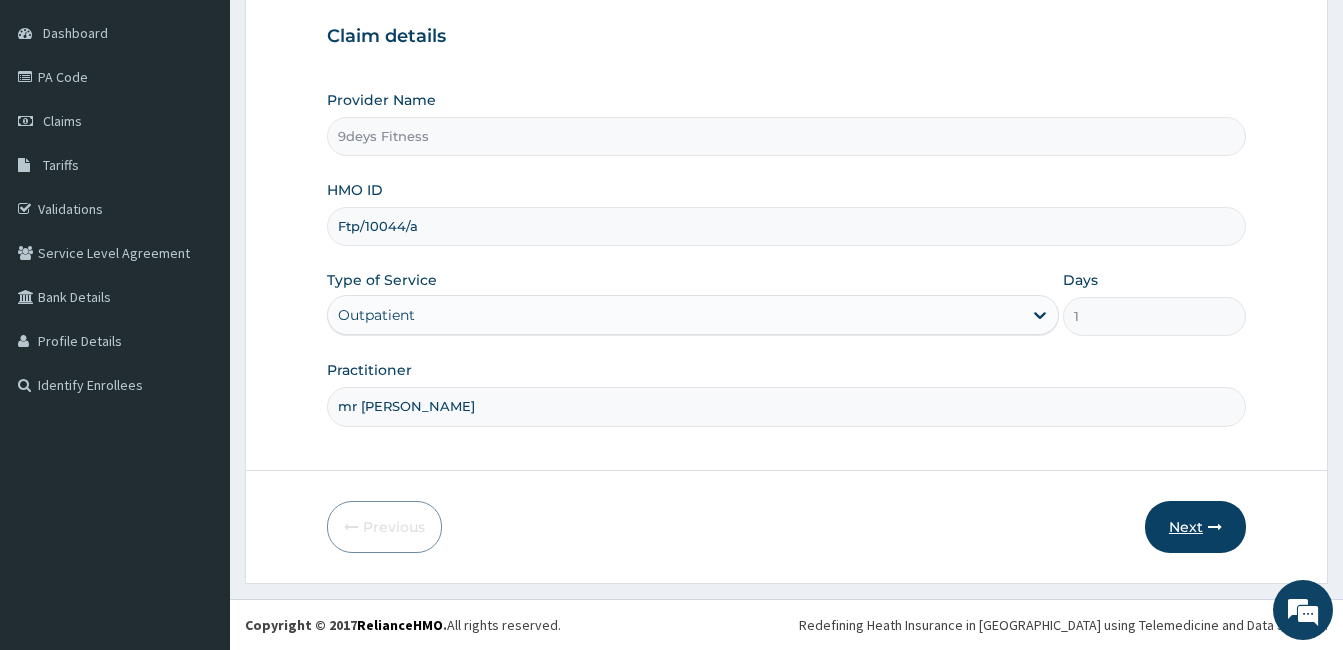 click on "Next" at bounding box center [1195, 527] 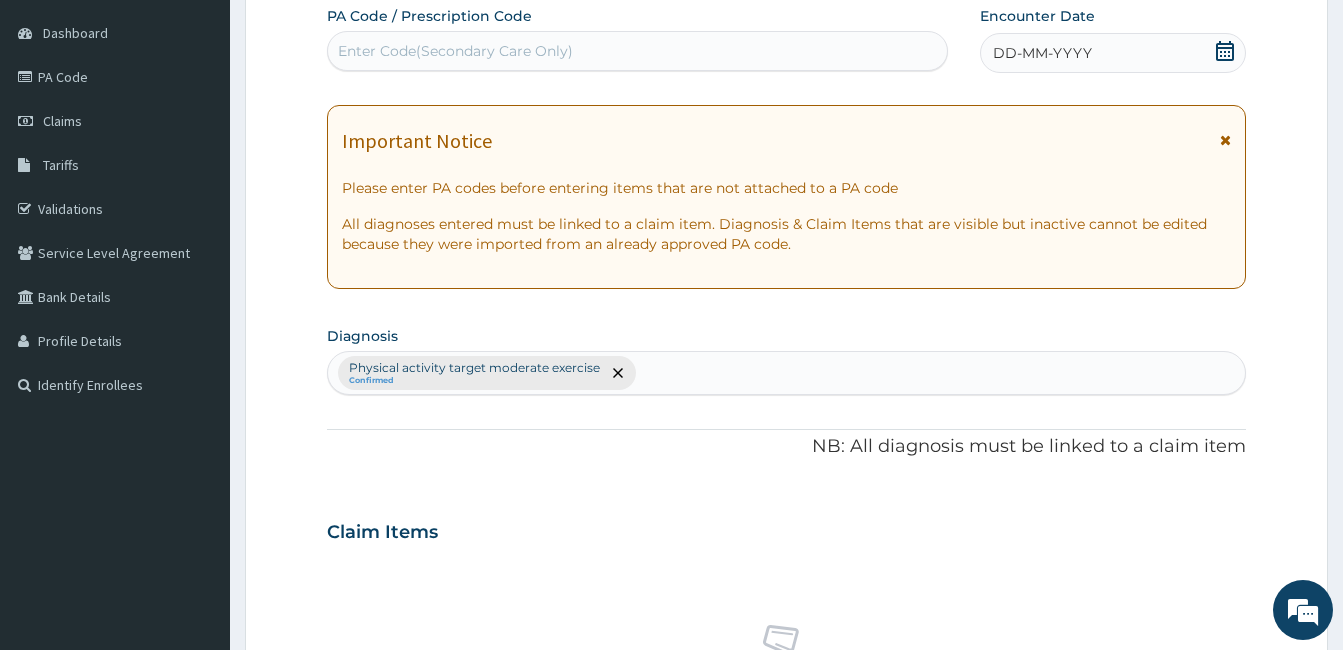 drag, startPoint x: 494, startPoint y: 47, endPoint x: 395, endPoint y: 51, distance: 99.08077 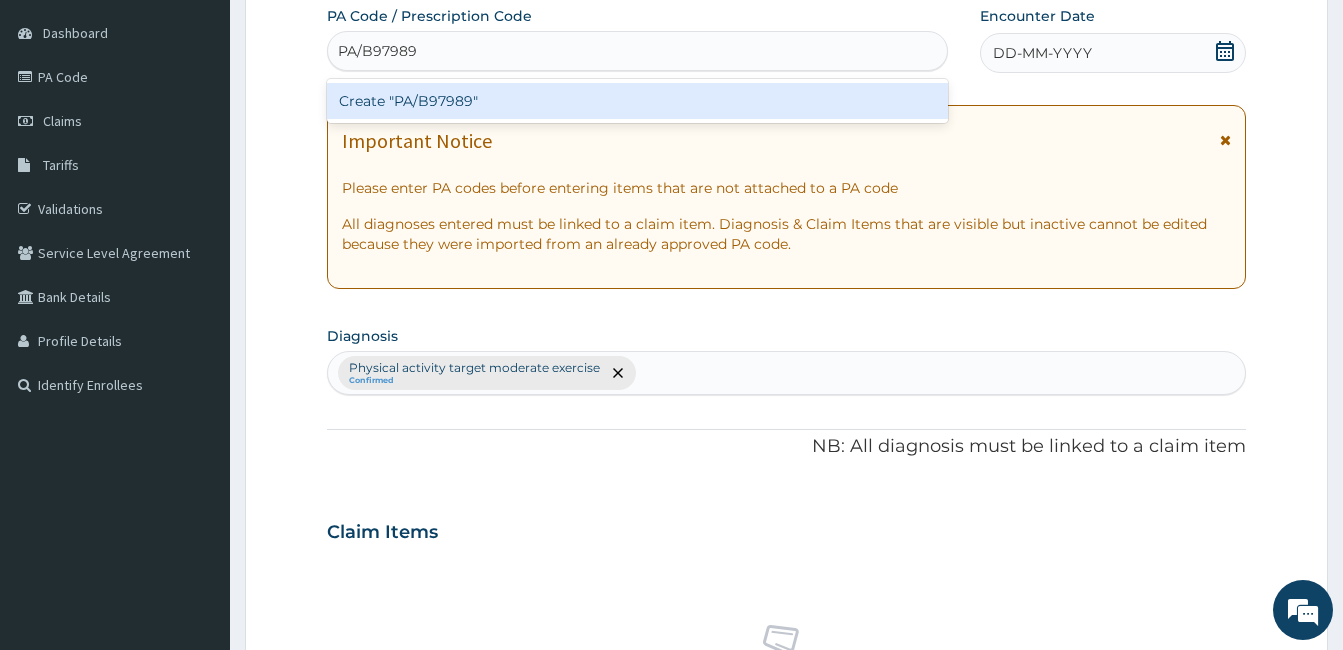 click on "Create "PA/B97989"" at bounding box center [637, 101] 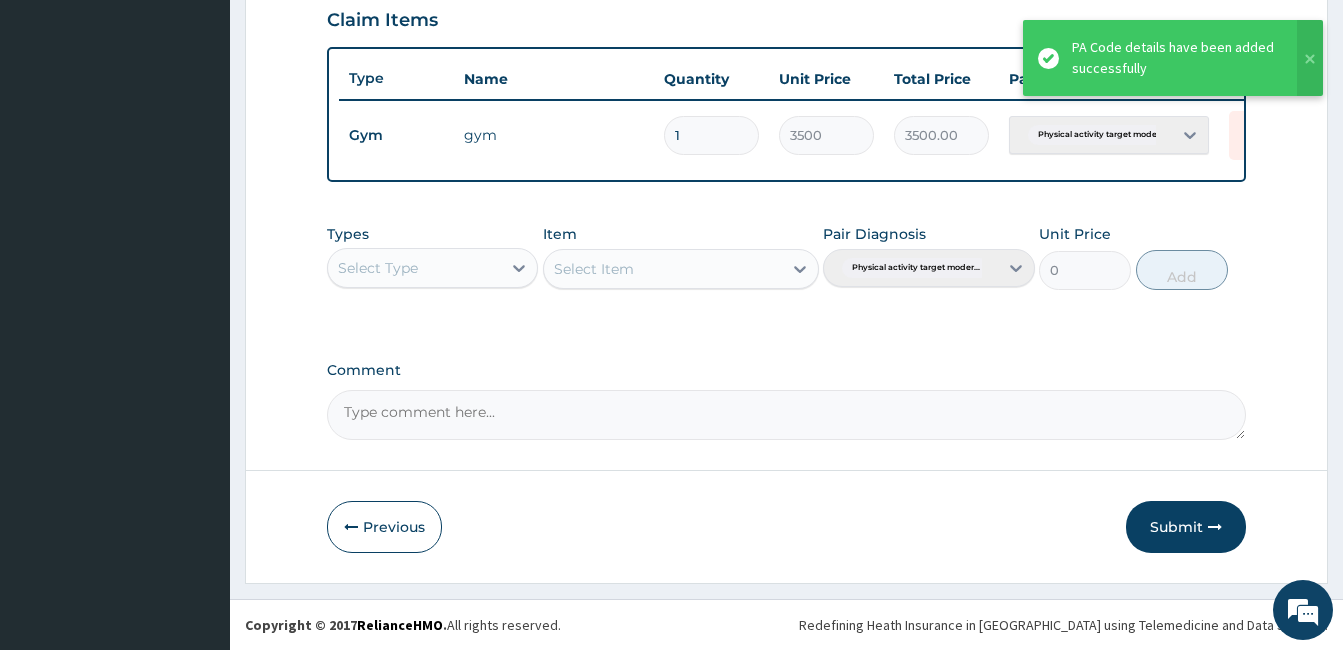 scroll, scrollTop: 712, scrollLeft: 0, axis: vertical 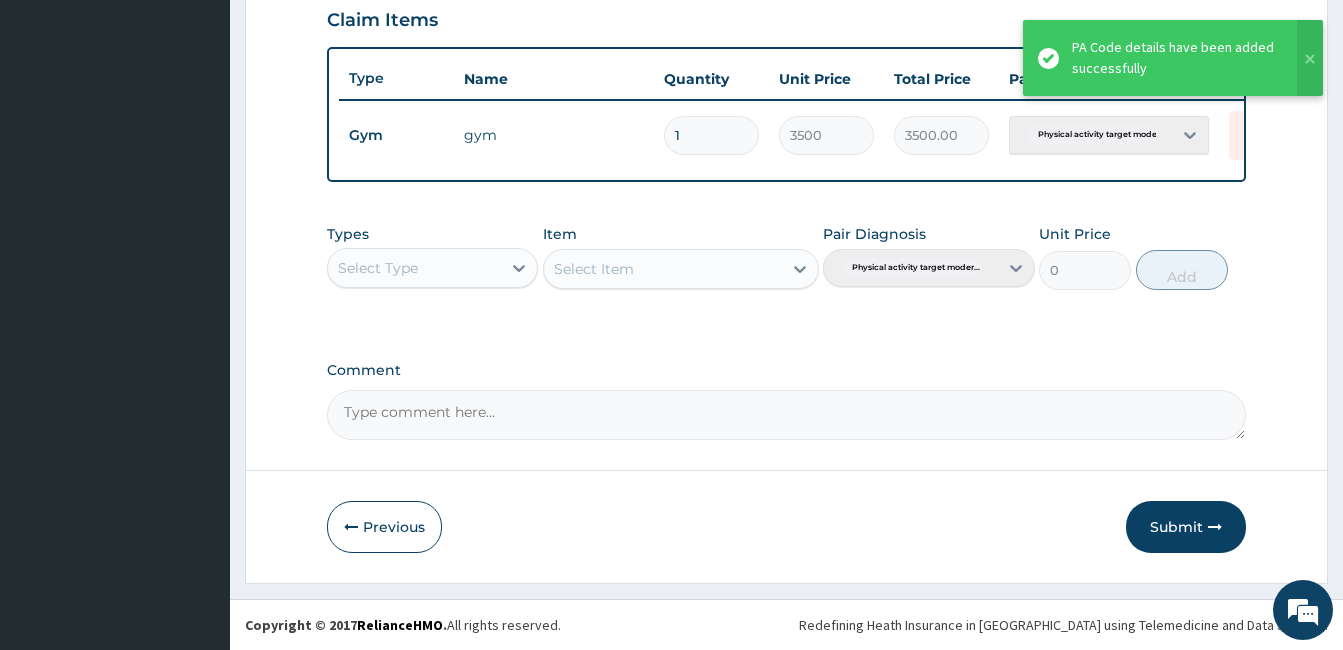 drag, startPoint x: 1170, startPoint y: 506, endPoint x: 1046, endPoint y: 422, distance: 149.77316 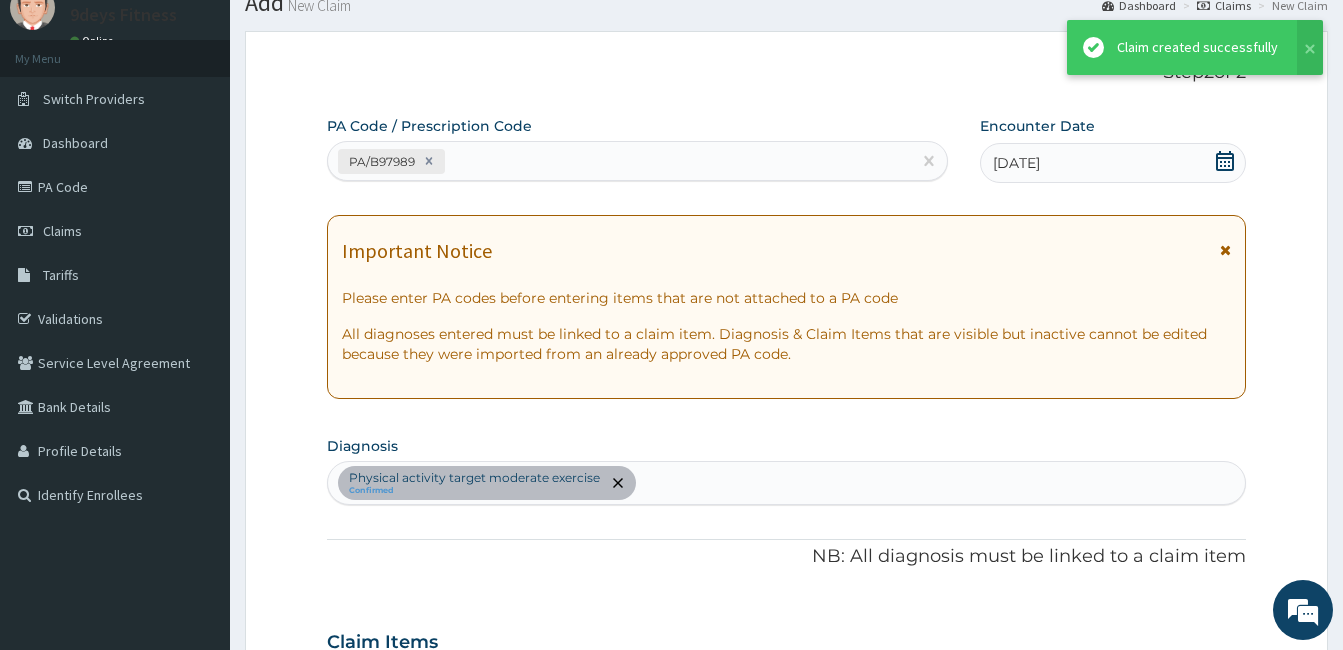 scroll, scrollTop: 712, scrollLeft: 0, axis: vertical 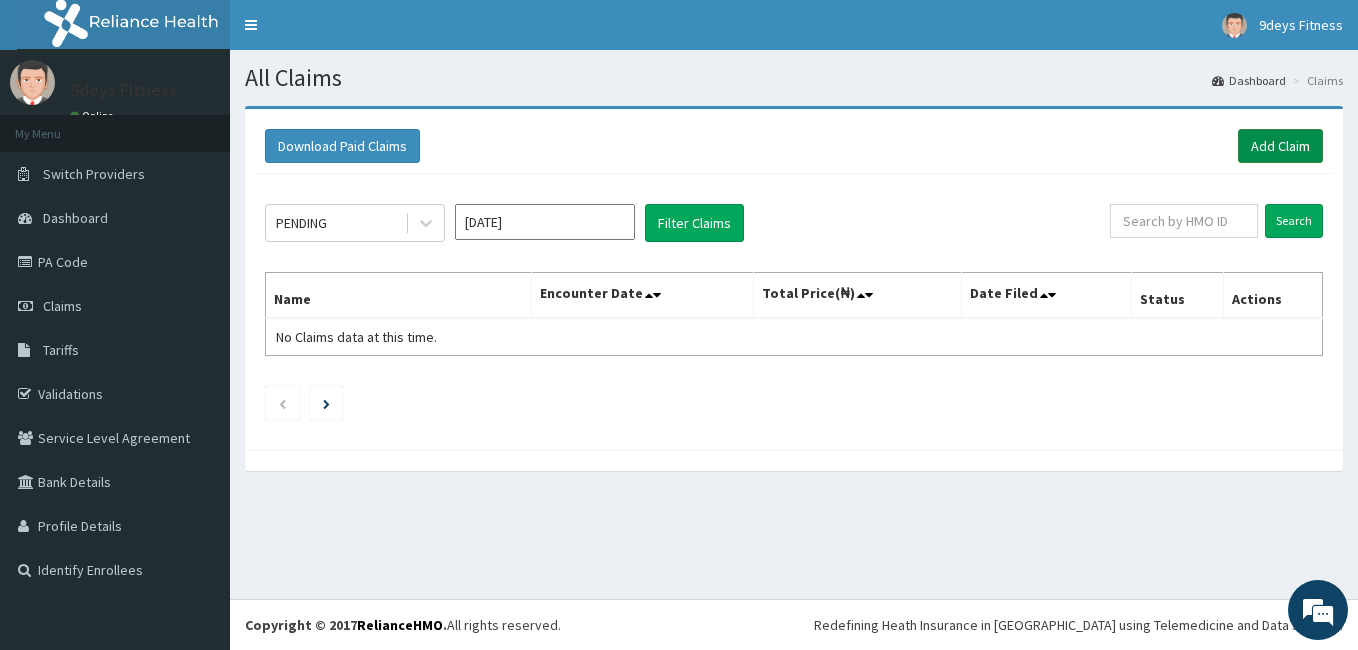 click on "Add Claim" at bounding box center (1280, 146) 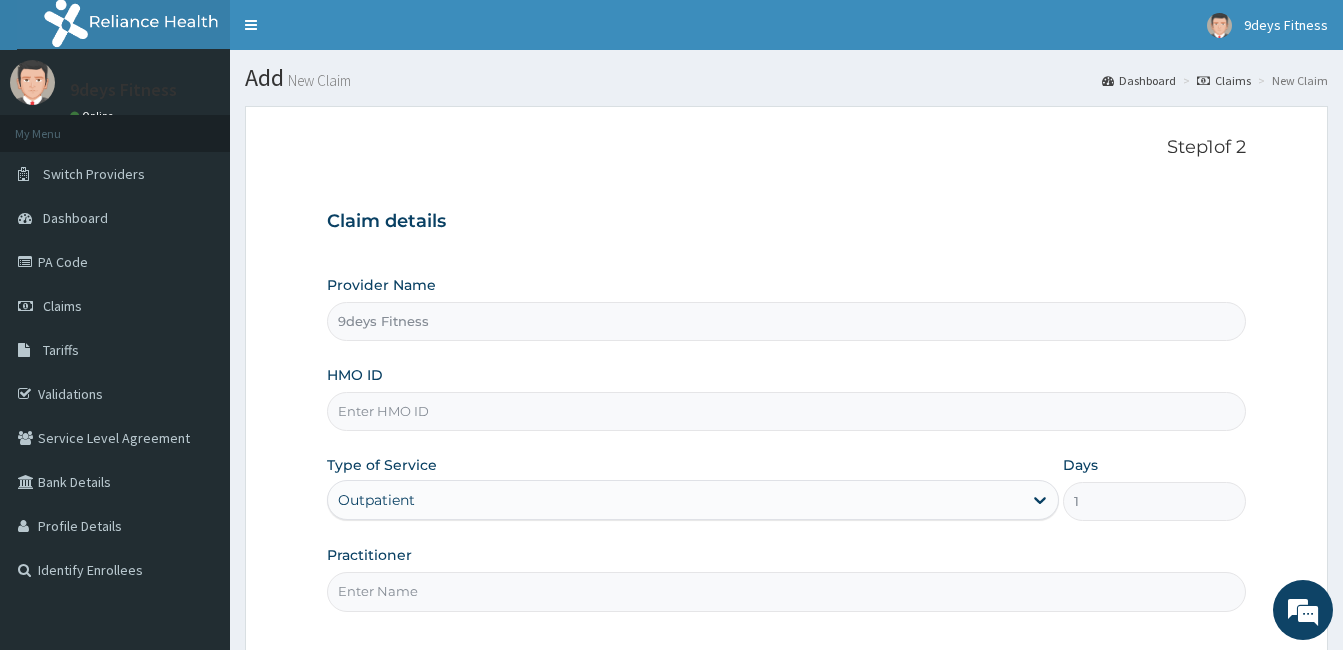 scroll, scrollTop: 0, scrollLeft: 0, axis: both 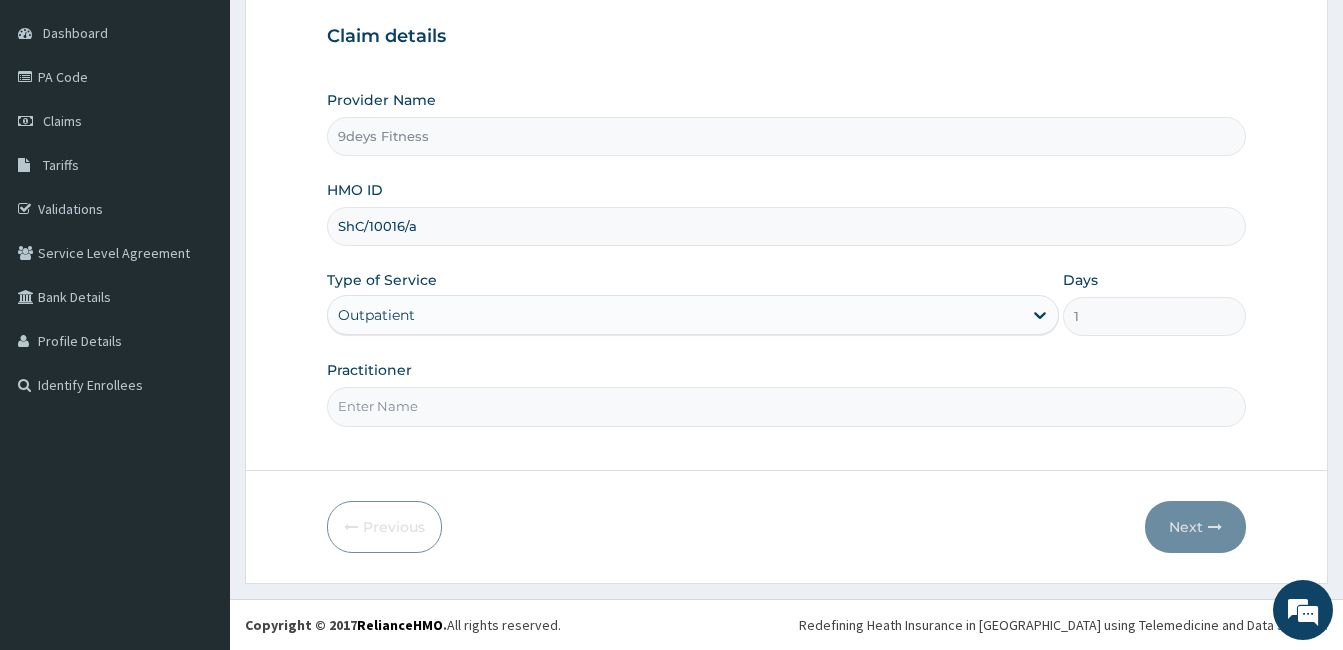 type on "ShC/10016/a" 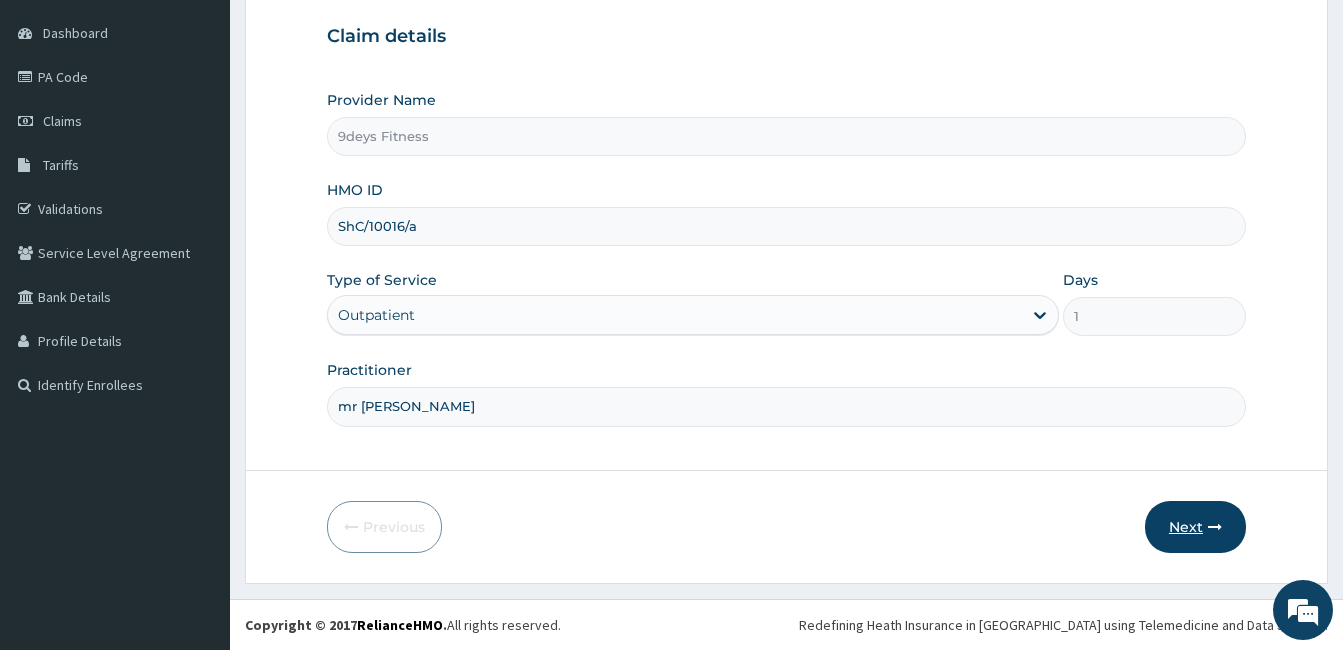 click on "Next" at bounding box center (1195, 527) 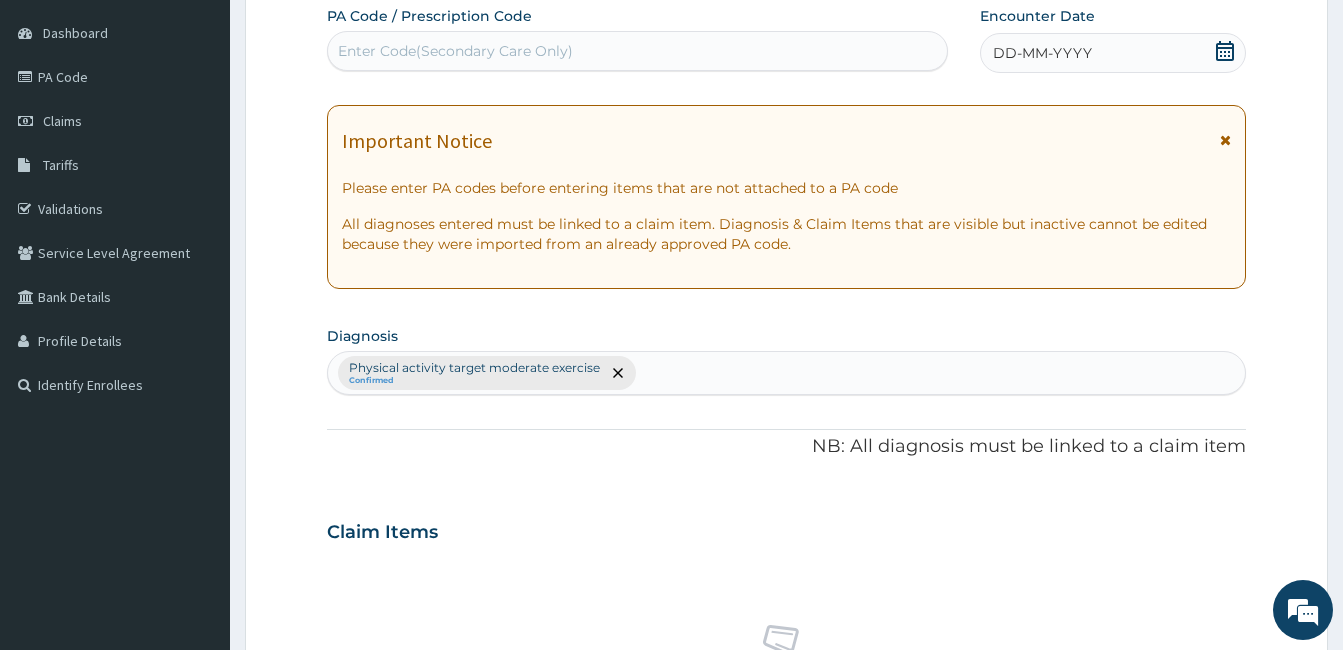 click on "Enter Code(Secondary Care Only)" at bounding box center (455, 51) 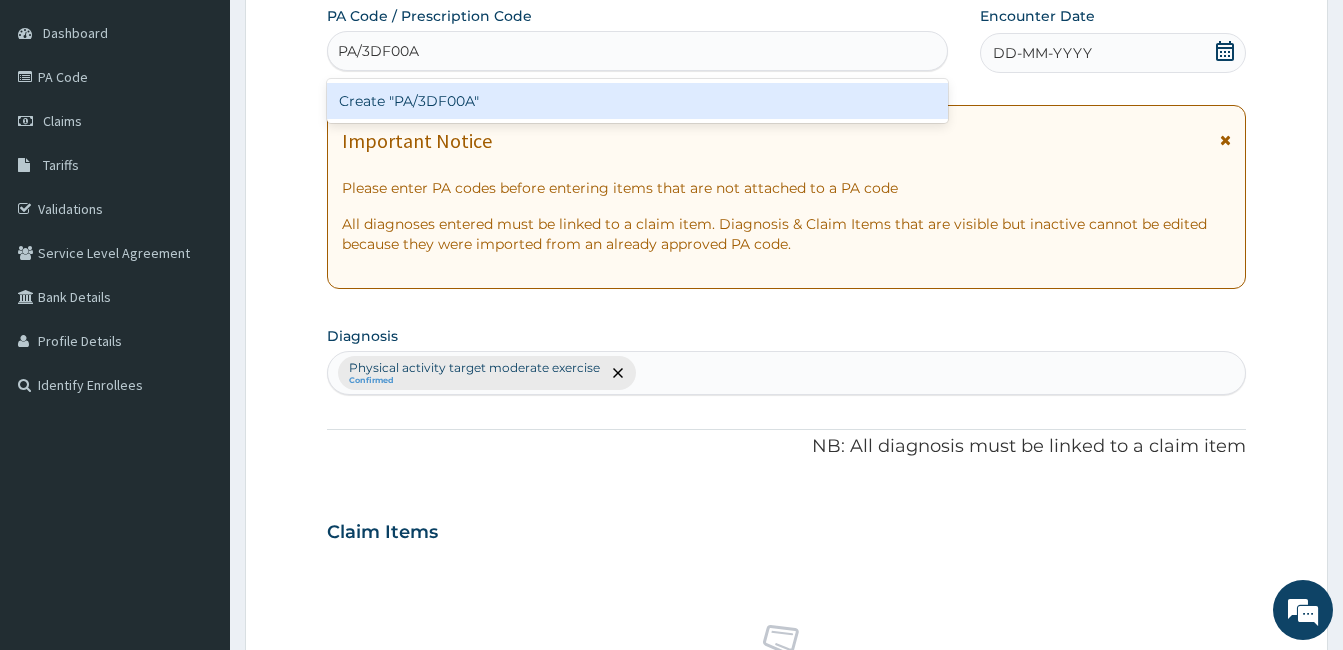 click on "Create "PA/3DF00A"" at bounding box center [637, 101] 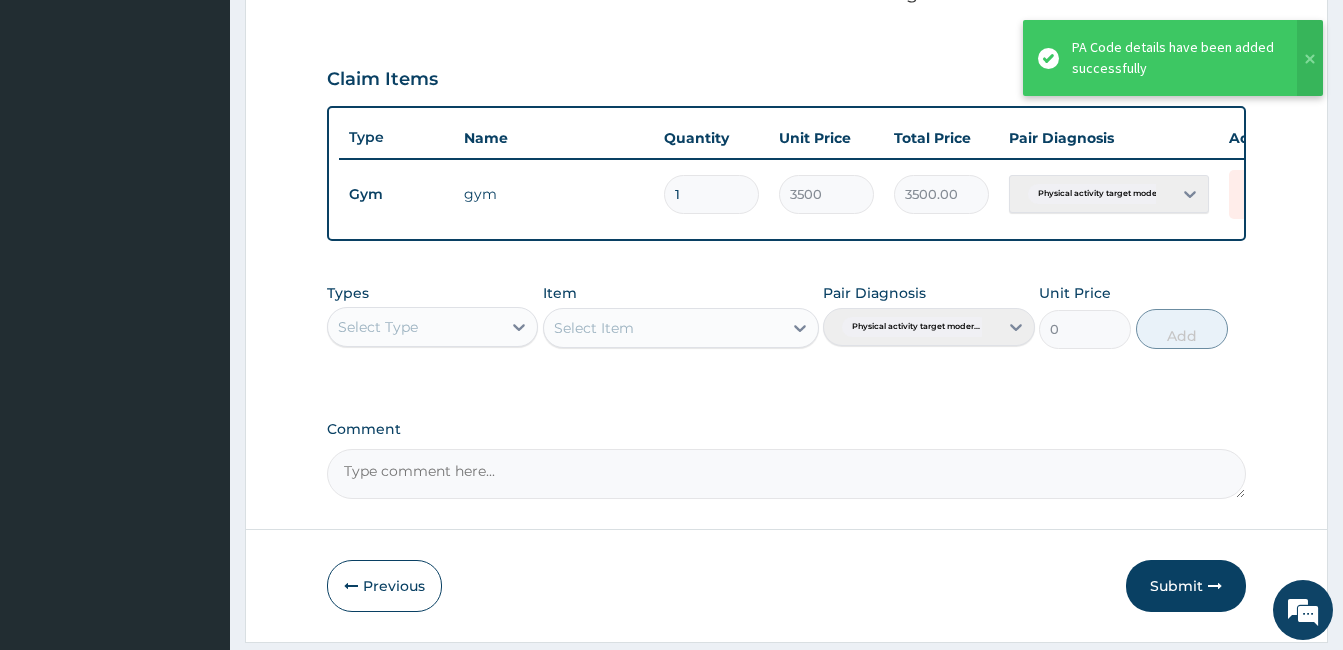scroll, scrollTop: 712, scrollLeft: 0, axis: vertical 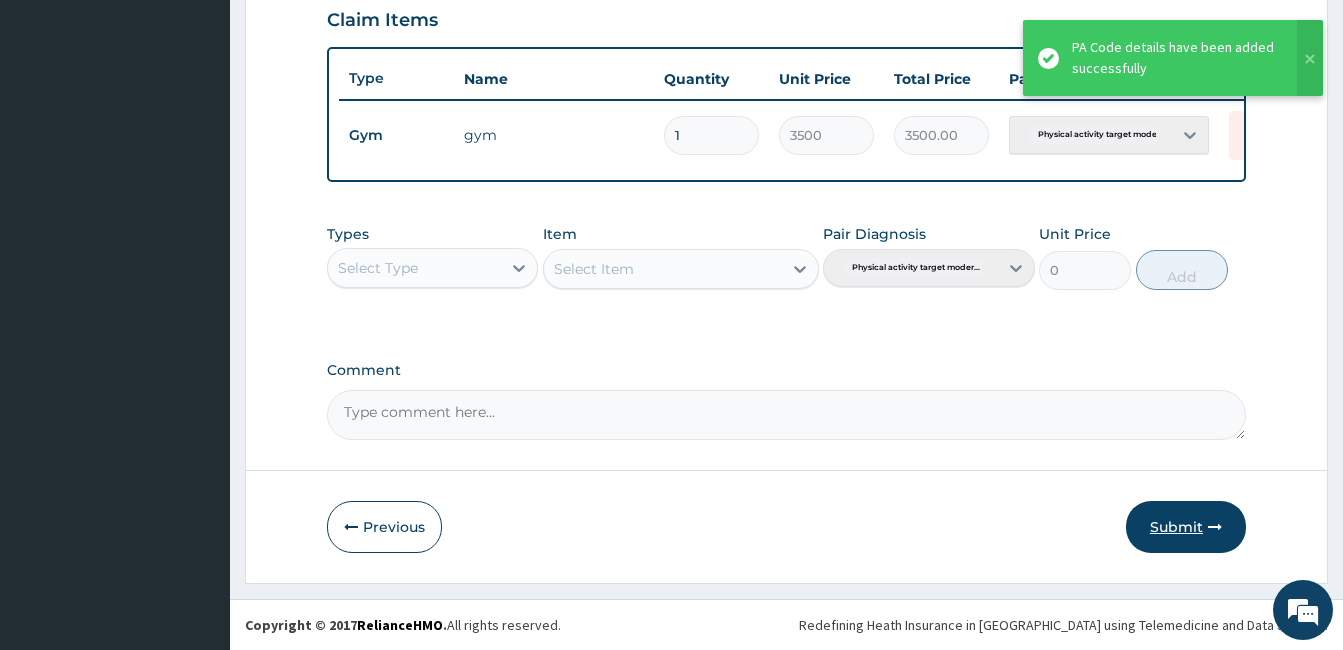 click on "Submit" at bounding box center [1186, 527] 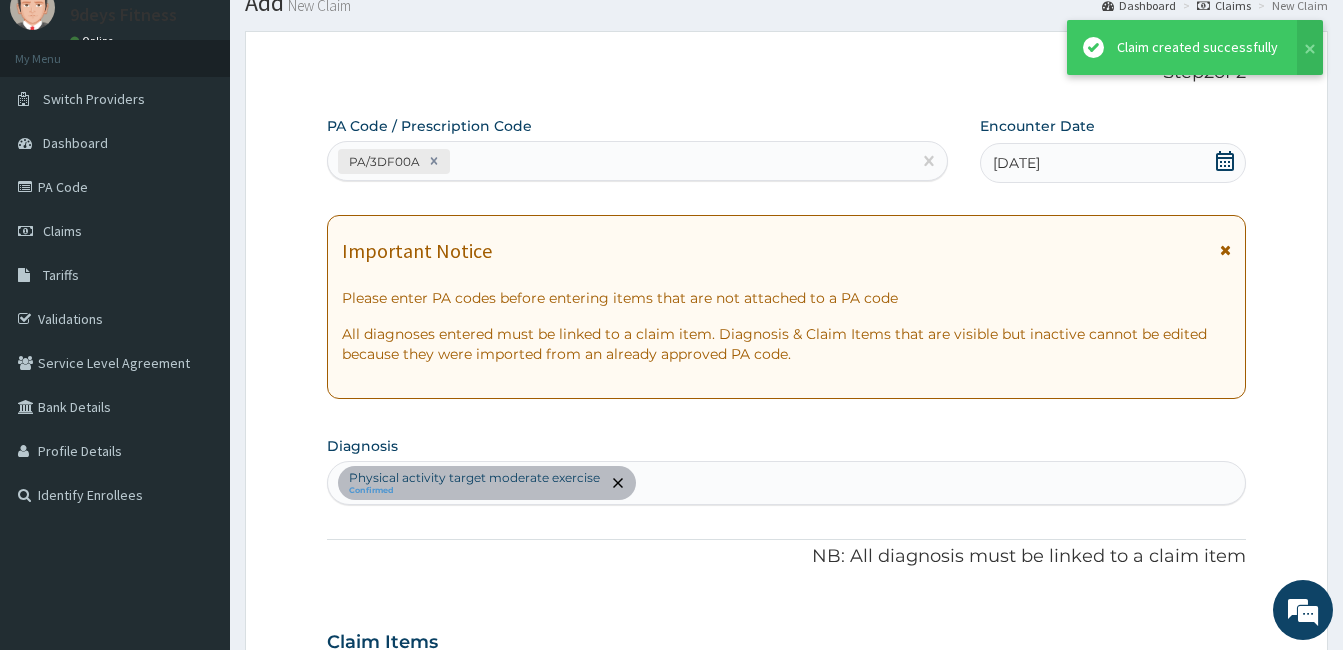 scroll, scrollTop: 712, scrollLeft: 0, axis: vertical 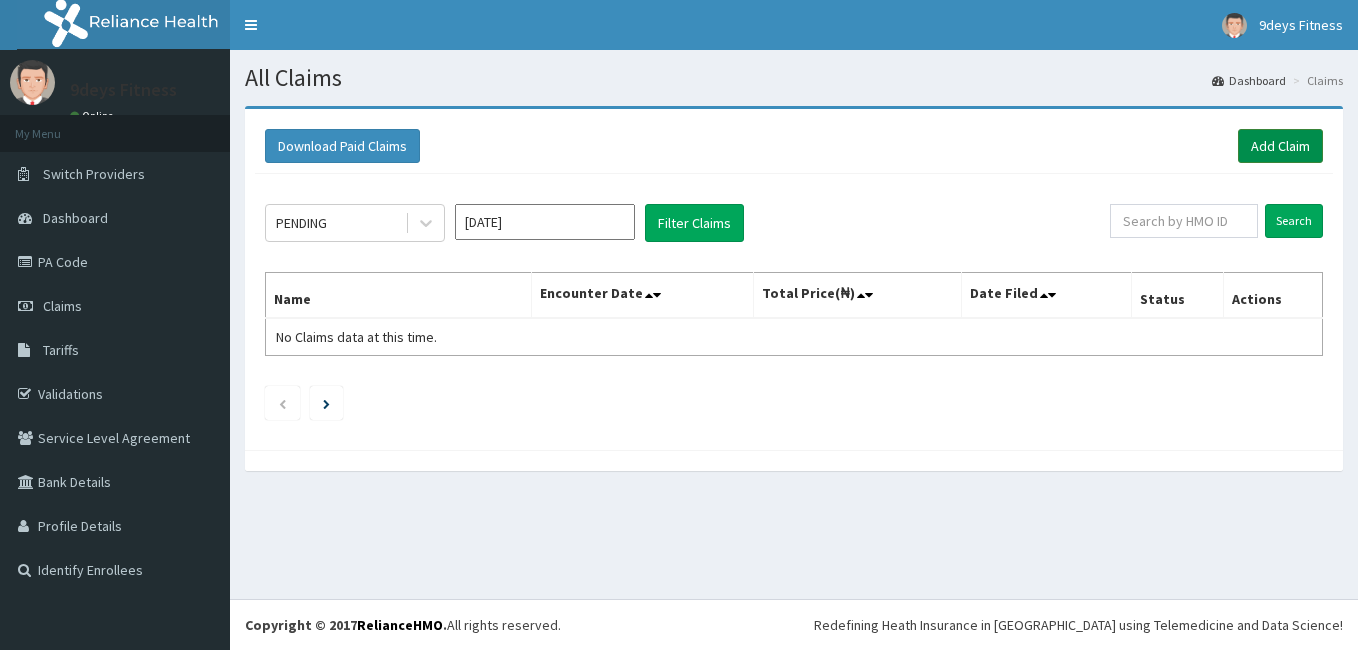click on "Add Claim" at bounding box center (1280, 146) 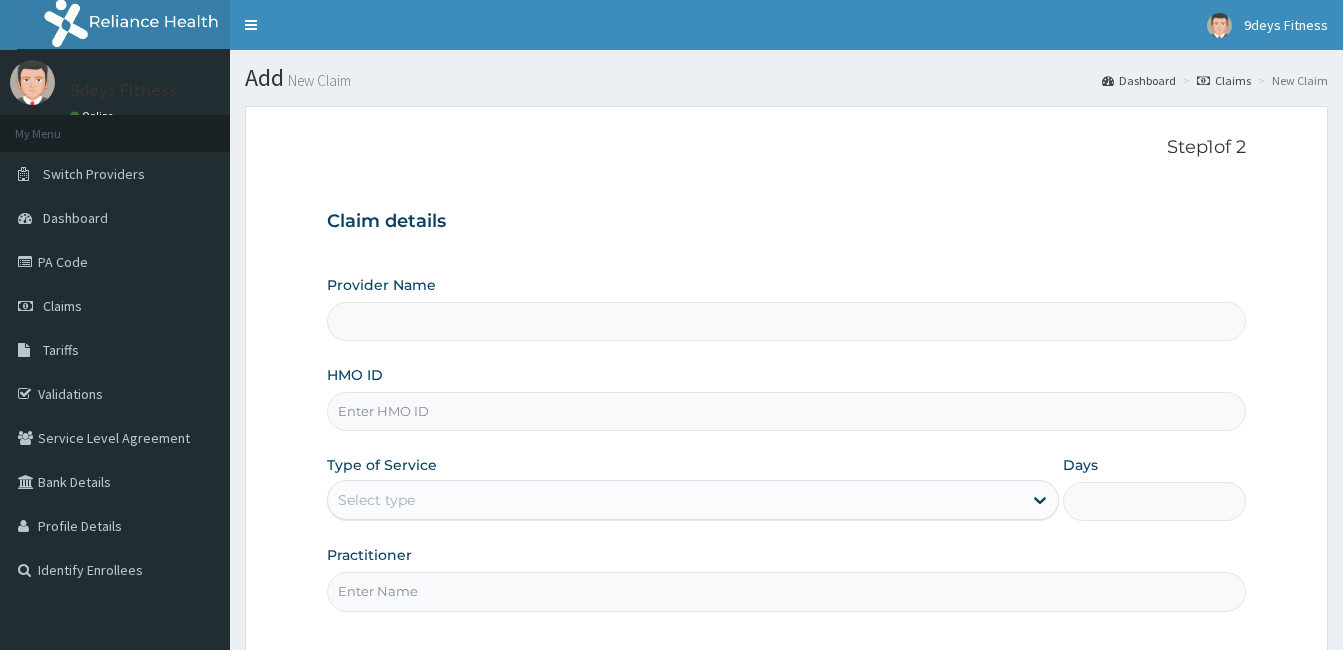 type on "9deys Fitness" 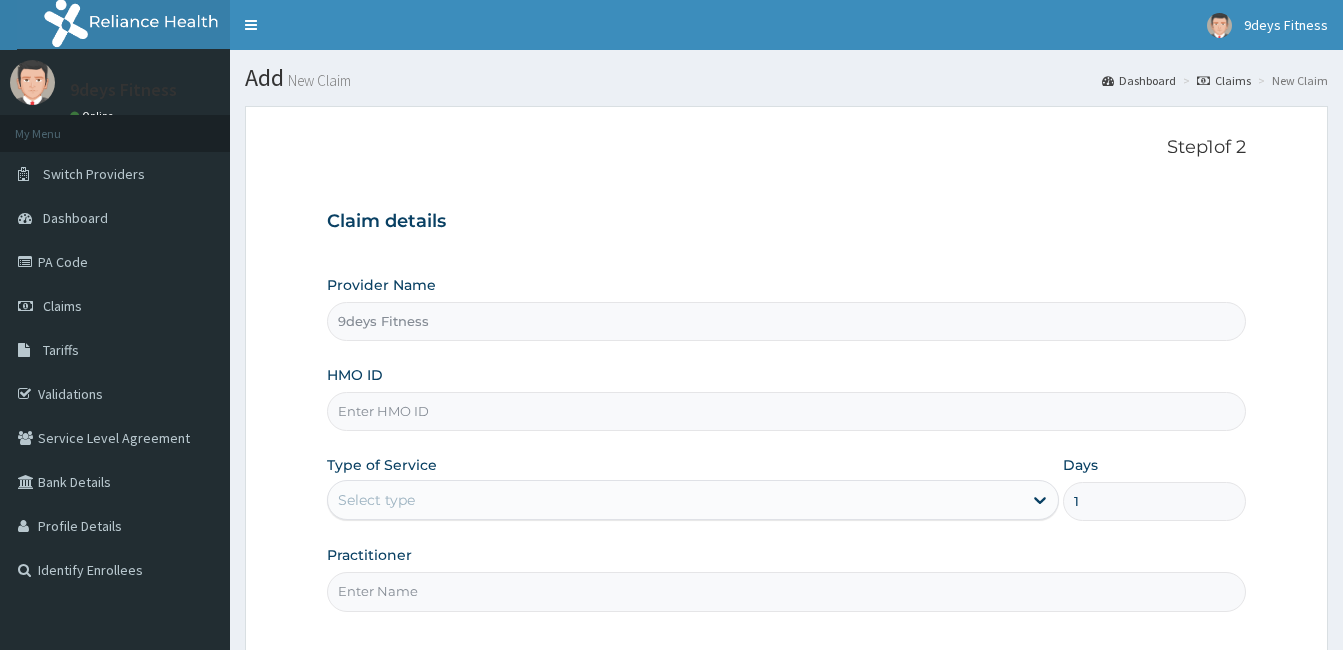 scroll, scrollTop: 0, scrollLeft: 0, axis: both 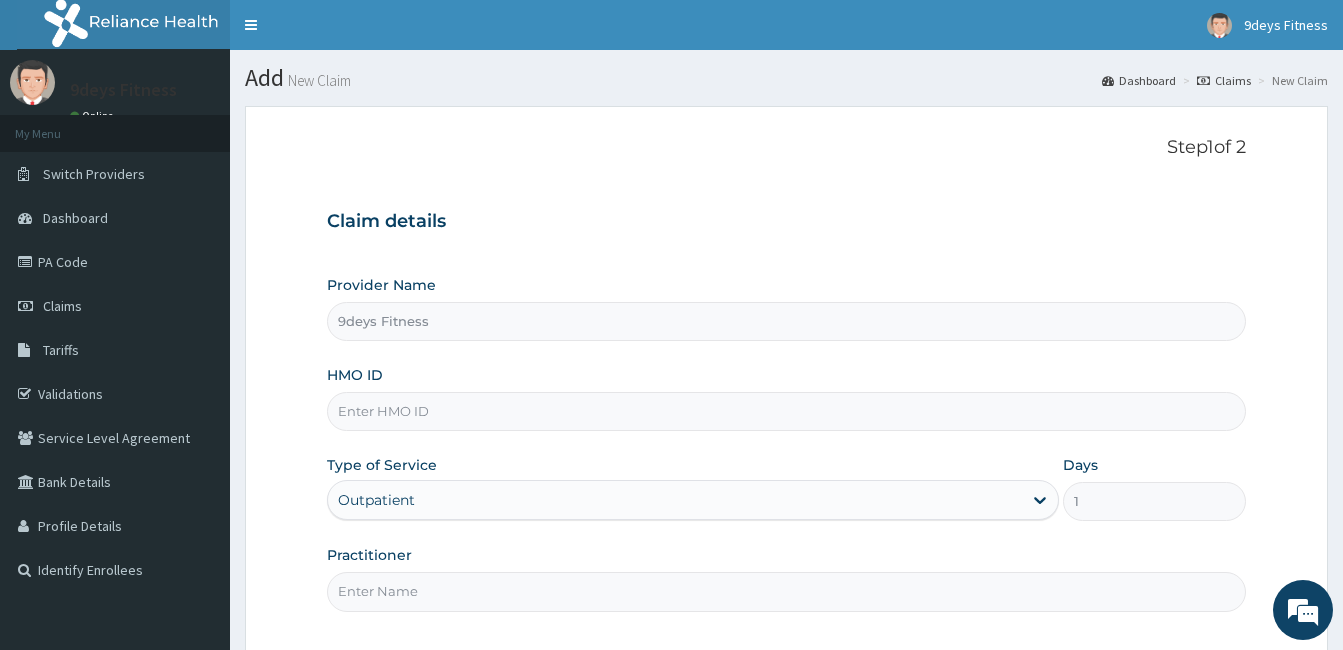 click on "HMO ID" at bounding box center (786, 411) 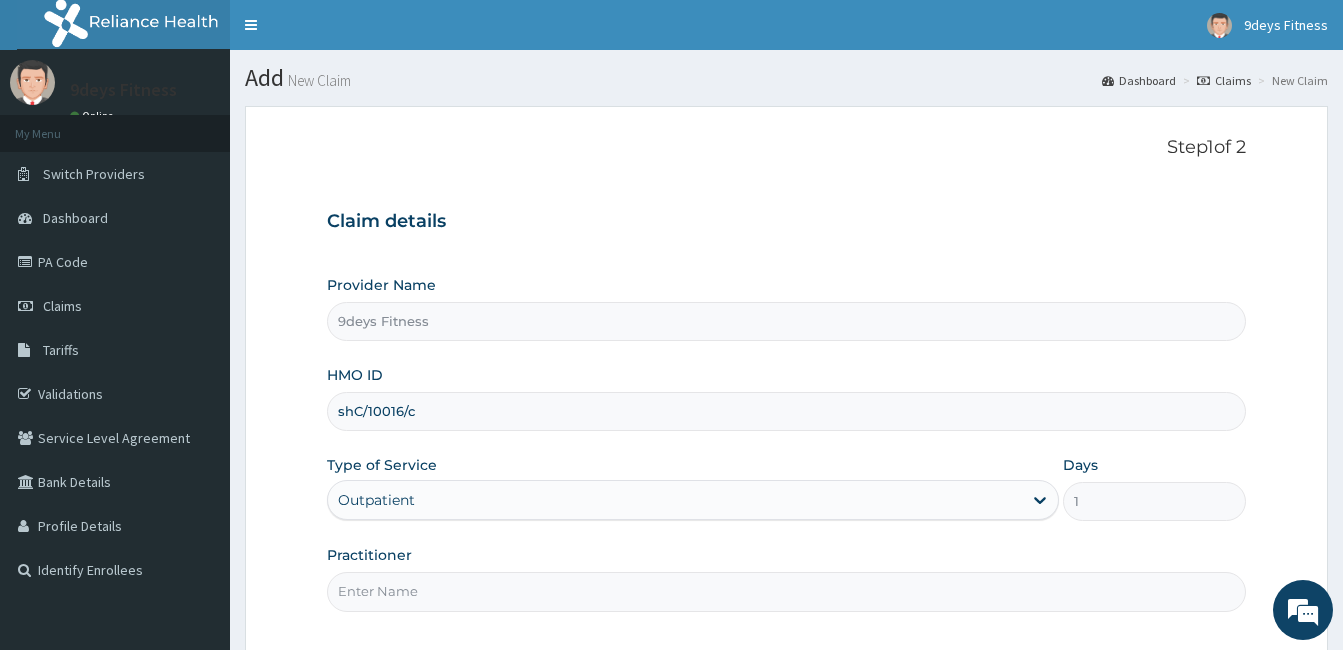 type on "shc/10016/c" 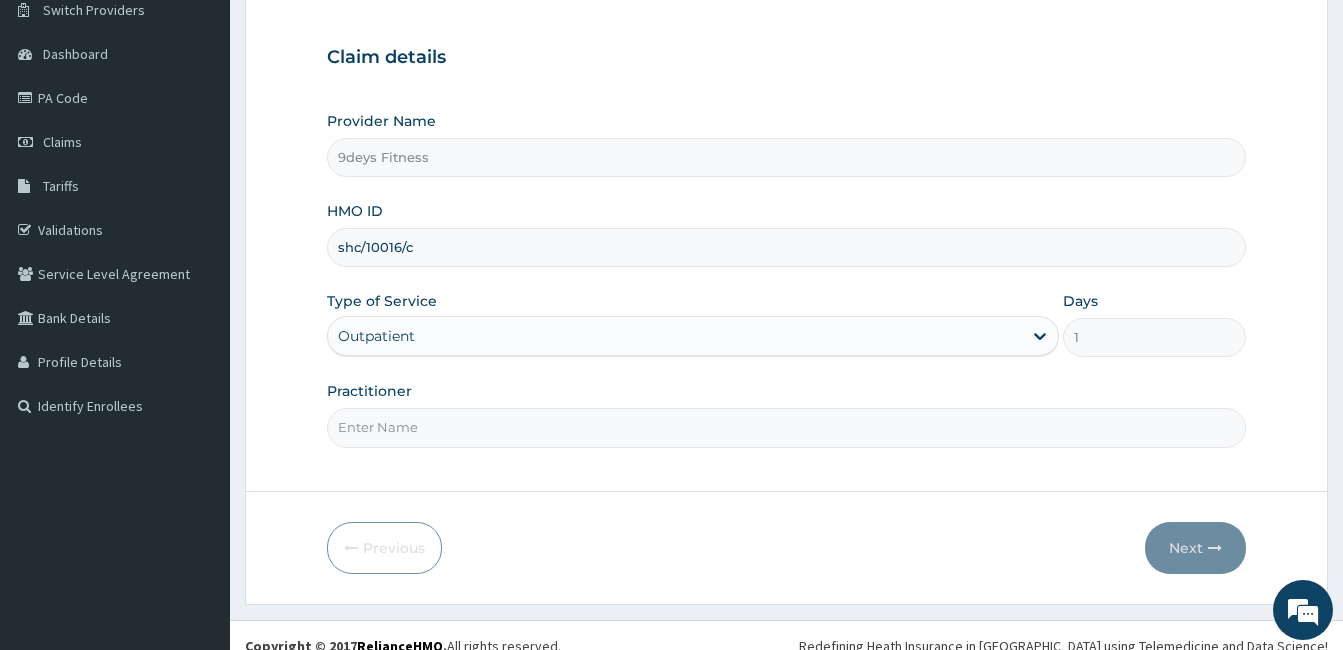 scroll, scrollTop: 185, scrollLeft: 0, axis: vertical 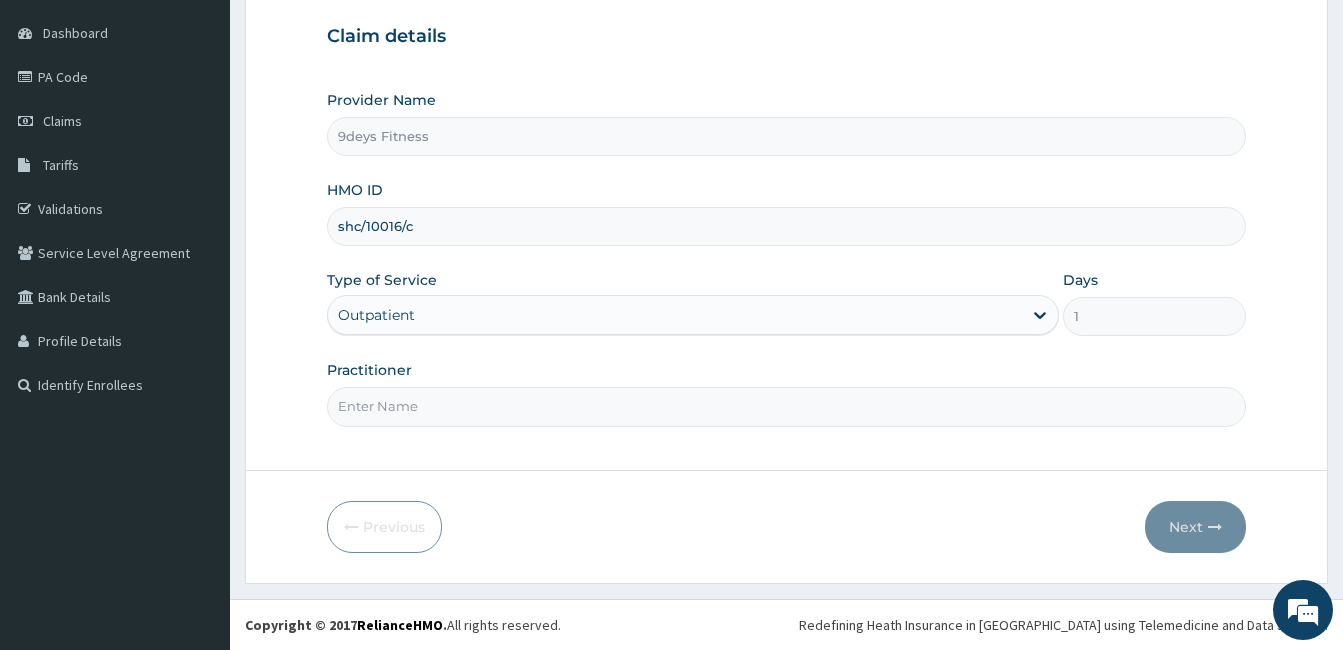 click on "Practitioner" at bounding box center [786, 406] 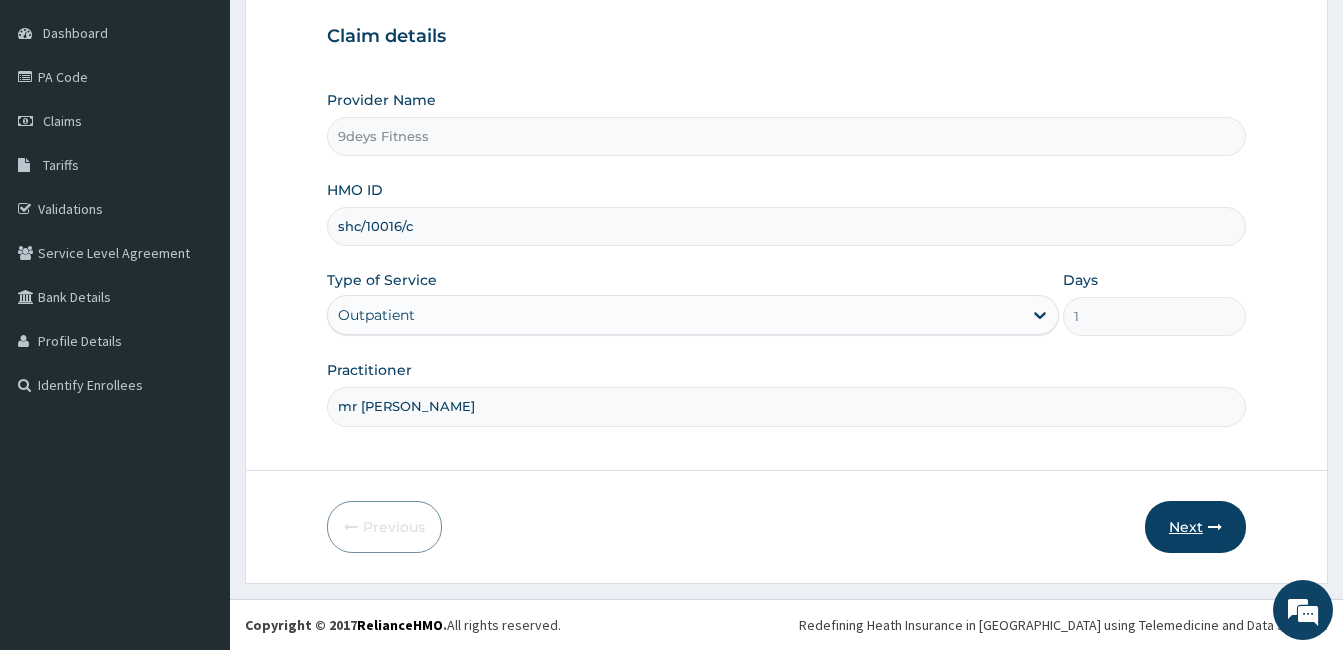 click on "Next" at bounding box center (1195, 527) 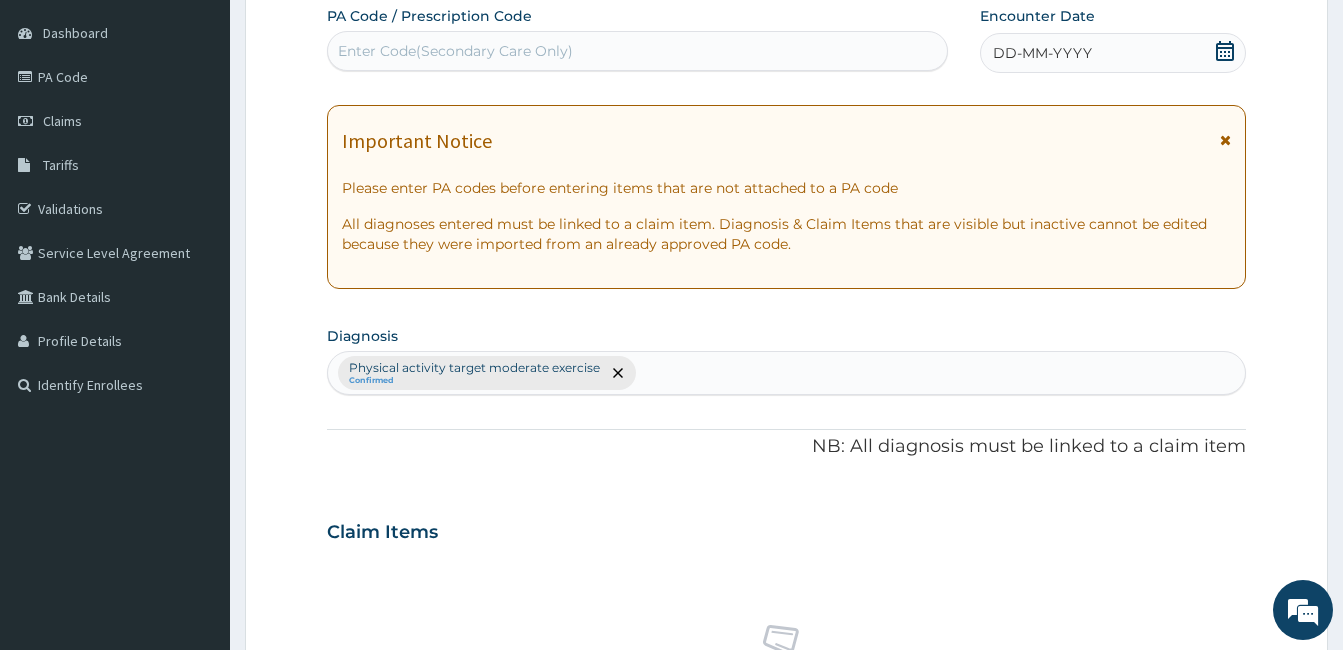 click on "Enter Code(Secondary Care Only)" at bounding box center (455, 51) 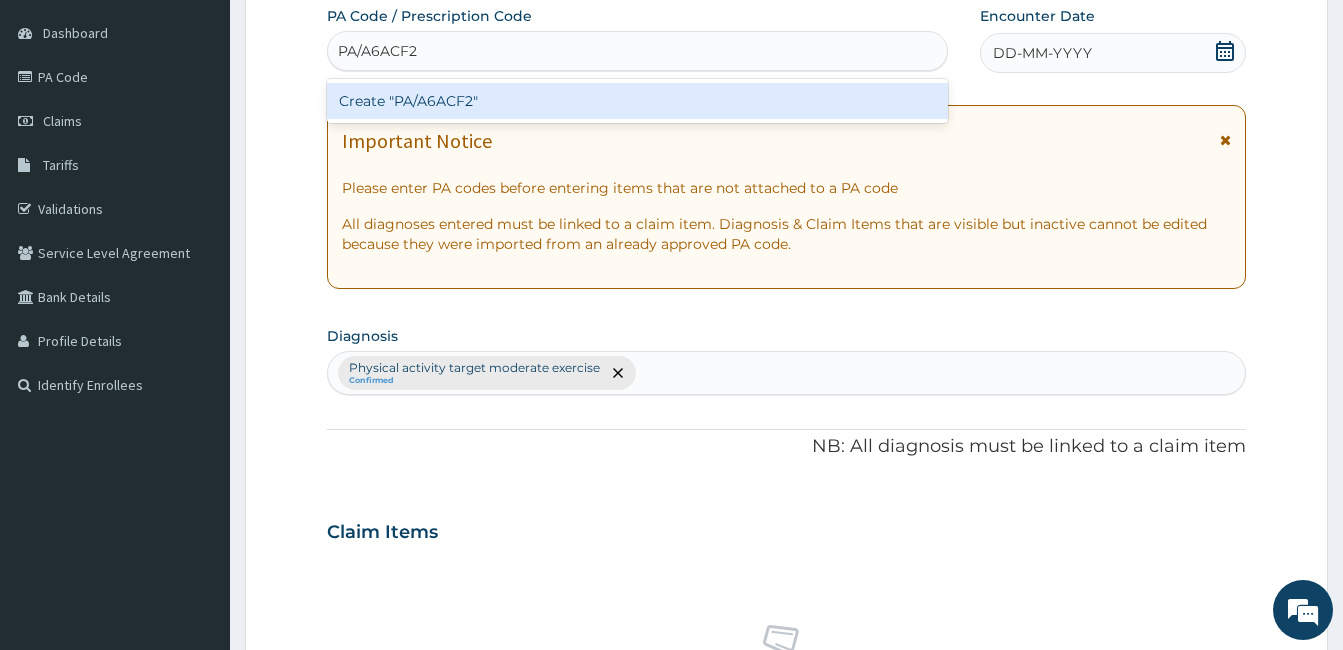 type on "PA/A6ACF2" 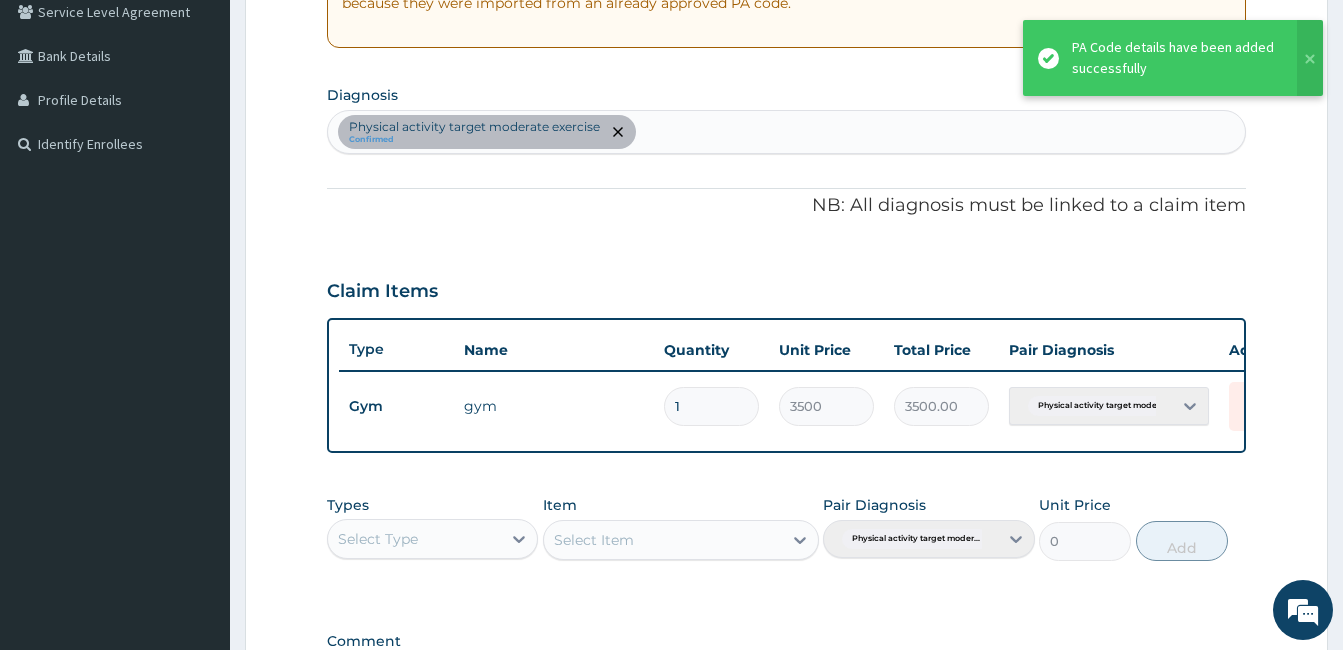 scroll, scrollTop: 502, scrollLeft: 0, axis: vertical 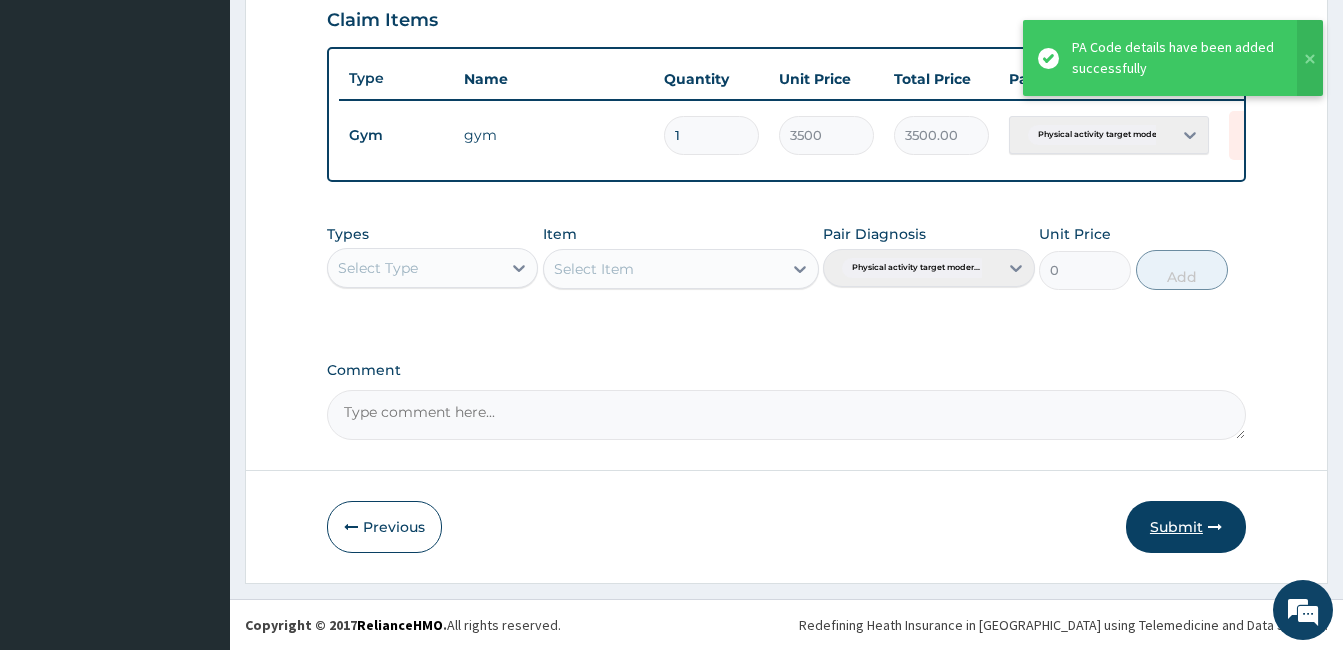 click on "Submit" at bounding box center (1186, 527) 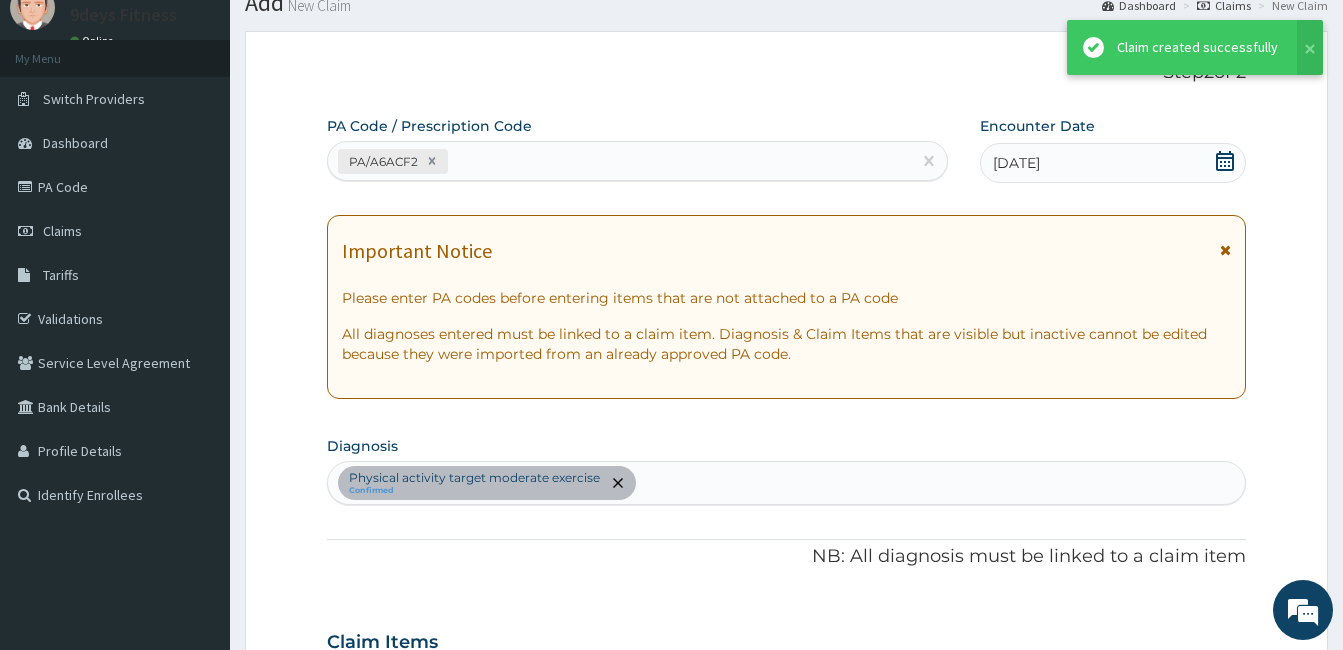 scroll, scrollTop: 712, scrollLeft: 0, axis: vertical 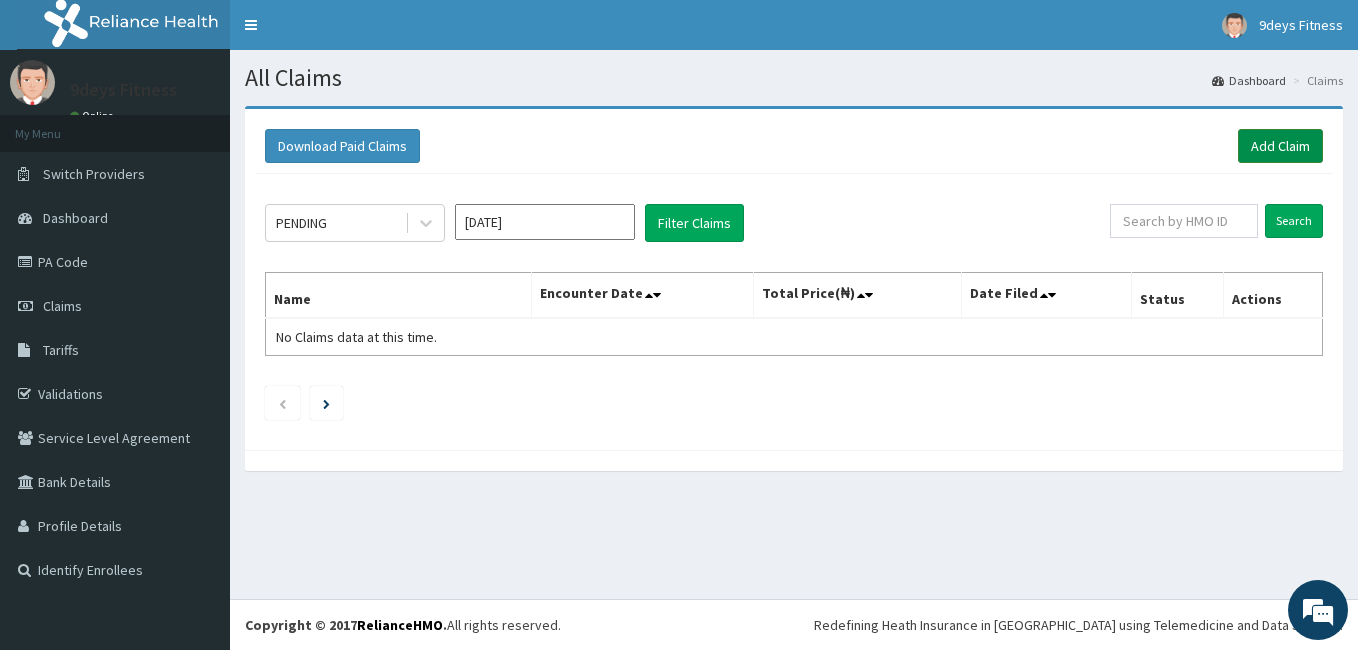 click on "Add Claim" at bounding box center (1280, 146) 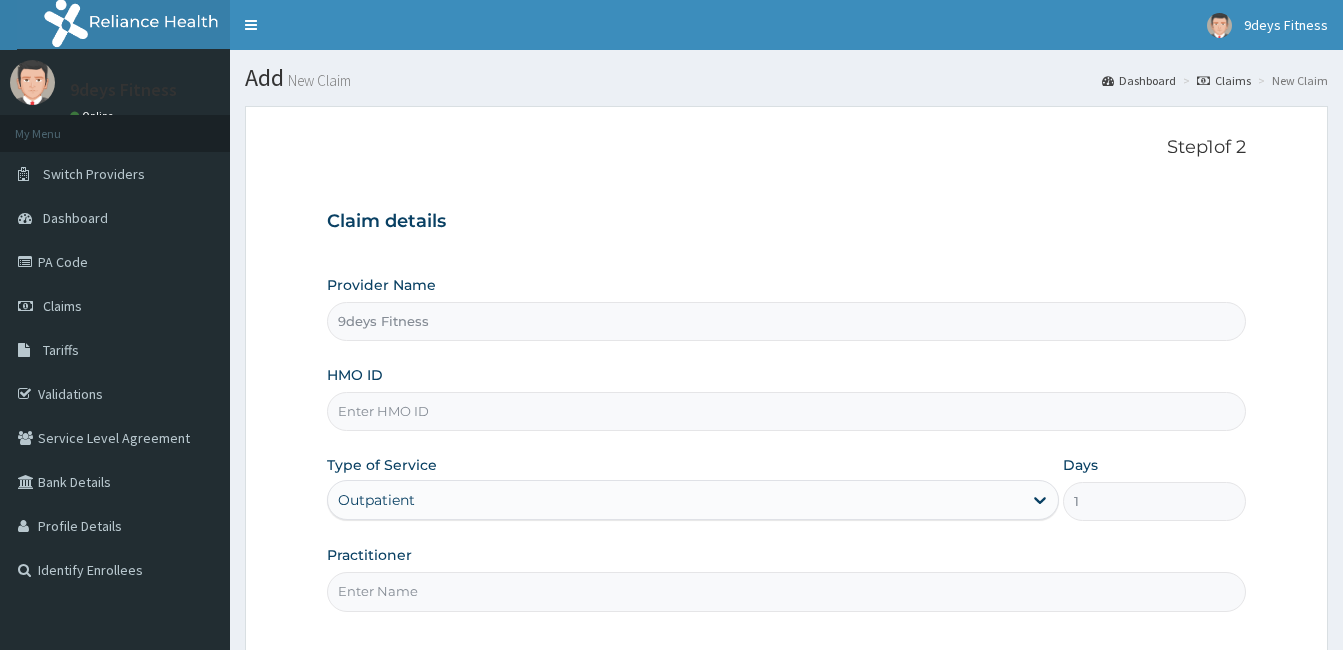 scroll, scrollTop: 0, scrollLeft: 0, axis: both 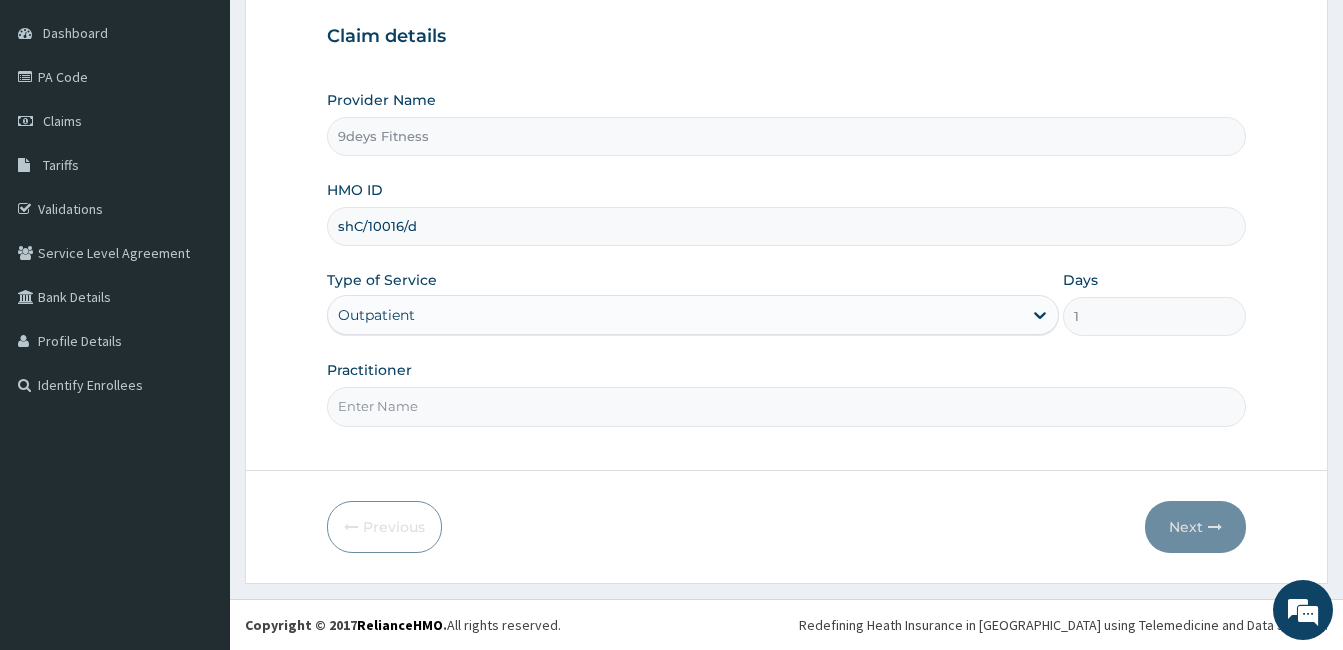 type on "shC/10016/d" 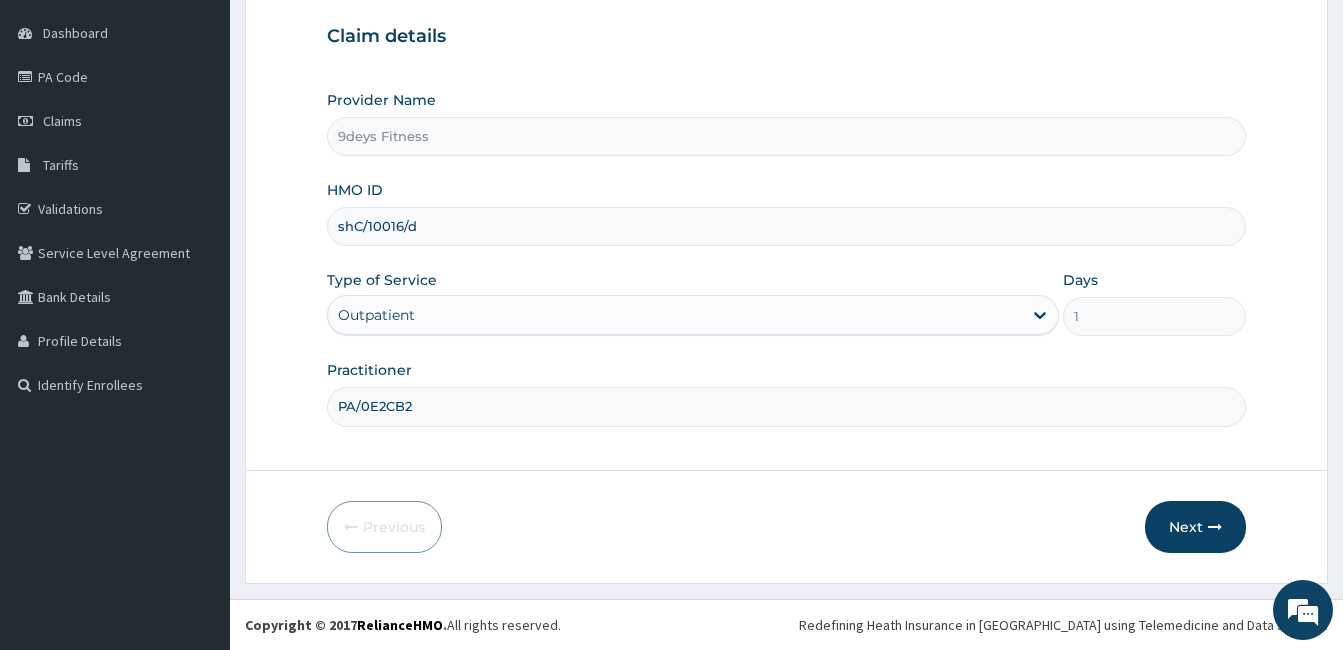 drag, startPoint x: 543, startPoint y: 417, endPoint x: 286, endPoint y: 425, distance: 257.12448 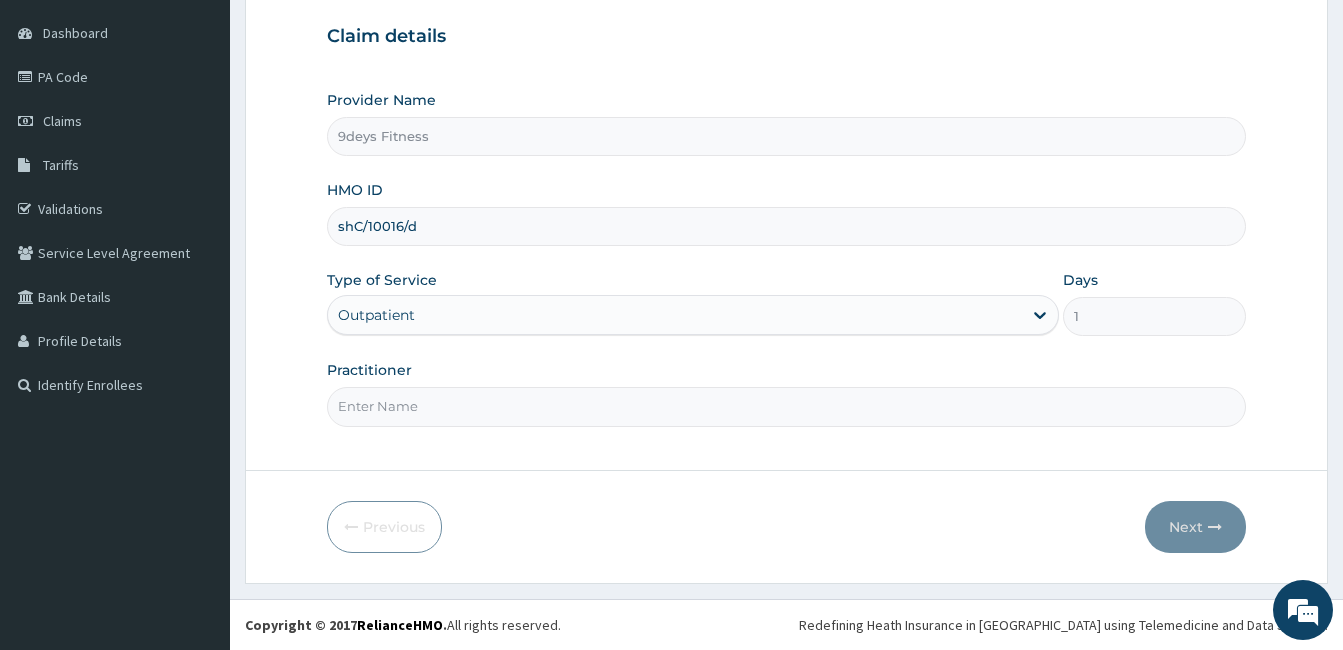 type on "N" 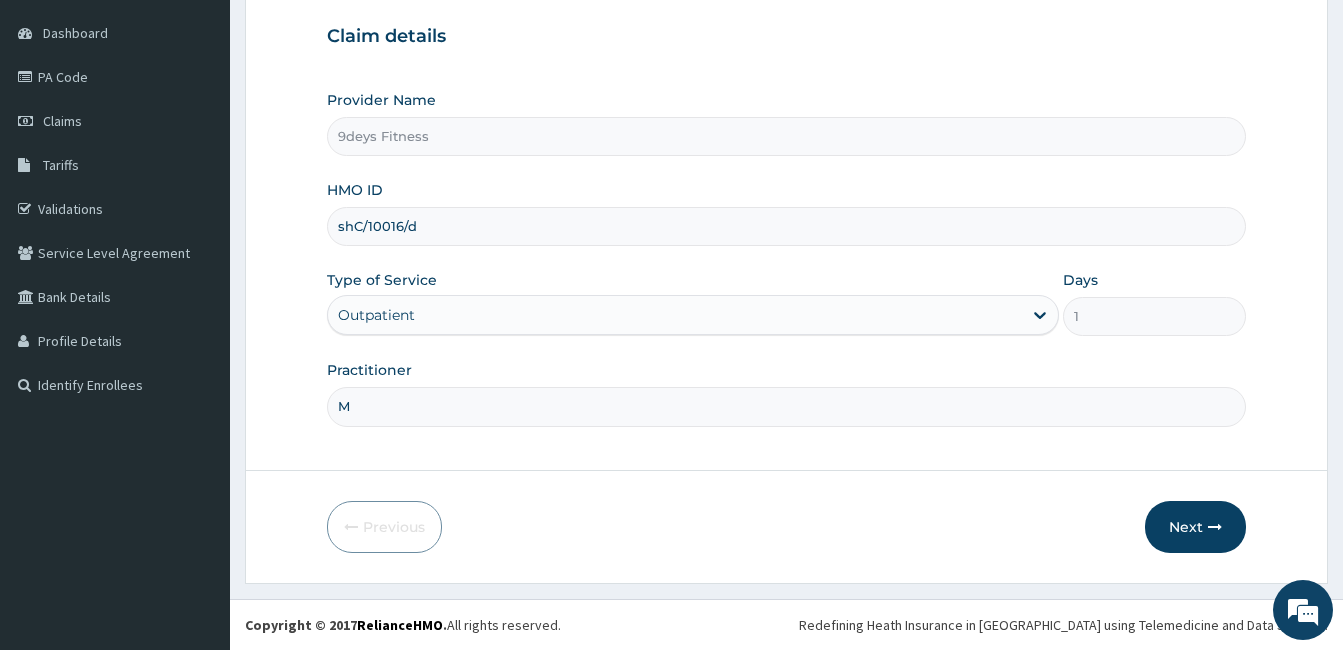 type on "mr [PERSON_NAME]" 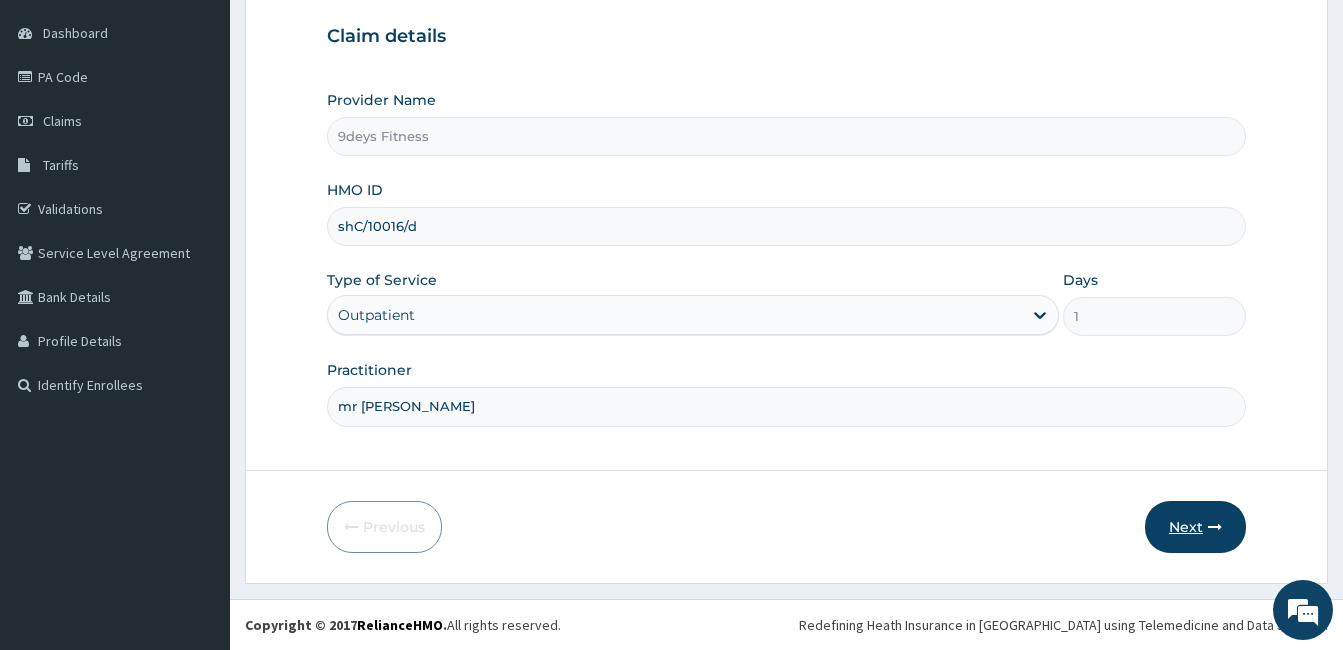 click at bounding box center (1215, 527) 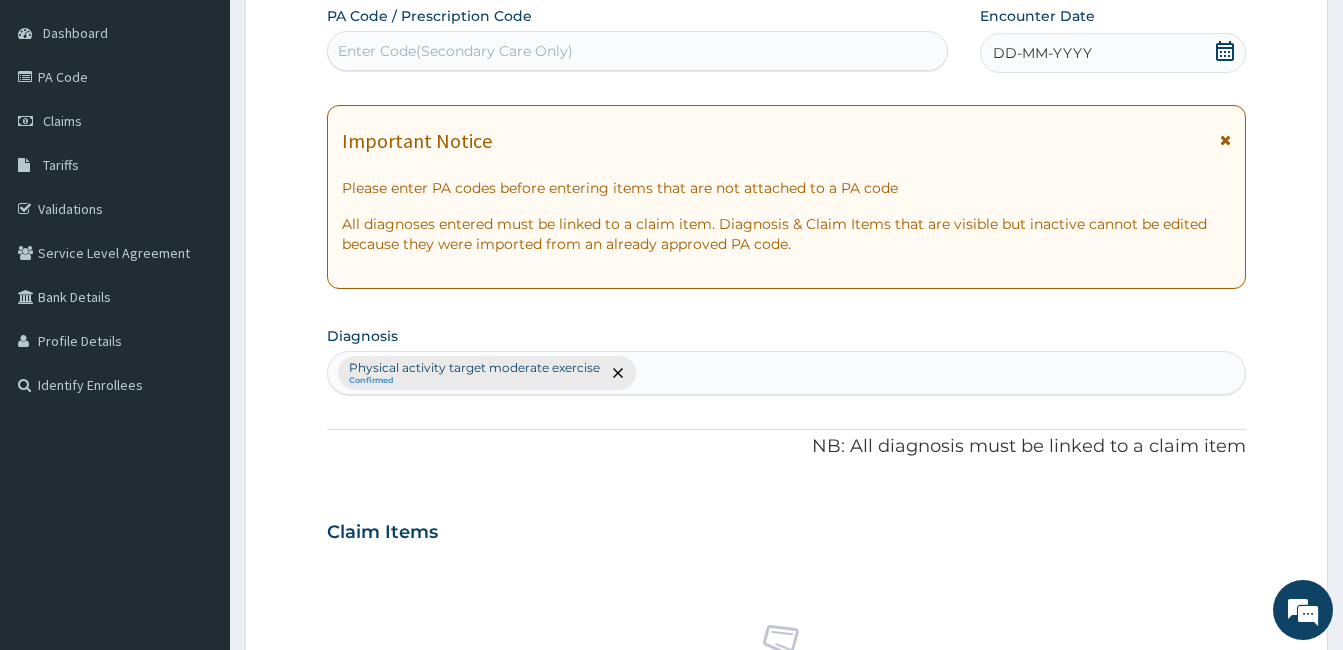 click on "Enter Code(Secondary Care Only)" at bounding box center (455, 51) 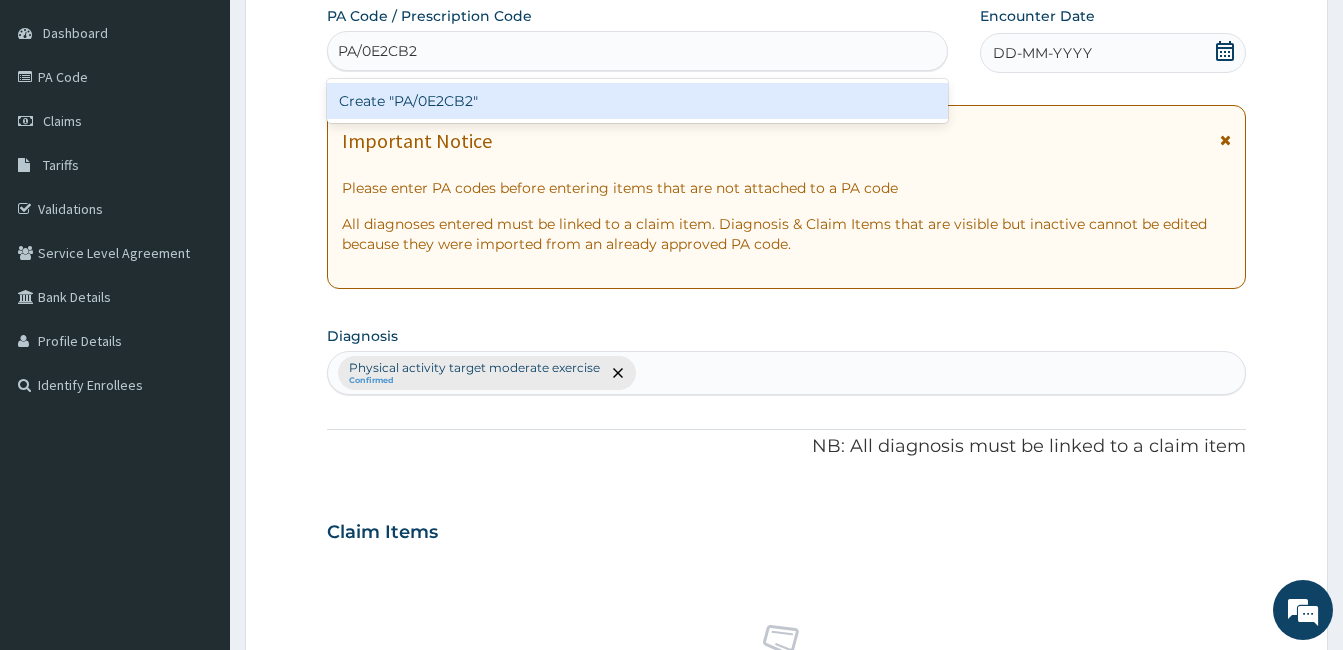 click on "Create "PA/0E2CB2"" at bounding box center (637, 101) 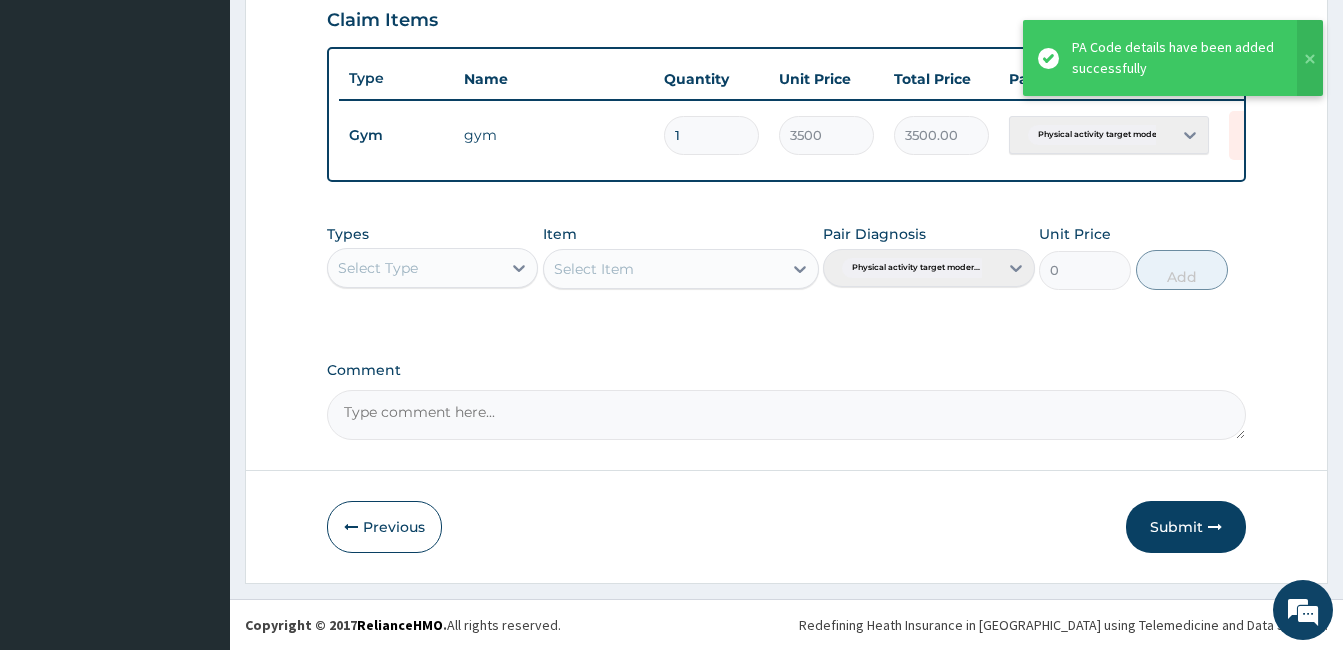 scroll, scrollTop: 712, scrollLeft: 0, axis: vertical 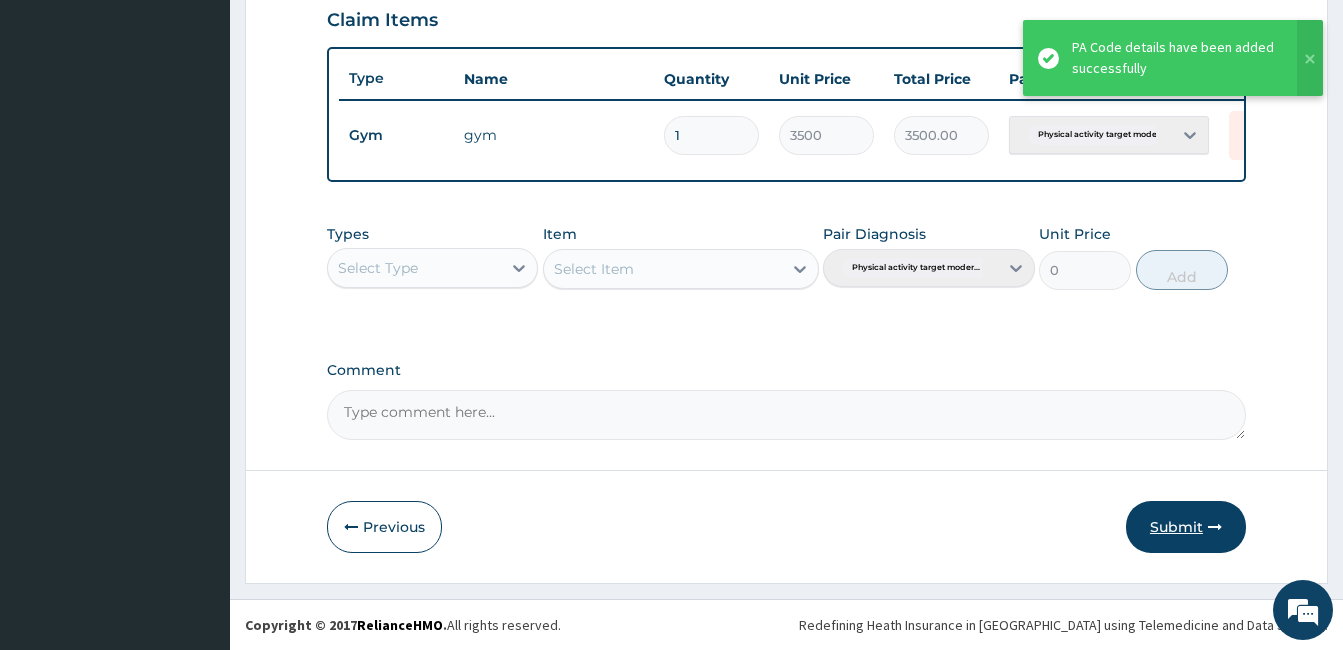 click on "Submit" at bounding box center [1186, 527] 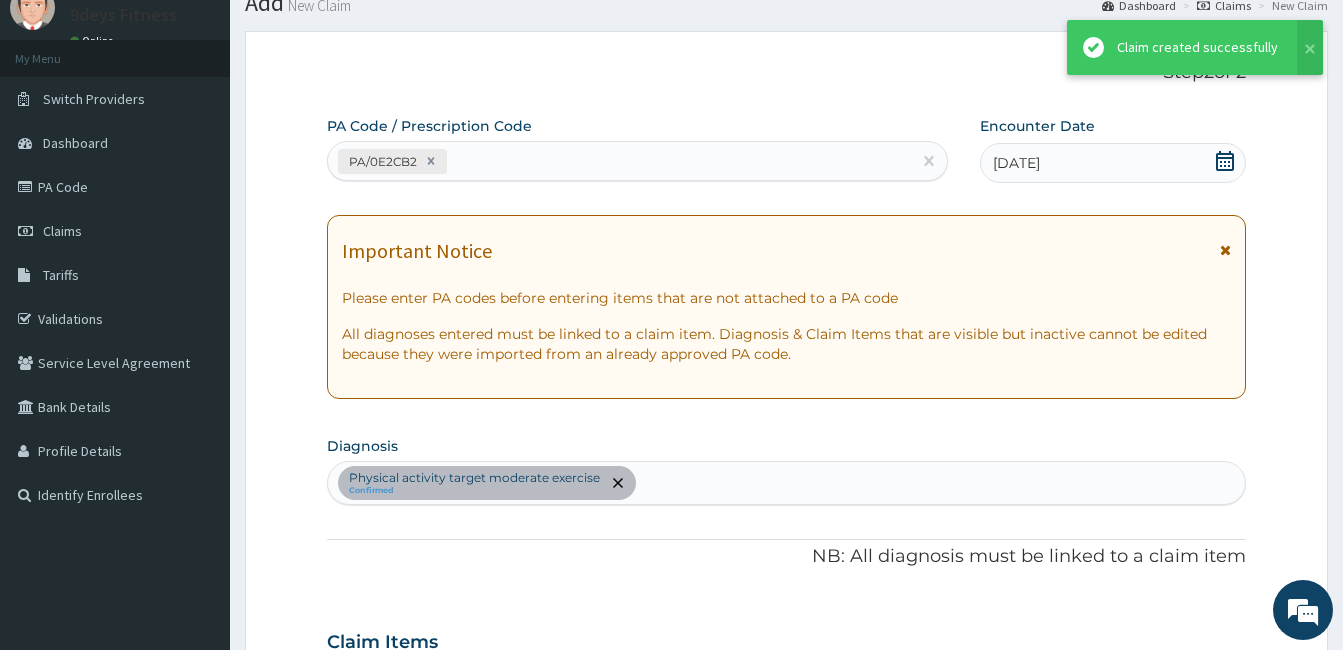 scroll, scrollTop: 712, scrollLeft: 0, axis: vertical 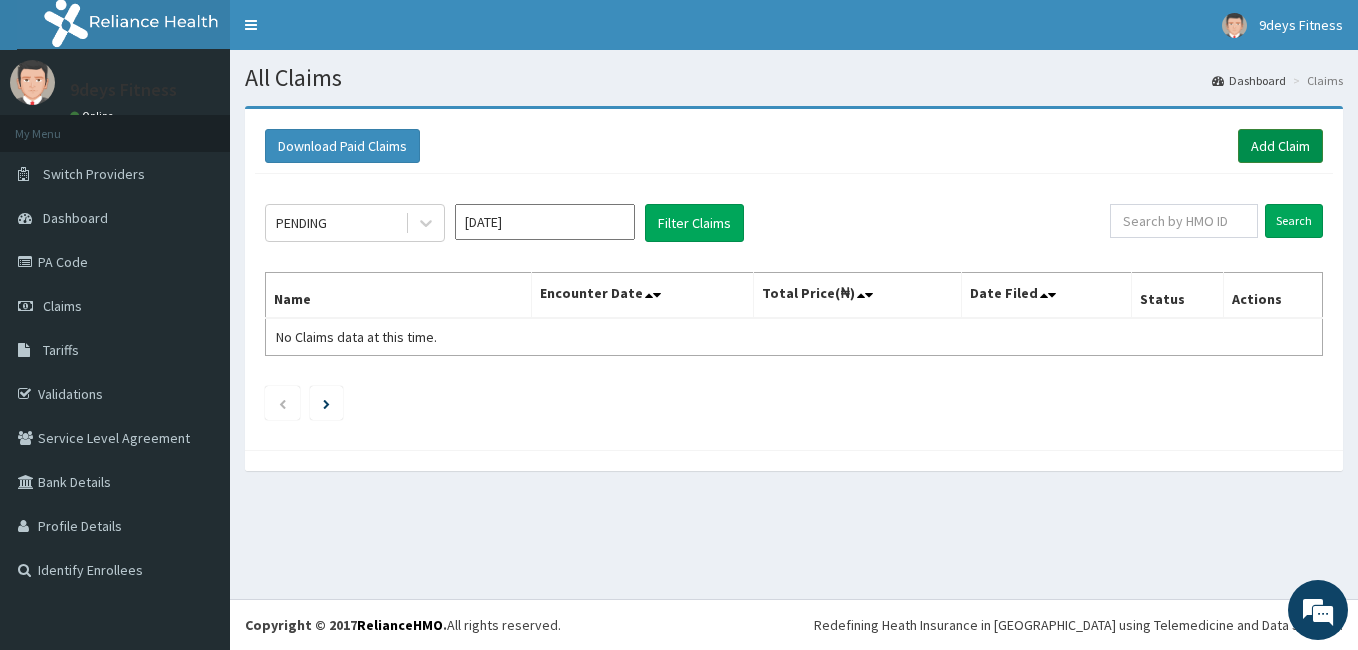 click on "Add Claim" at bounding box center (1280, 146) 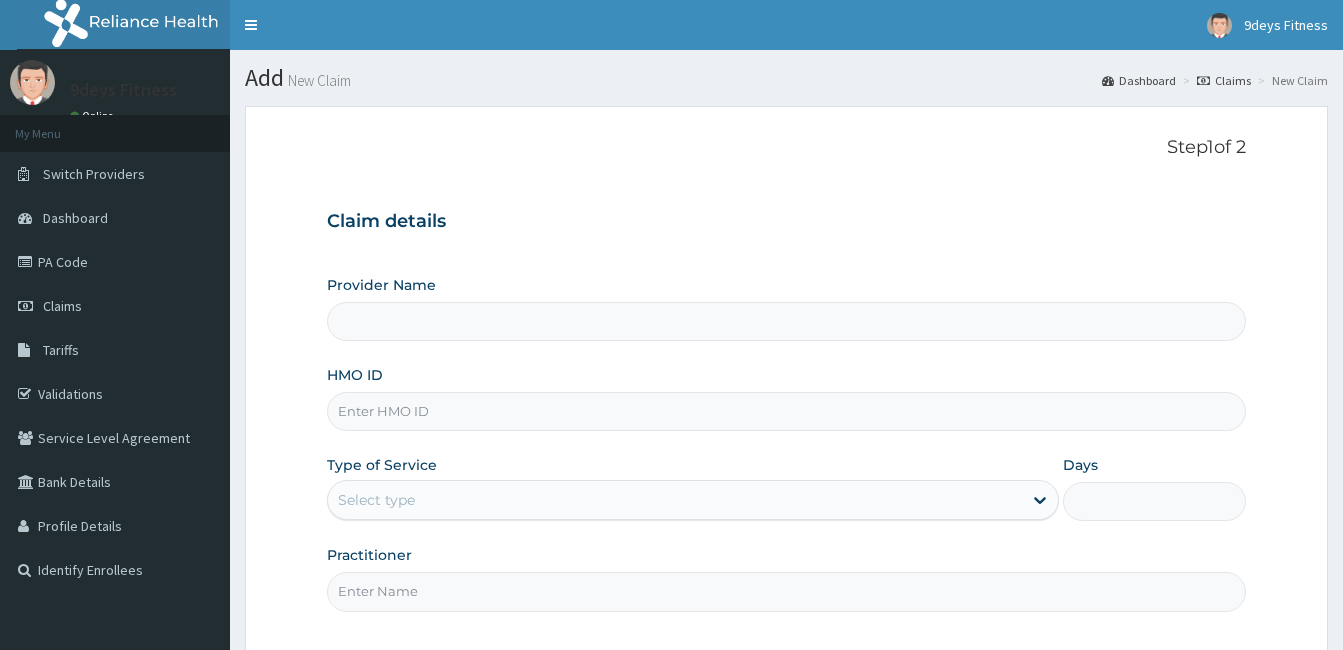 type on "9deys Fitness" 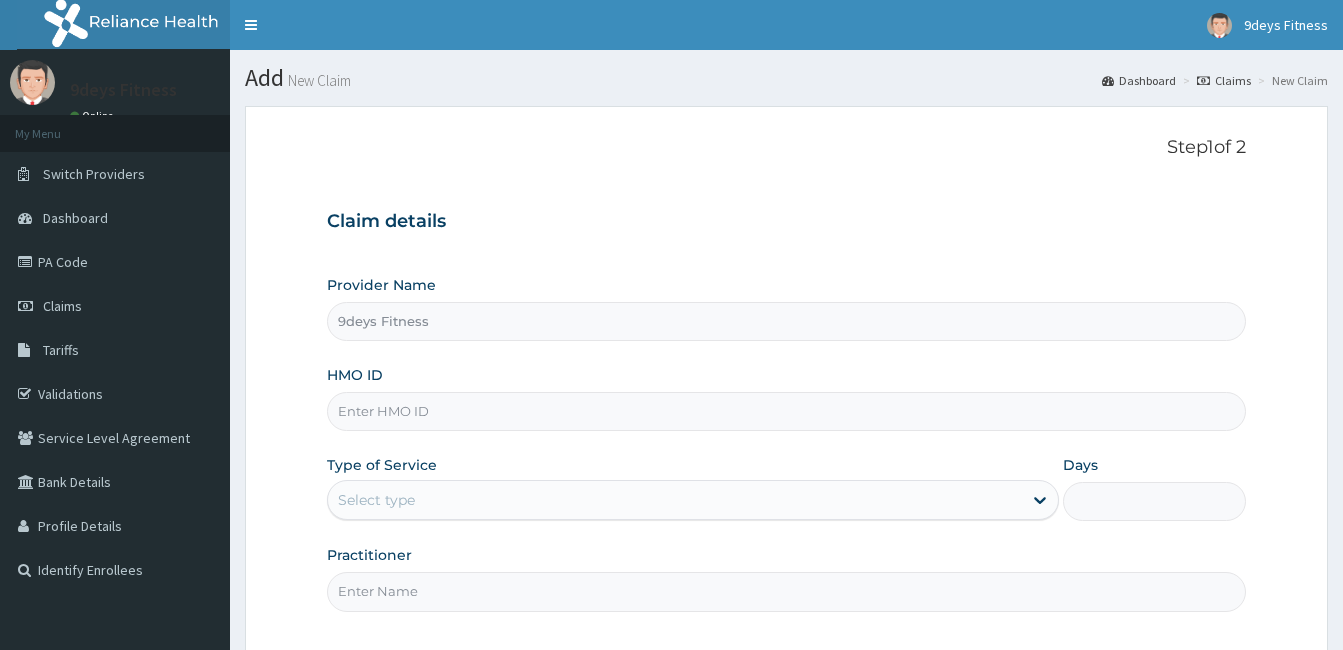 type on "1" 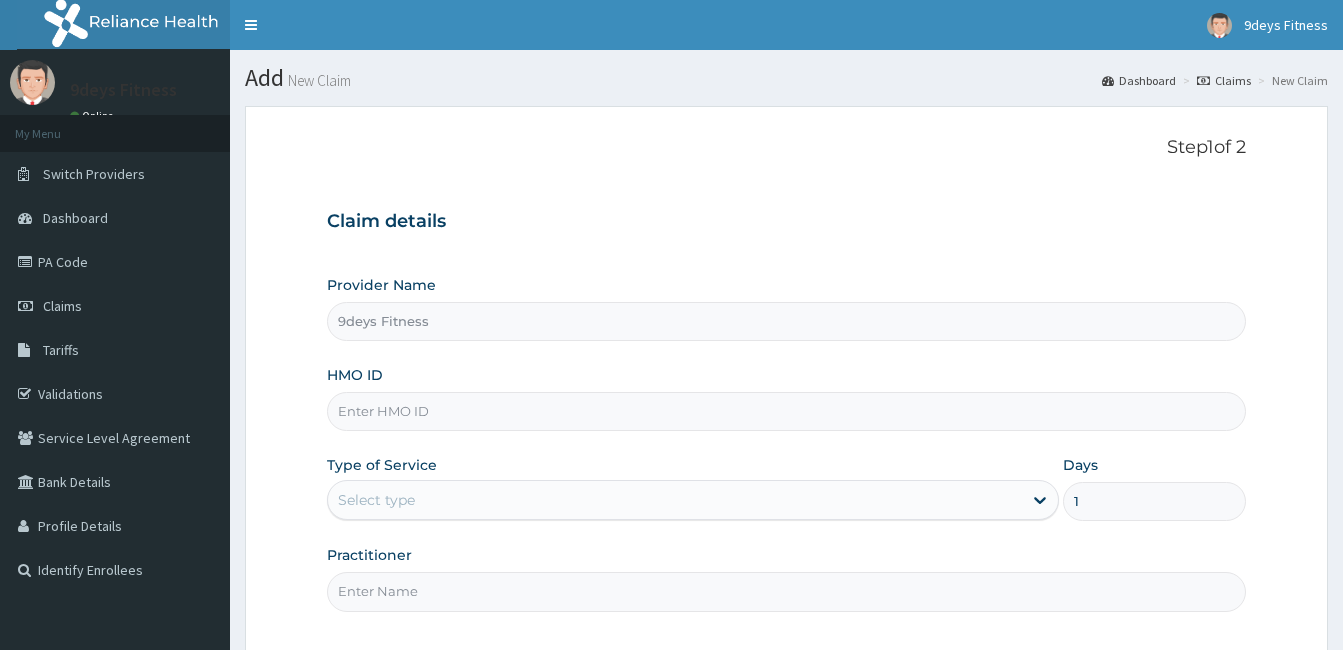 scroll, scrollTop: 0, scrollLeft: 0, axis: both 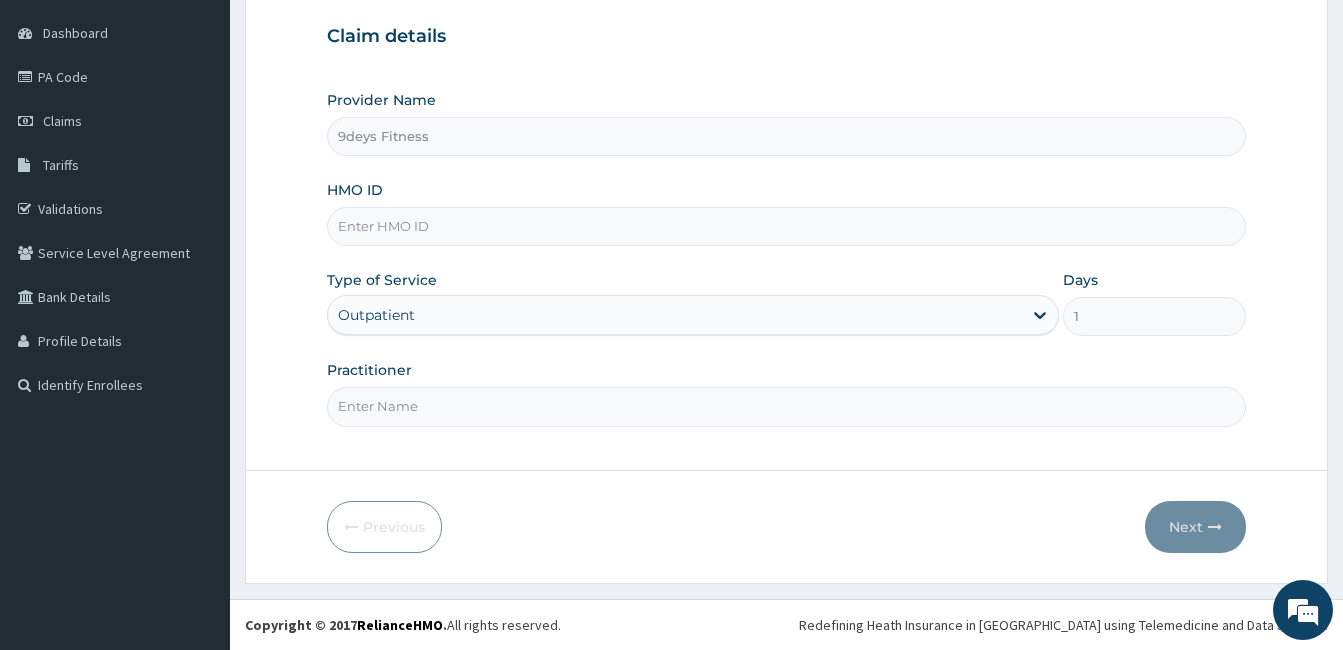 click on "Practitioner" at bounding box center [786, 406] 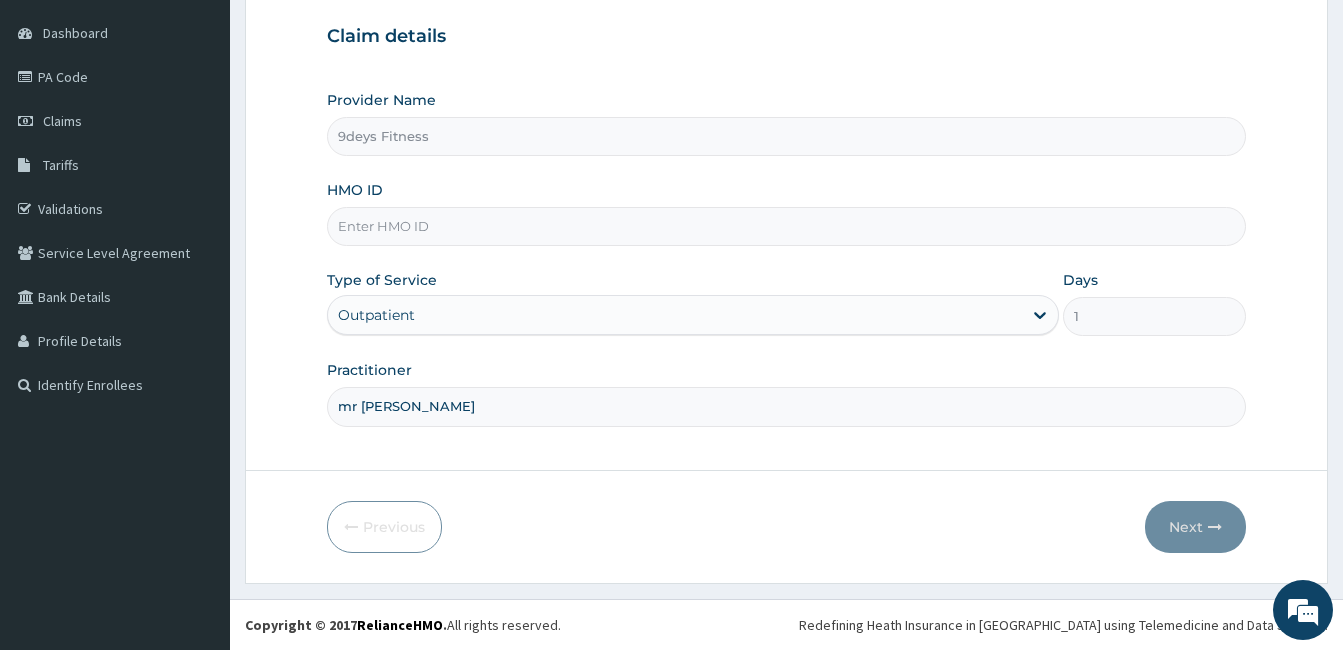 type on "shC/10016/d" 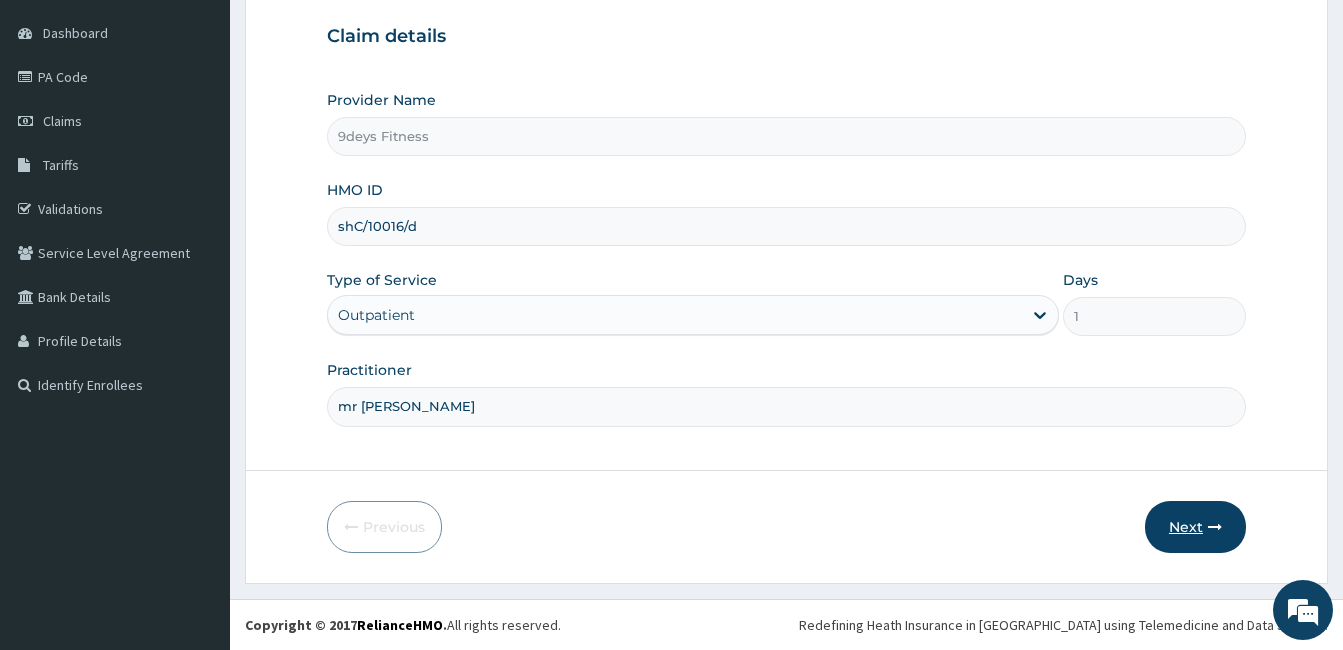 click on "Next" at bounding box center [1195, 527] 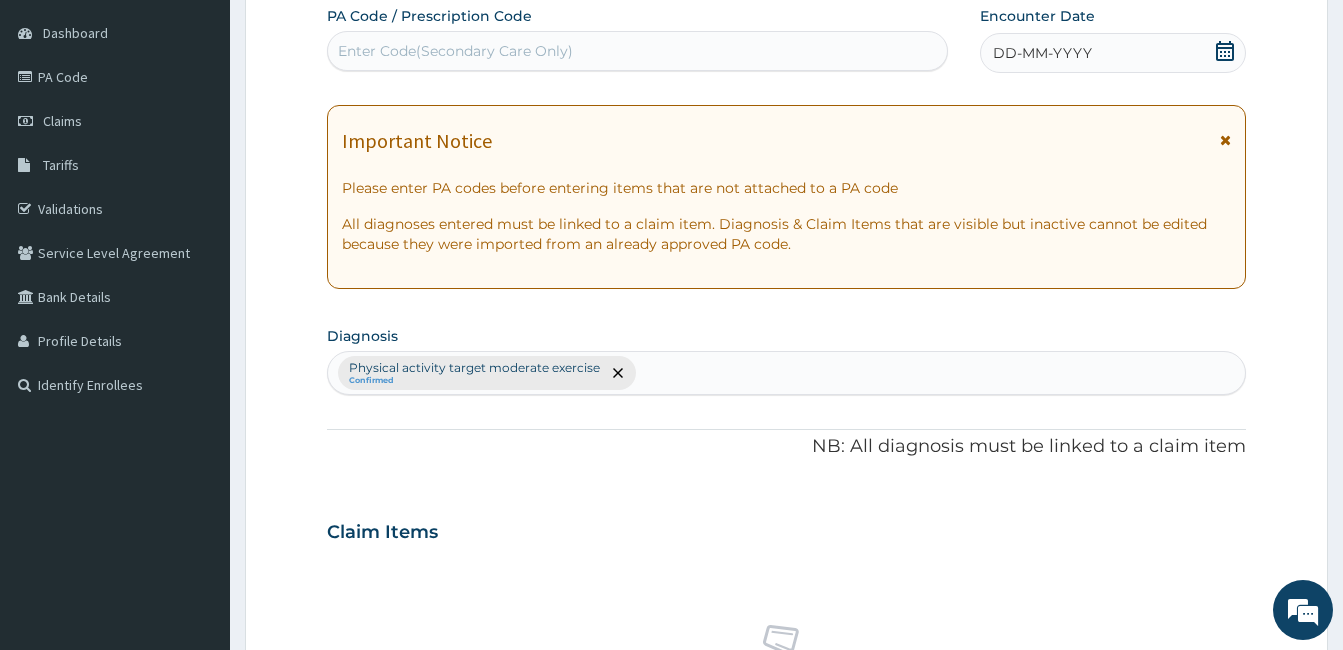 click on "Enter Code(Secondary Care Only)" at bounding box center [637, 51] 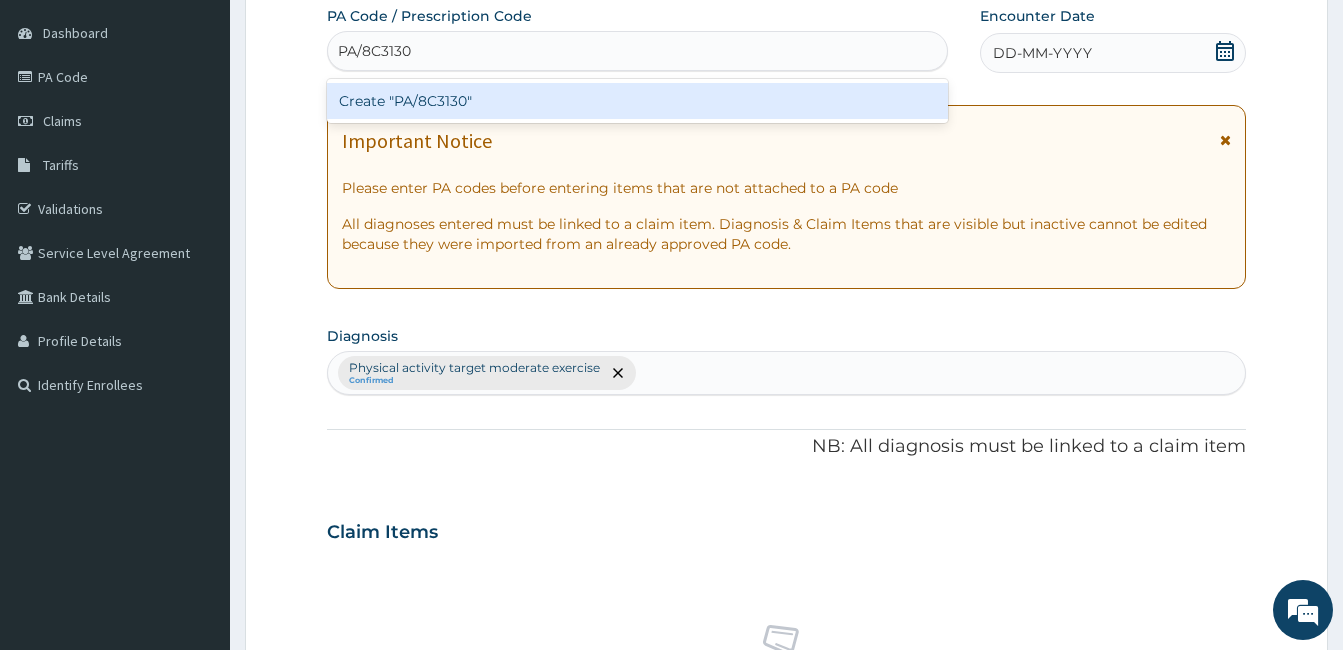 click on "Create "PA/8C3130"" at bounding box center [637, 101] 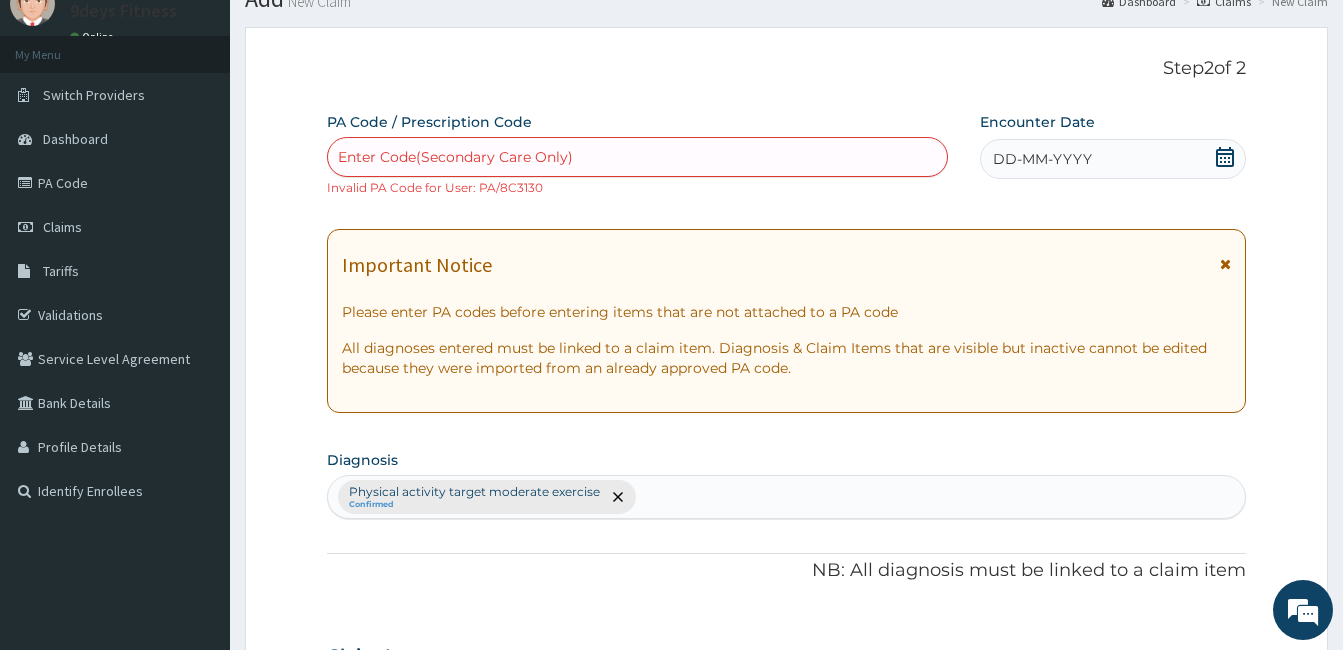 scroll, scrollTop: 100, scrollLeft: 0, axis: vertical 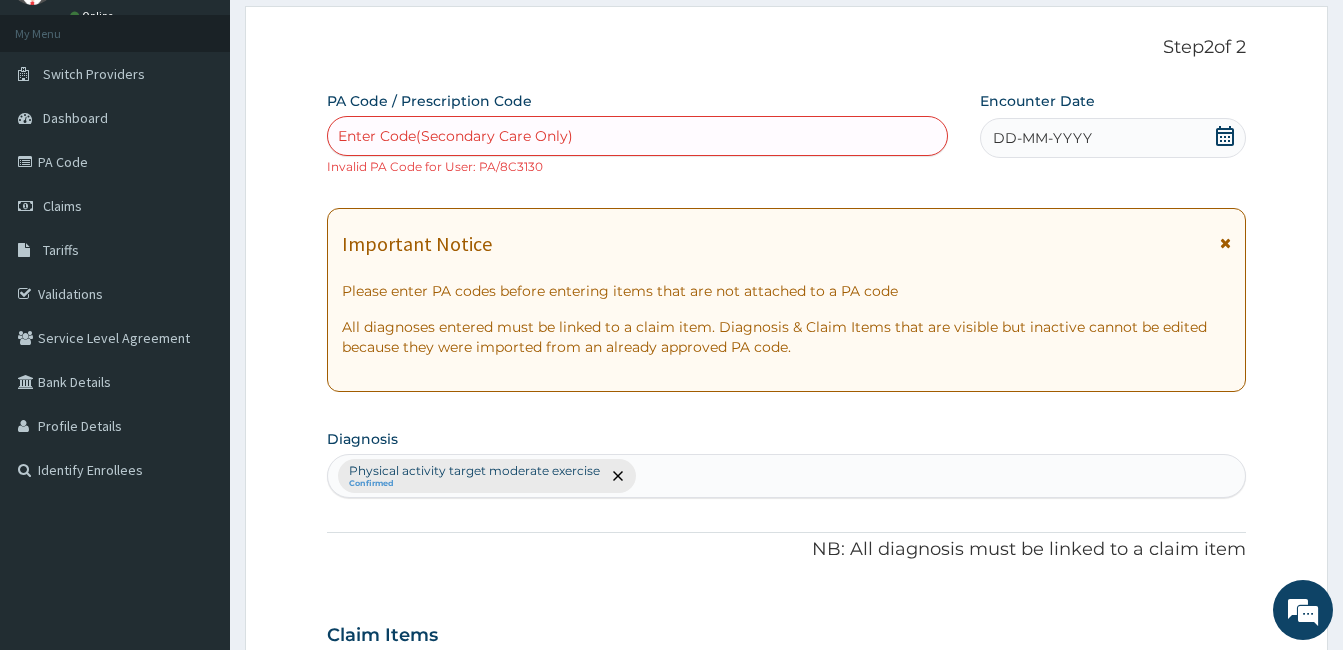 drag, startPoint x: 505, startPoint y: 128, endPoint x: 440, endPoint y: 127, distance: 65.00769 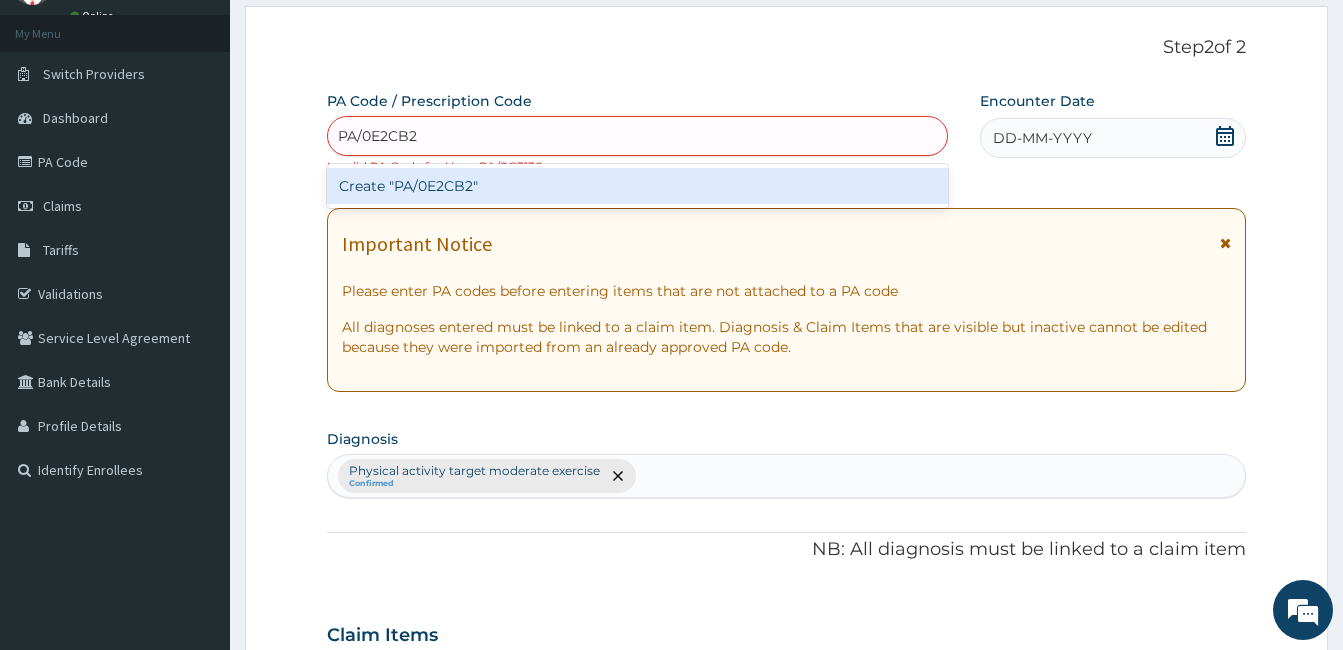 click on "Create "PA/0E2CB2"" at bounding box center [637, 186] 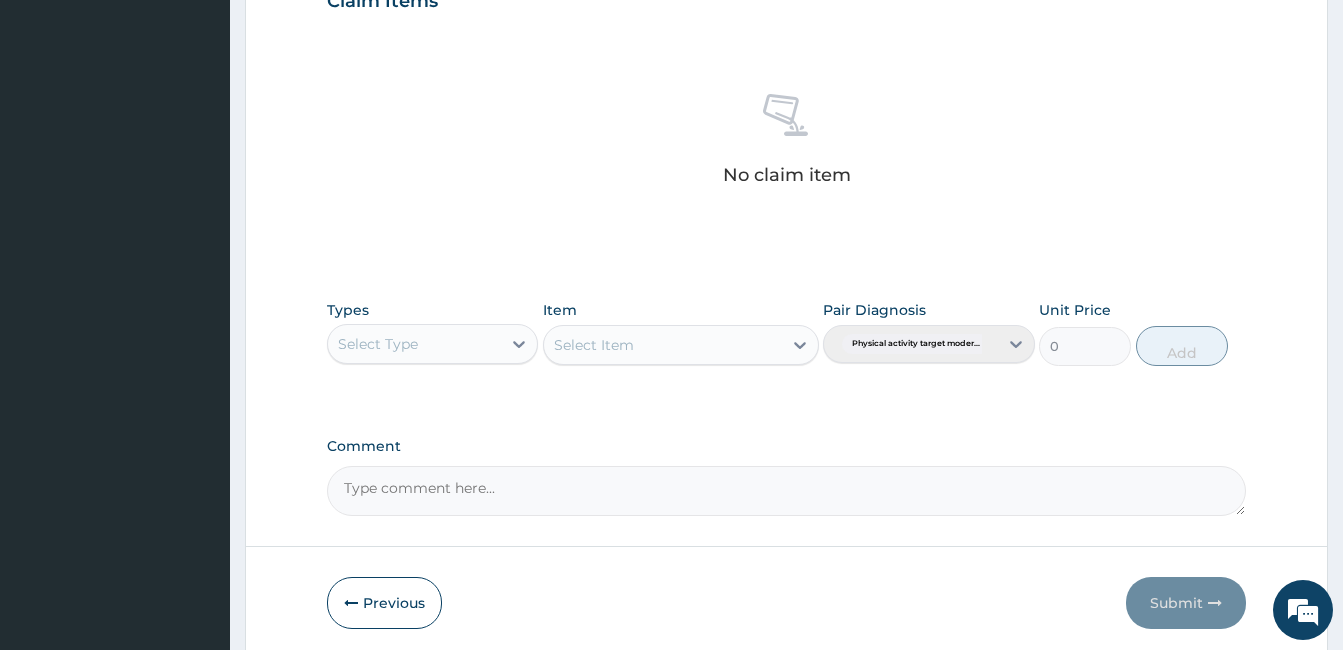 scroll, scrollTop: 810, scrollLeft: 0, axis: vertical 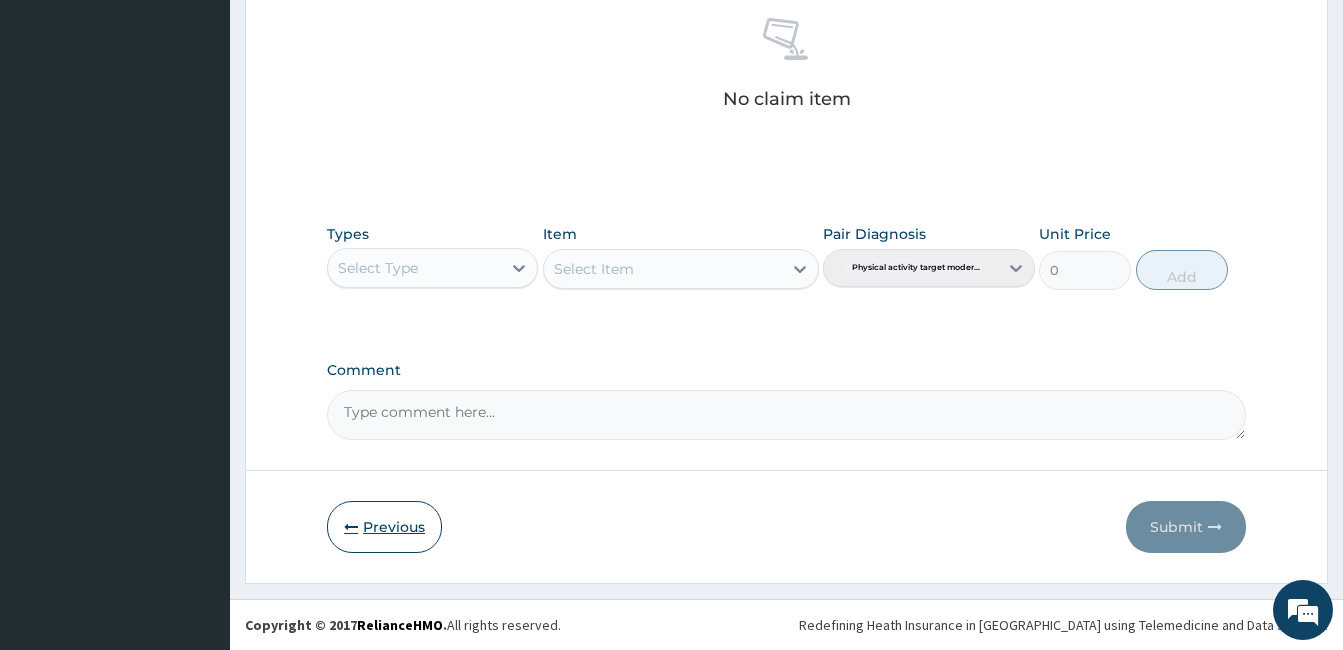 click on "Previous" at bounding box center [384, 527] 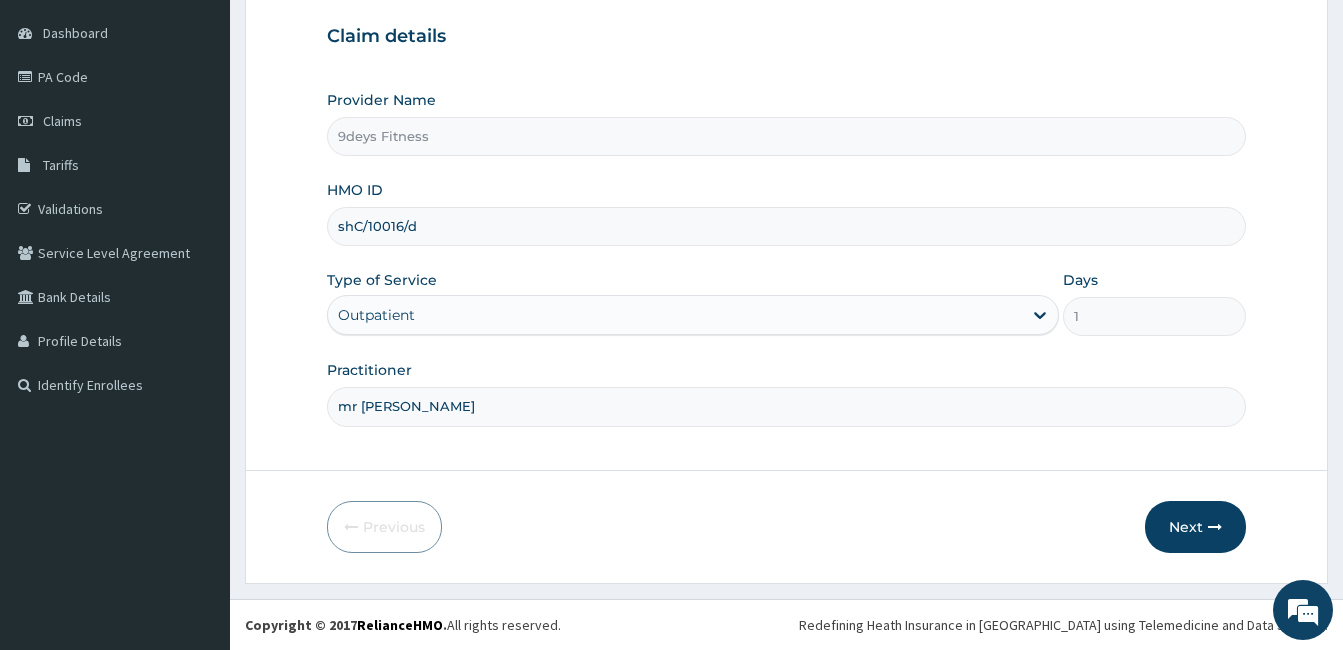 click on "shC/10016/d" at bounding box center (786, 226) 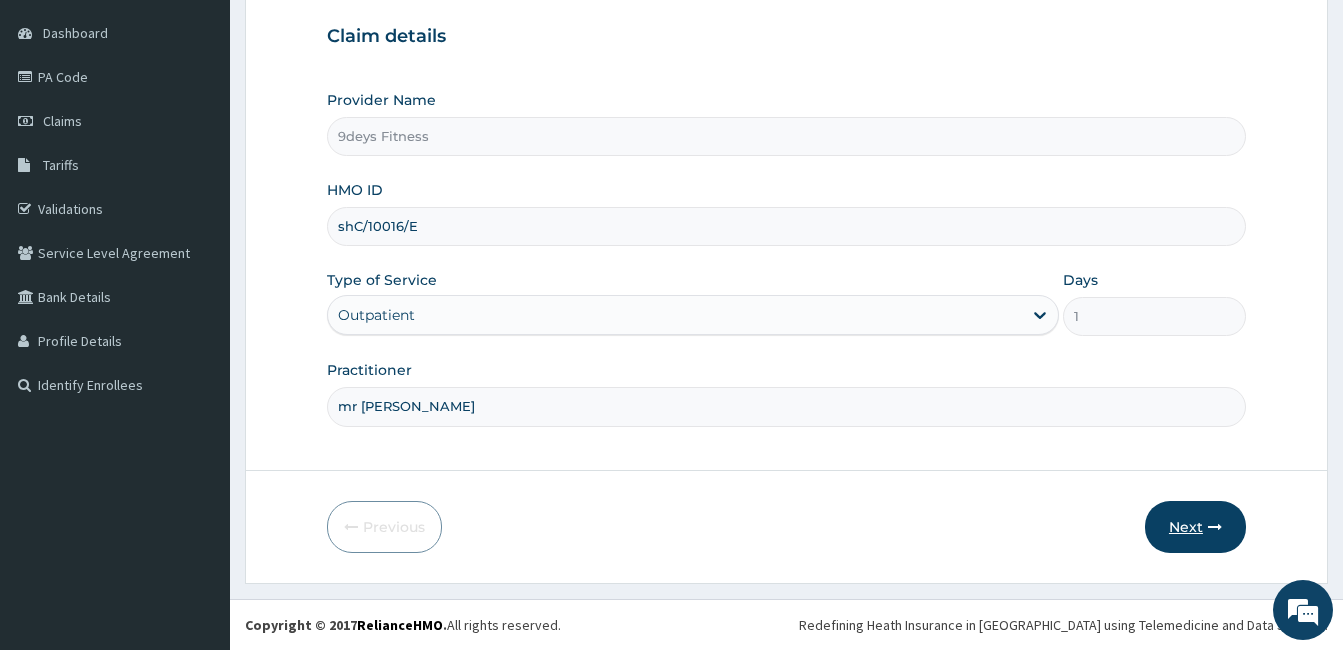 type on "shC/10016/E" 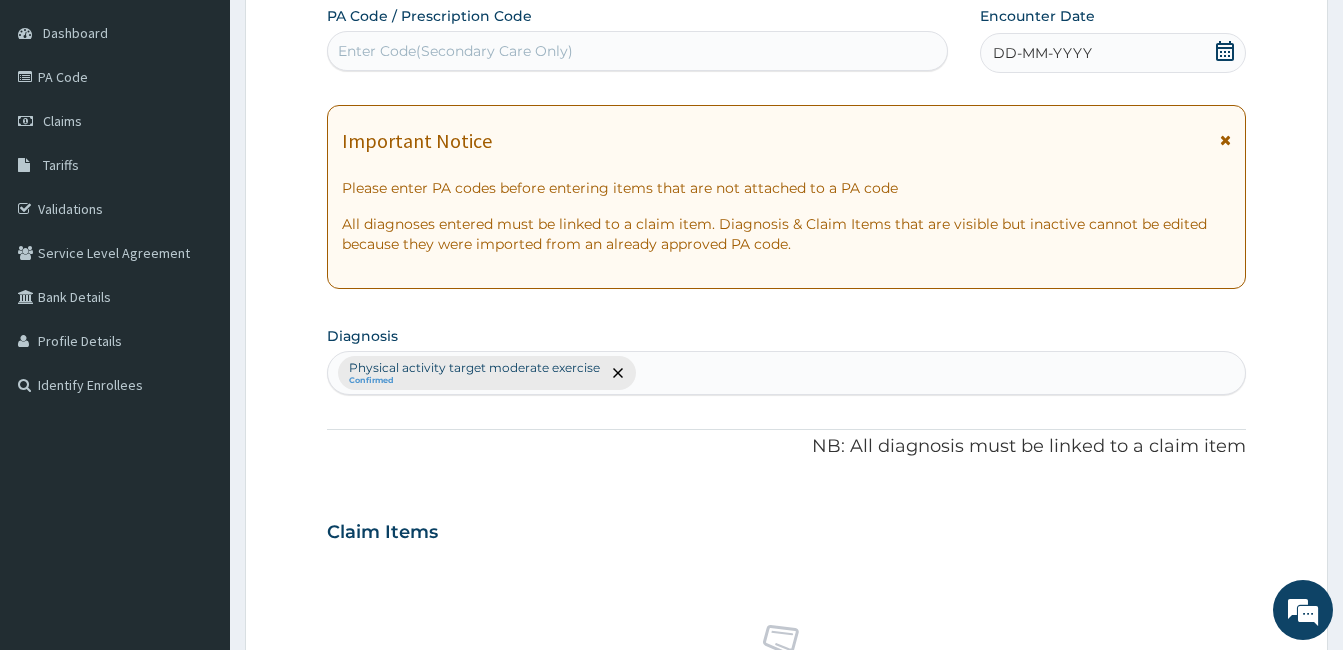 drag, startPoint x: 499, startPoint y: 51, endPoint x: 449, endPoint y: 58, distance: 50.48762 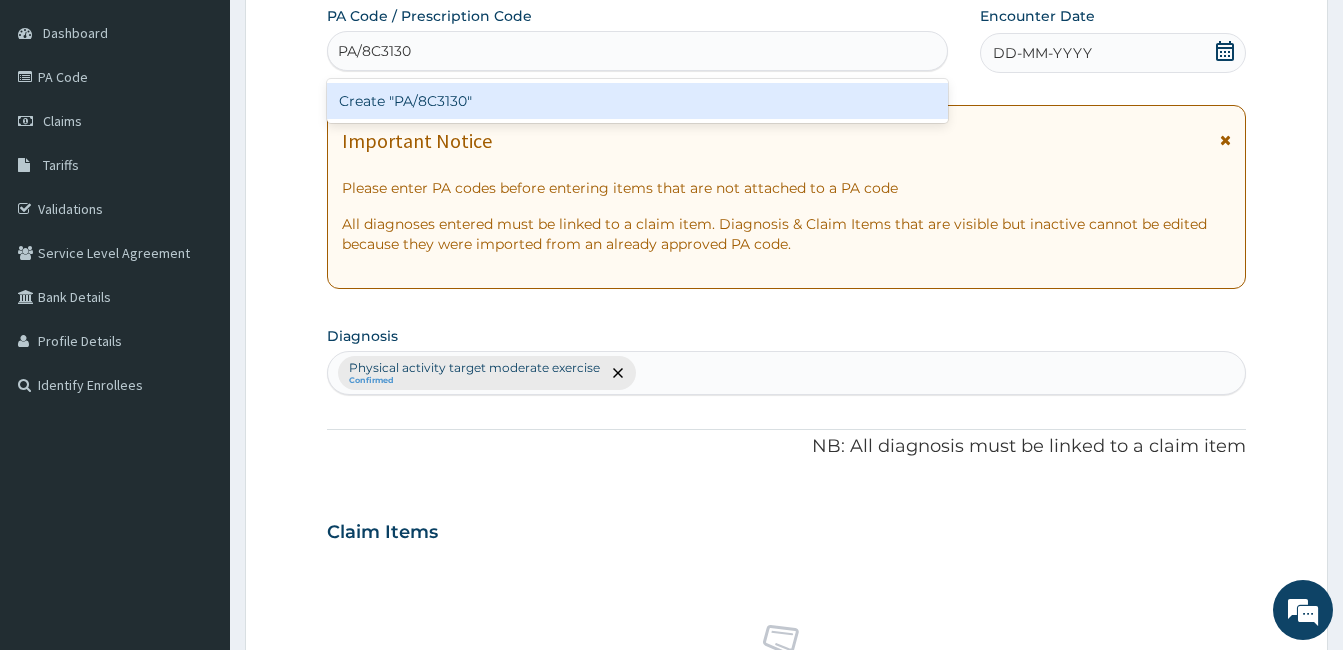 click on "Create "PA/8C3130"" at bounding box center [637, 101] 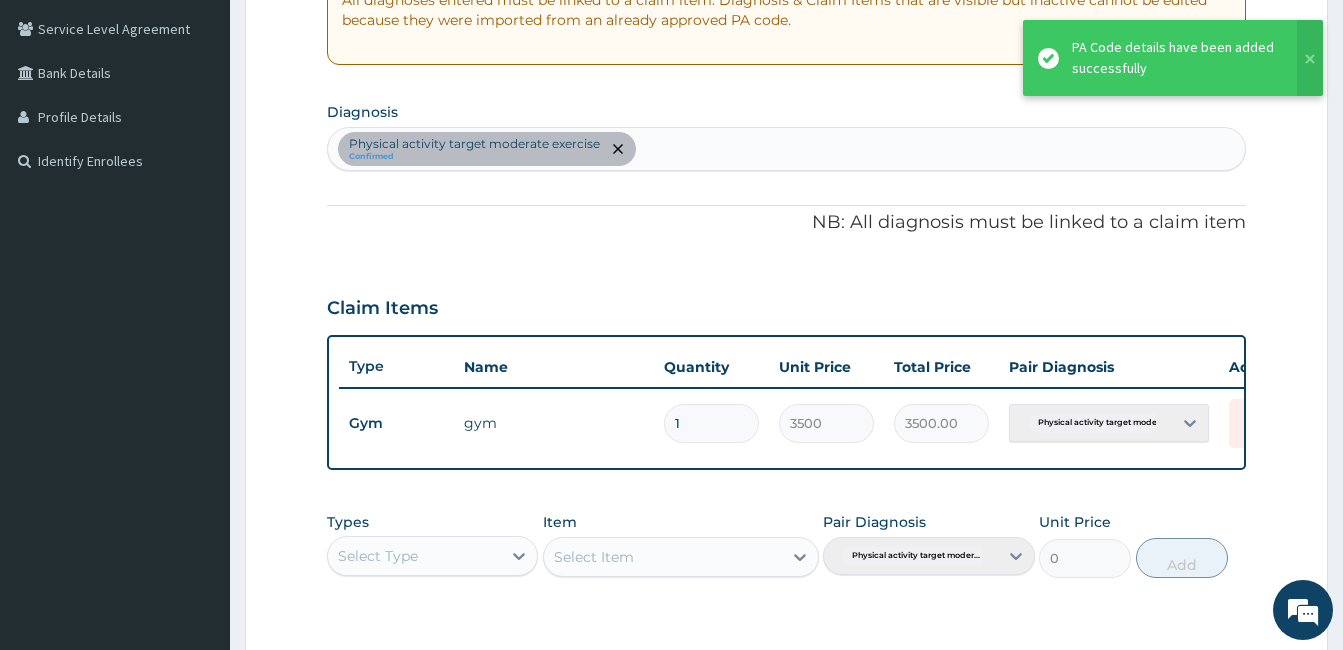 scroll, scrollTop: 702, scrollLeft: 0, axis: vertical 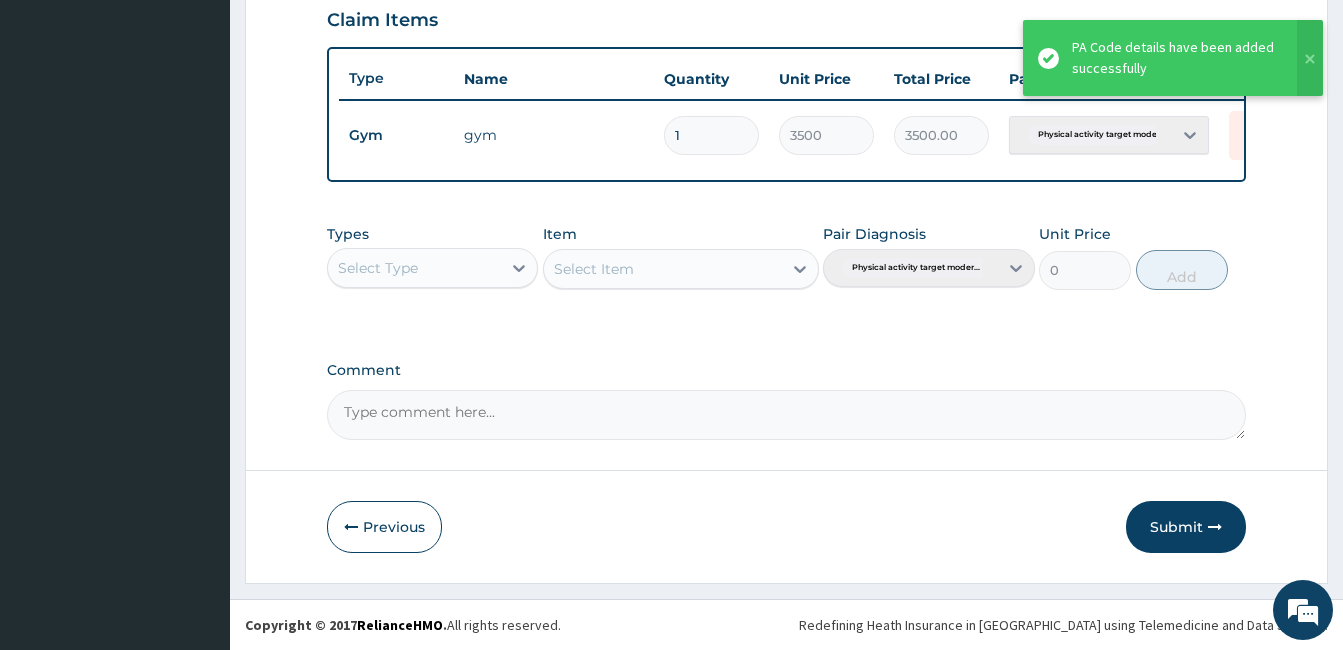 drag, startPoint x: 1133, startPoint y: 546, endPoint x: 1147, endPoint y: 533, distance: 19.104973 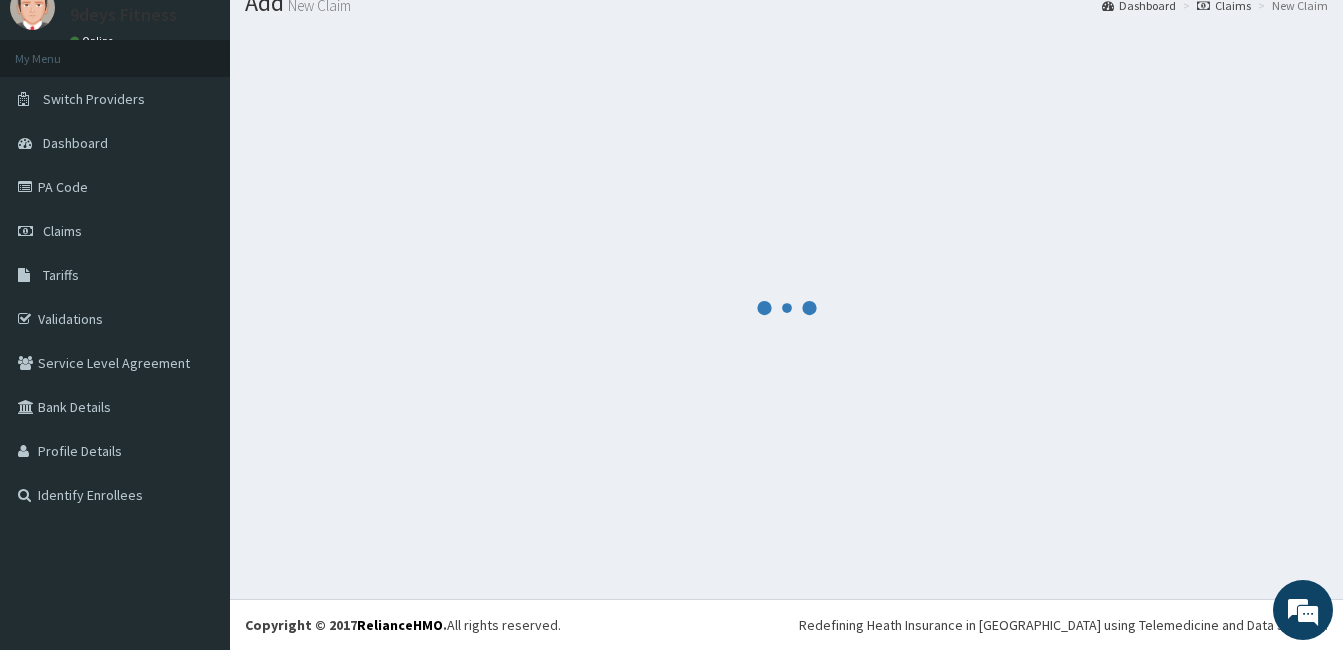 scroll, scrollTop: 702, scrollLeft: 0, axis: vertical 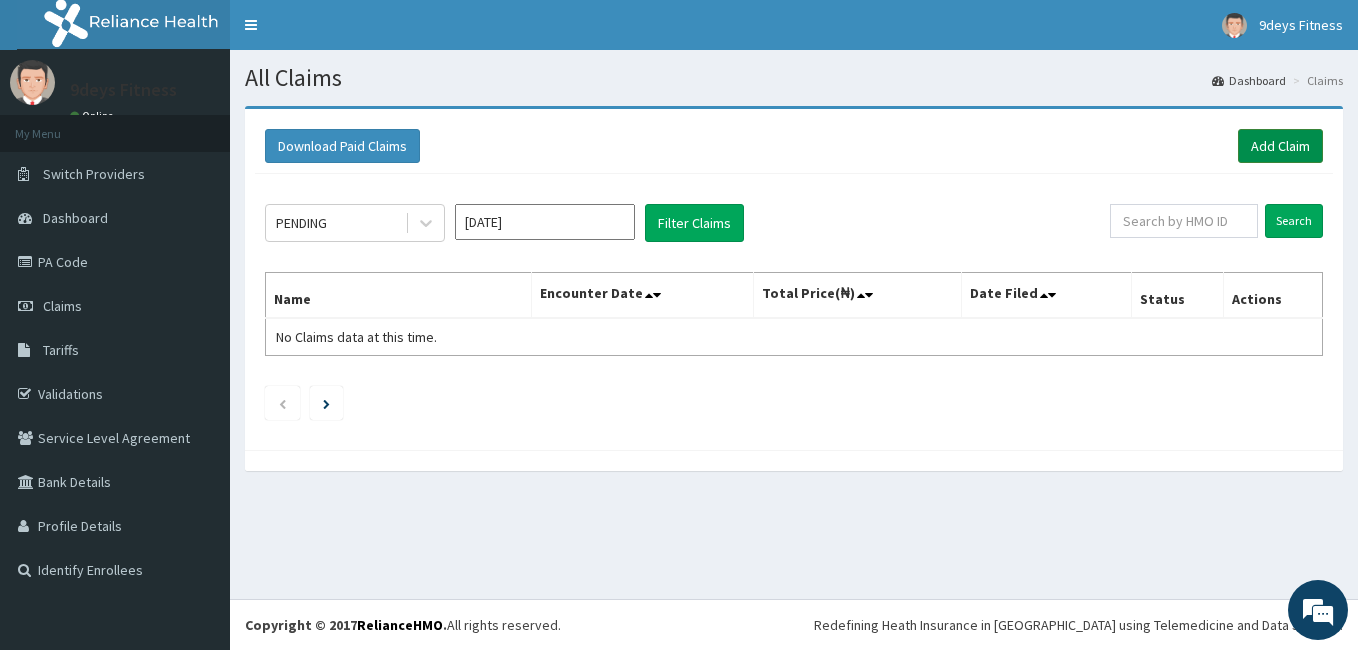 click on "Add Claim" at bounding box center (1280, 146) 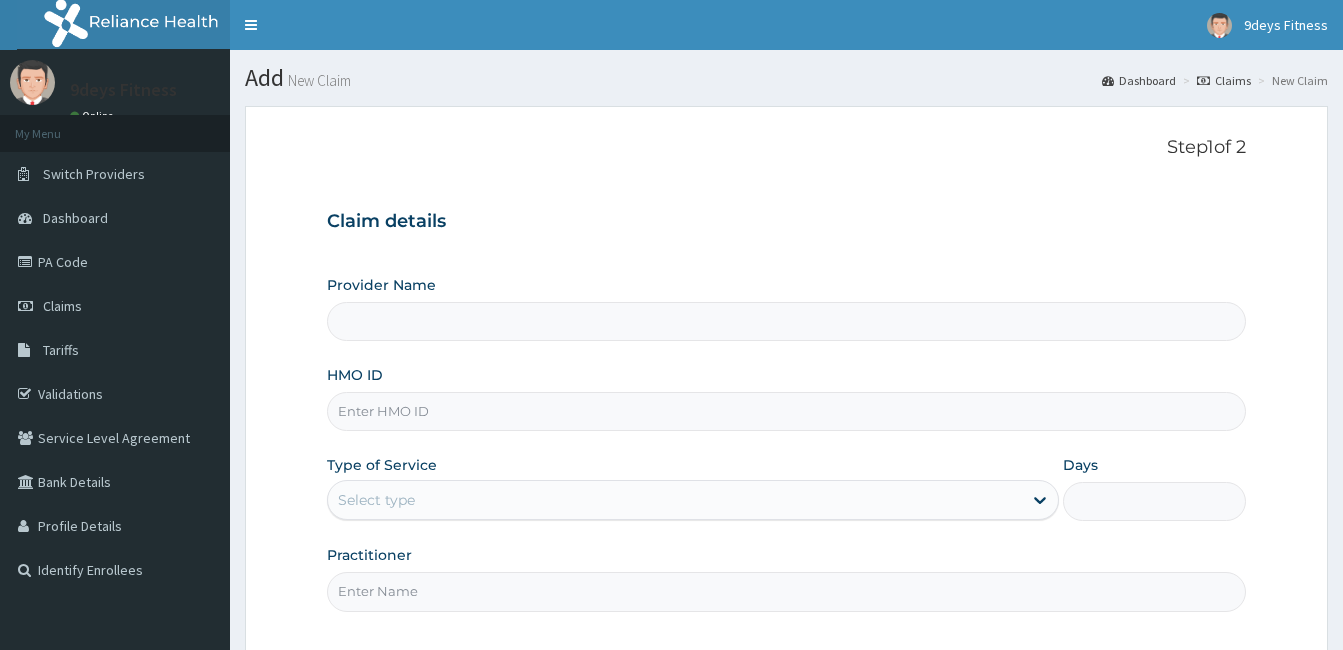 type on "9deys Fitness" 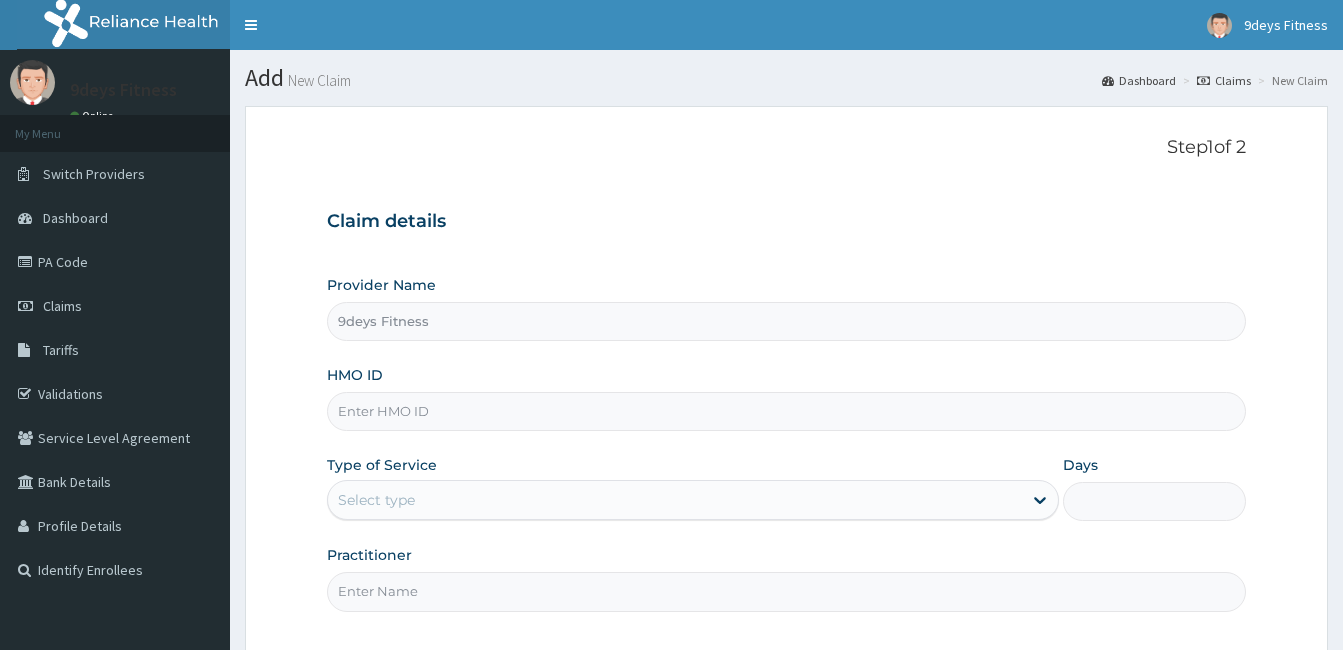 type on "1" 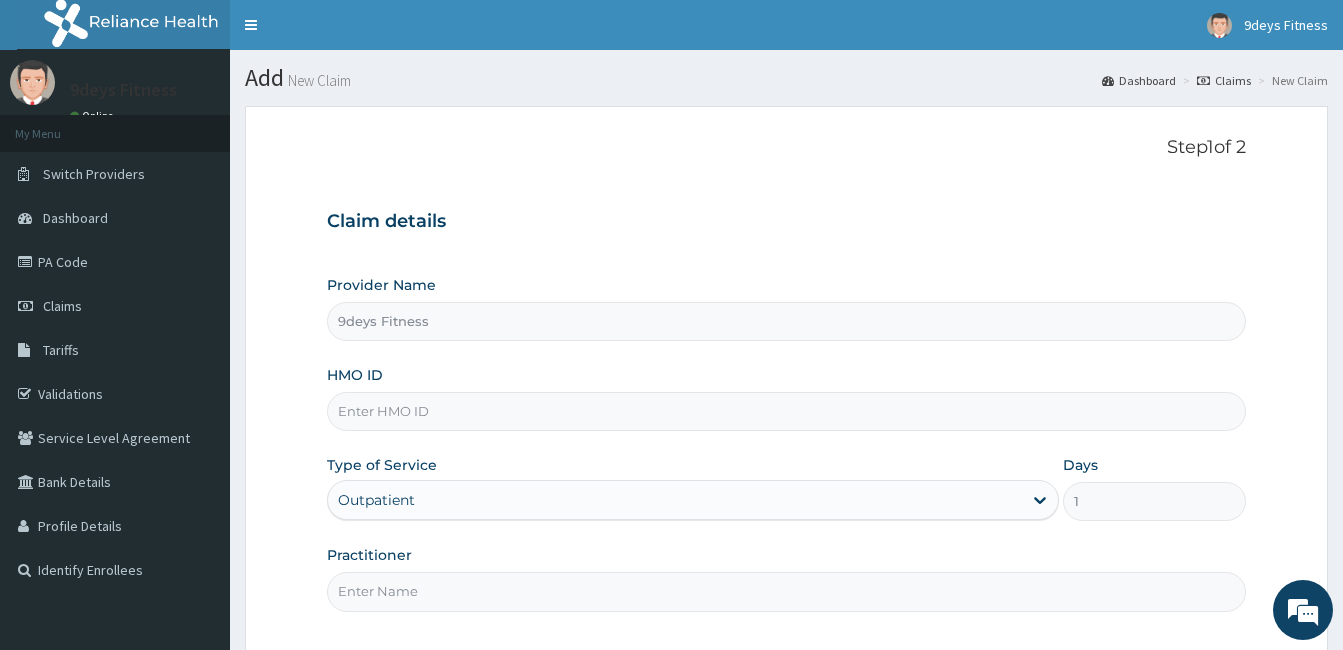 scroll, scrollTop: 0, scrollLeft: 0, axis: both 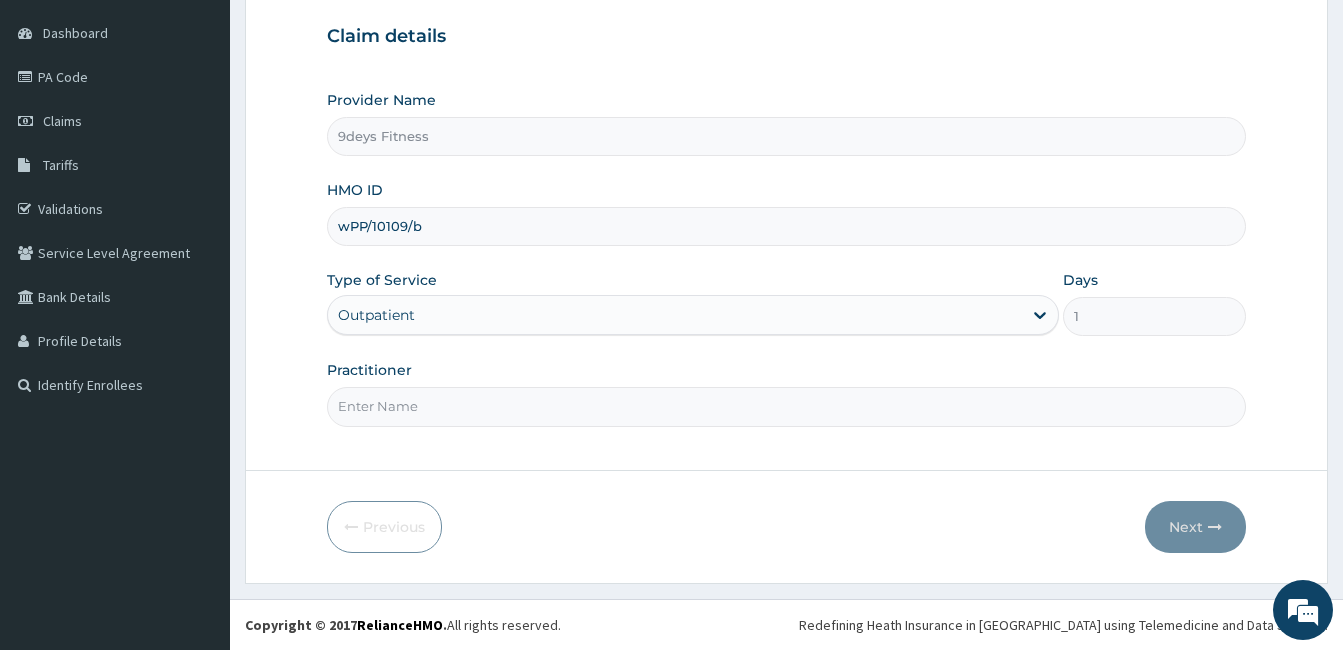 type on "wPP/10109/b" 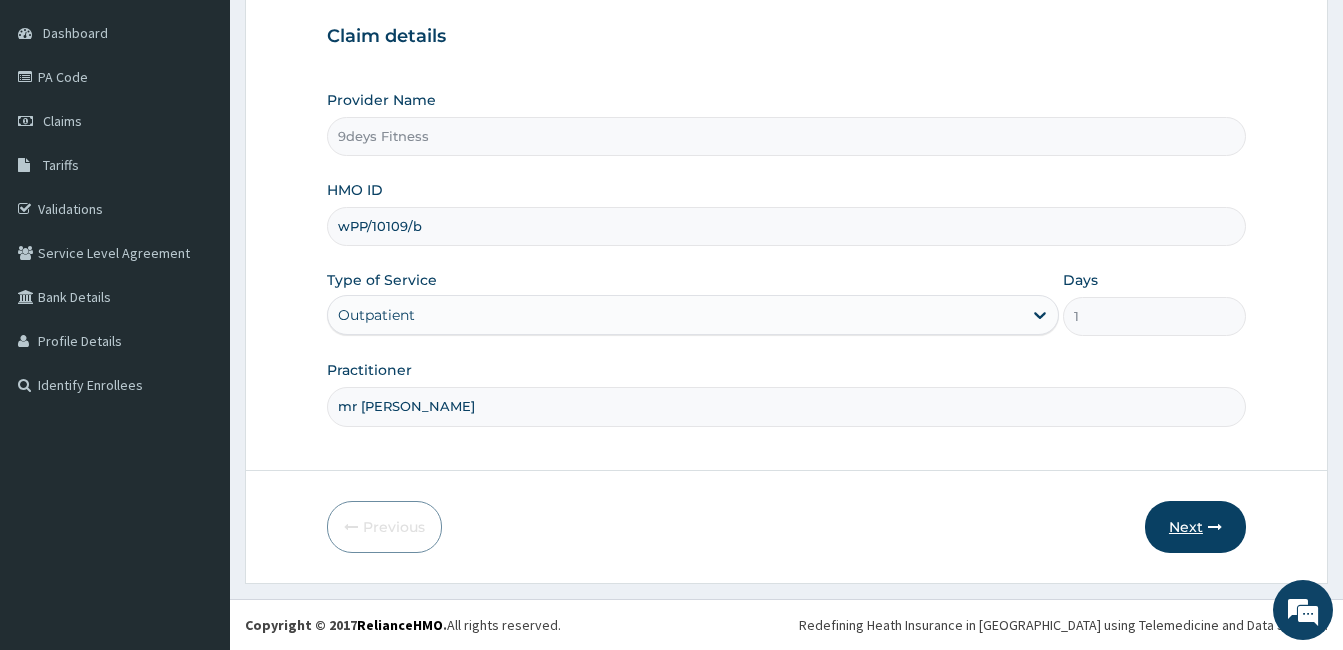 click at bounding box center (1215, 527) 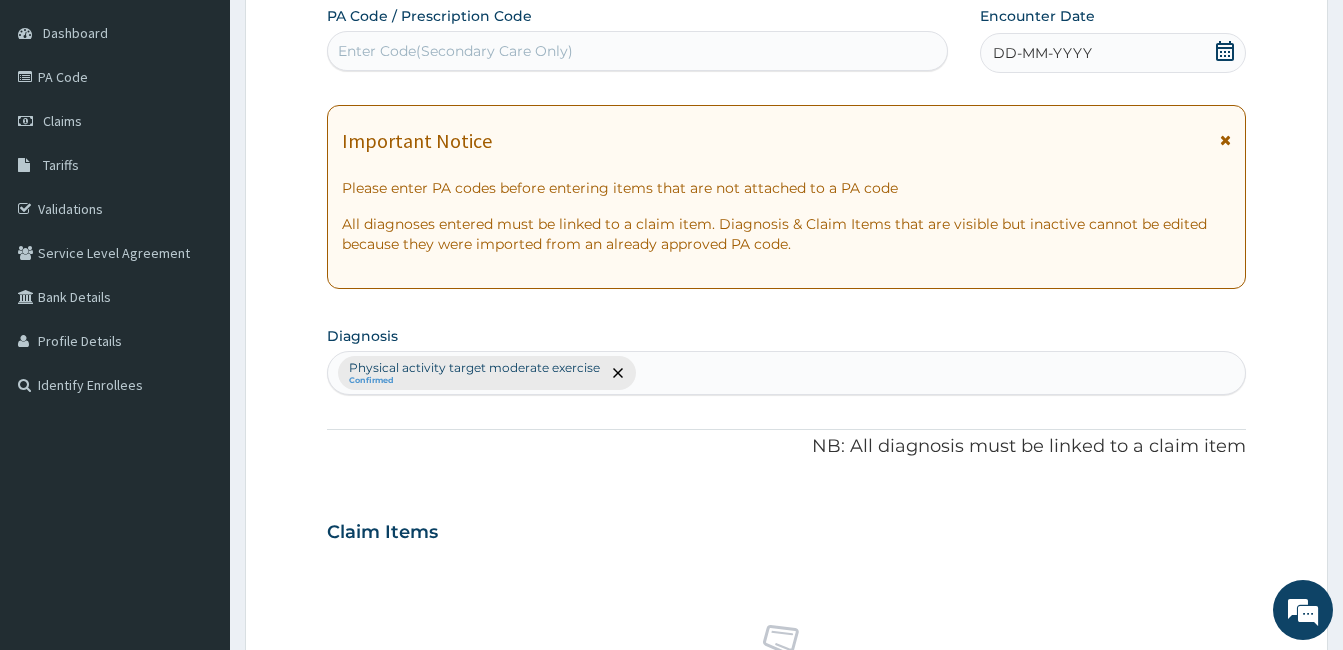 click on "Enter Code(Secondary Care Only)" at bounding box center (455, 51) 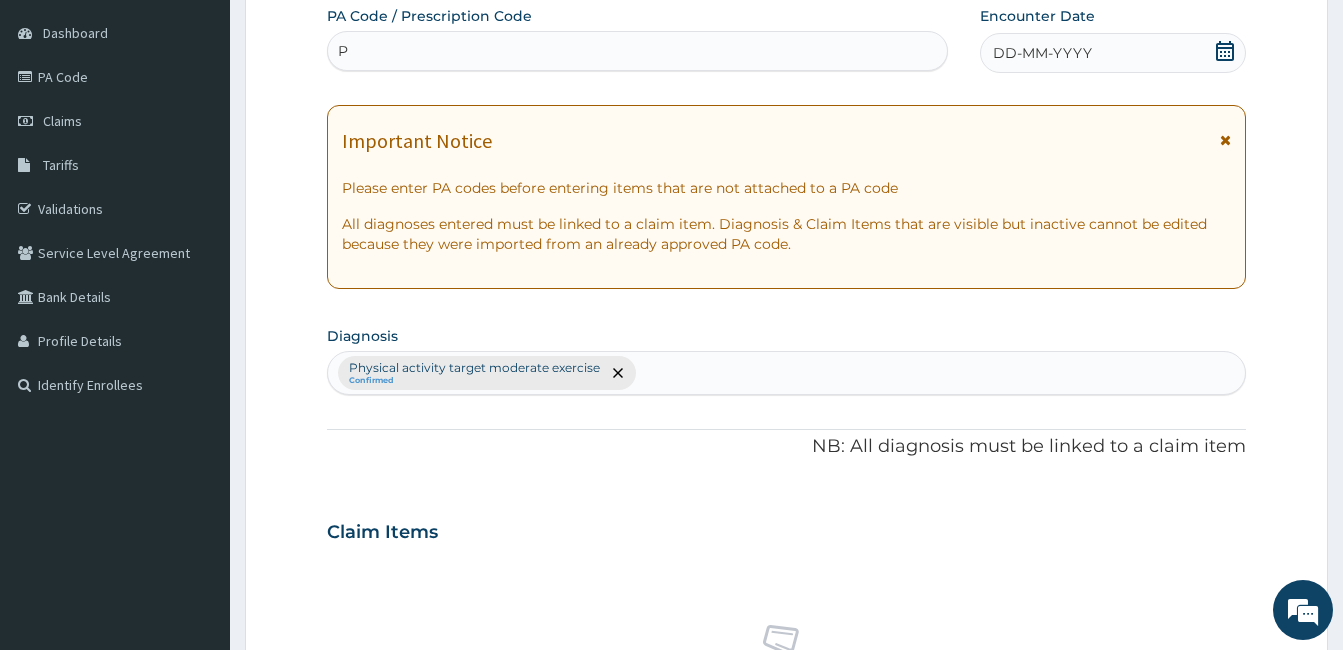 paste on "A/39A904" 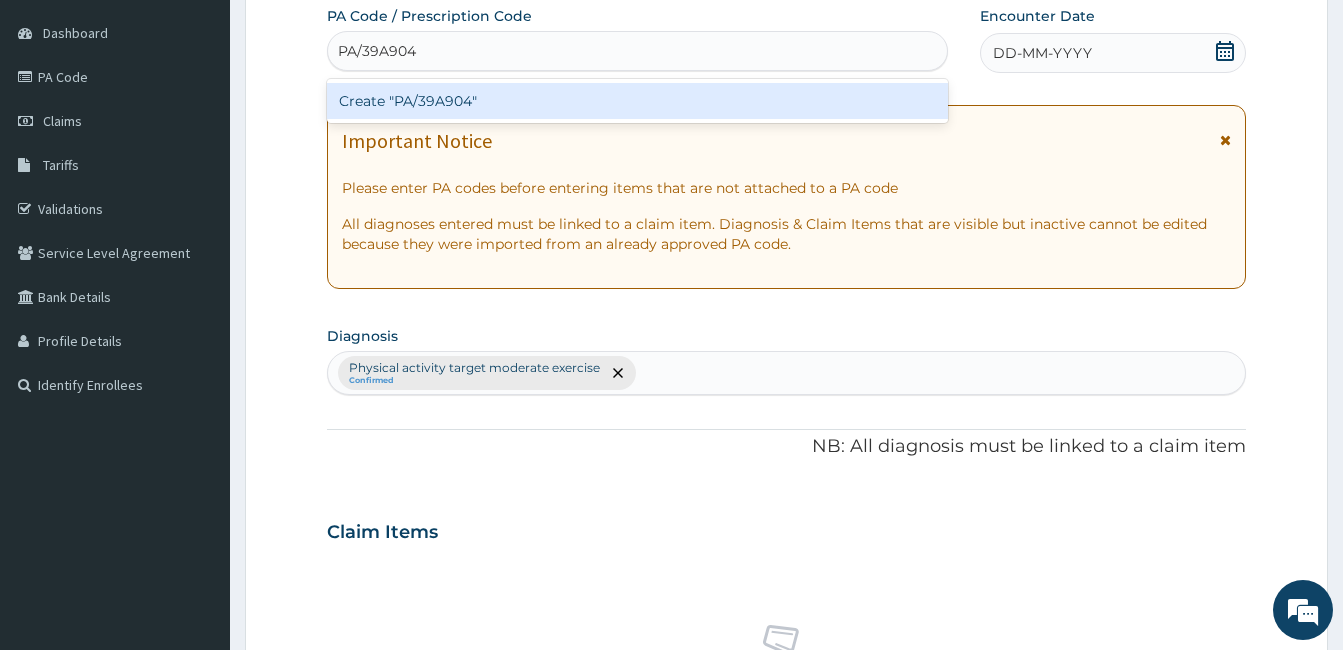 click on "Create "PA/39A904"" at bounding box center [637, 101] 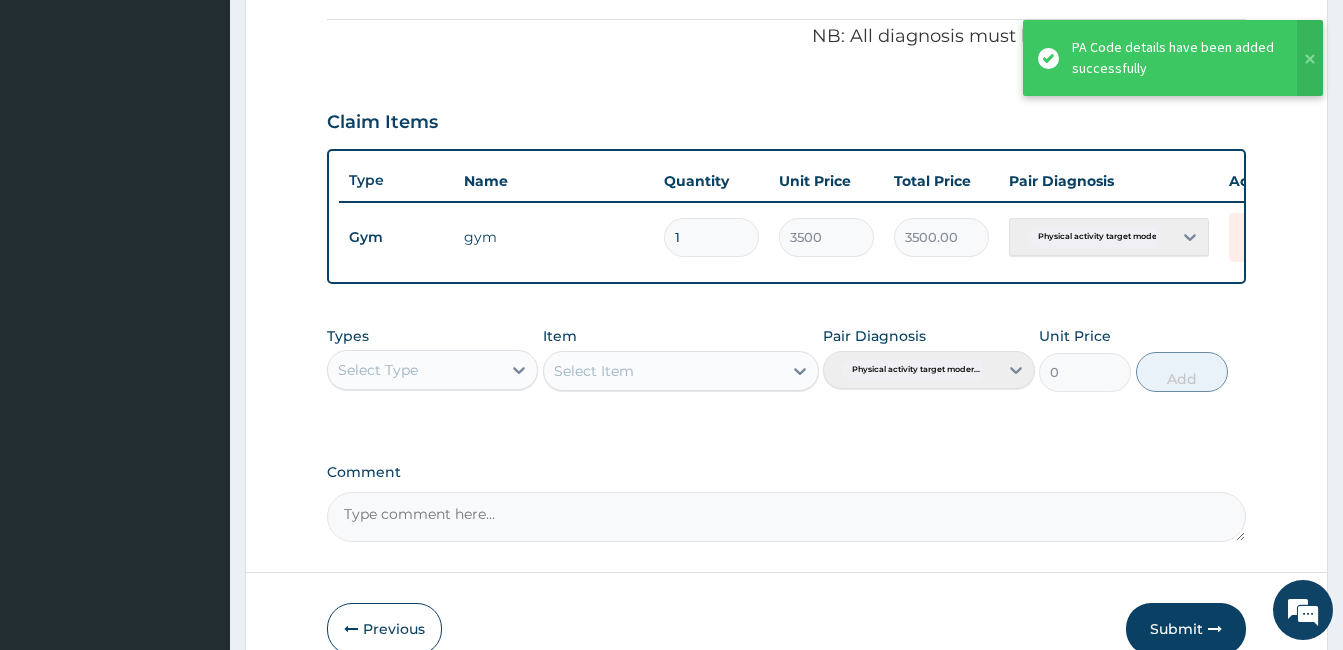 scroll, scrollTop: 702, scrollLeft: 0, axis: vertical 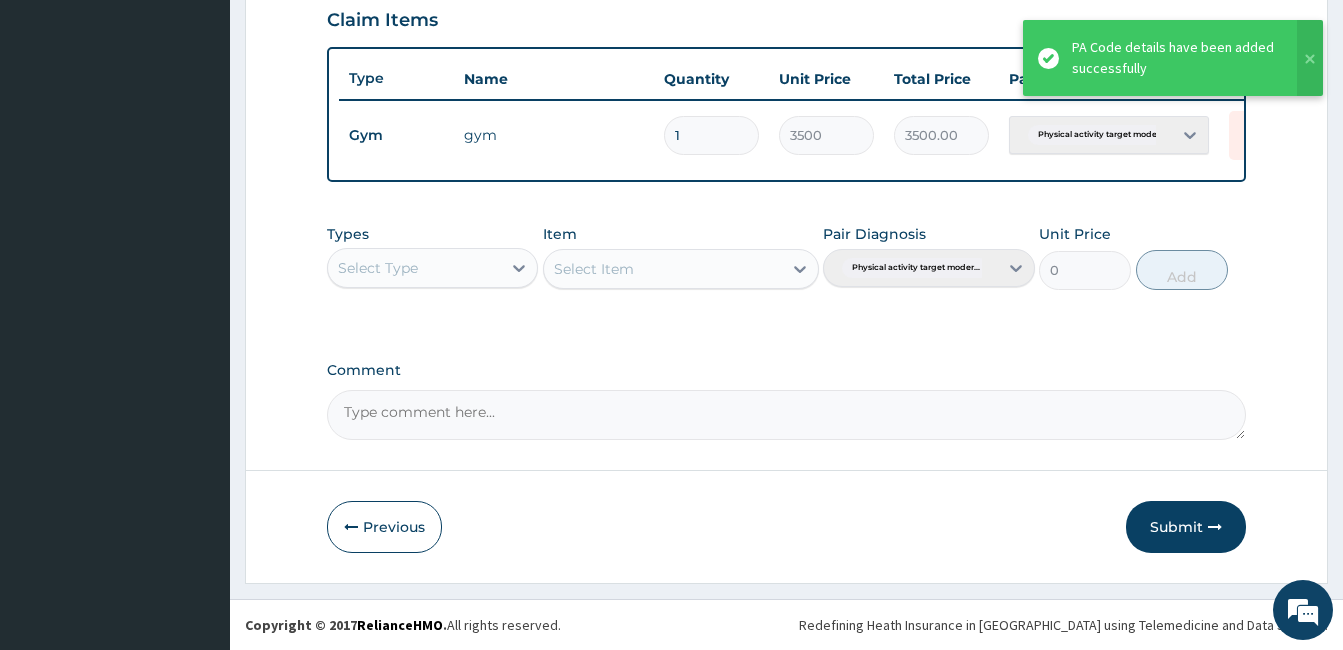 drag, startPoint x: 1169, startPoint y: 534, endPoint x: 935, endPoint y: 162, distance: 439.47696 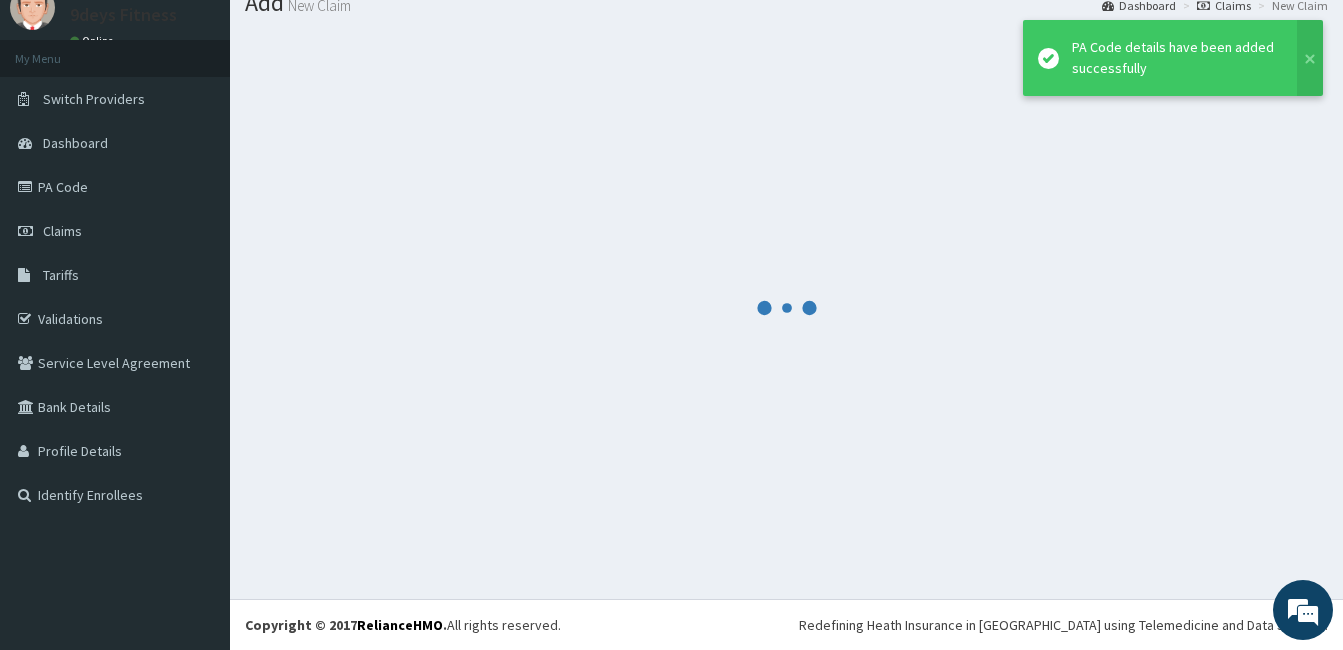 scroll, scrollTop: 75, scrollLeft: 0, axis: vertical 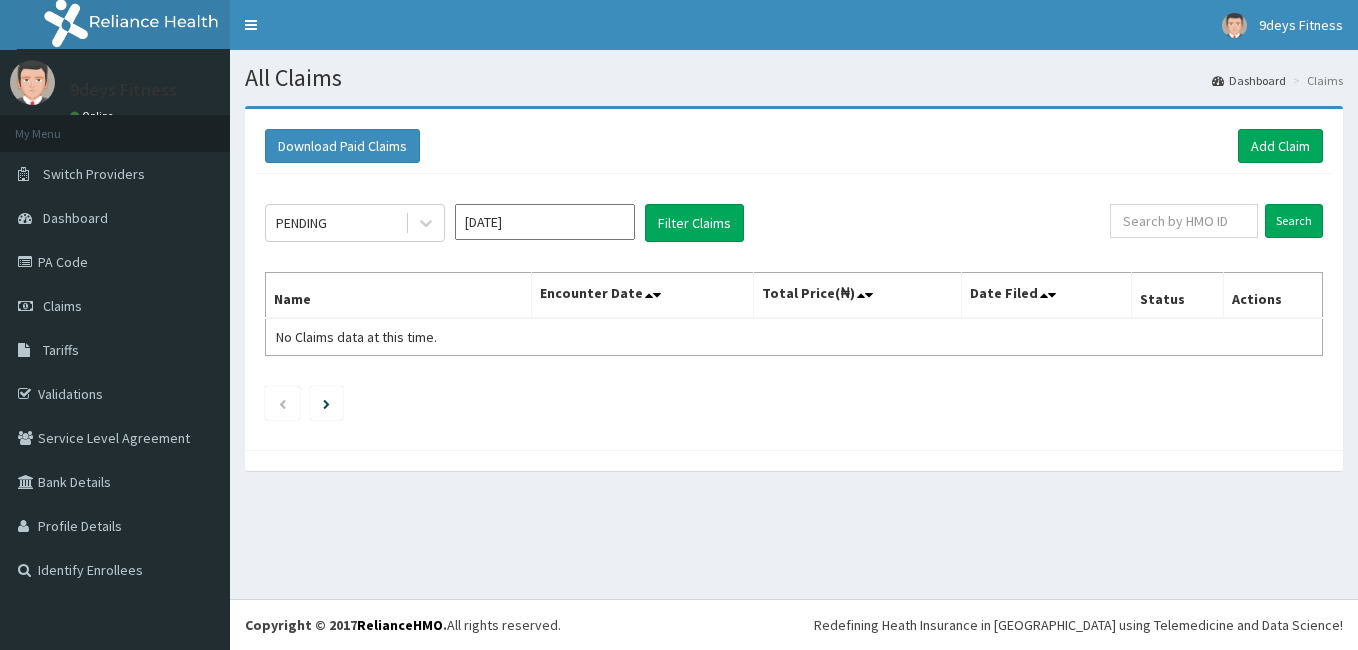 click on "Add Claim" at bounding box center [1280, 146] 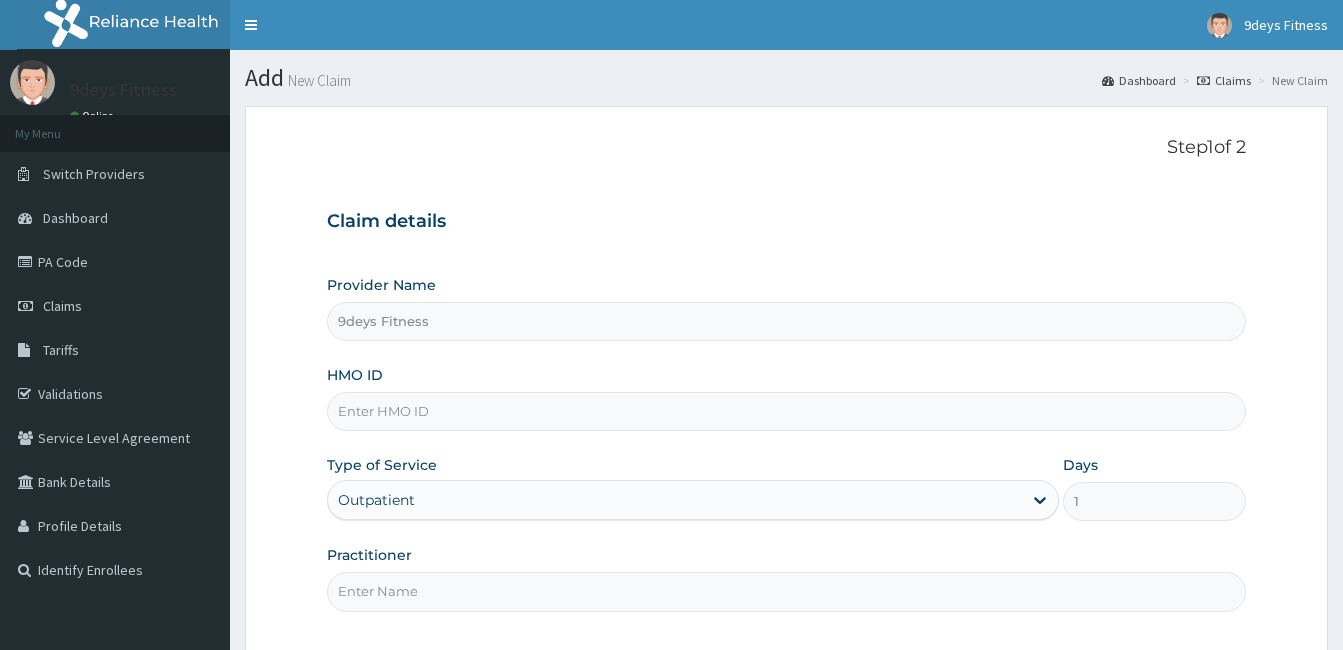 click on "HMO ID" at bounding box center (786, 411) 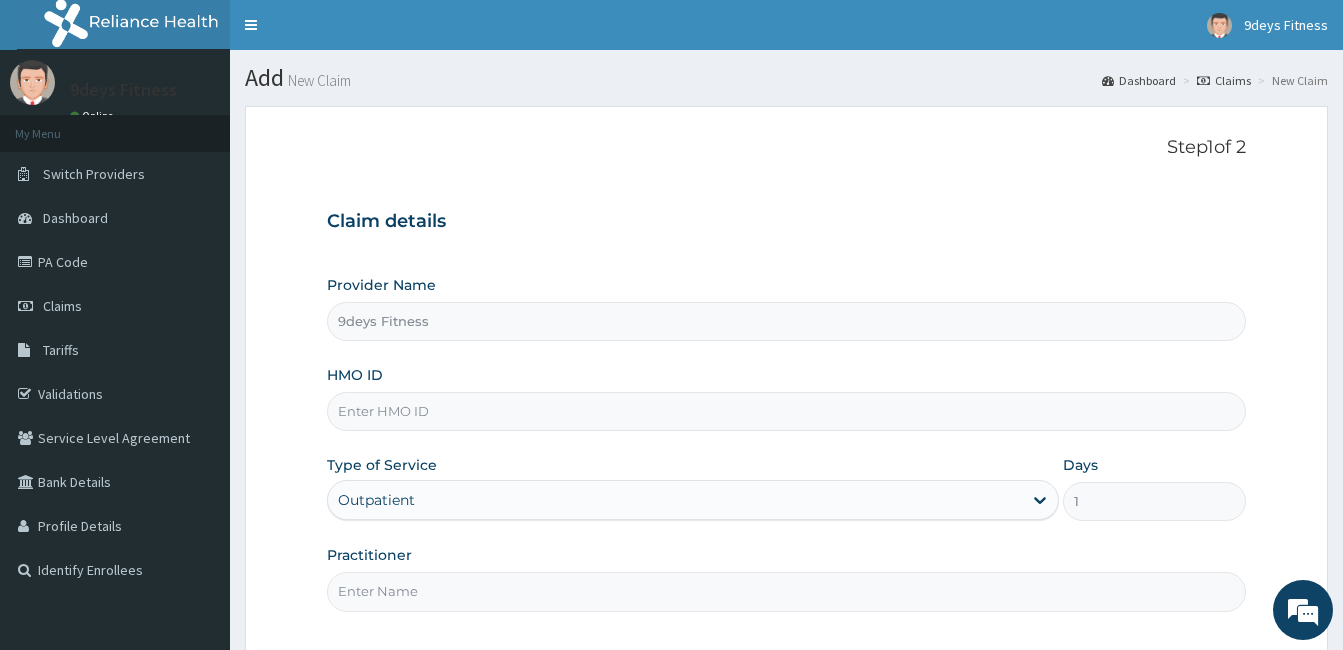 scroll, scrollTop: 0, scrollLeft: 0, axis: both 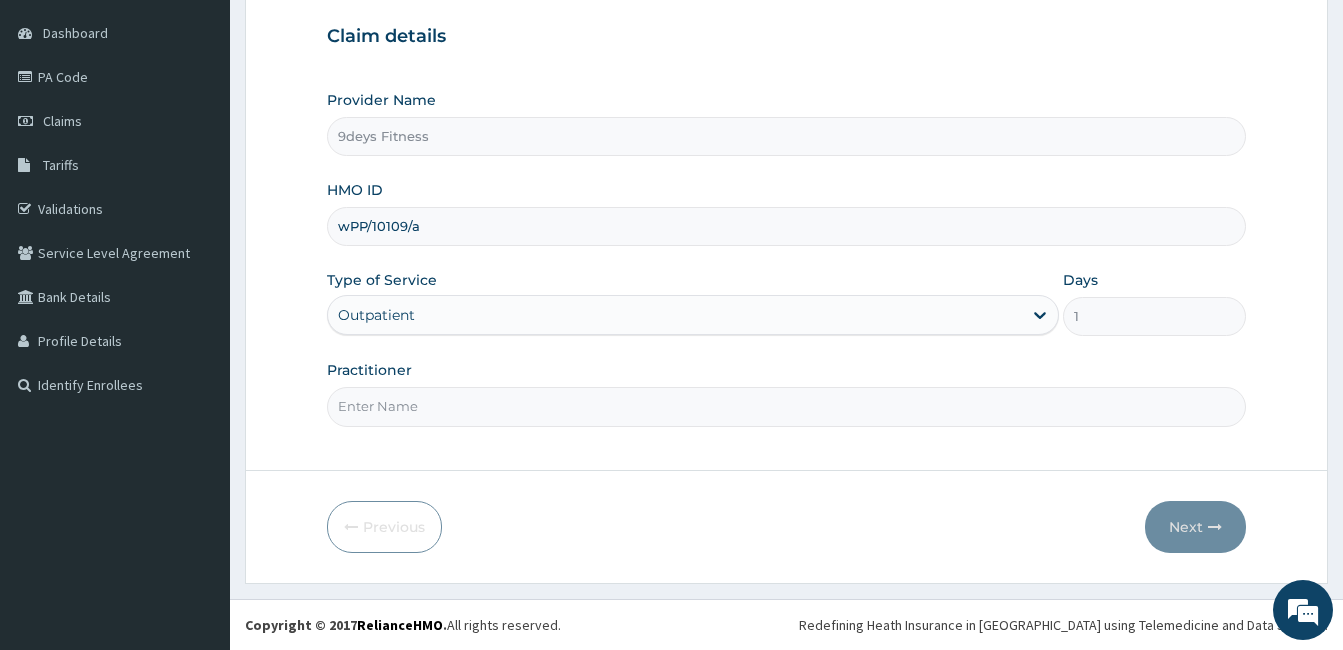 type on "wPP/10109/a" 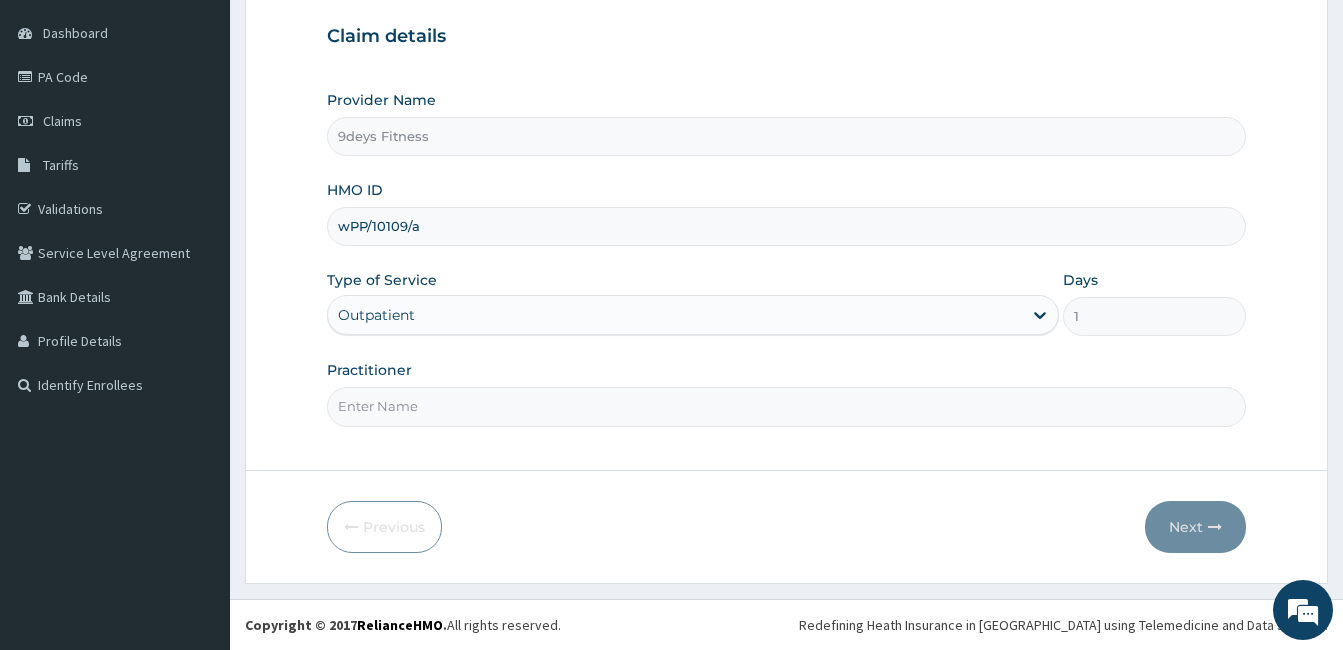 scroll, scrollTop: 0, scrollLeft: 0, axis: both 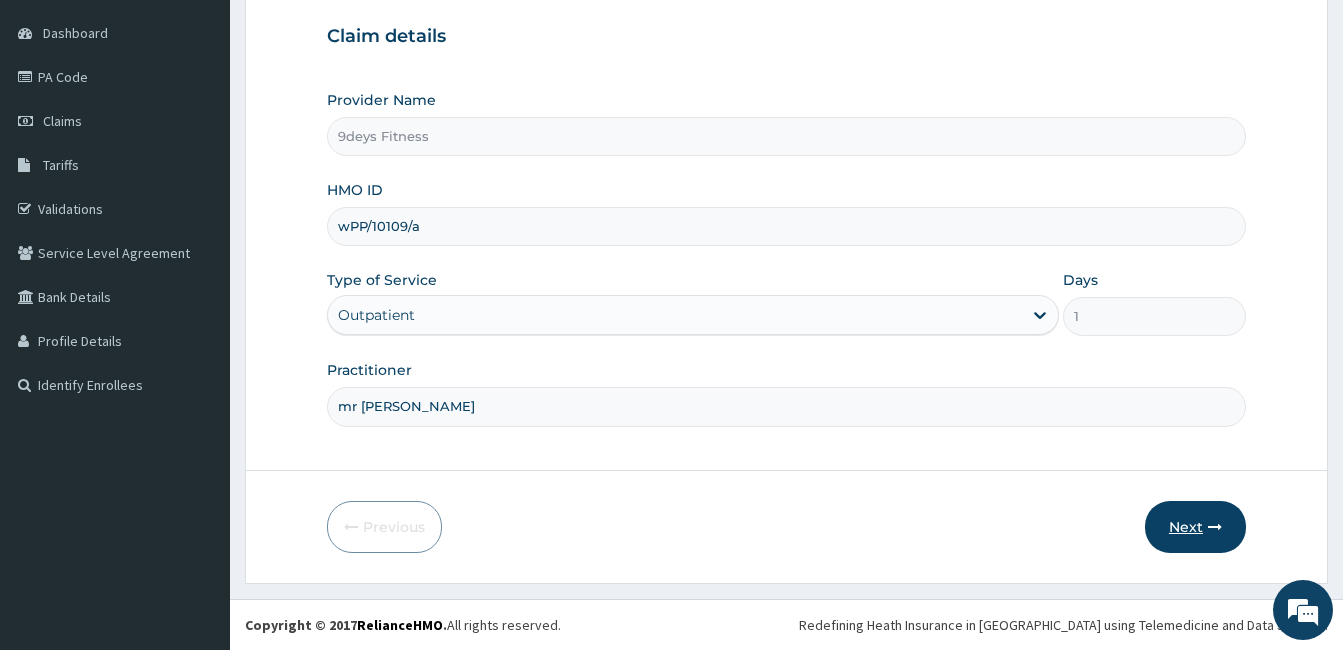 click on "Next" at bounding box center (1195, 527) 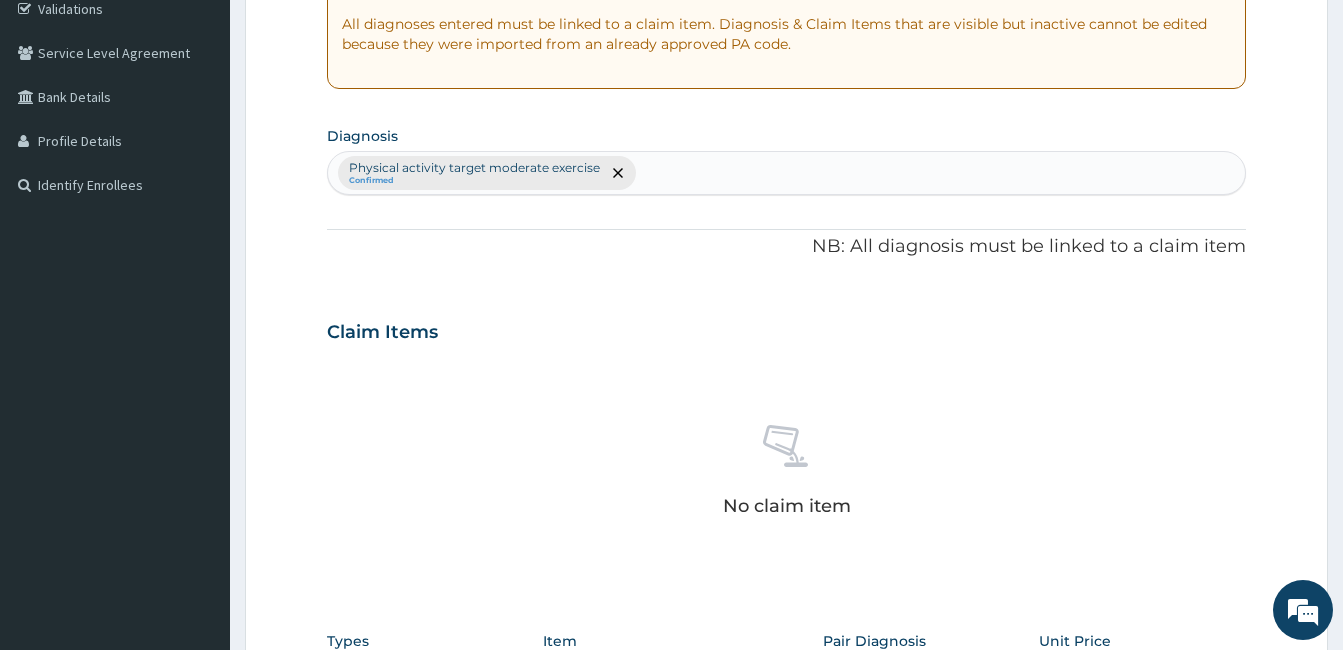 scroll, scrollTop: 185, scrollLeft: 0, axis: vertical 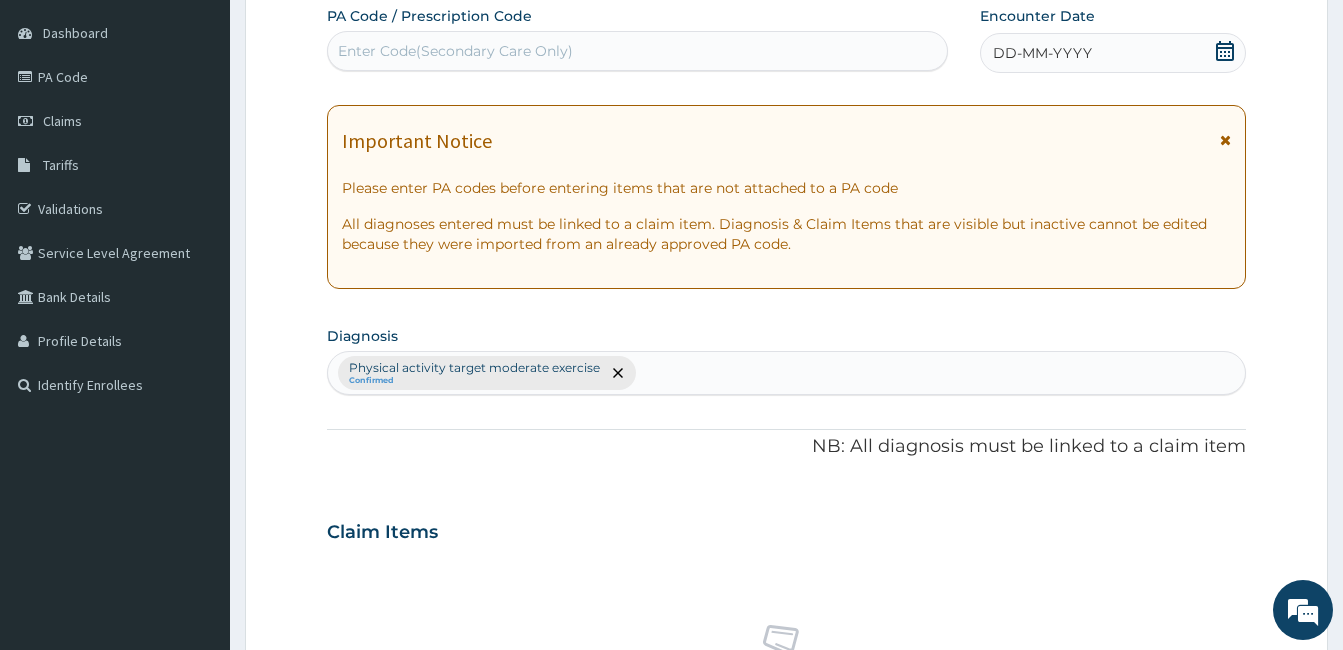 click on "Enter Code(Secondary Care Only)" at bounding box center (455, 51) 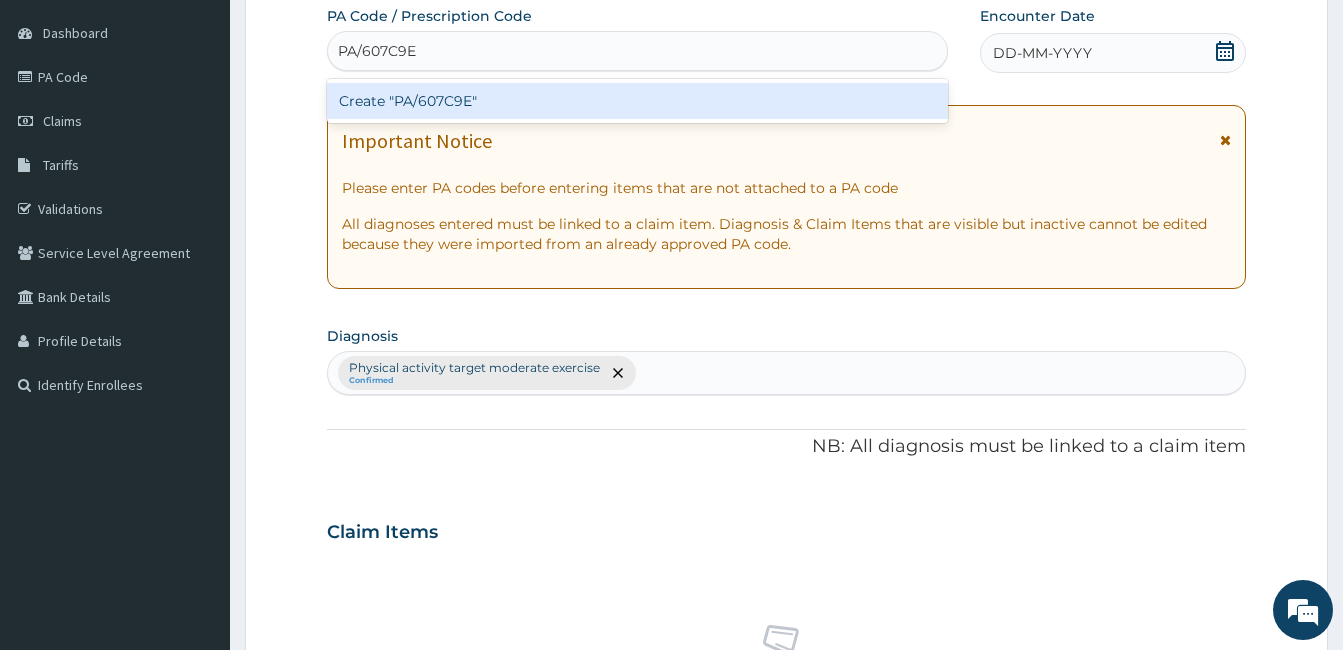 click on "Create "PA/607C9E"" at bounding box center [637, 101] 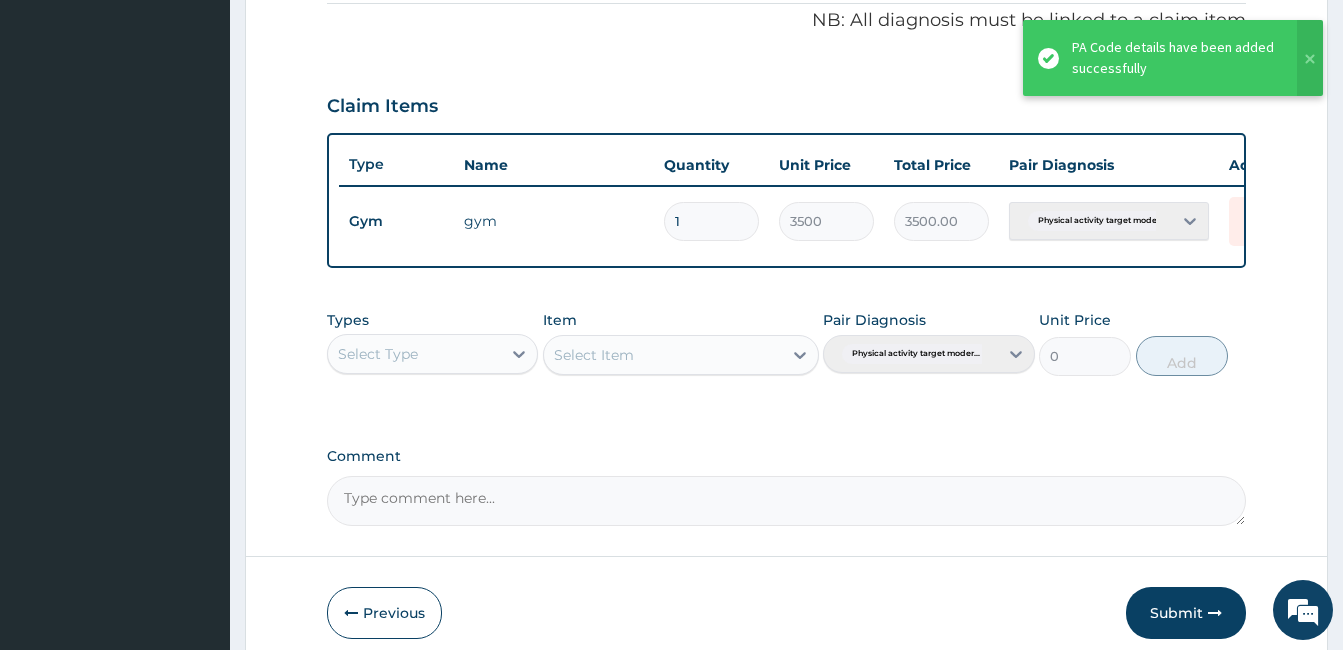 scroll, scrollTop: 712, scrollLeft: 0, axis: vertical 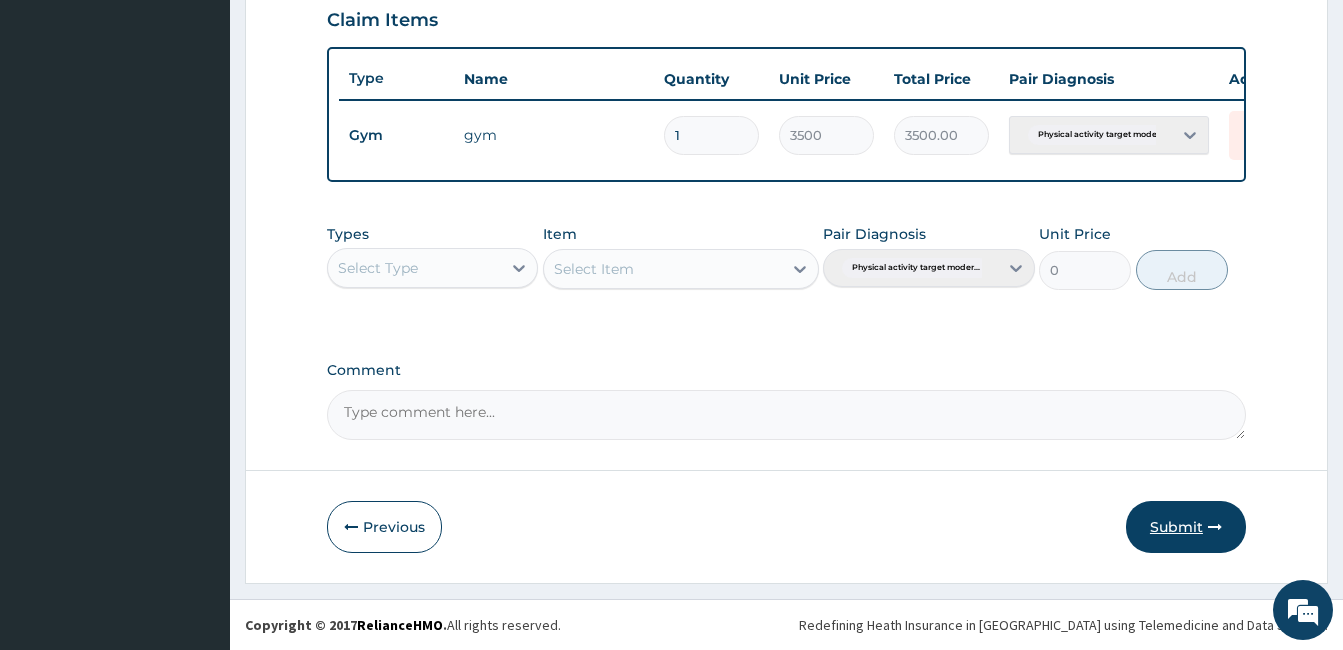 click on "Submit" at bounding box center [1186, 527] 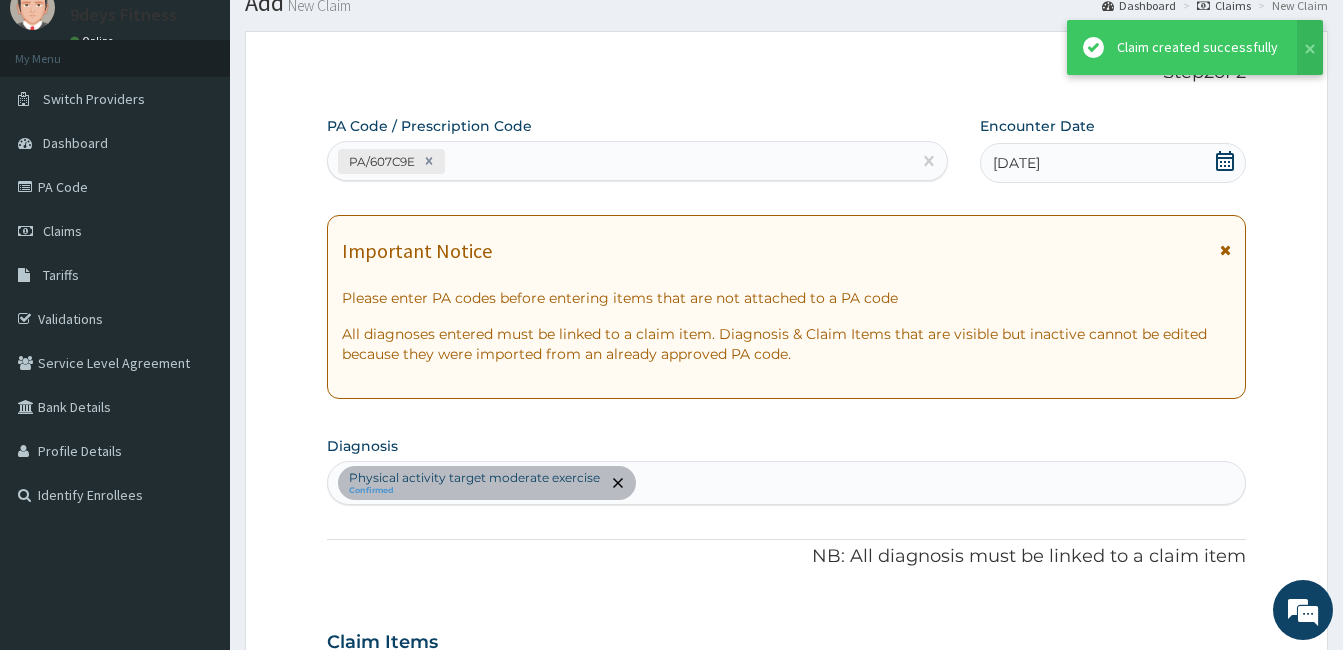 scroll, scrollTop: 712, scrollLeft: 0, axis: vertical 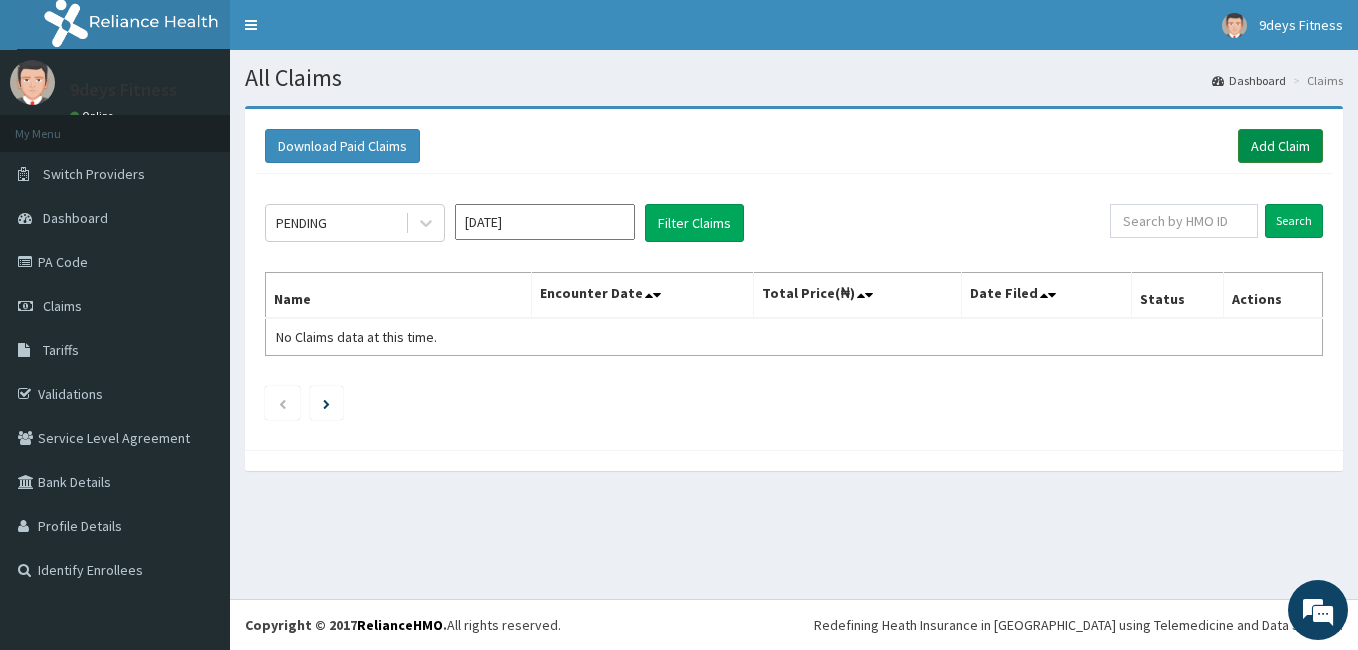 click on "Add Claim" at bounding box center (1280, 146) 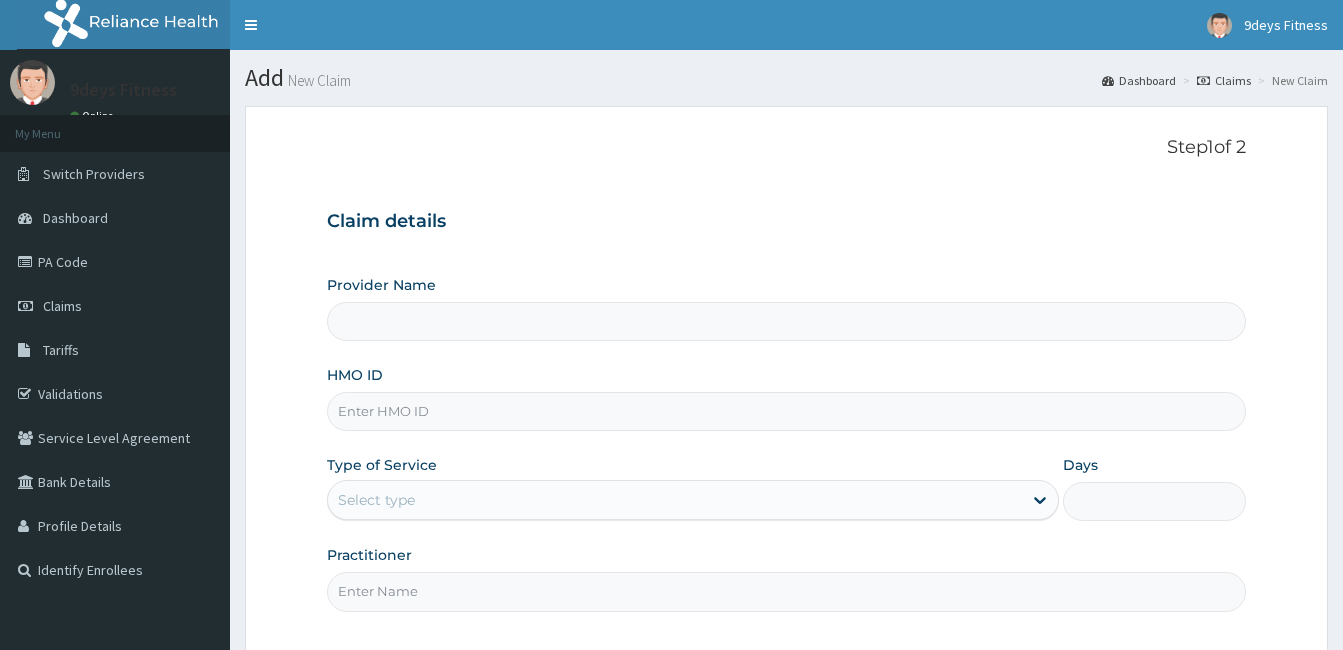scroll, scrollTop: 0, scrollLeft: 0, axis: both 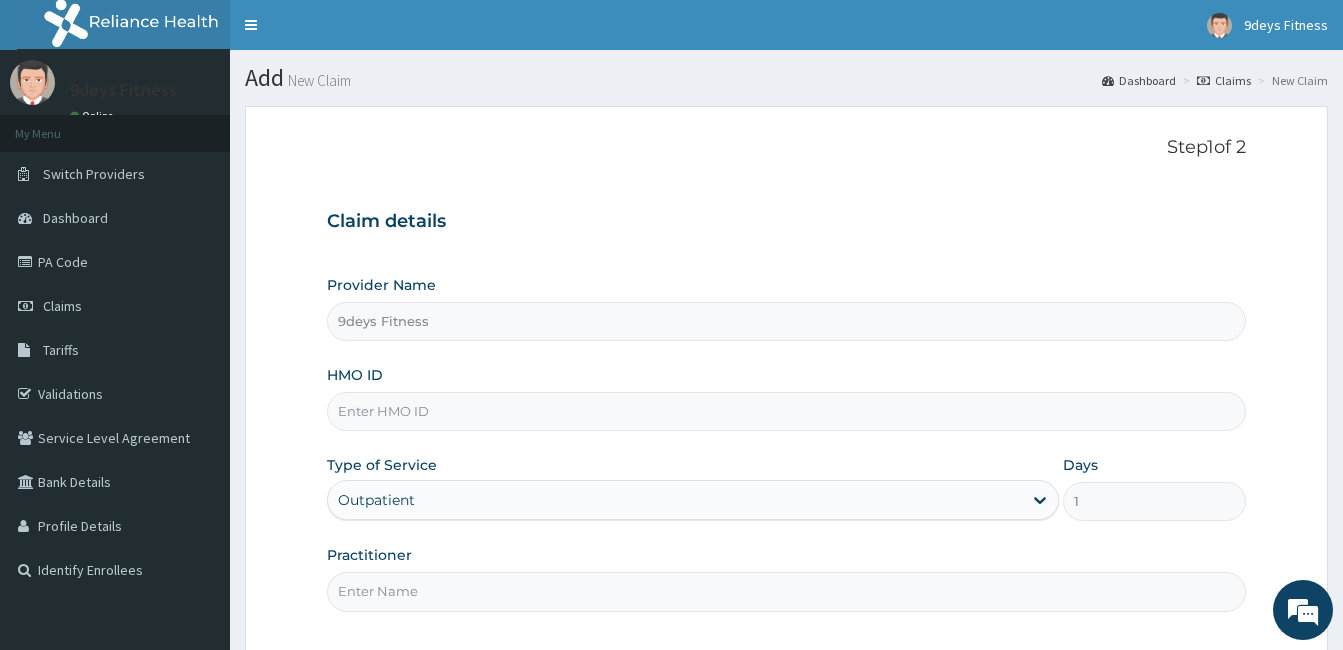 paste on "mOP/10089/A" 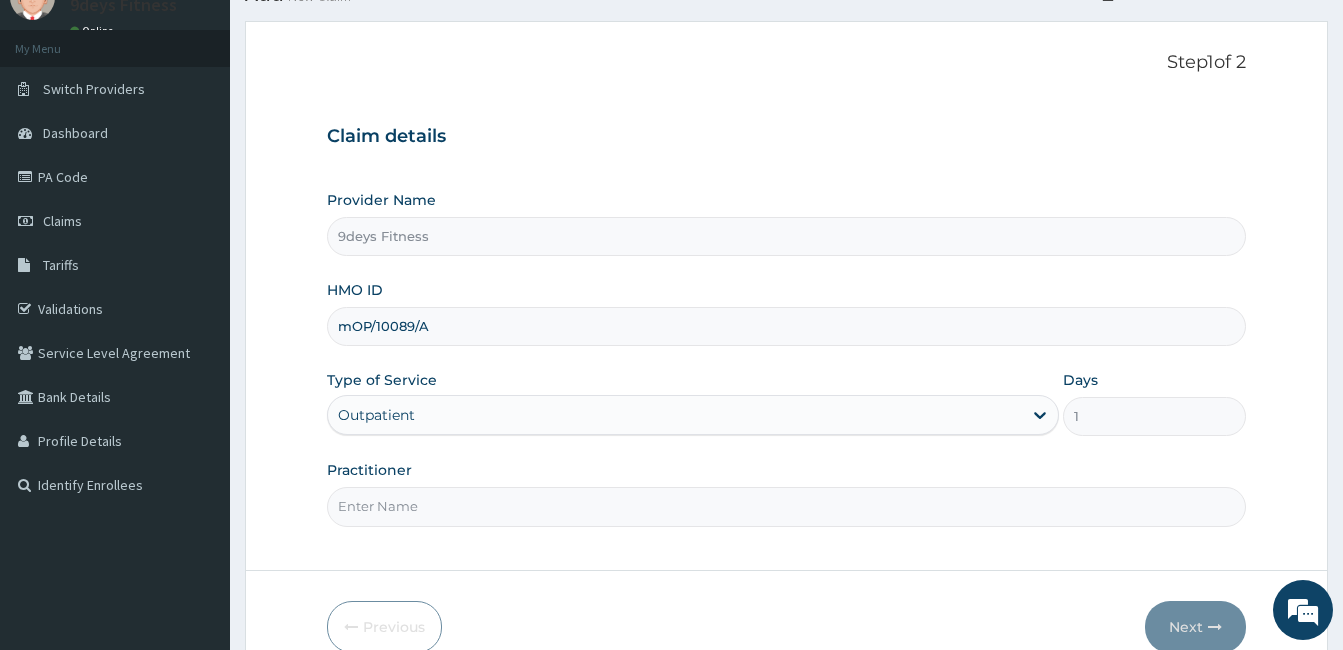 scroll, scrollTop: 185, scrollLeft: 0, axis: vertical 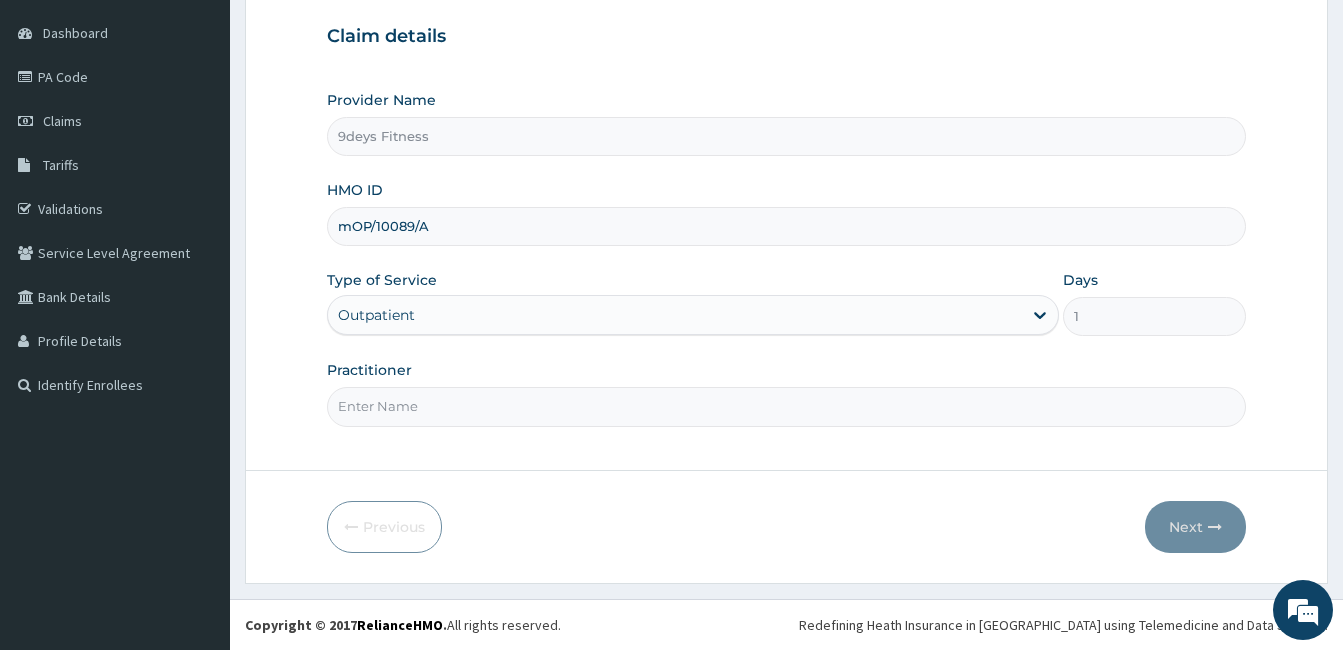 type on "mOP/10089/A" 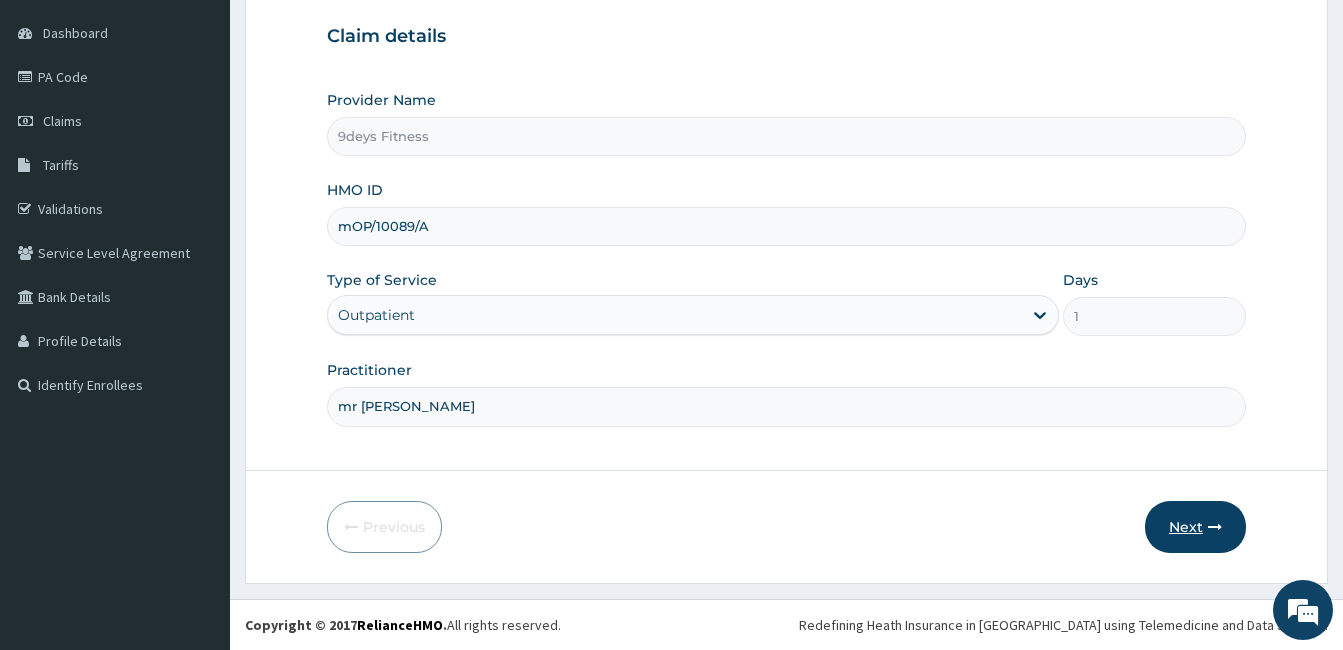 click at bounding box center [1215, 527] 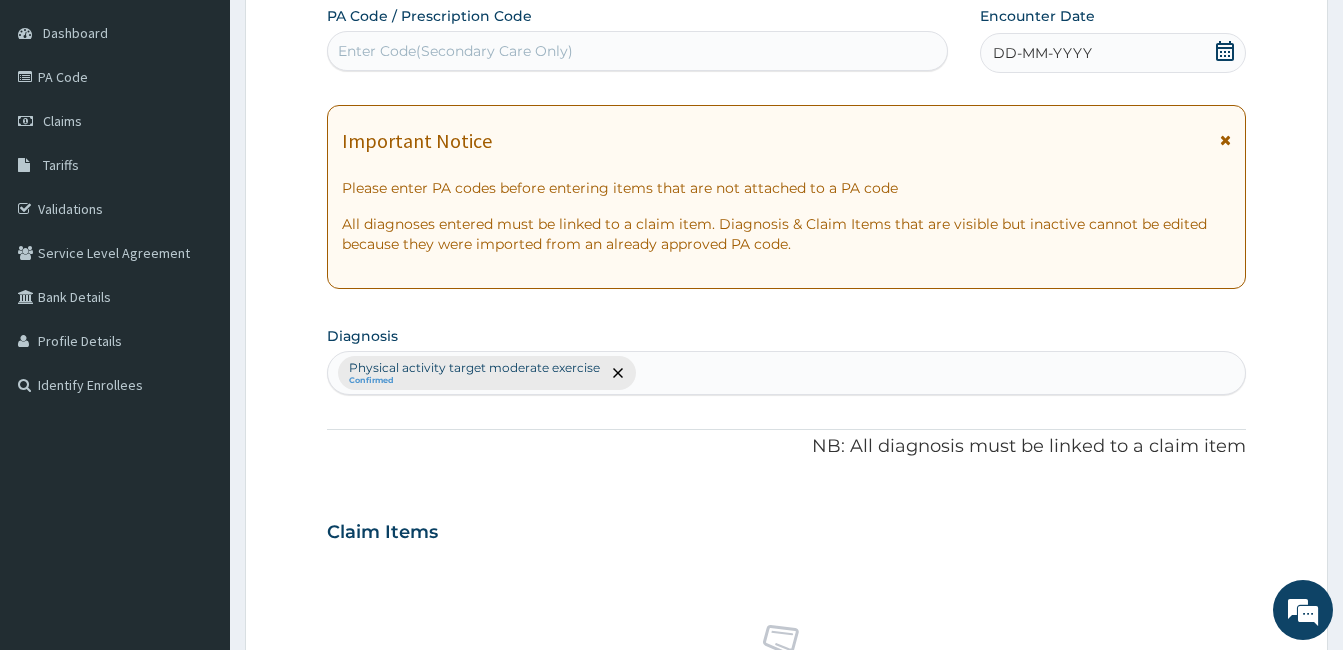 click on "Enter Code(Secondary Care Only)" at bounding box center [455, 51] 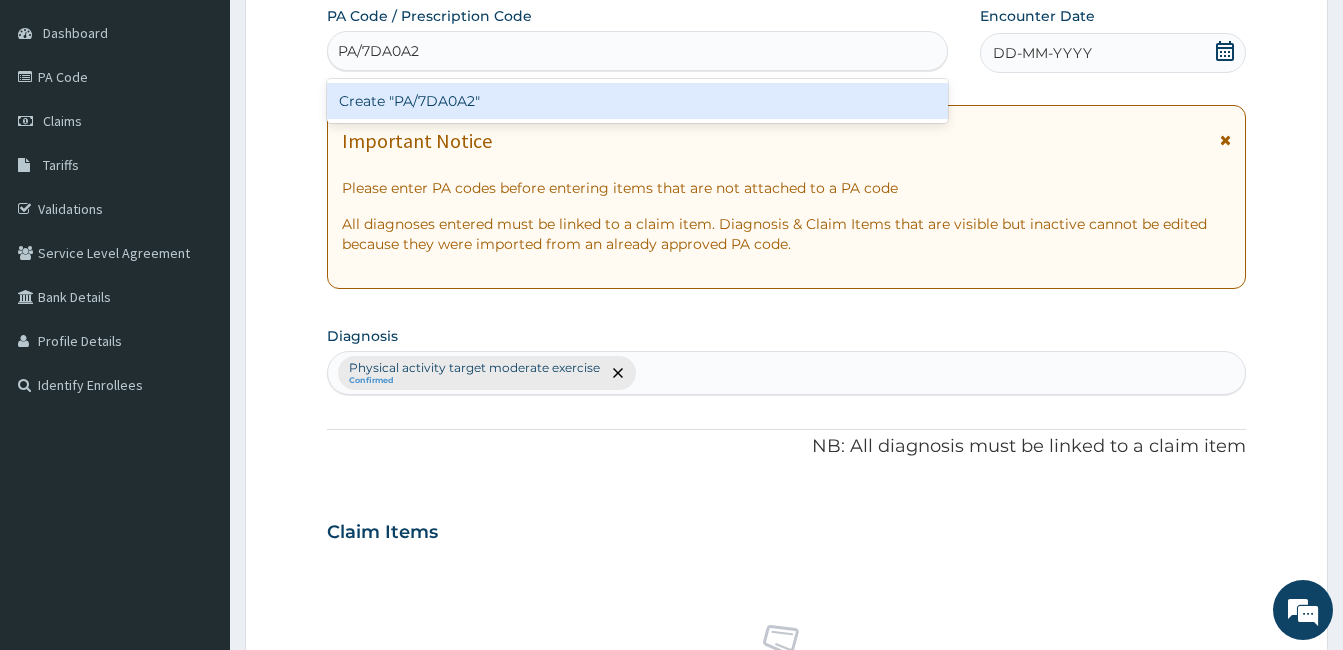click on "Create "PA/7DA0A2"" at bounding box center [637, 101] 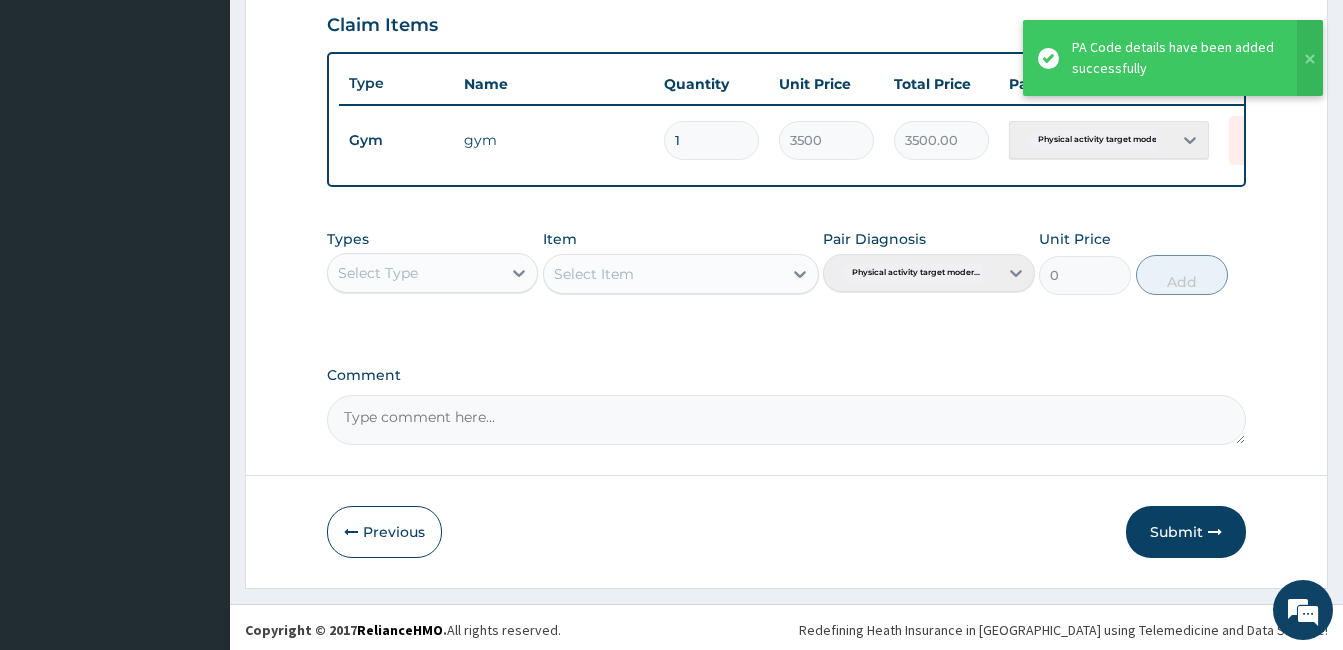 scroll, scrollTop: 702, scrollLeft: 0, axis: vertical 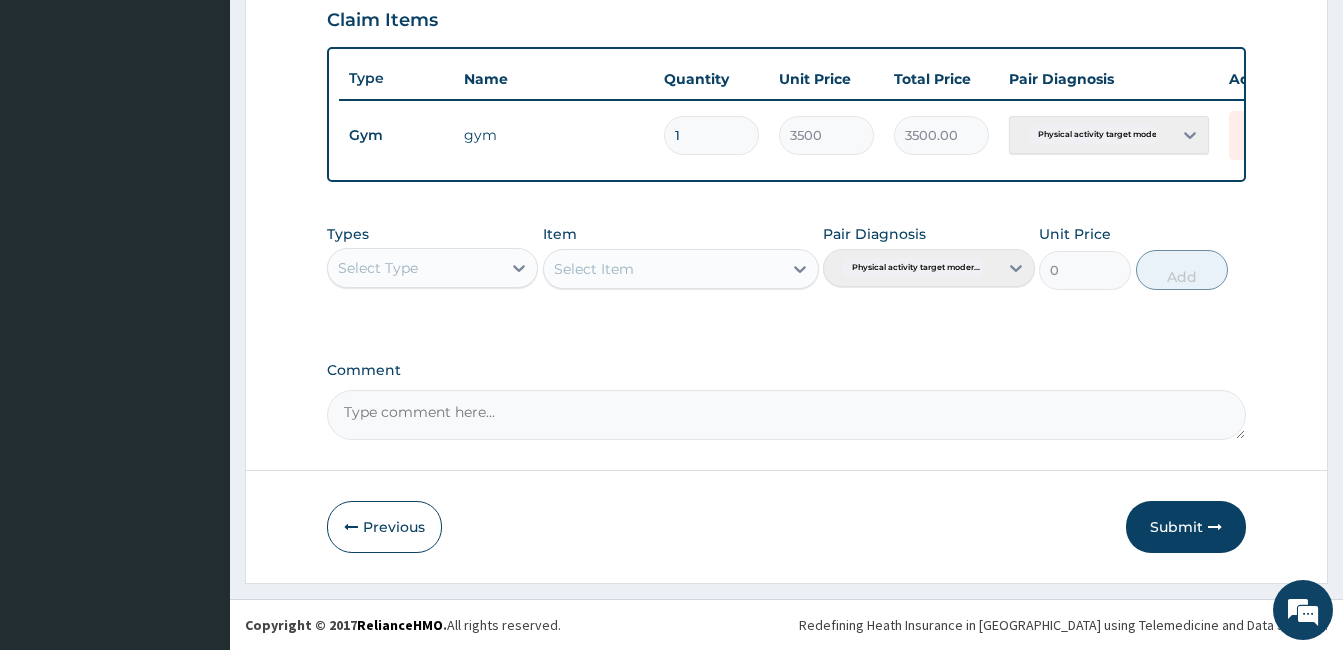 drag, startPoint x: 1186, startPoint y: 532, endPoint x: 1078, endPoint y: 350, distance: 211.63176 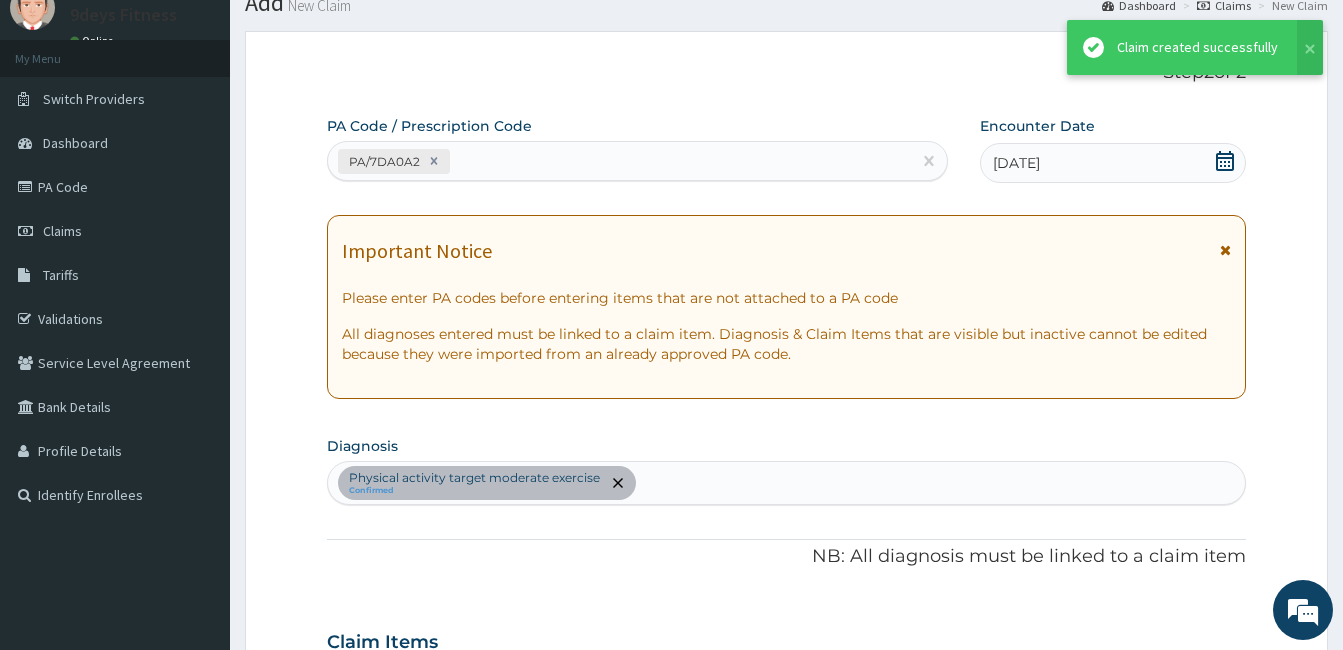 scroll, scrollTop: 702, scrollLeft: 0, axis: vertical 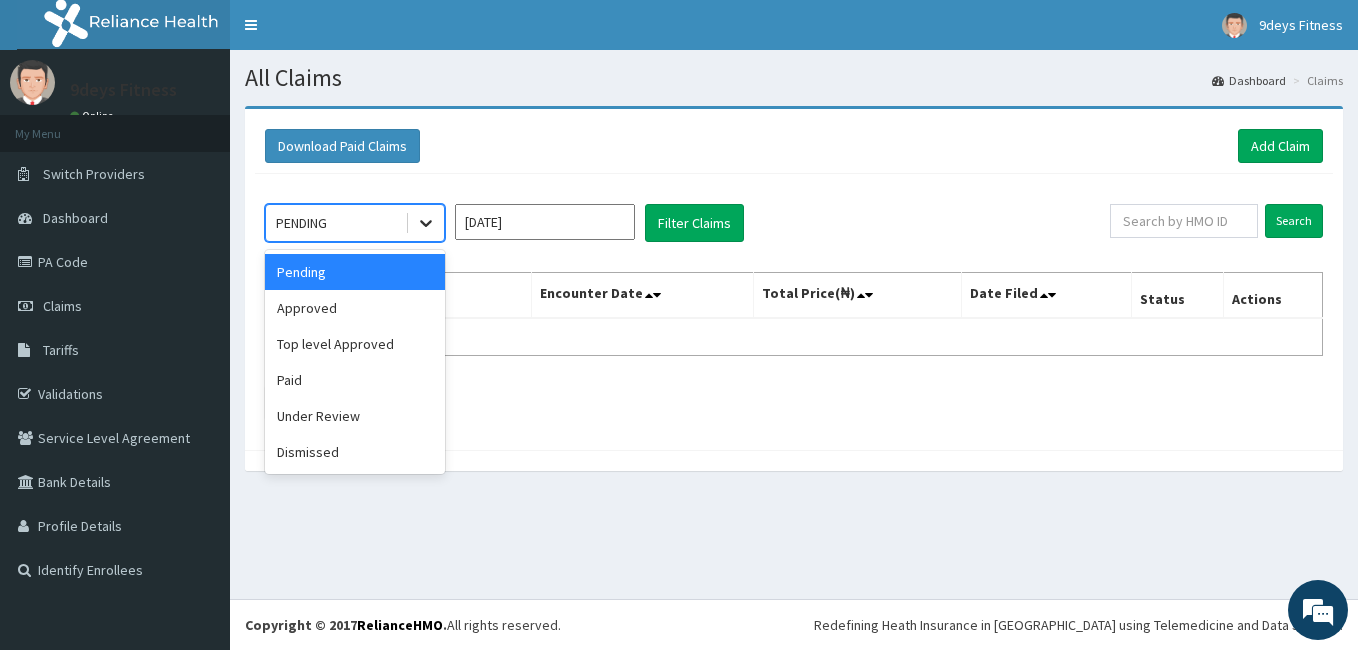 click 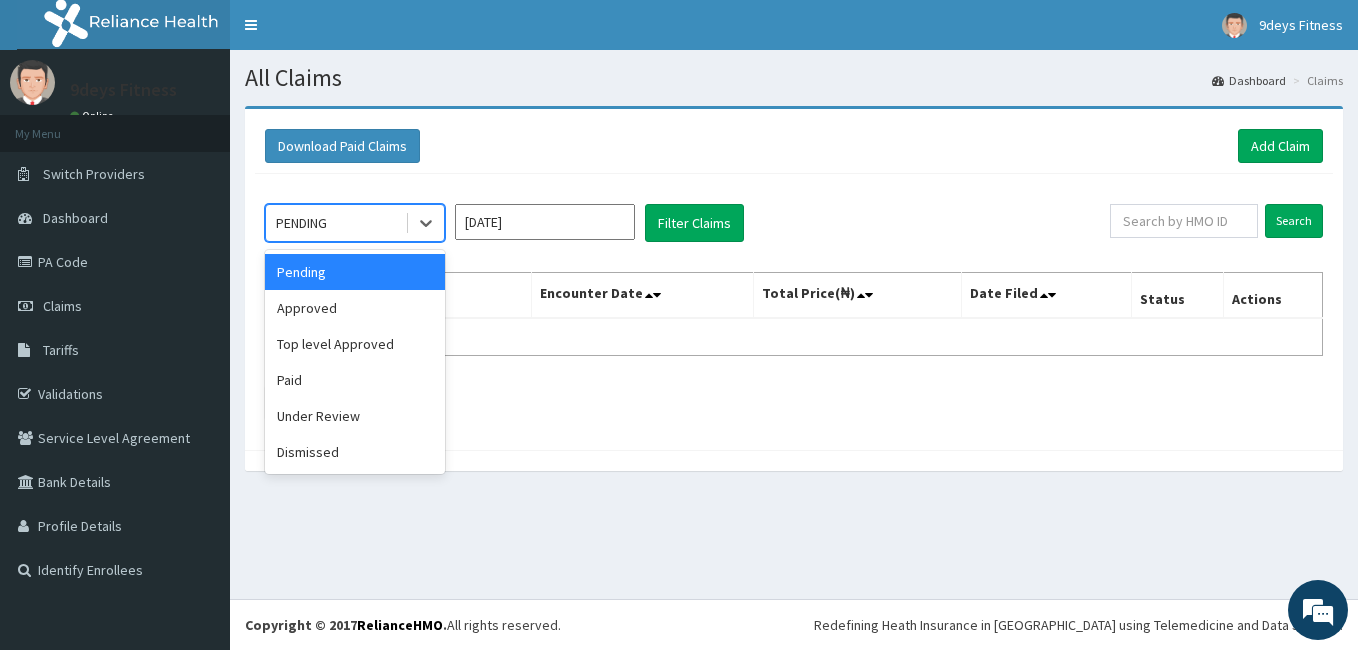 click on "Pending" at bounding box center [355, 272] 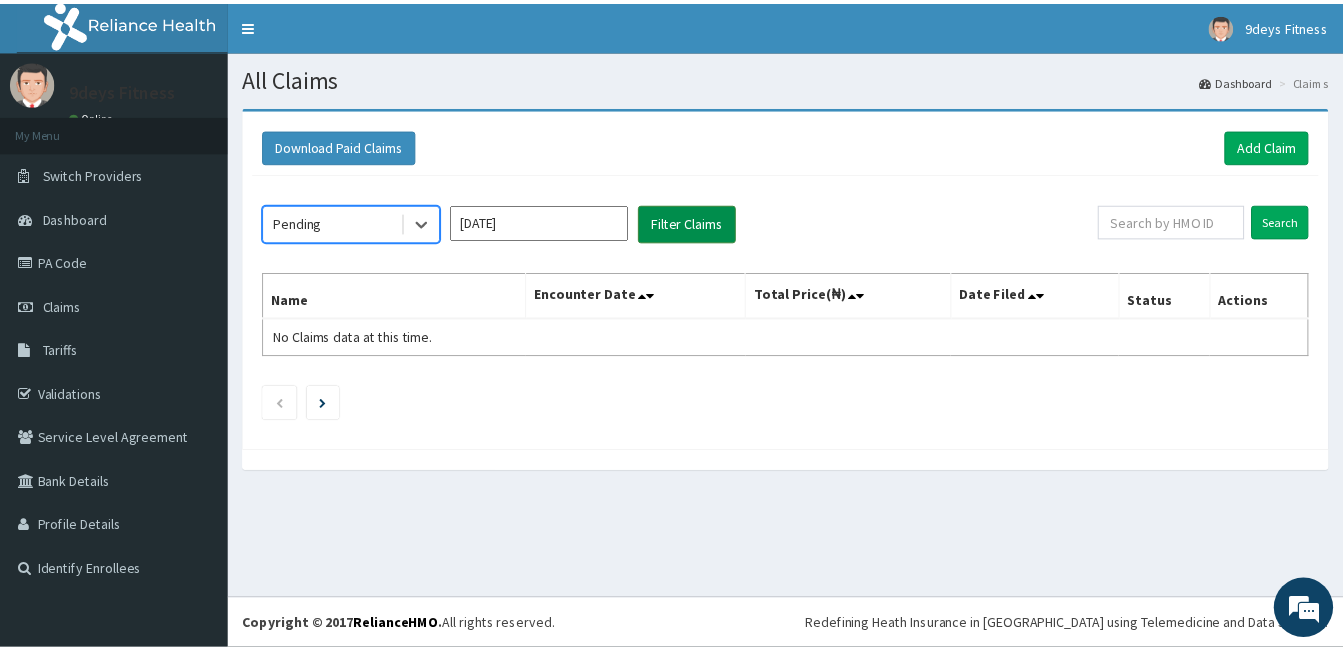 scroll, scrollTop: 0, scrollLeft: 0, axis: both 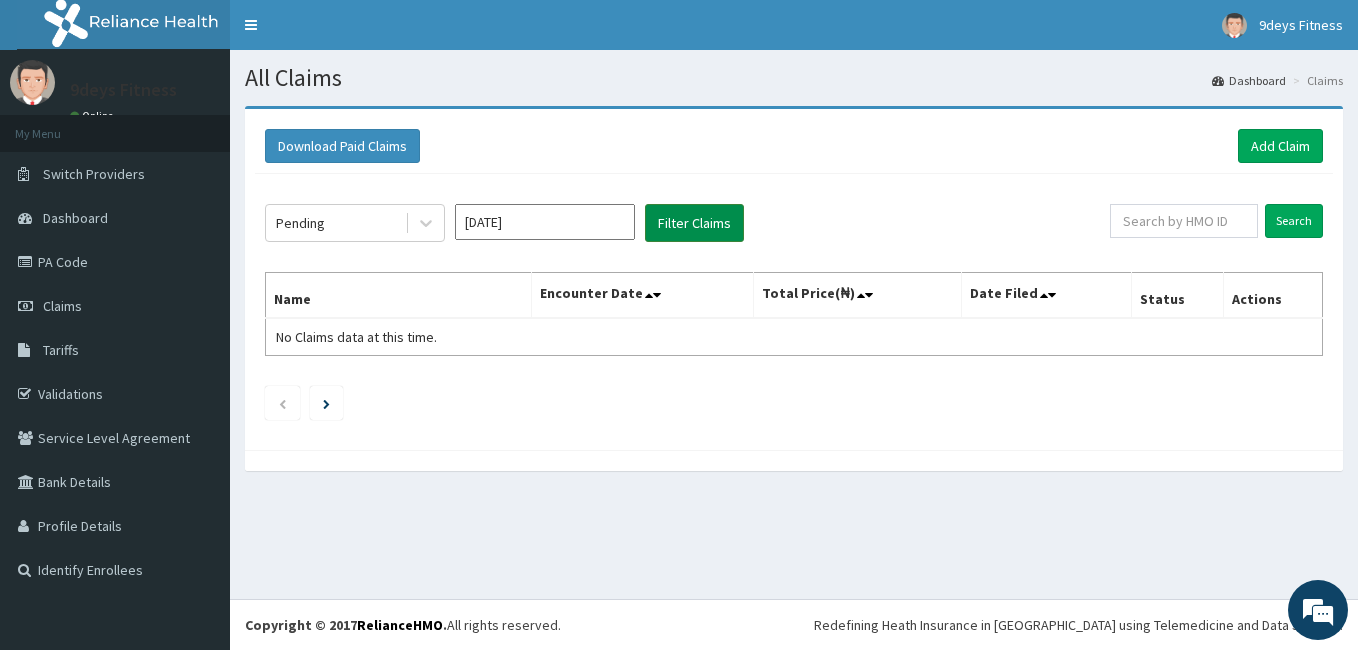 click on "Filter Claims" at bounding box center (694, 223) 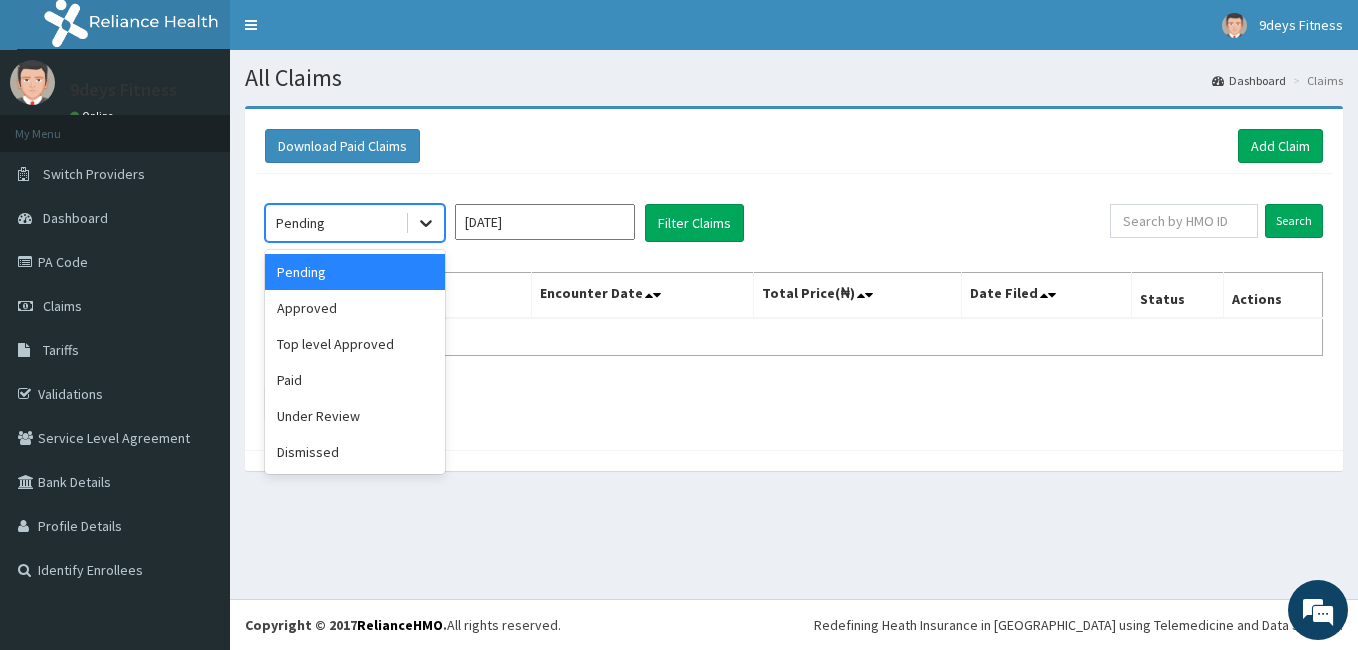 click 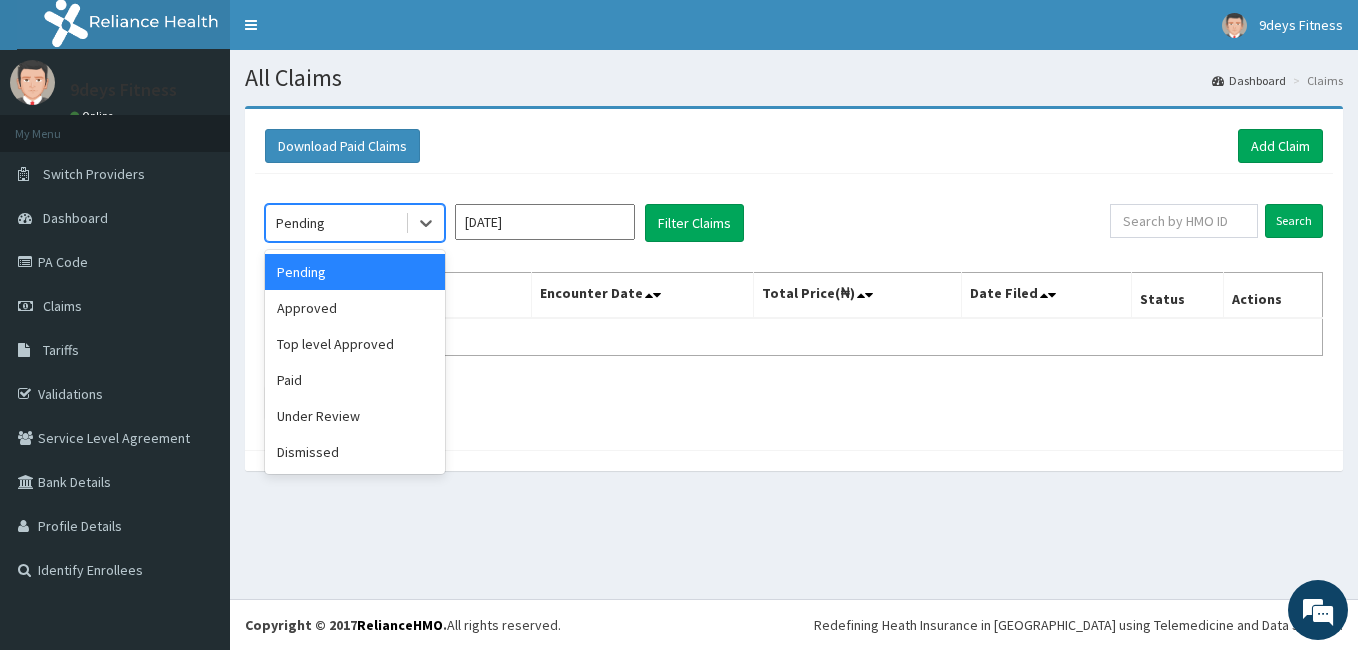 click on "Jun 2025" at bounding box center [545, 222] 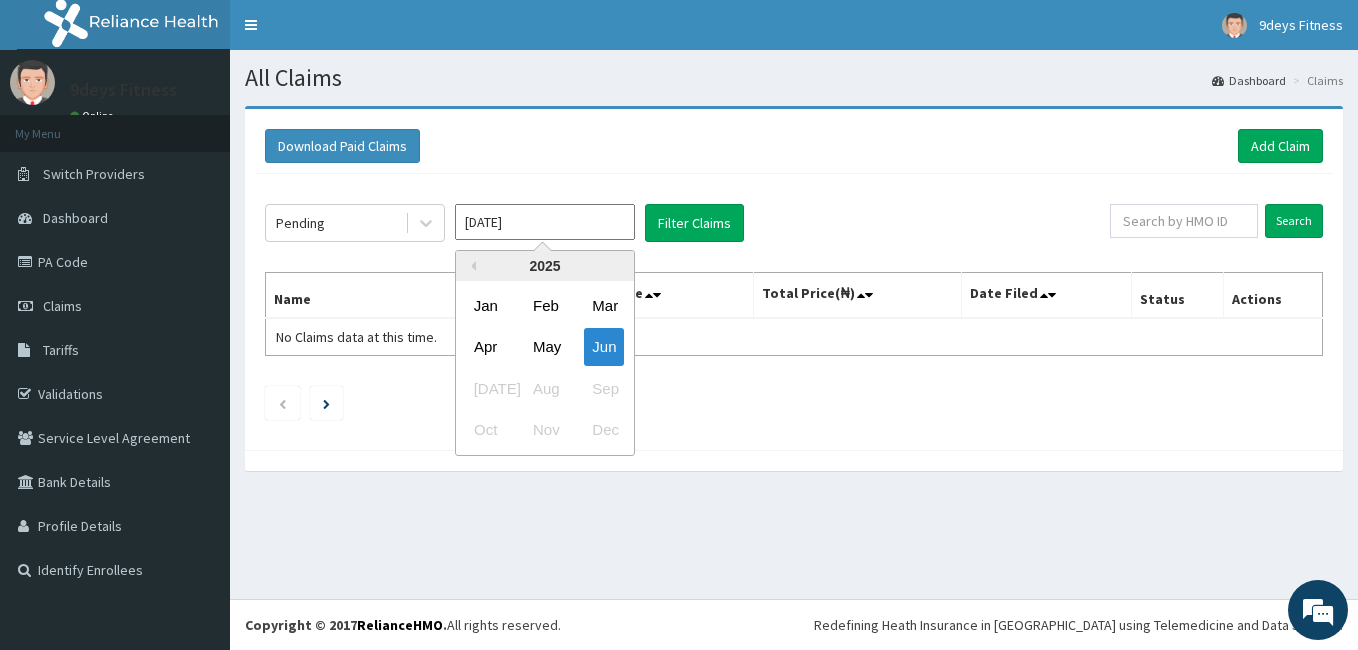 click on "Jul Aug Sep" at bounding box center [545, 388] 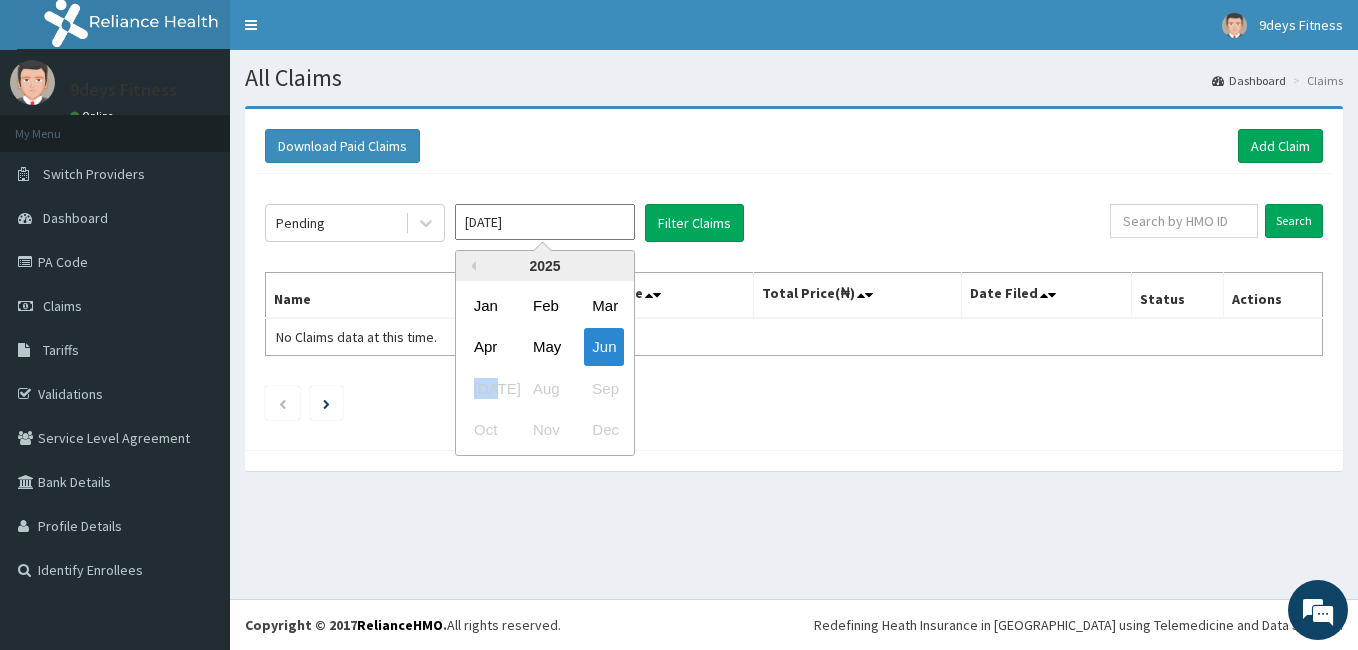 click on "Jul Aug Sep" at bounding box center (545, 388) 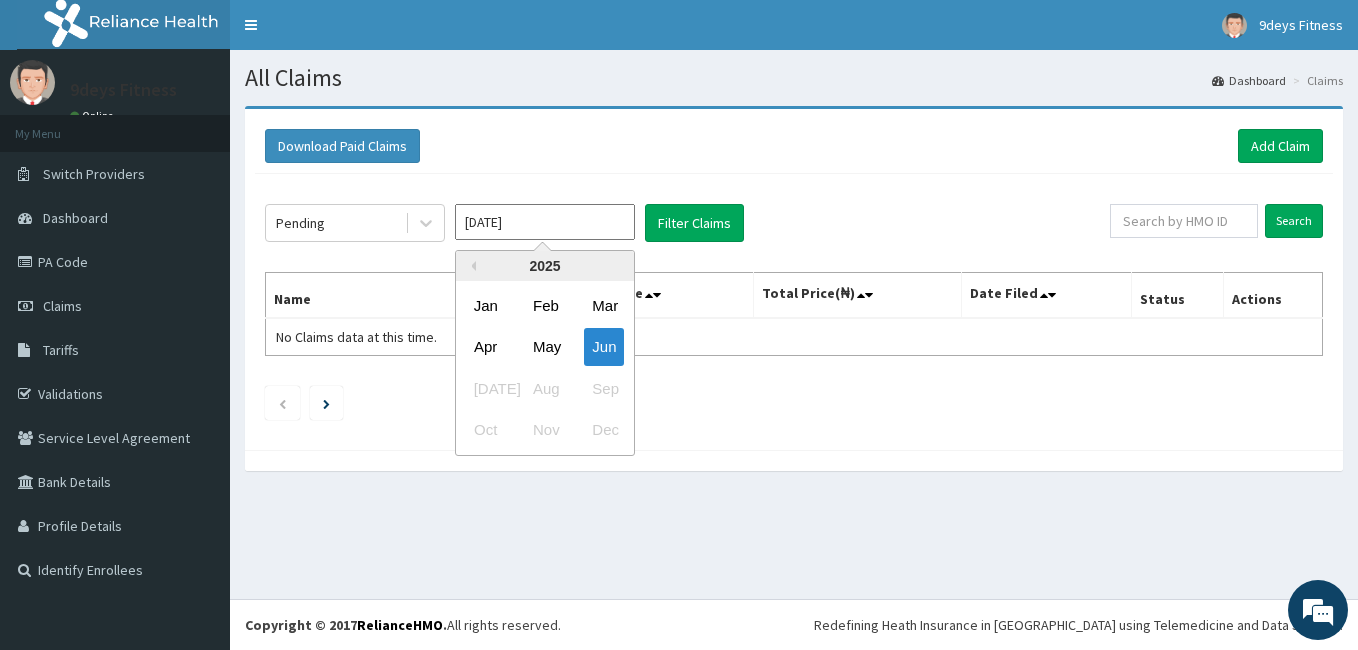 drag, startPoint x: 490, startPoint y: 389, endPoint x: 828, endPoint y: 373, distance: 338.37848 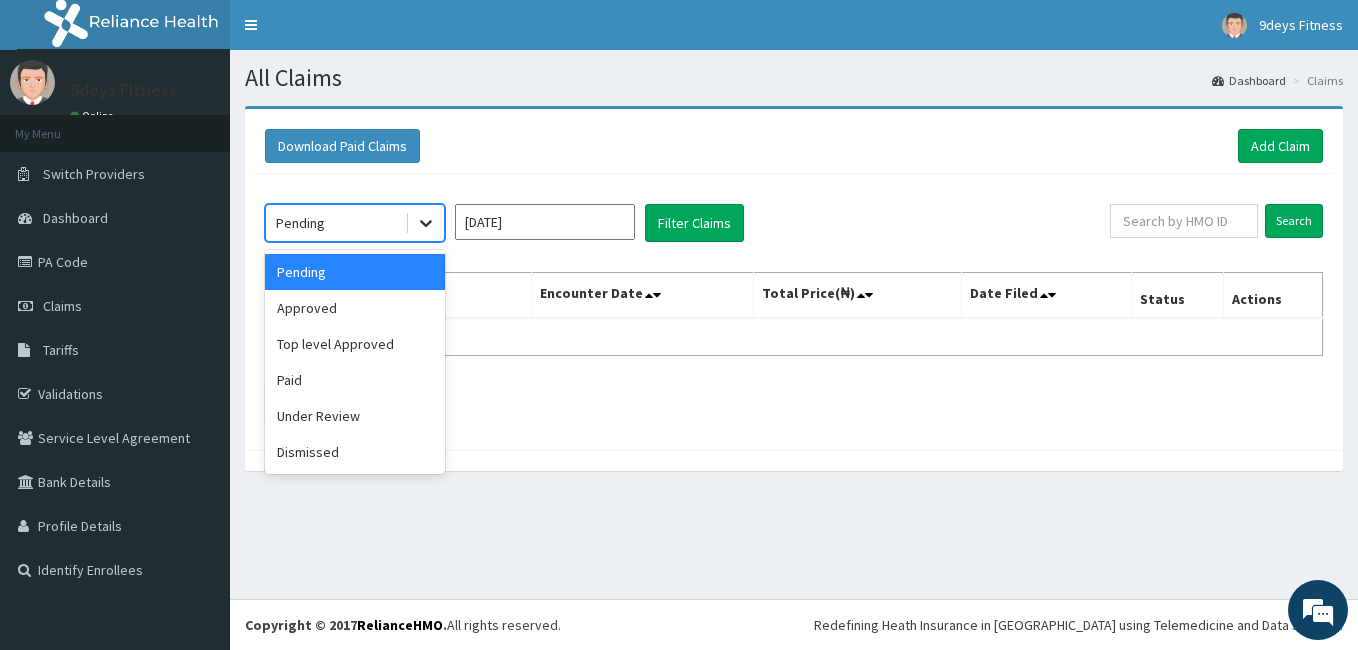 click 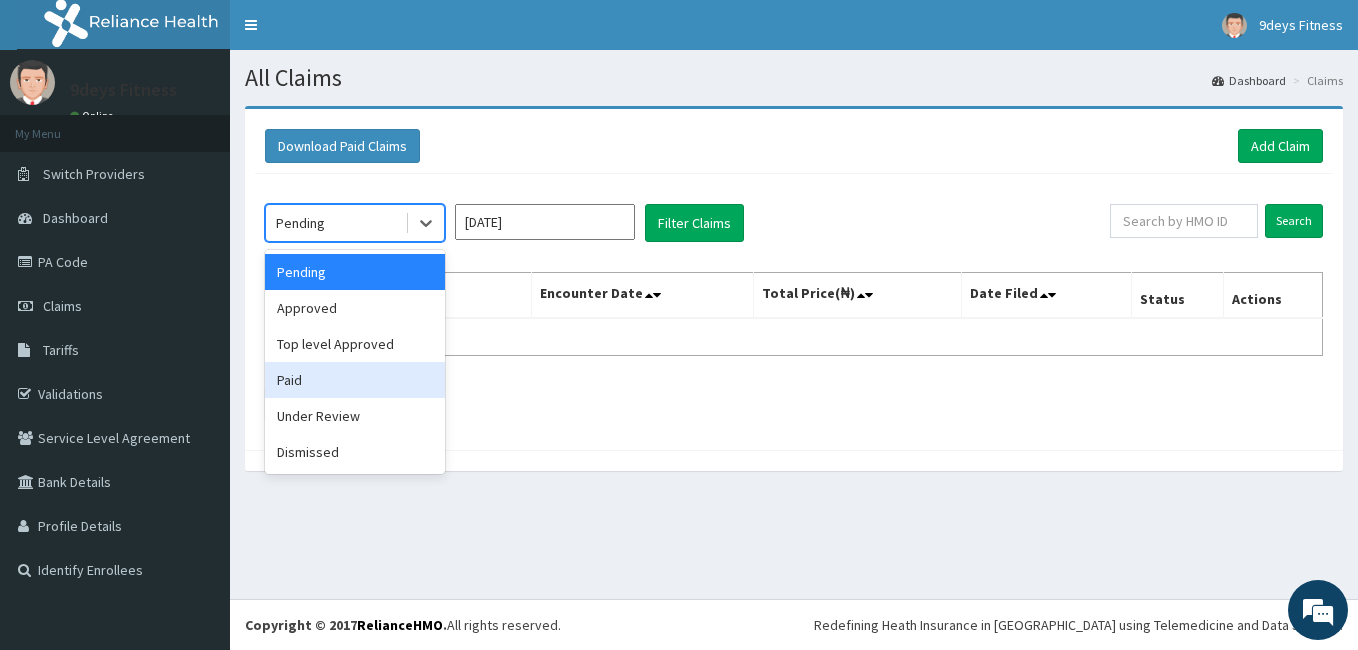 click on "Paid" at bounding box center (355, 380) 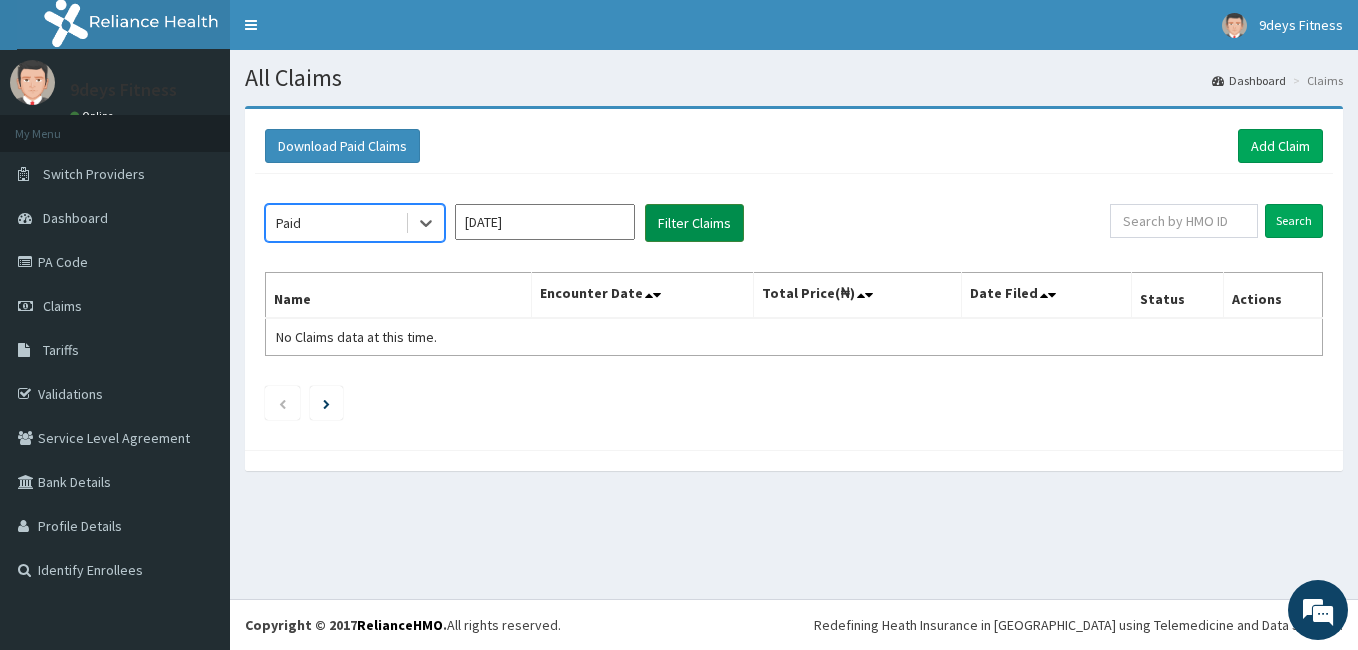 click on "Filter Claims" at bounding box center [694, 223] 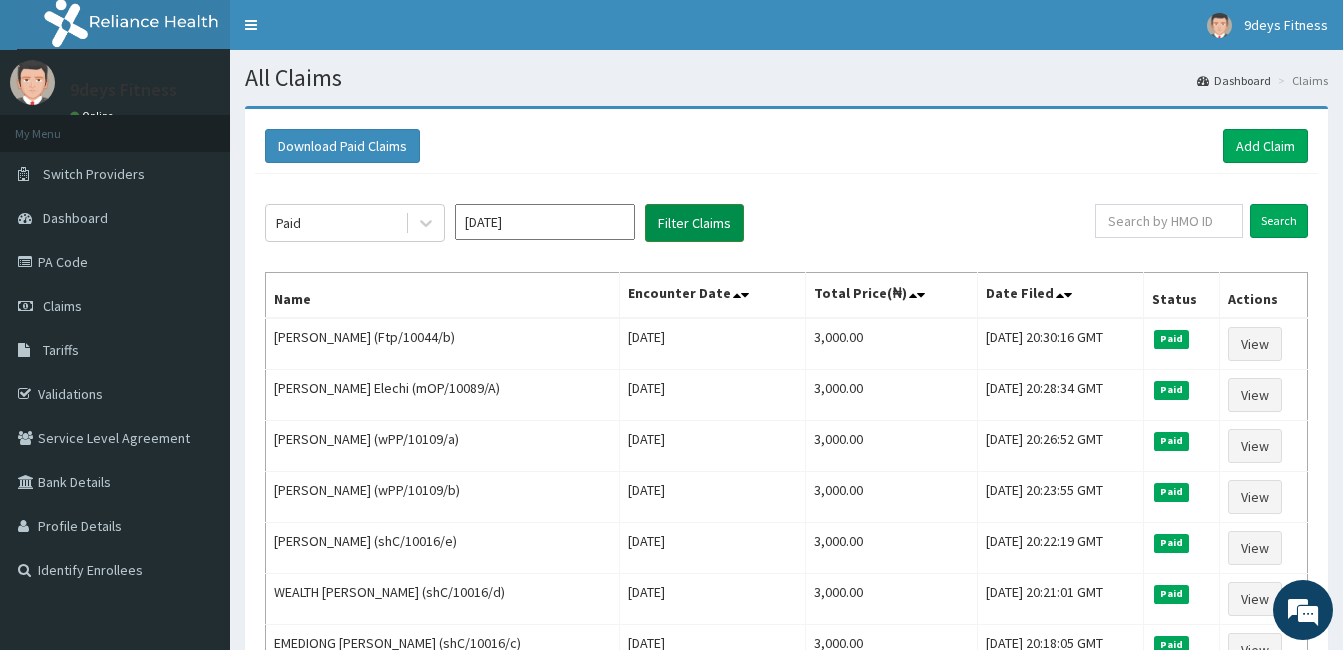 click on "Filter Claims" at bounding box center [694, 223] 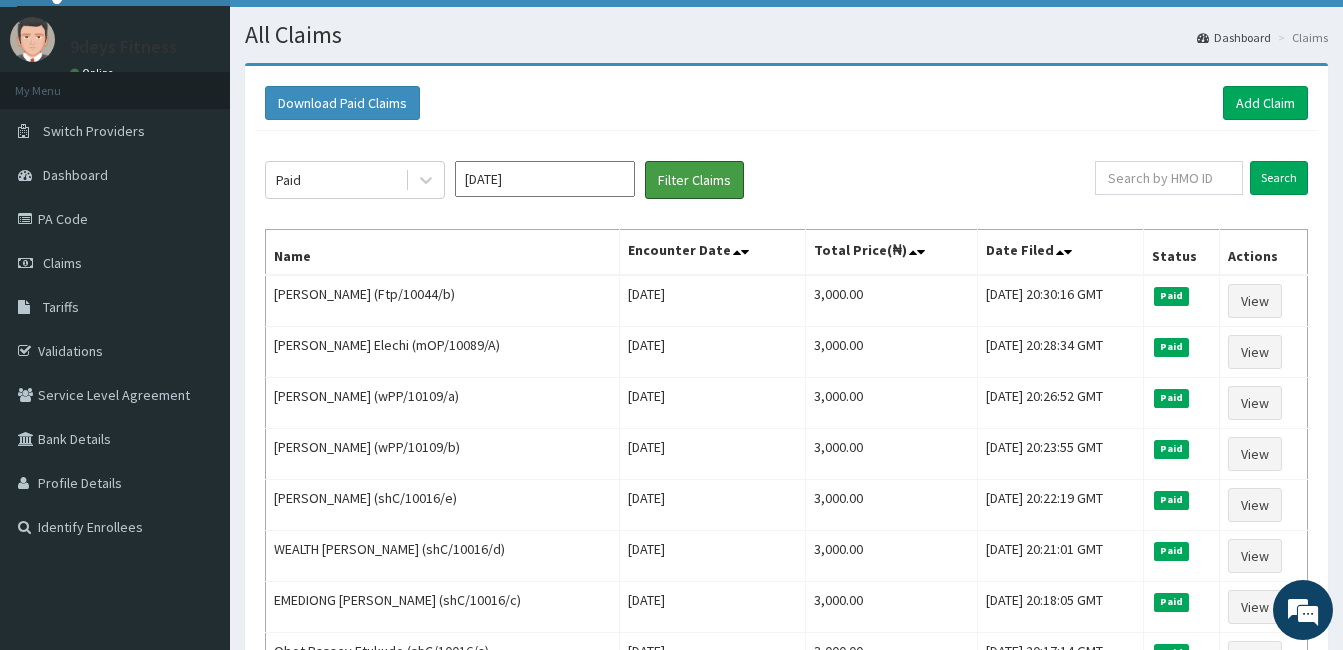 scroll, scrollTop: 0, scrollLeft: 0, axis: both 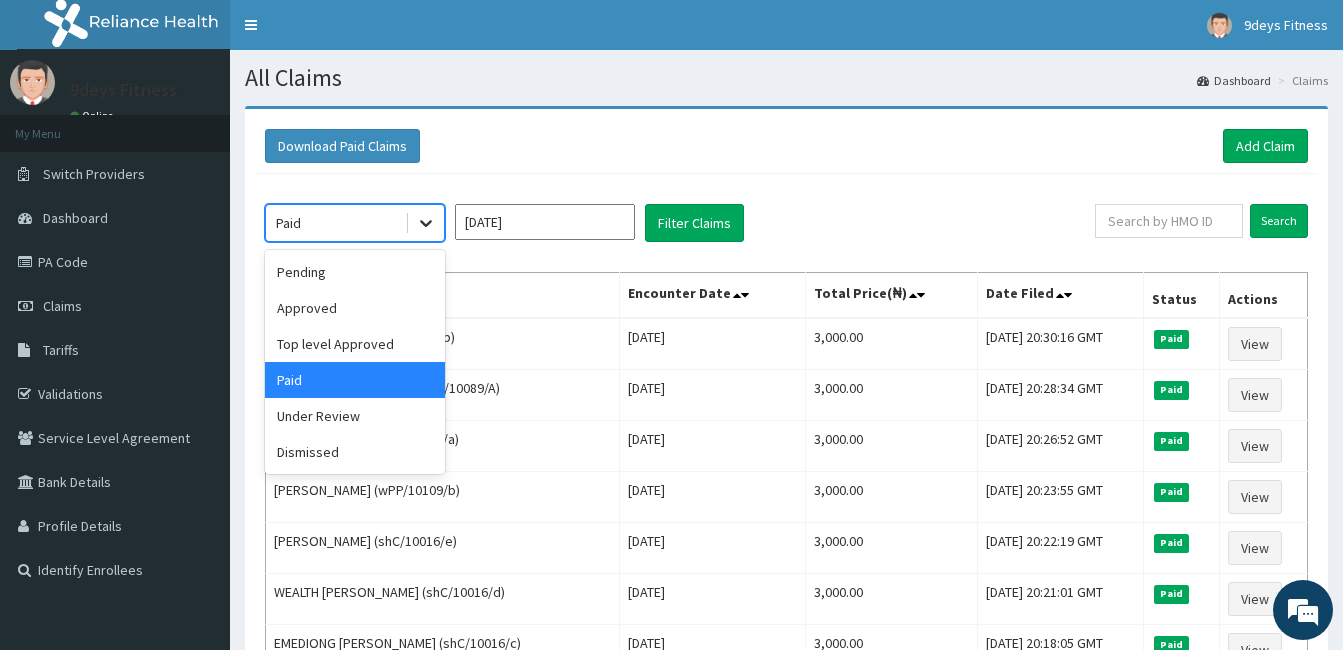 click 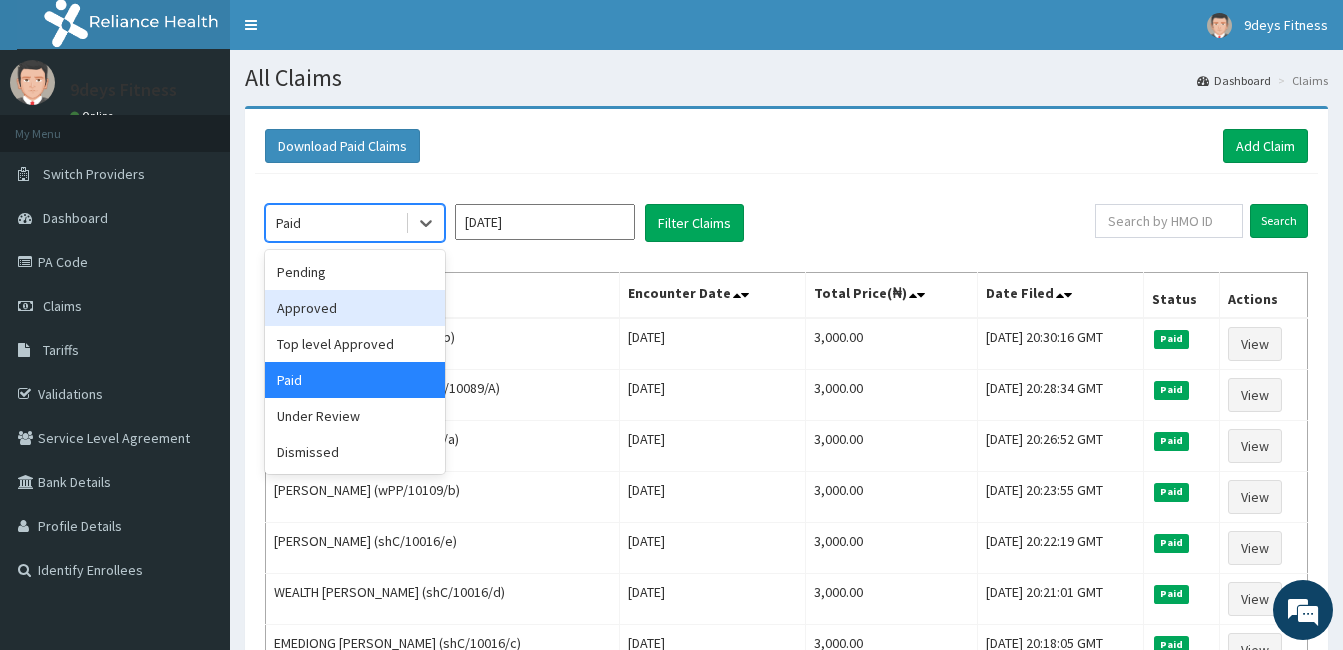 click on "Approved" at bounding box center [355, 308] 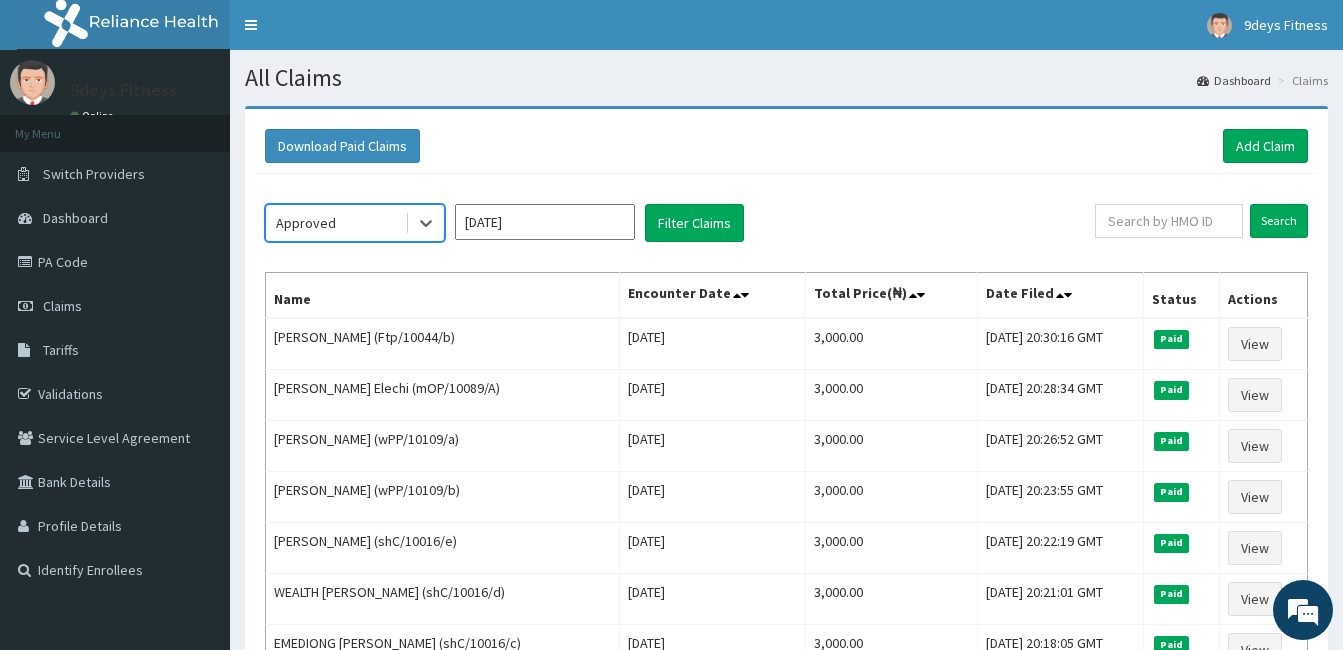 click on "Jun 2025" at bounding box center [545, 222] 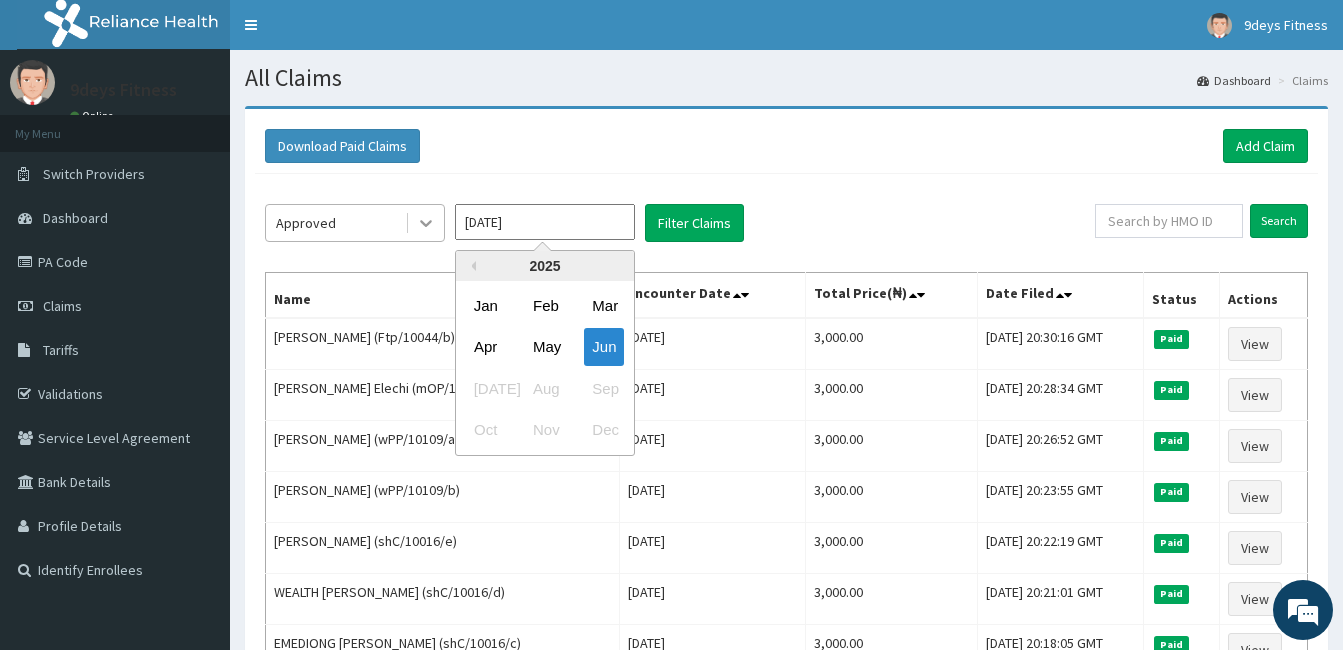 click 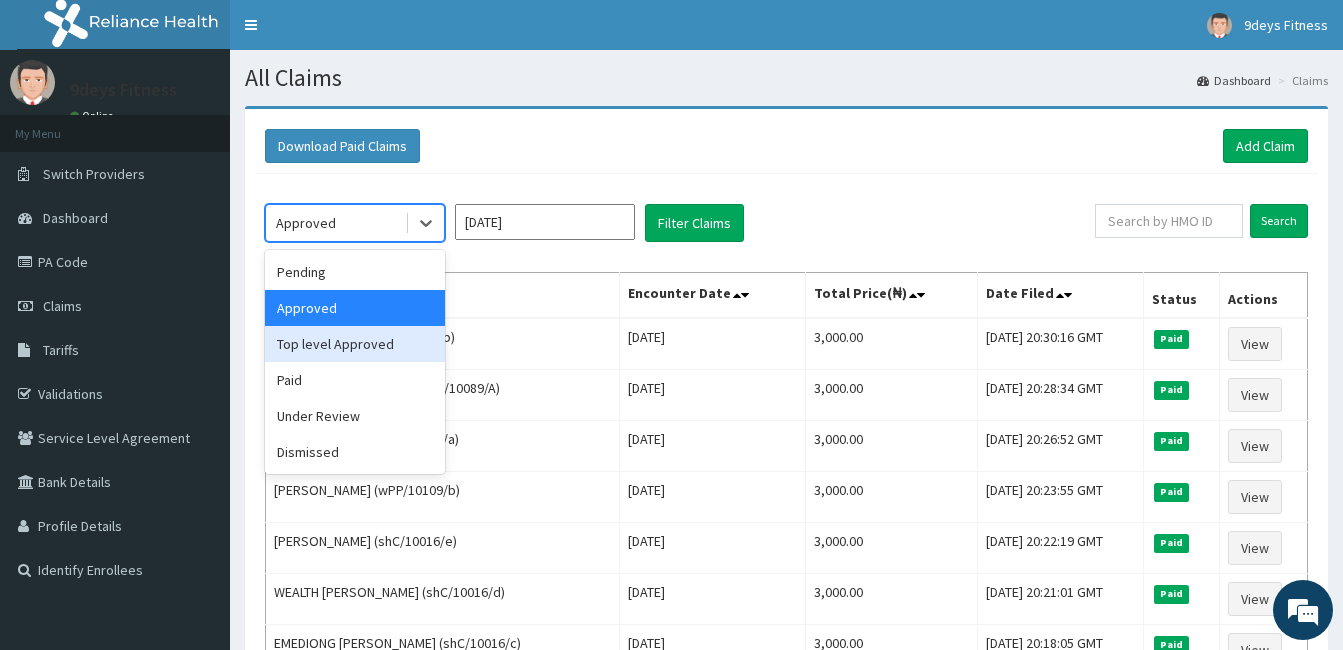 click on "Top level Approved" at bounding box center (355, 344) 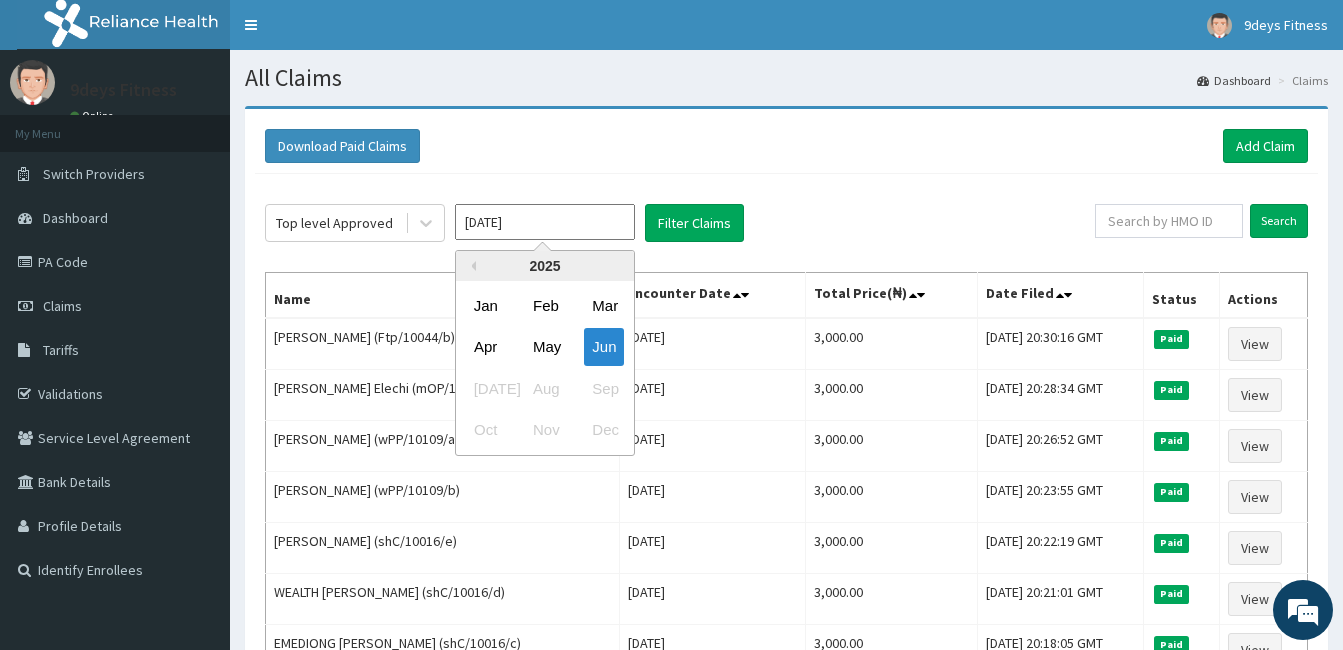 click on "[DATE]" at bounding box center (545, 222) 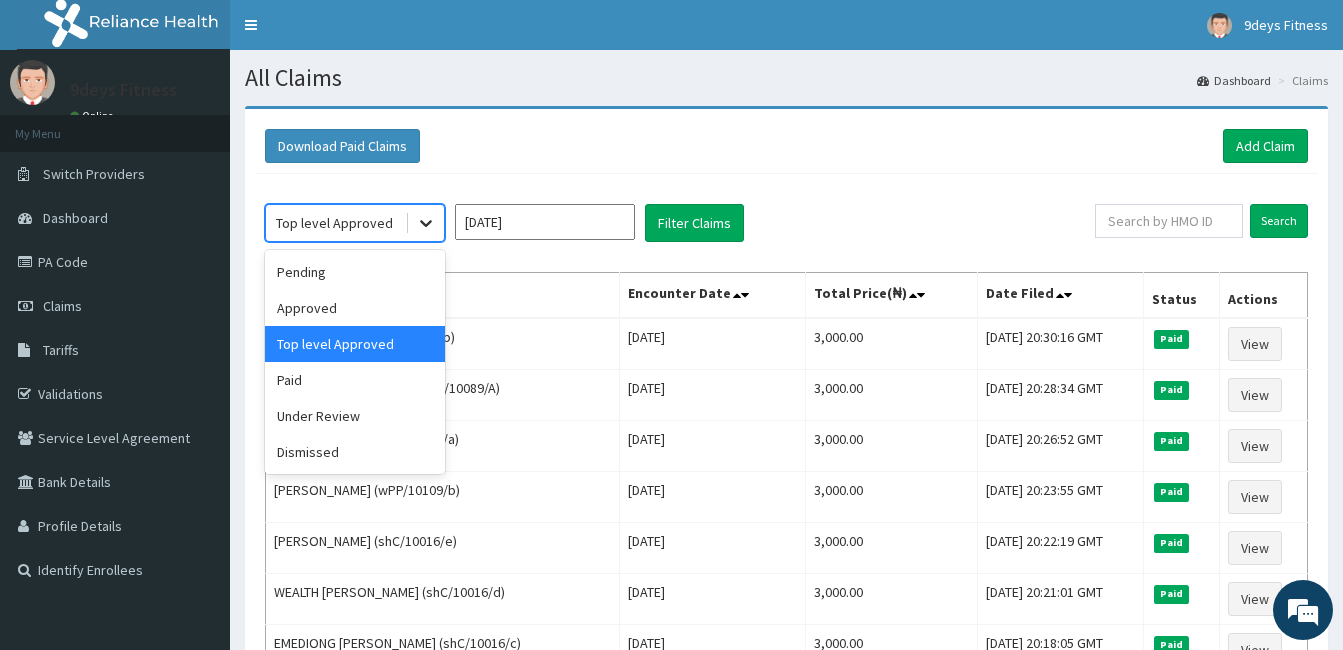 click 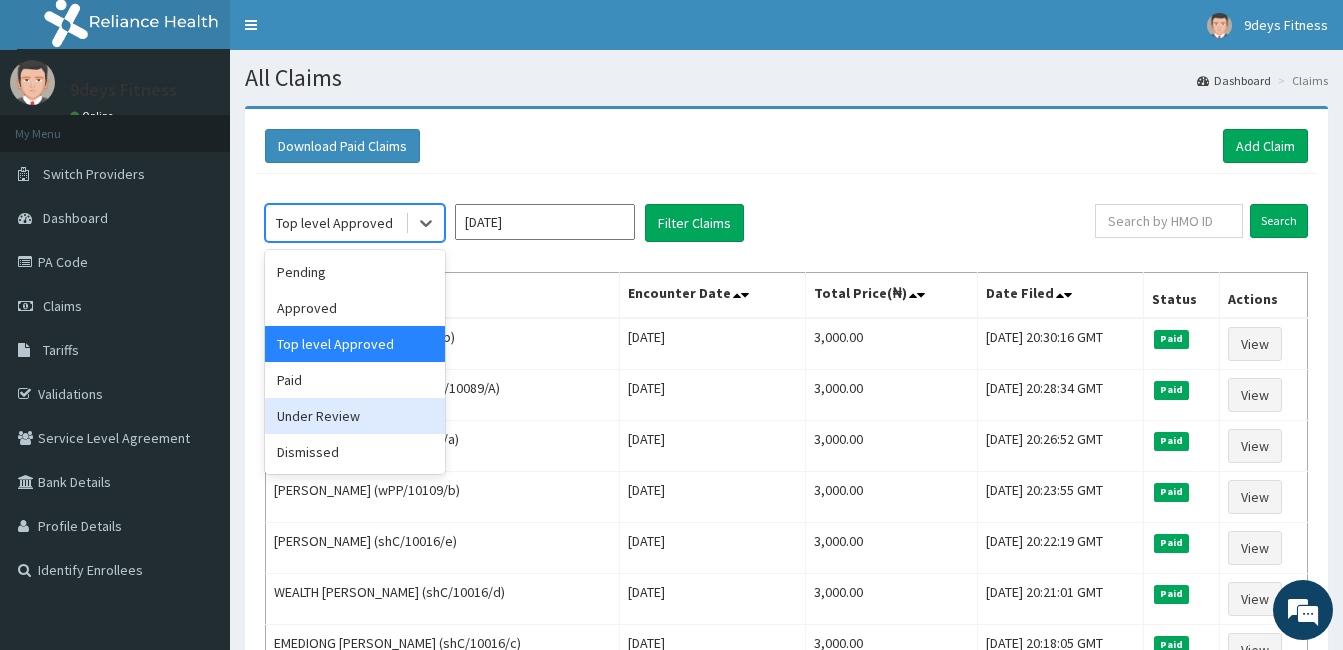 click on "Under Review" at bounding box center (355, 416) 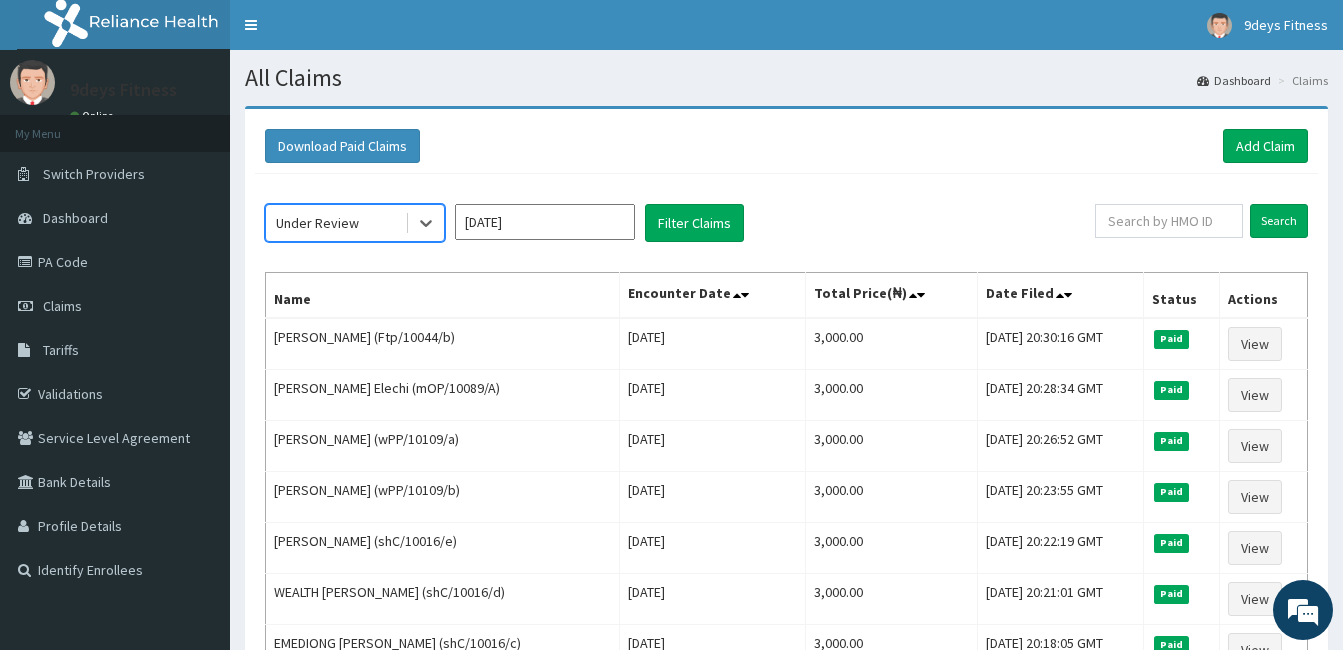 click on "[DATE]" at bounding box center (545, 222) 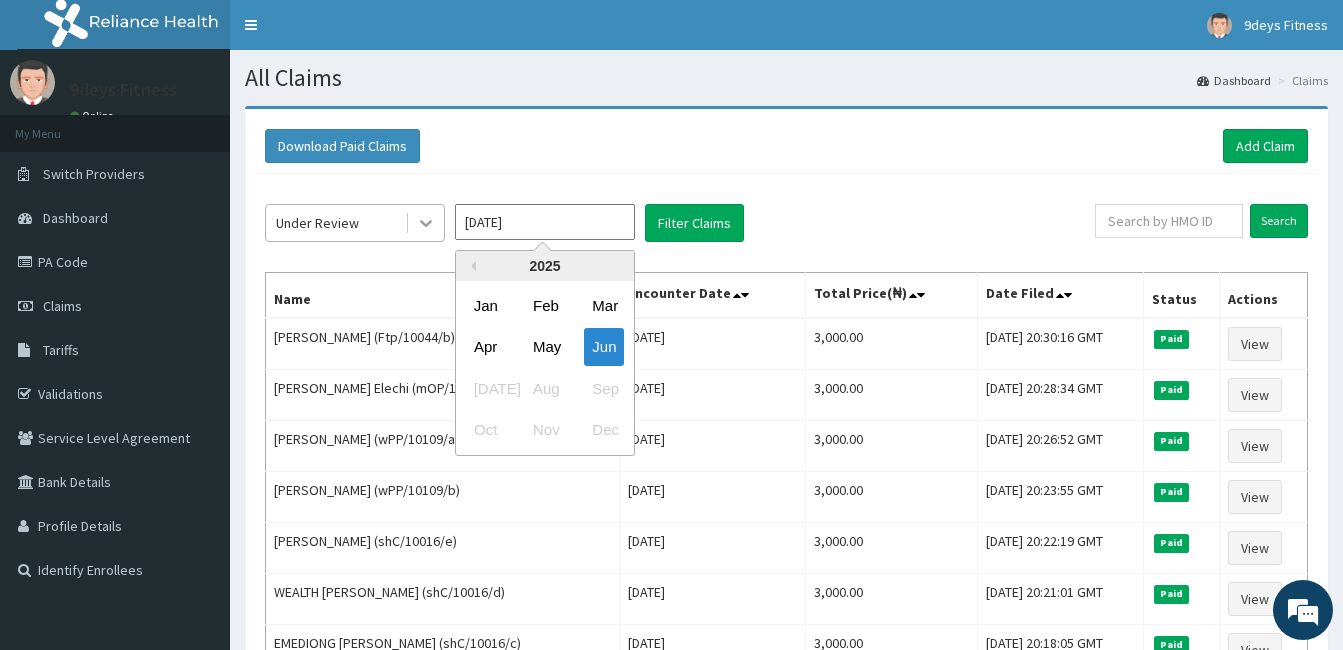 click at bounding box center [426, 223] 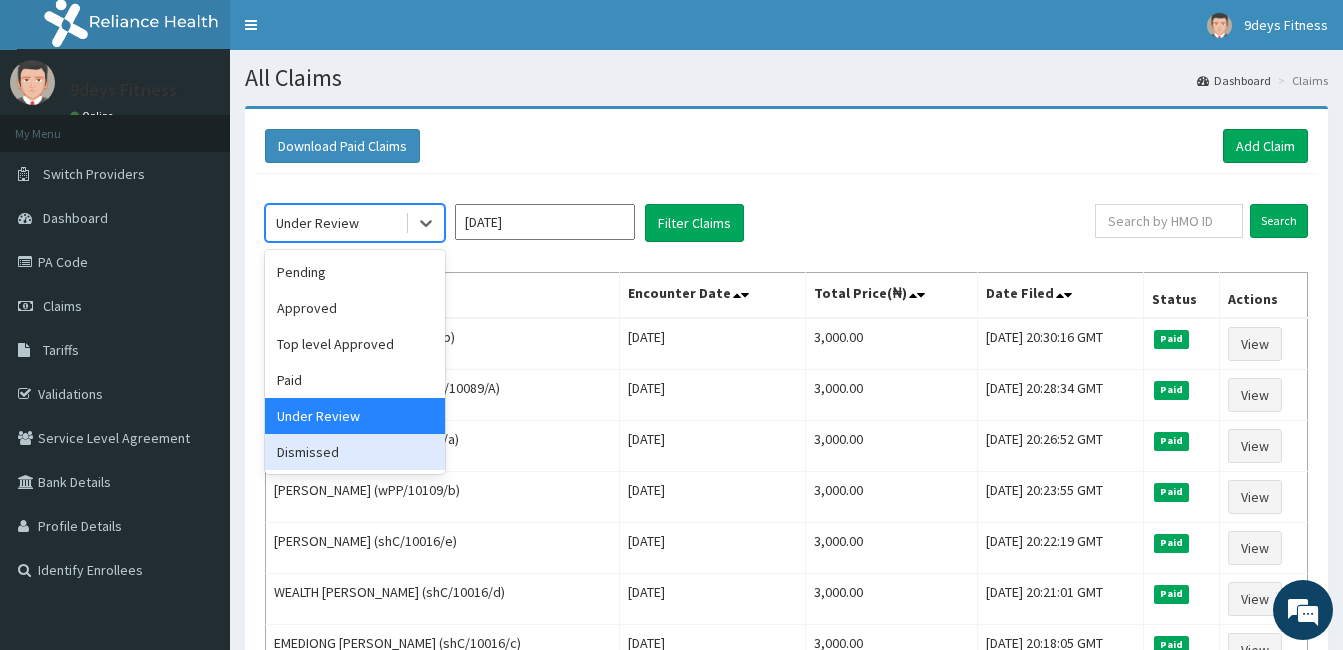 click on "Dismissed" at bounding box center (355, 452) 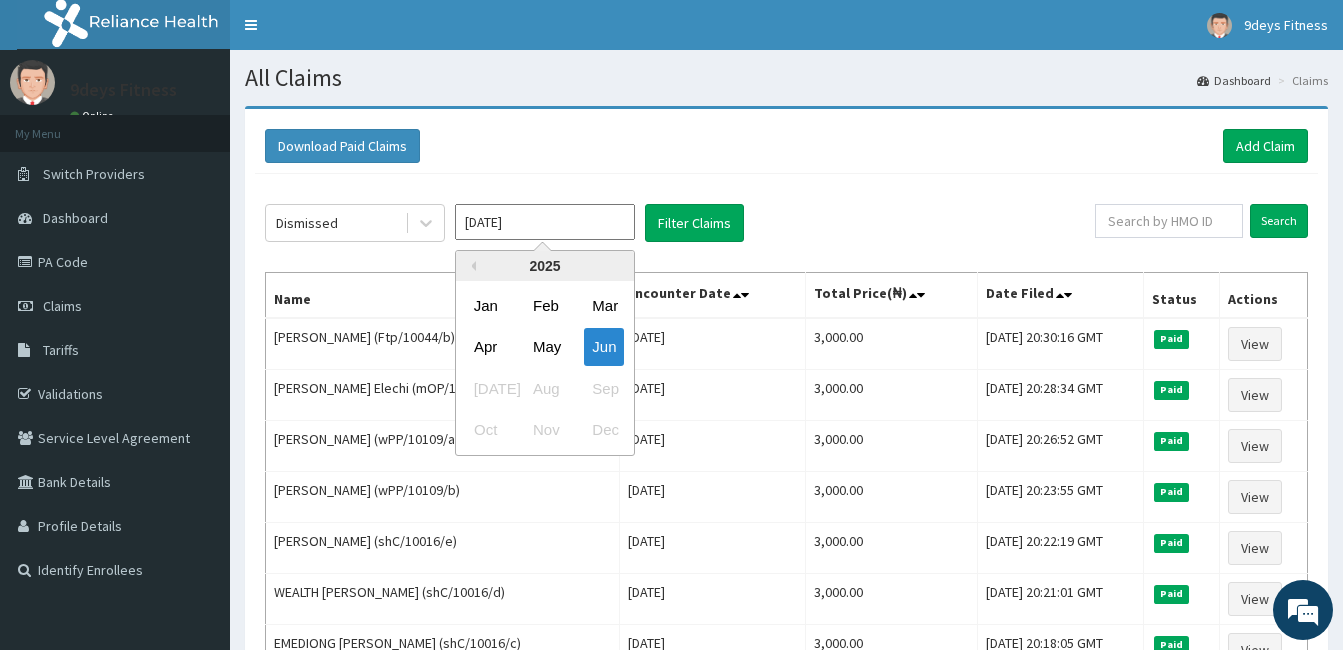 click on "Jun 2025" at bounding box center (545, 222) 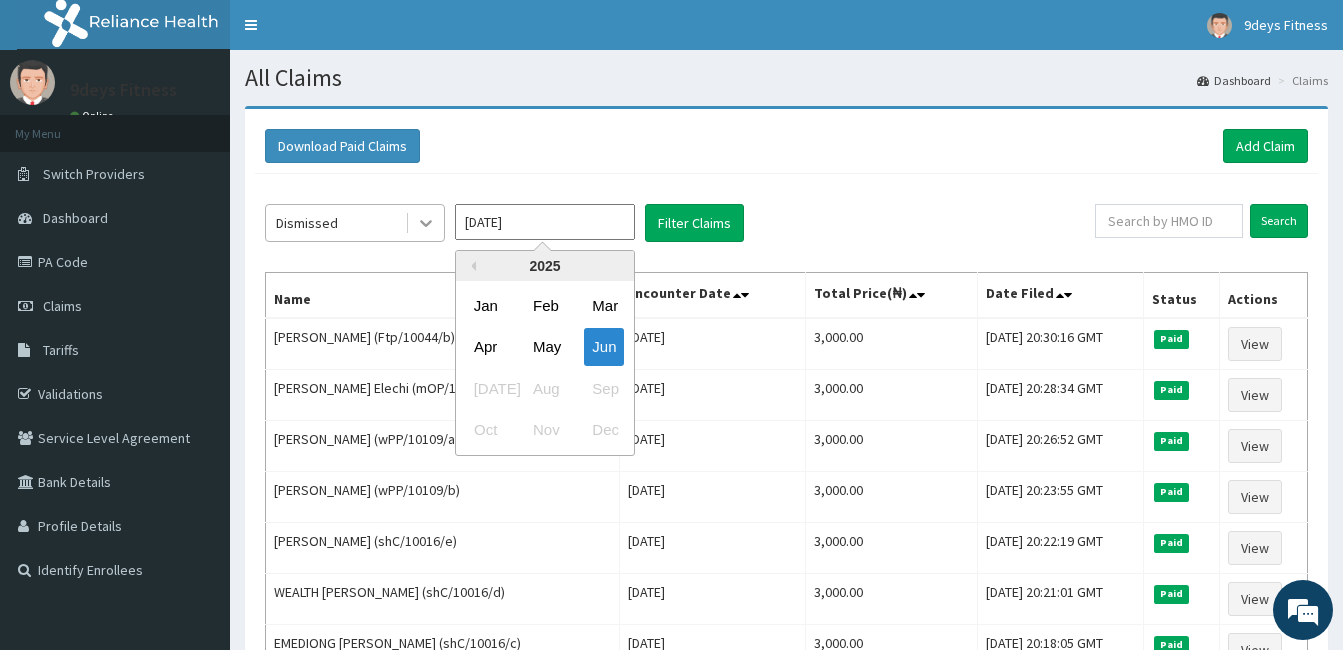 click at bounding box center [426, 223] 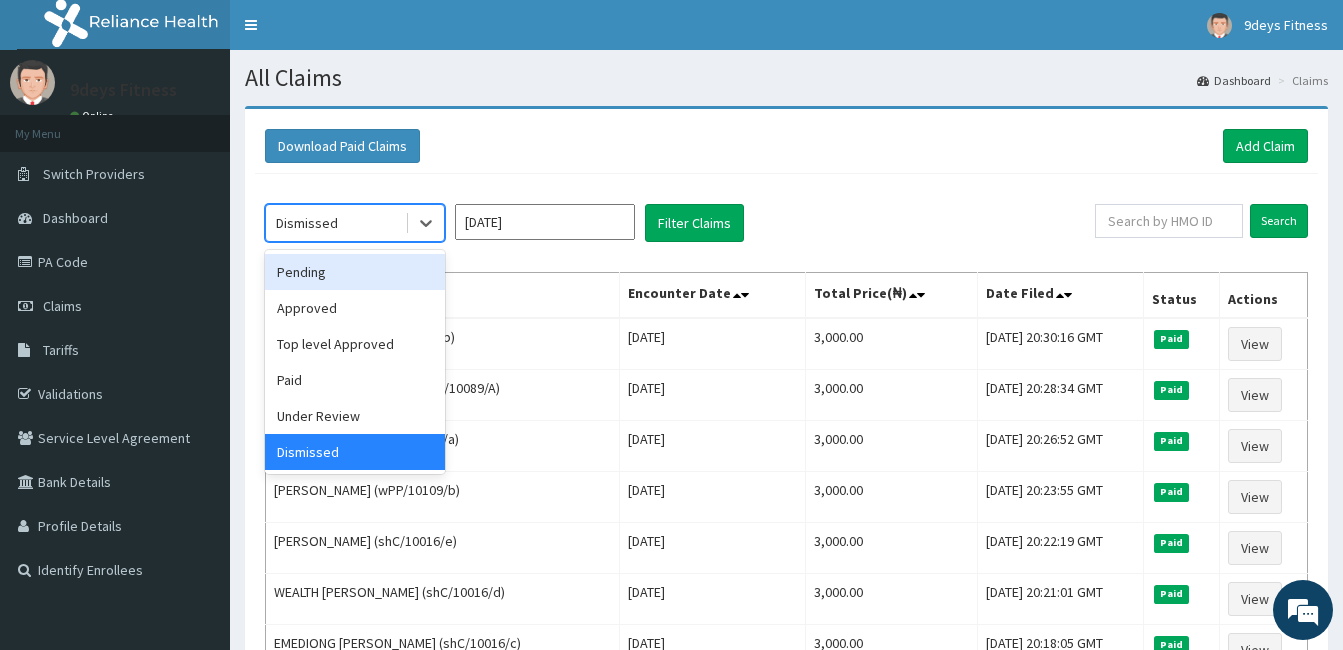click on "Pending" at bounding box center [355, 272] 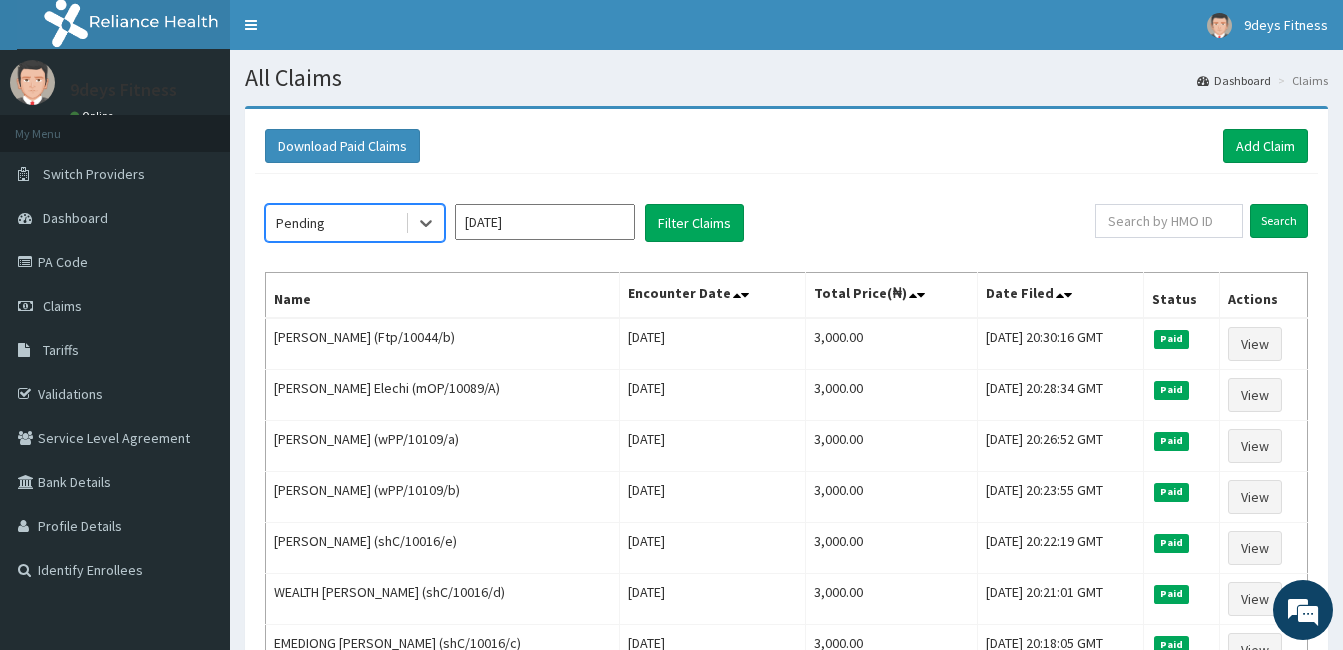 click on "Jun 2025" at bounding box center [545, 222] 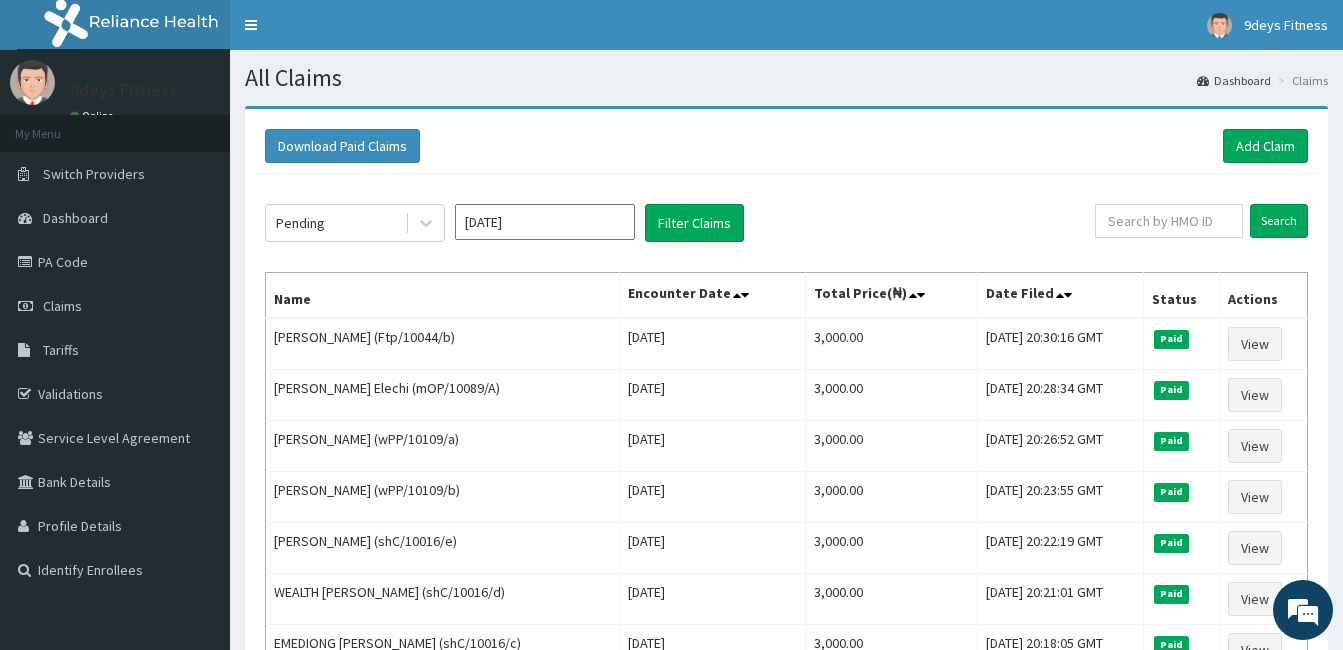 click on "Pending Jun 2025 Filter Claims" at bounding box center [680, 223] 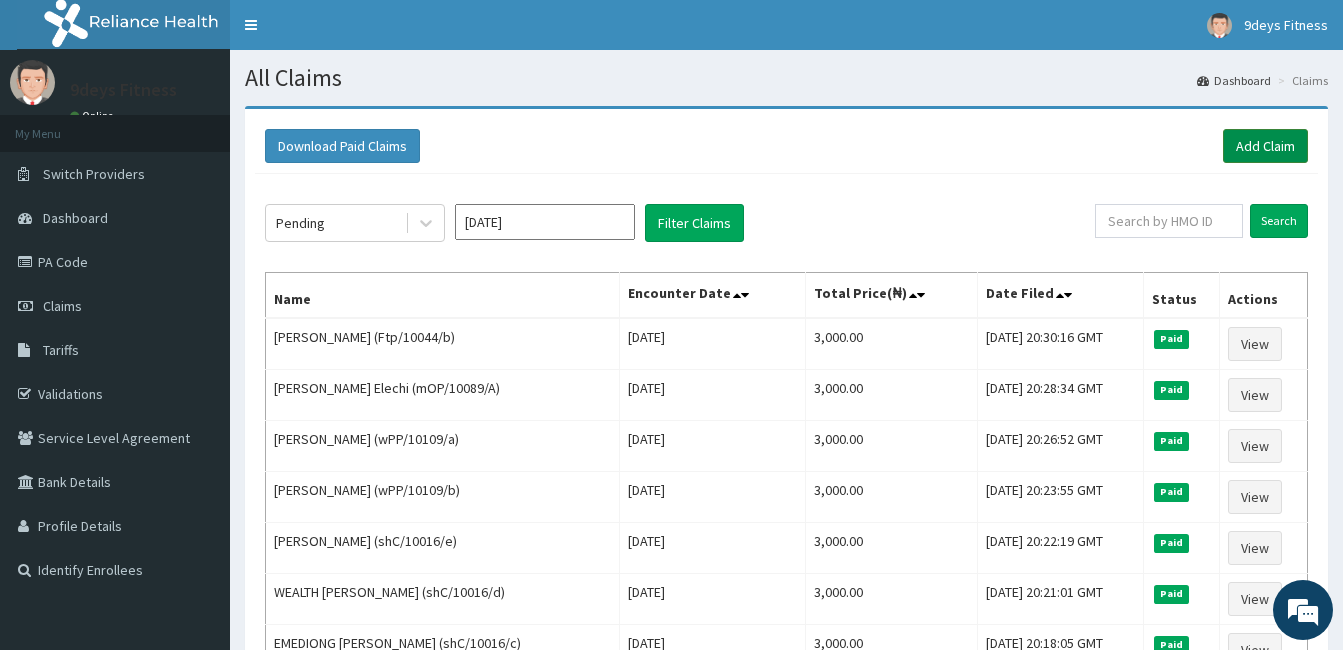 drag, startPoint x: 1270, startPoint y: 145, endPoint x: 1246, endPoint y: 150, distance: 24.5153 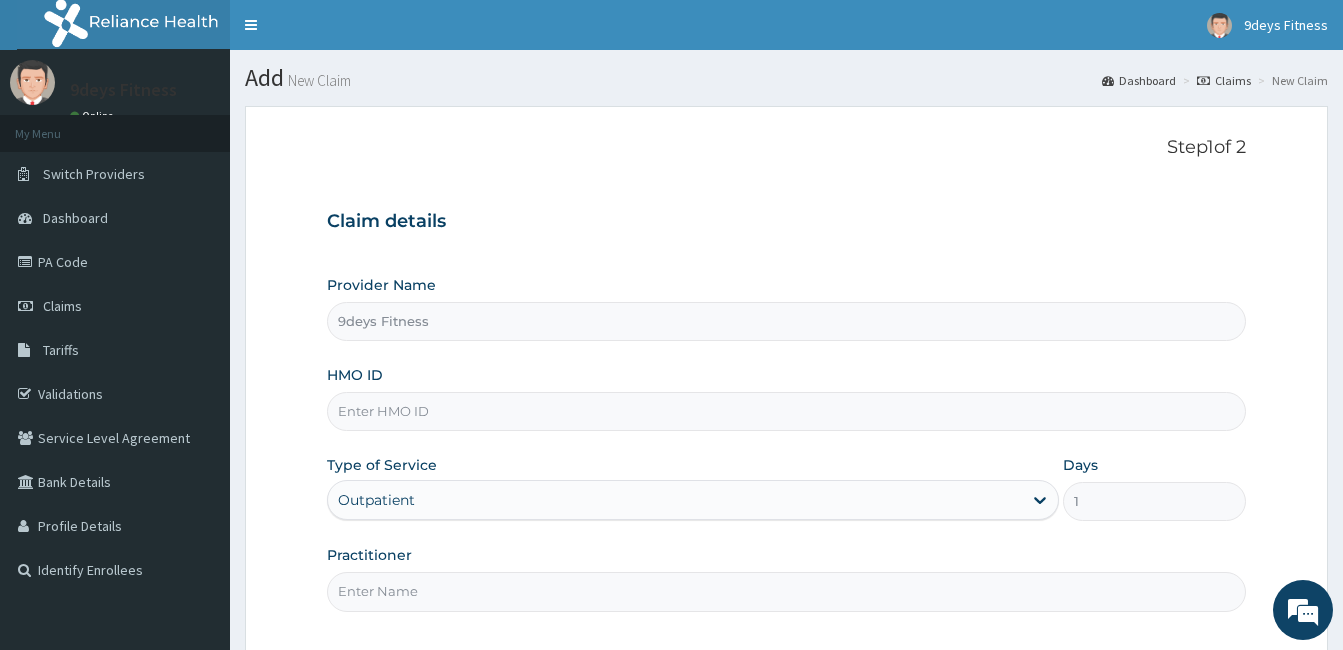 scroll, scrollTop: 0, scrollLeft: 0, axis: both 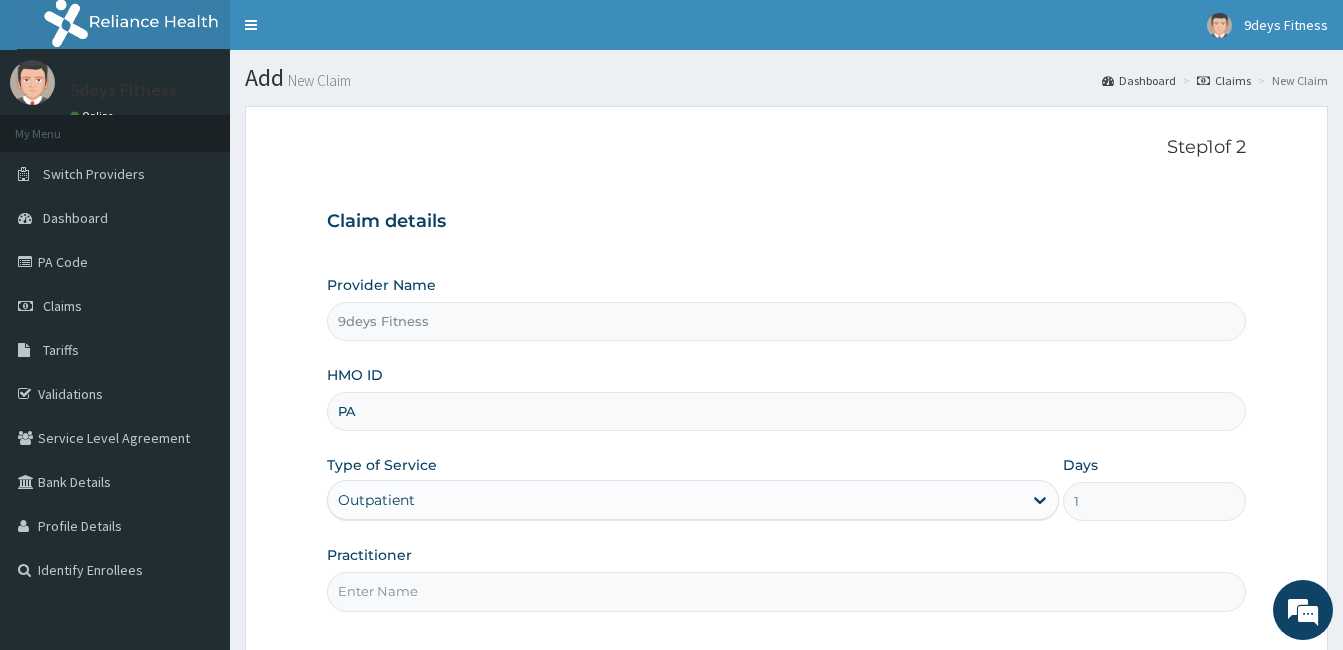 type on "P" 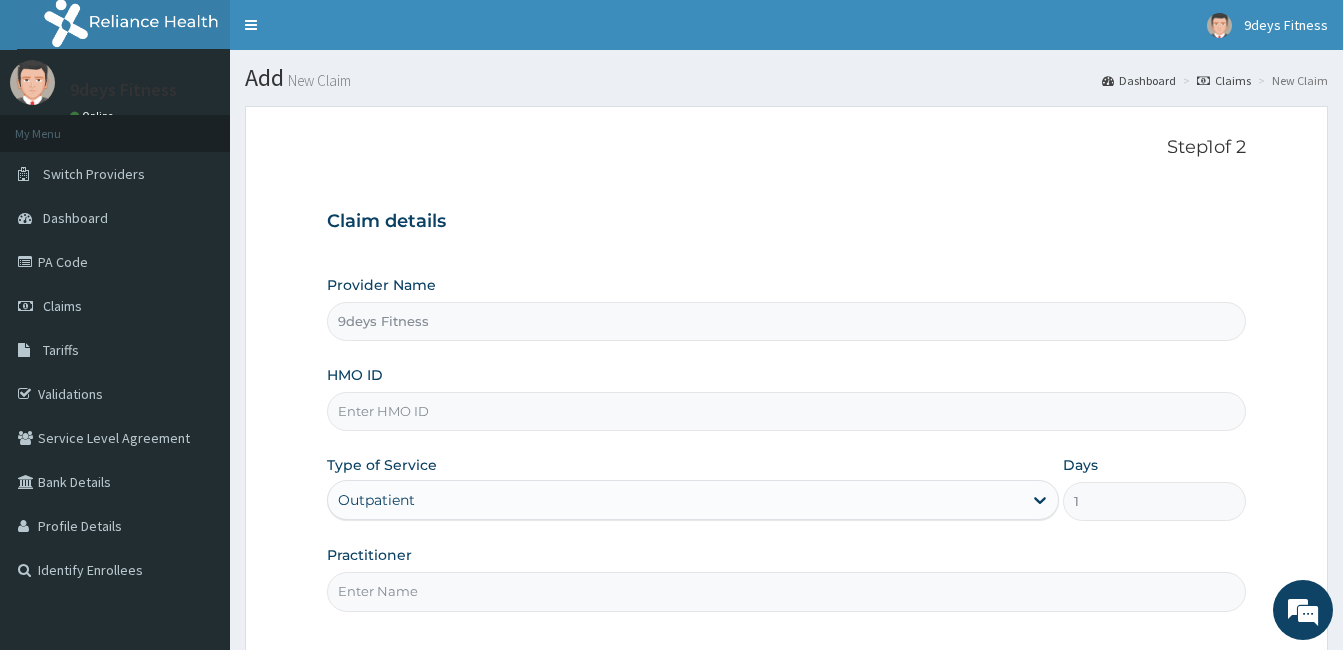 paste on "Ftp/10044/b" 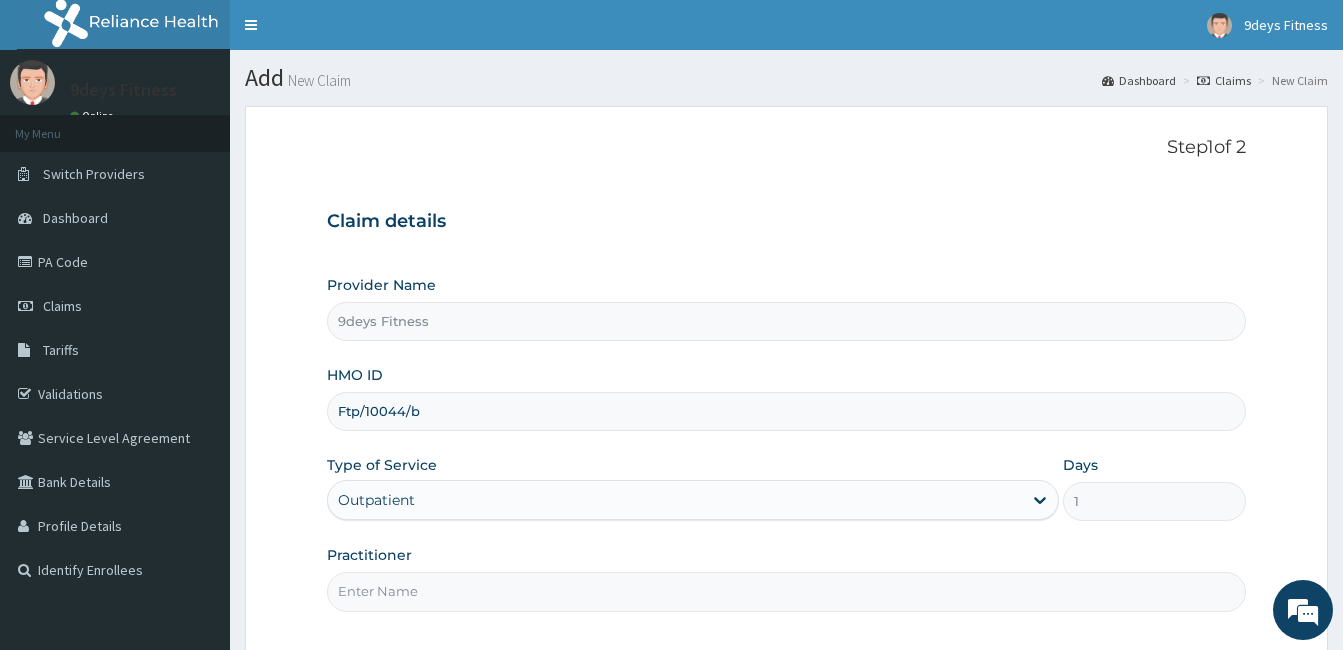 click on "Ftp/10044/b" at bounding box center [786, 411] 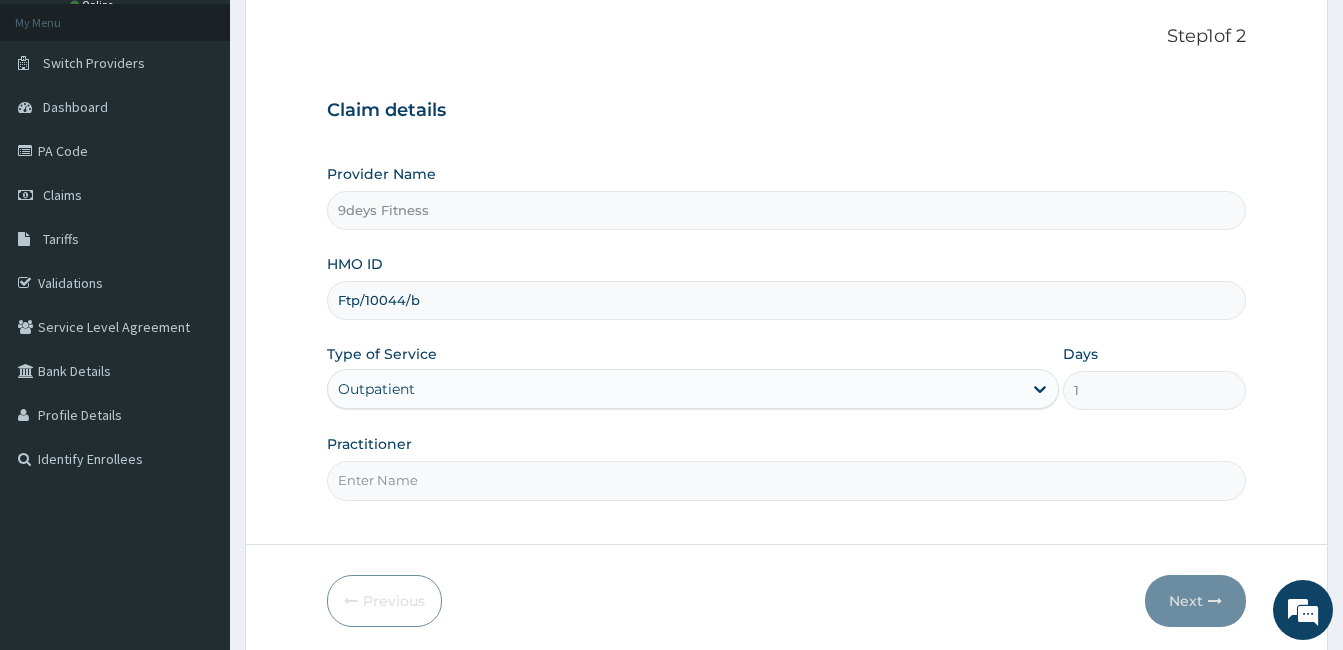 scroll, scrollTop: 185, scrollLeft: 0, axis: vertical 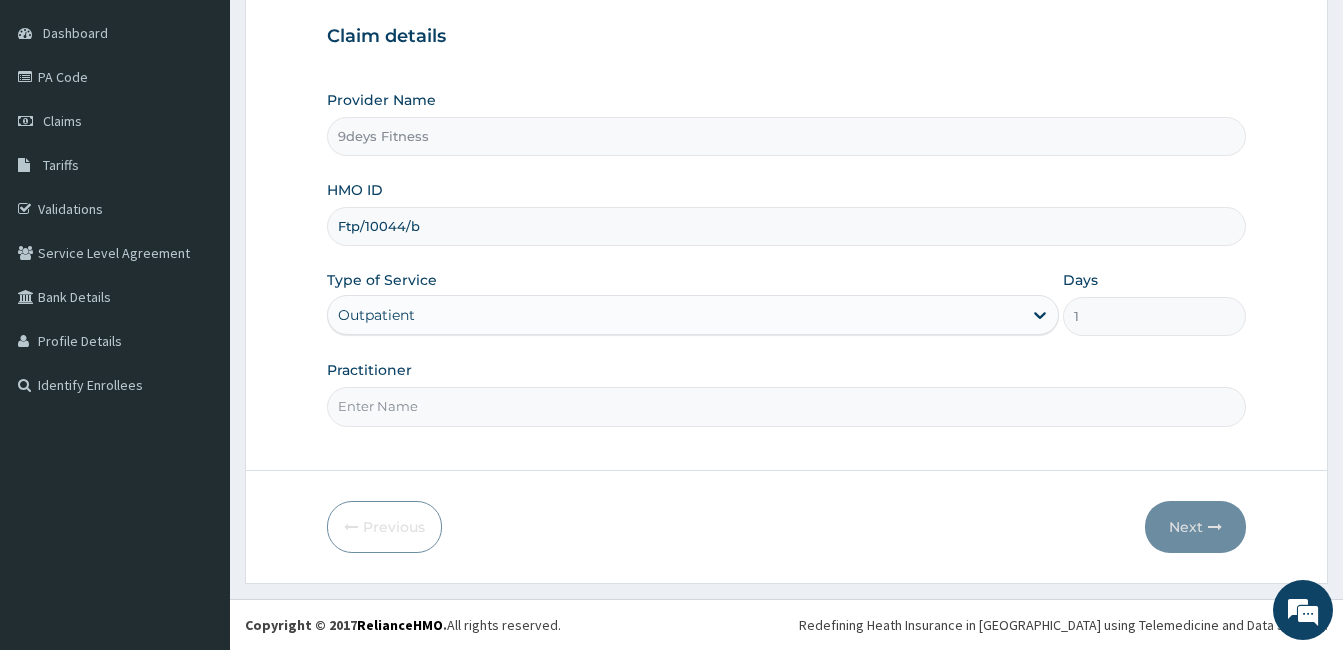type on "Ftp/10044/b" 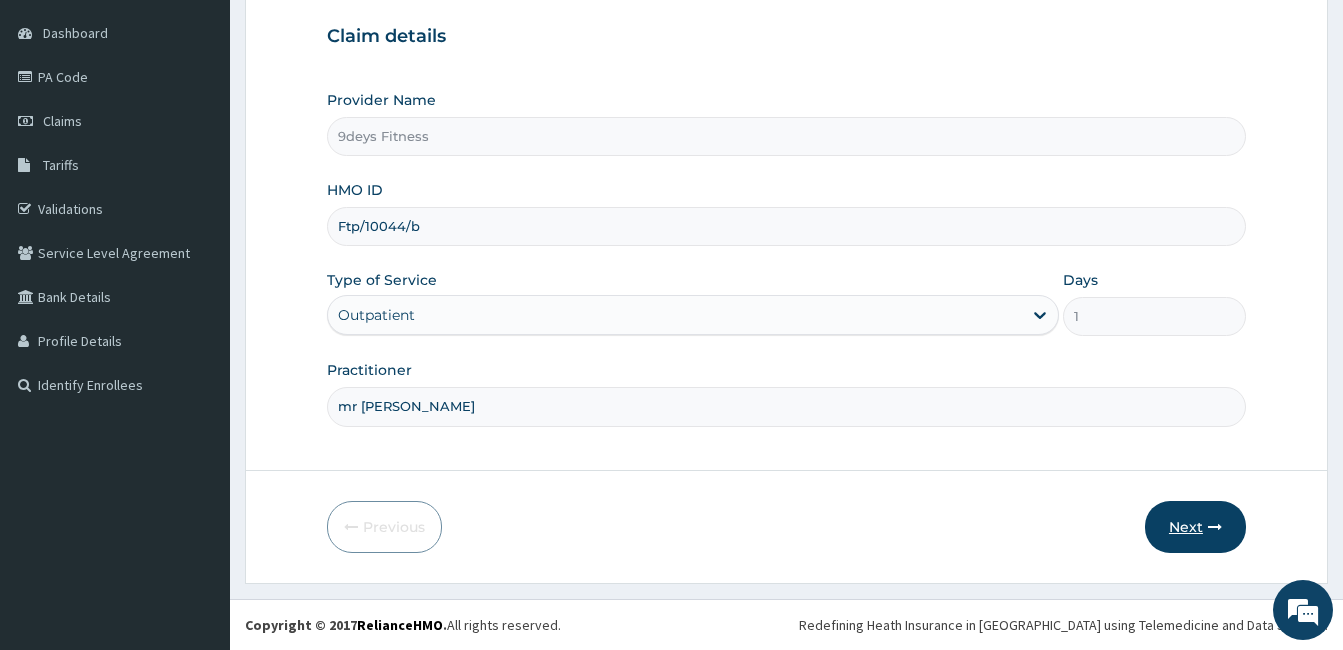 click on "Next" at bounding box center [1195, 527] 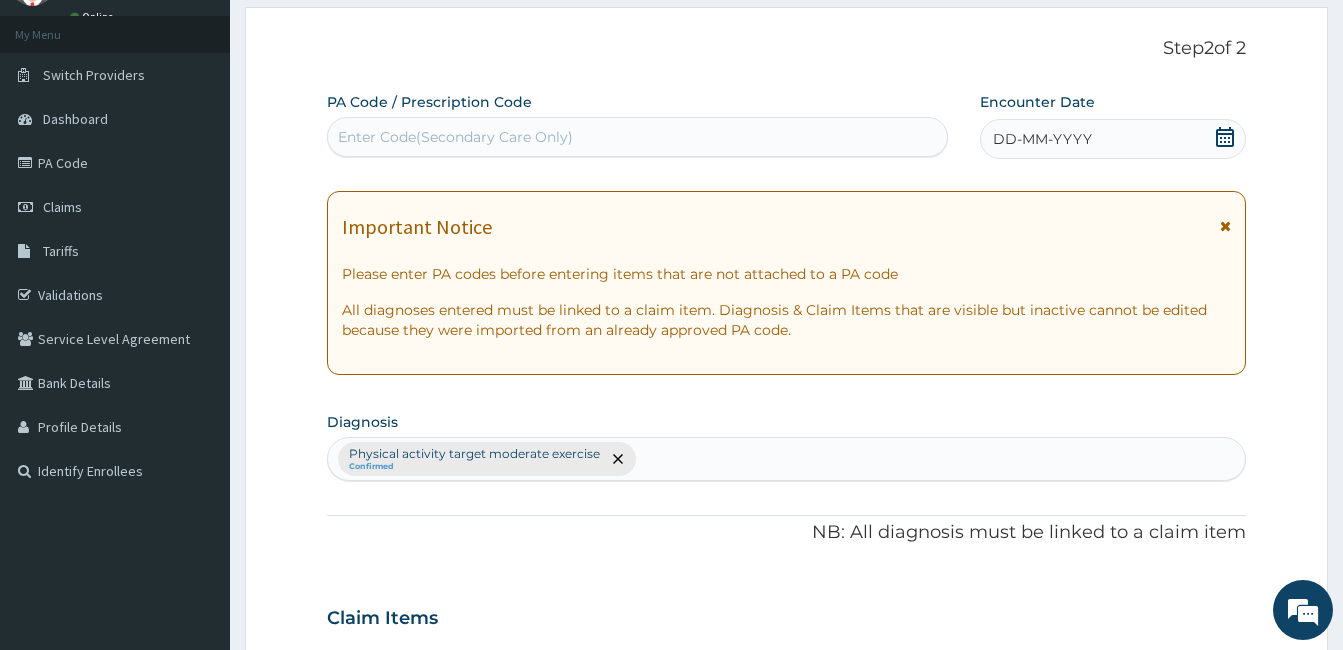 scroll, scrollTop: 85, scrollLeft: 0, axis: vertical 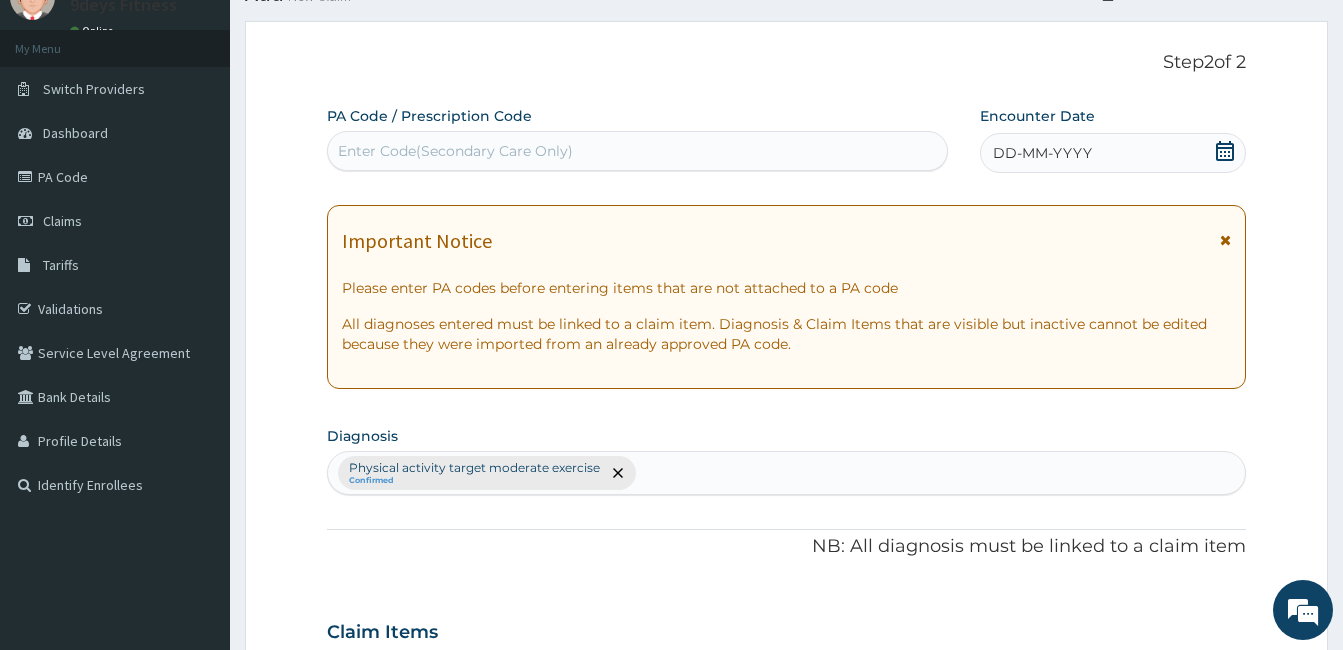 click on "Enter Code(Secondary Care Only)" at bounding box center [455, 151] 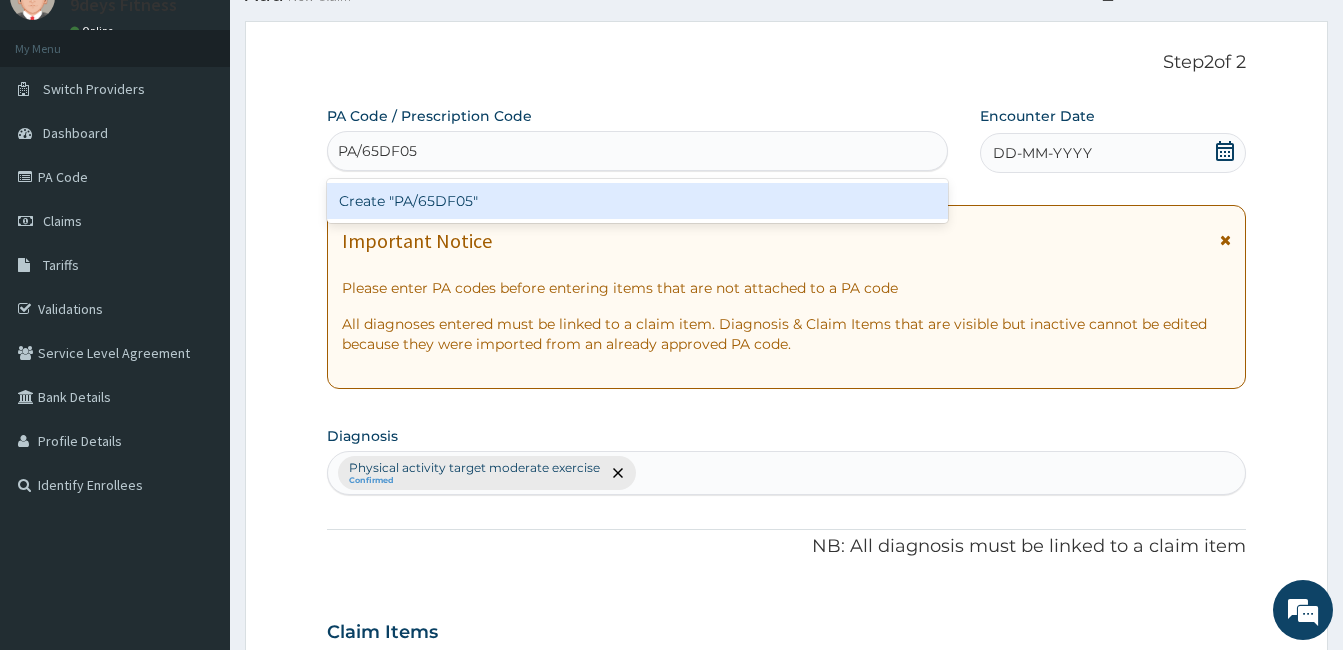 click on "Create "PA/65DF05"" at bounding box center [637, 201] 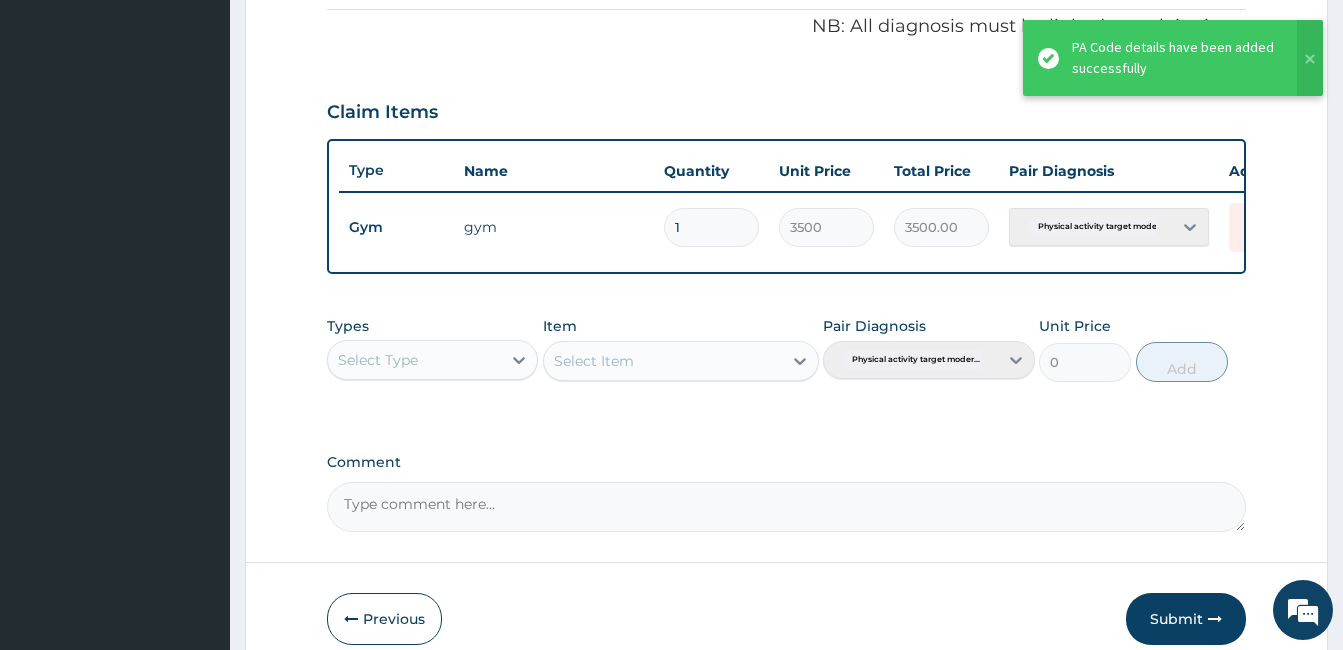 scroll, scrollTop: 712, scrollLeft: 0, axis: vertical 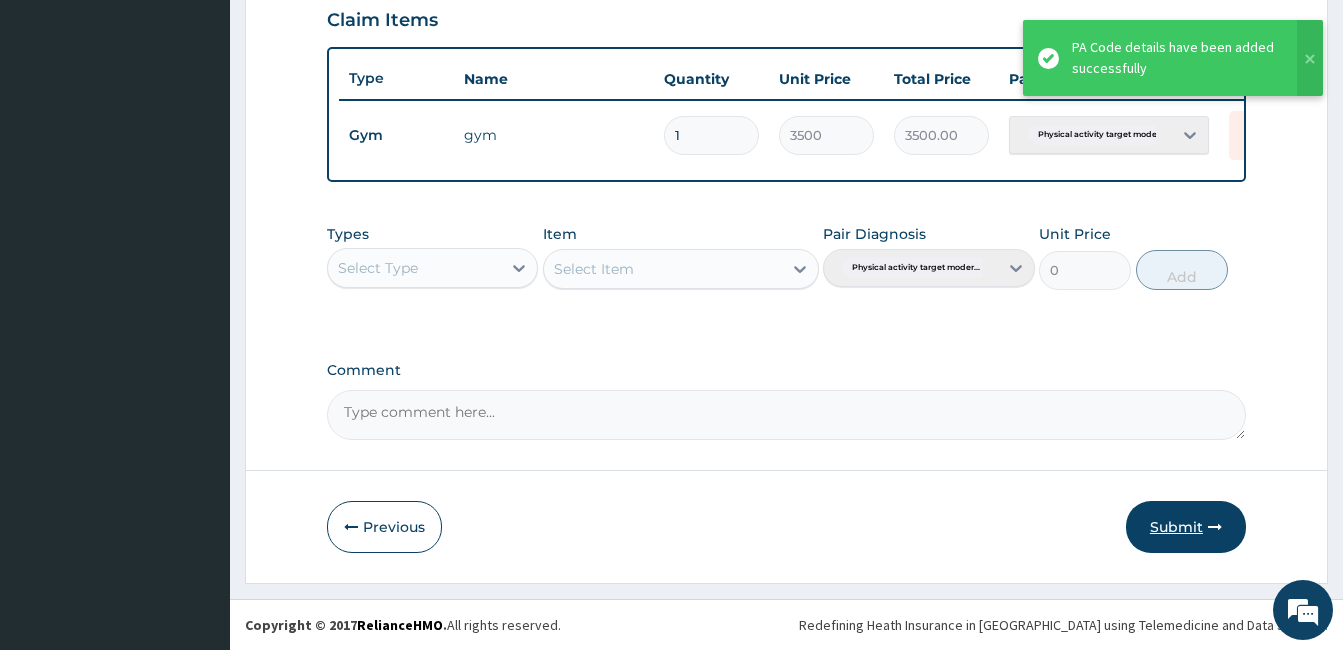 click on "Submit" at bounding box center [1186, 527] 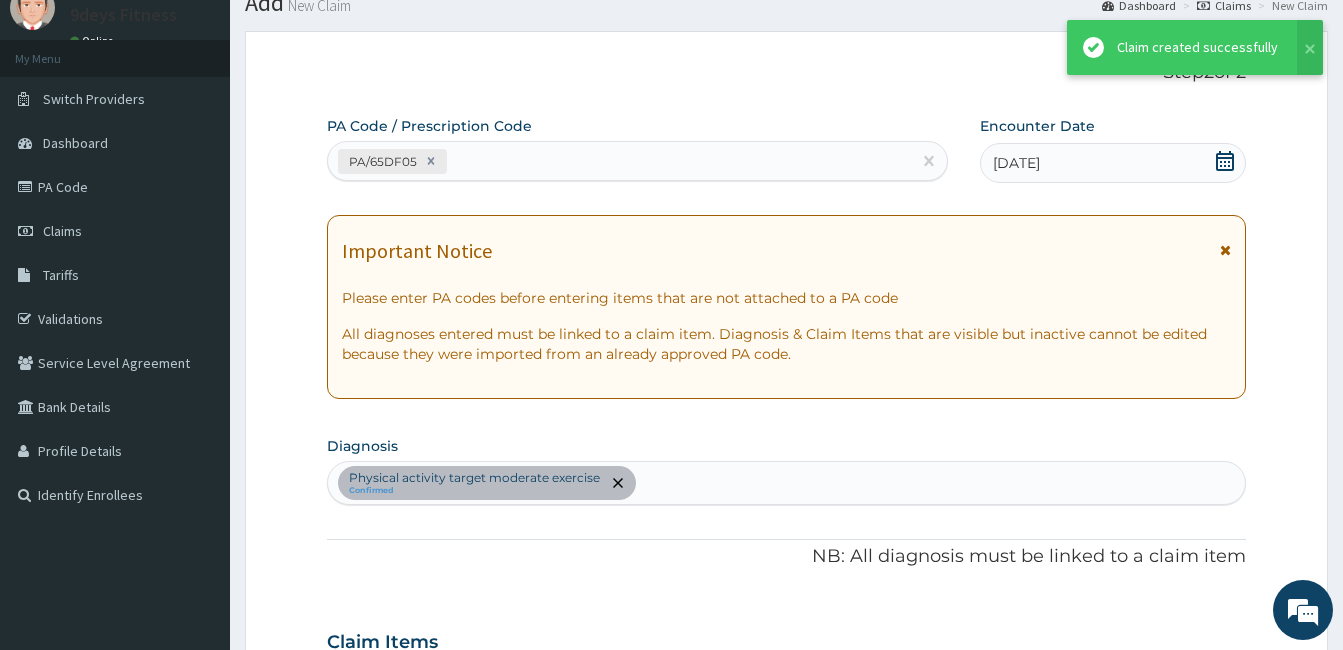 scroll, scrollTop: 712, scrollLeft: 0, axis: vertical 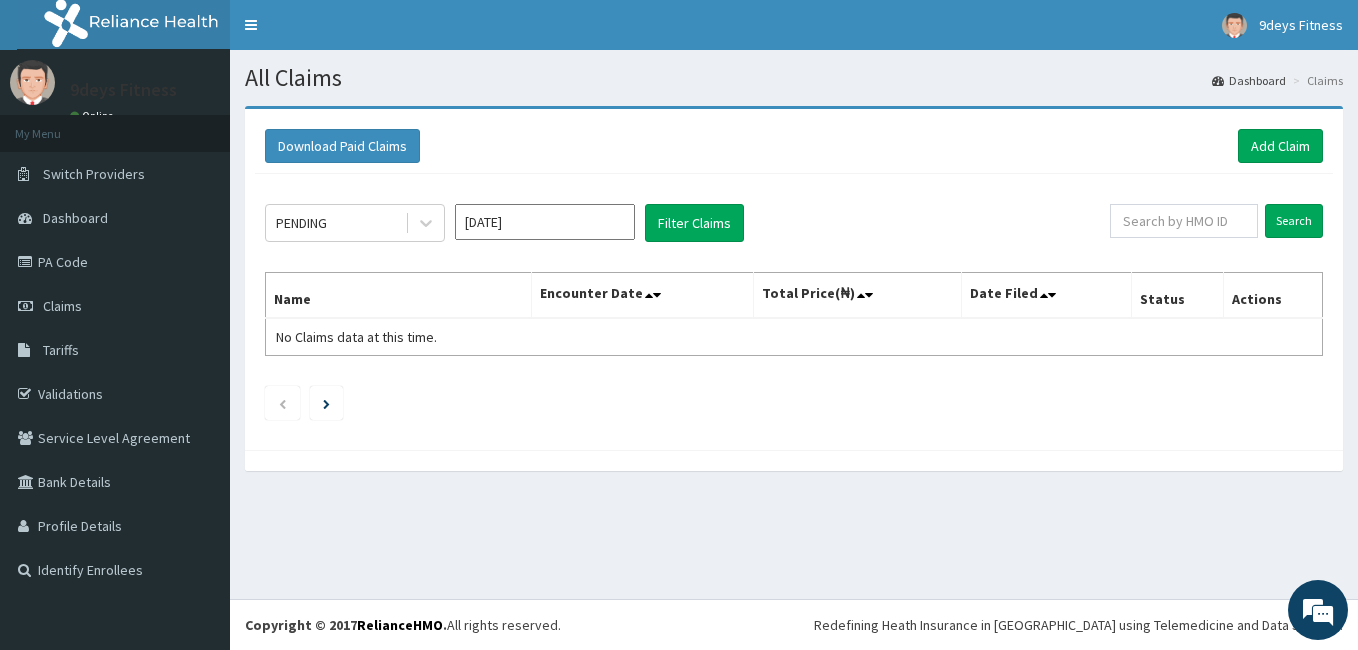 click on "Name" at bounding box center (399, 296) 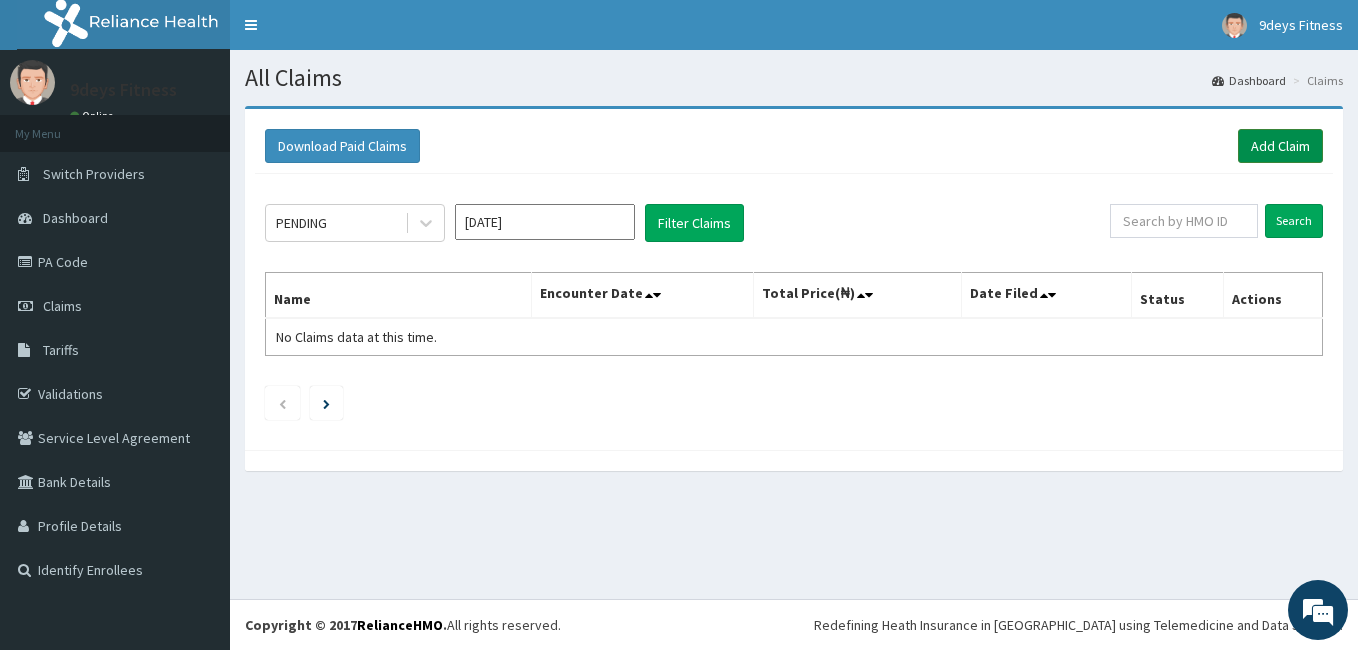 click on "Add Claim" at bounding box center [1280, 146] 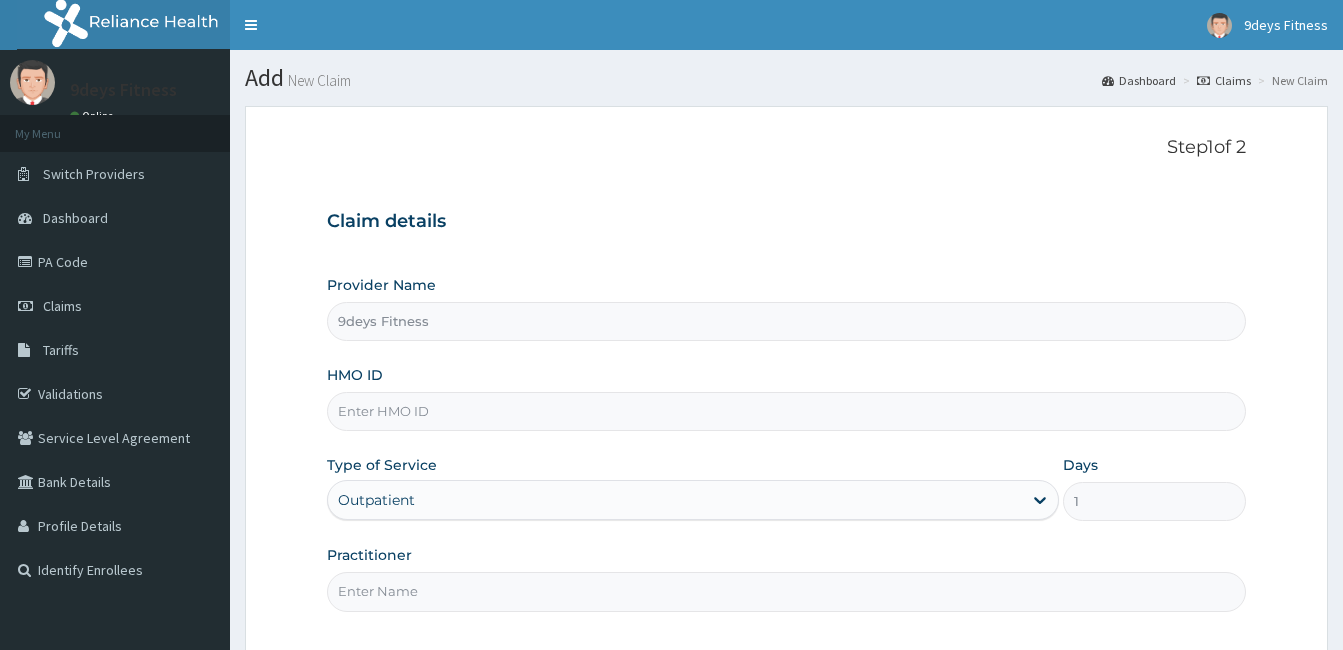 scroll, scrollTop: 0, scrollLeft: 0, axis: both 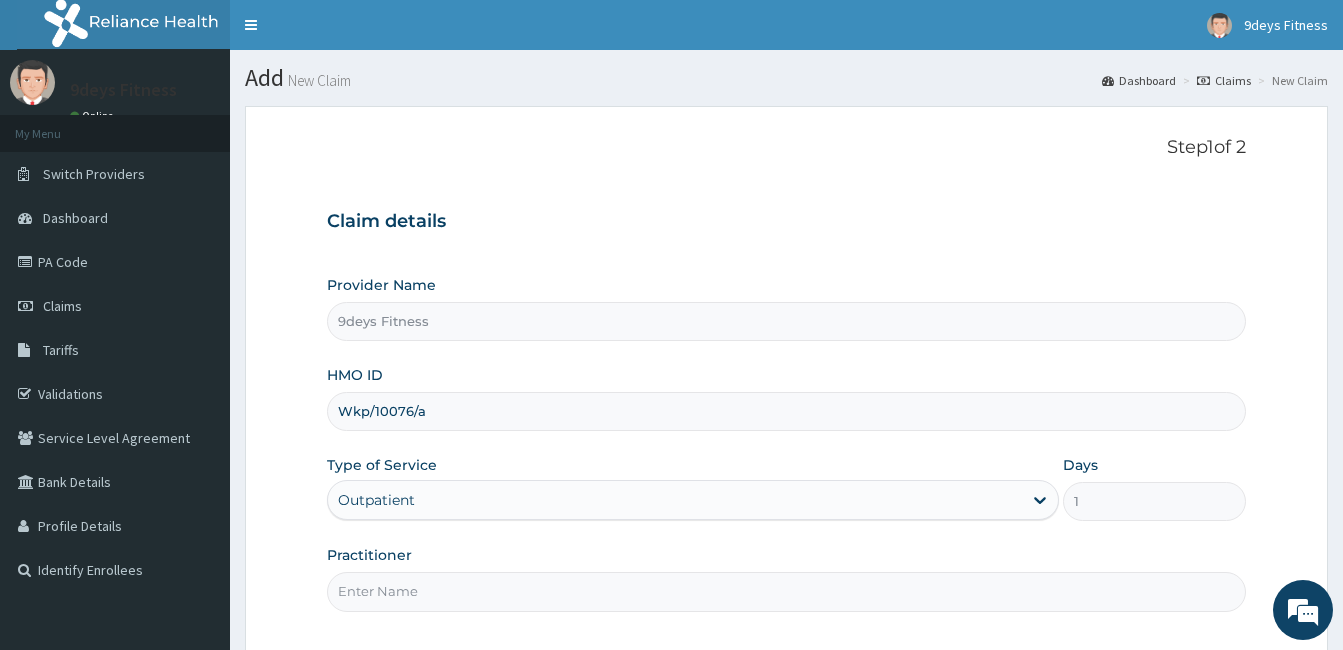 type on "Wkp/10076/a" 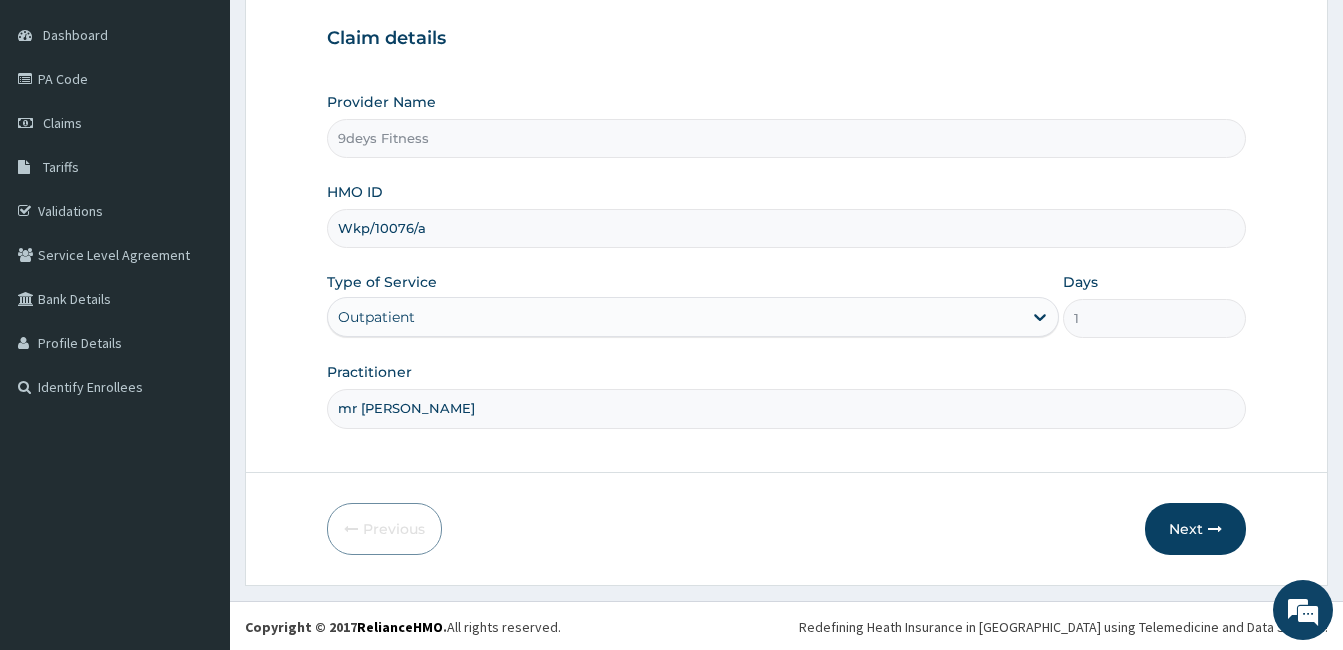 scroll, scrollTop: 185, scrollLeft: 0, axis: vertical 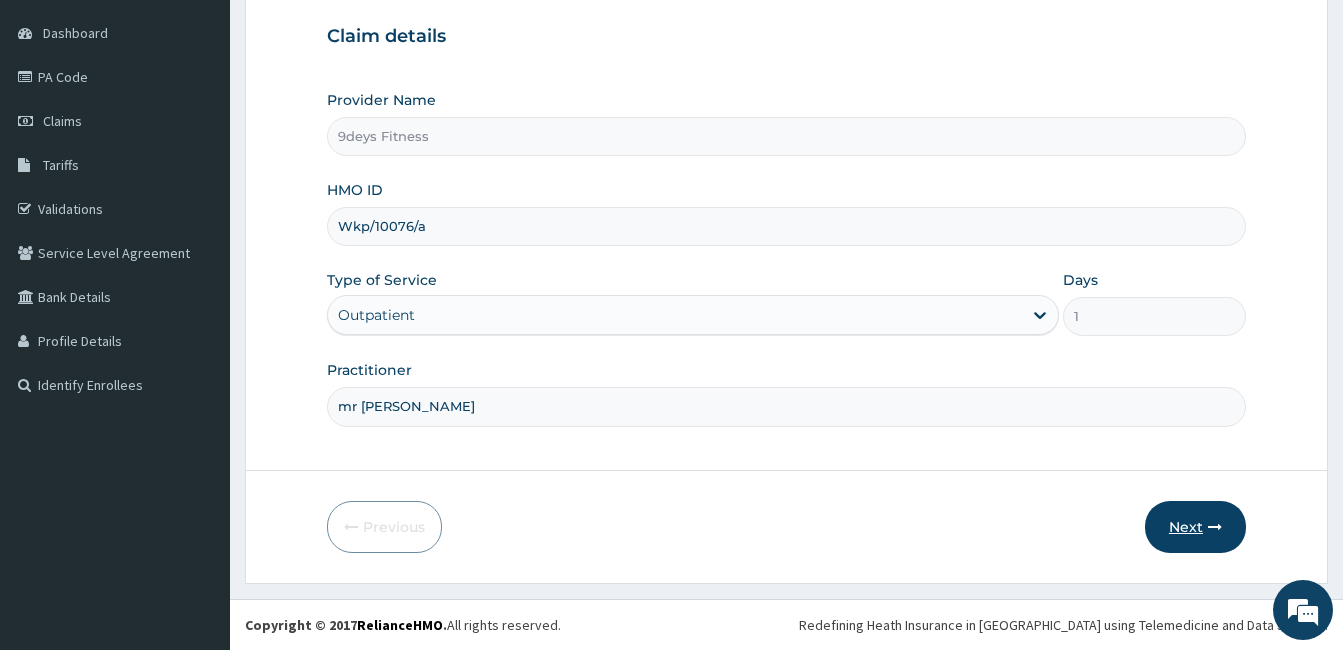 click on "Next" at bounding box center [1195, 527] 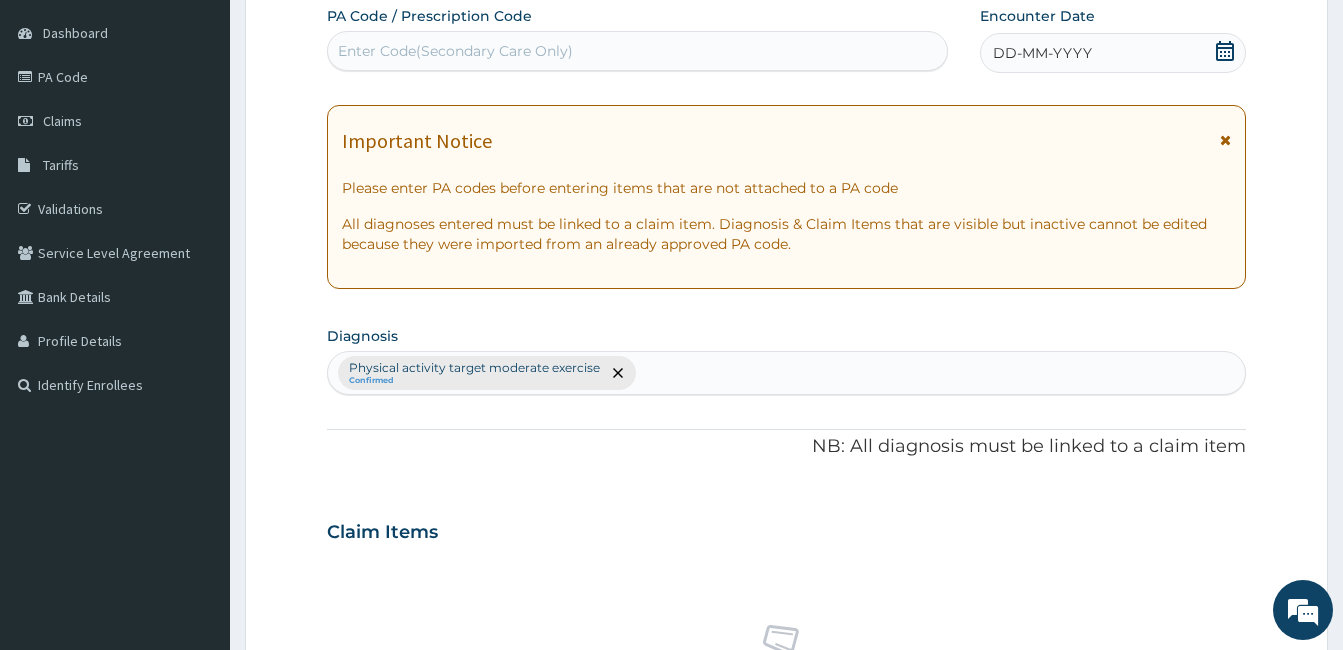 click on "Enter Code(Secondary Care Only)" at bounding box center [455, 51] 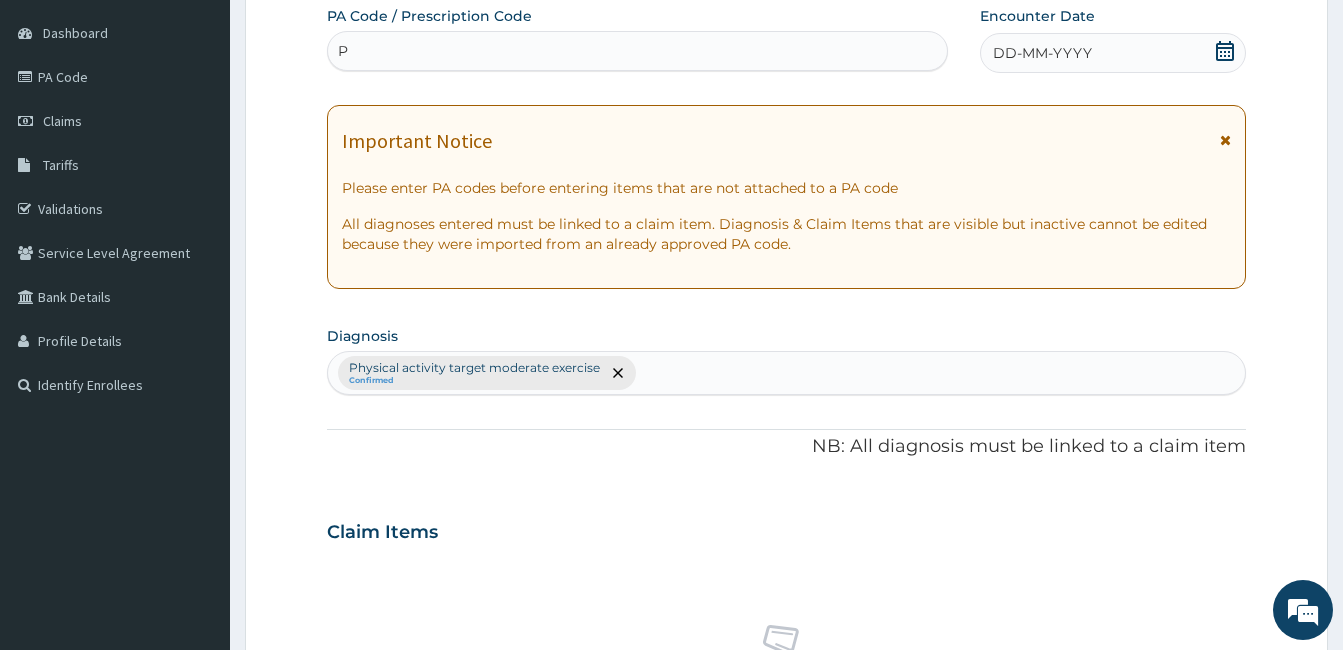 scroll, scrollTop: 0, scrollLeft: 0, axis: both 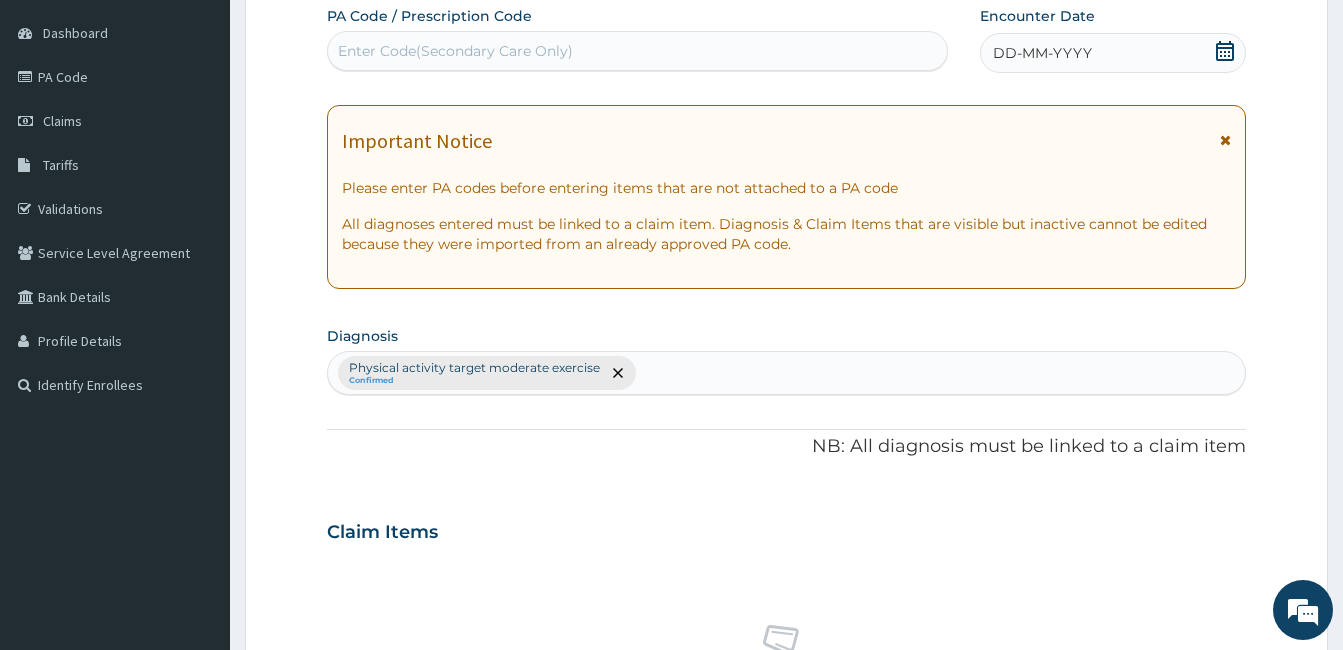 drag, startPoint x: 466, startPoint y: 49, endPoint x: 410, endPoint y: 56, distance: 56.435802 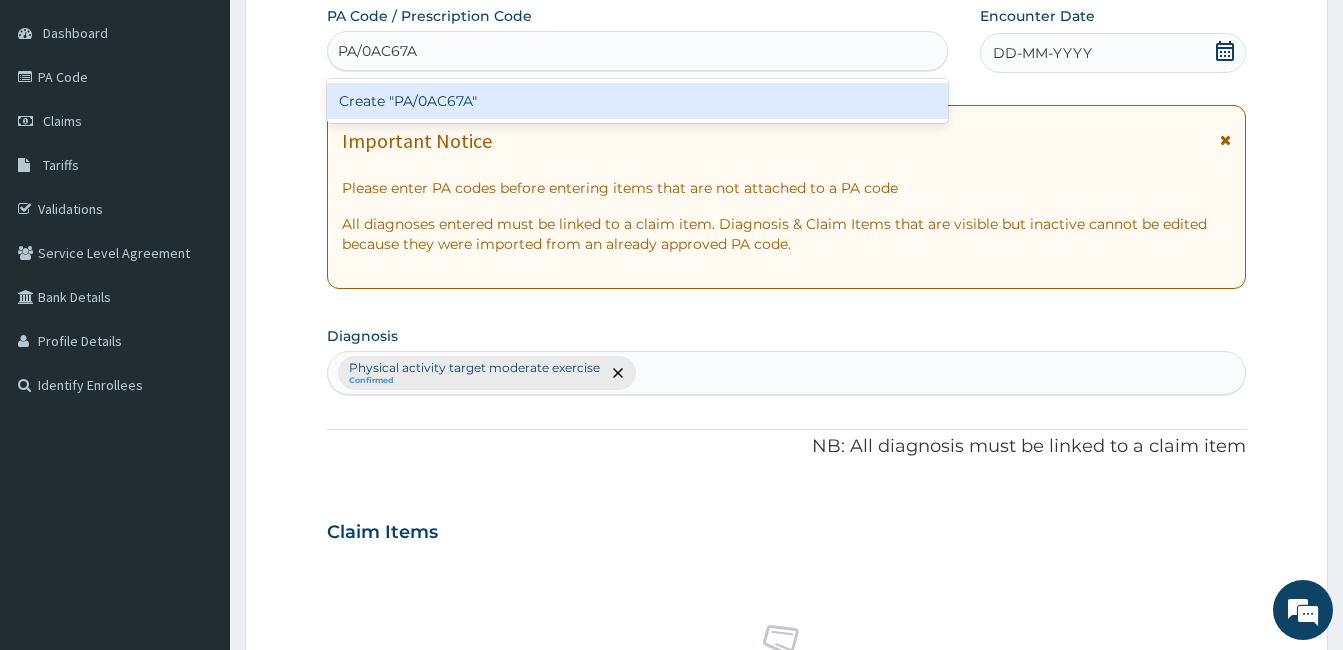 click on "Create "PA/0AC67A"" at bounding box center (637, 101) 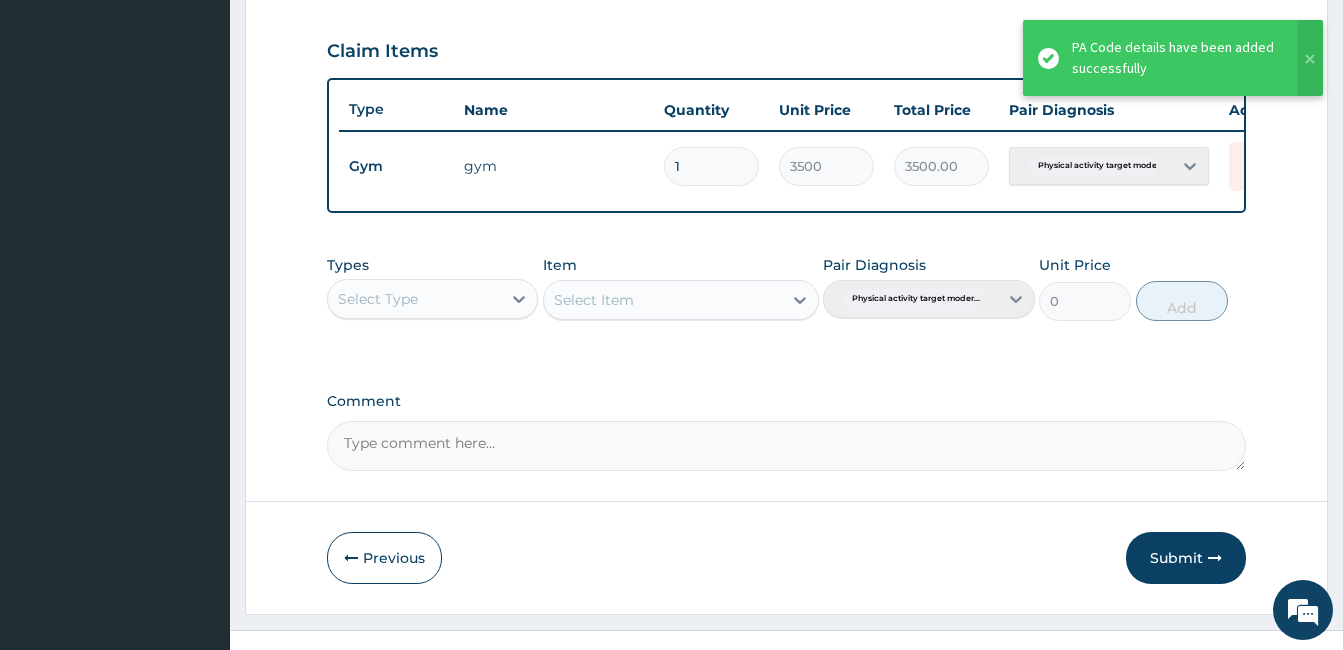 scroll, scrollTop: 712, scrollLeft: 0, axis: vertical 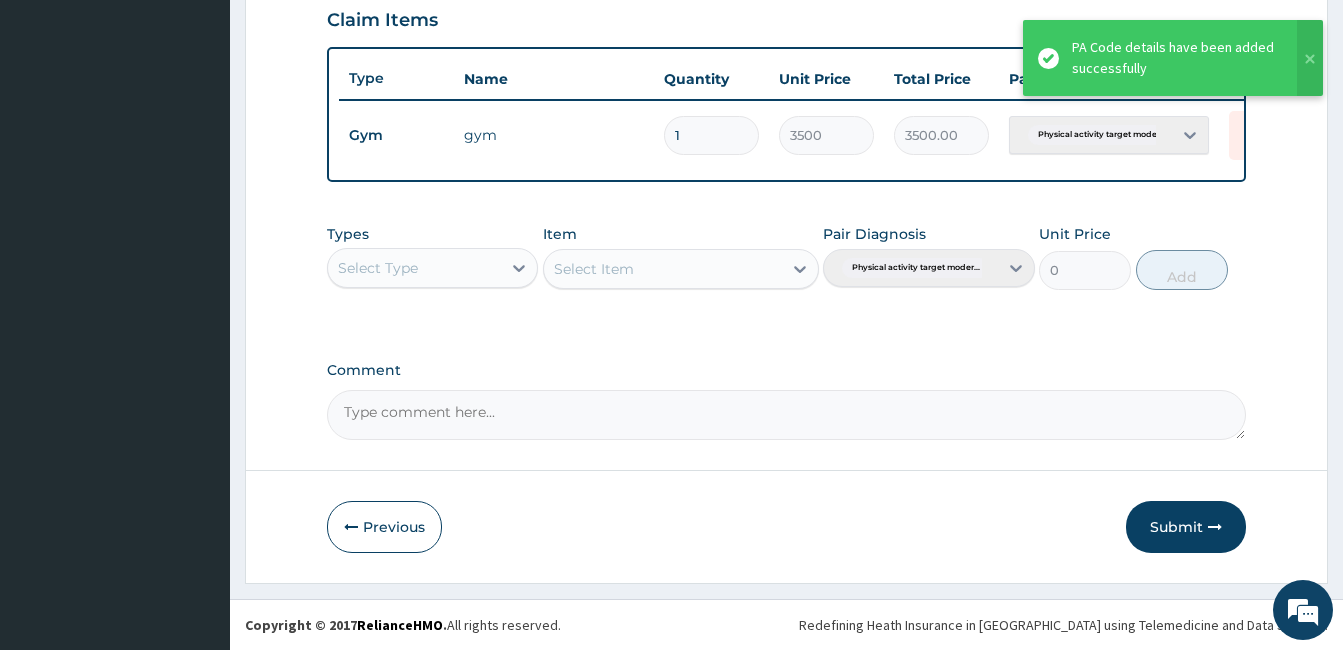 drag, startPoint x: 1192, startPoint y: 536, endPoint x: 842, endPoint y: 477, distance: 354.93802 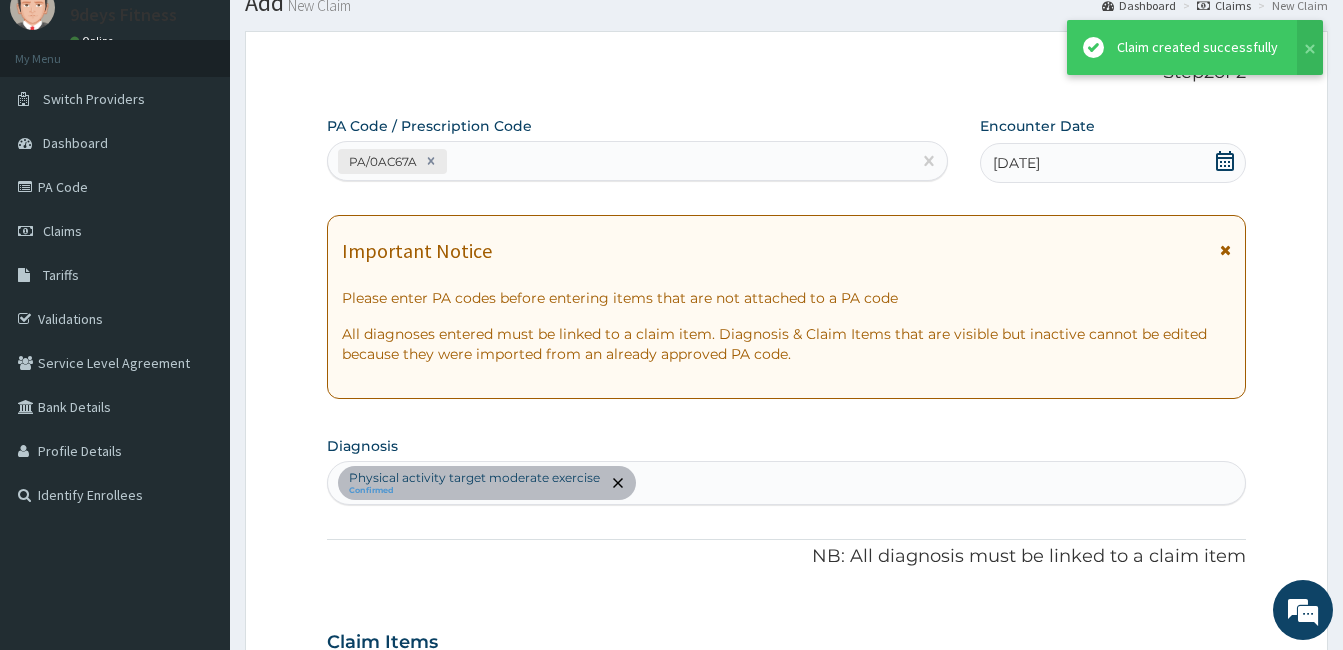 scroll, scrollTop: 712, scrollLeft: 0, axis: vertical 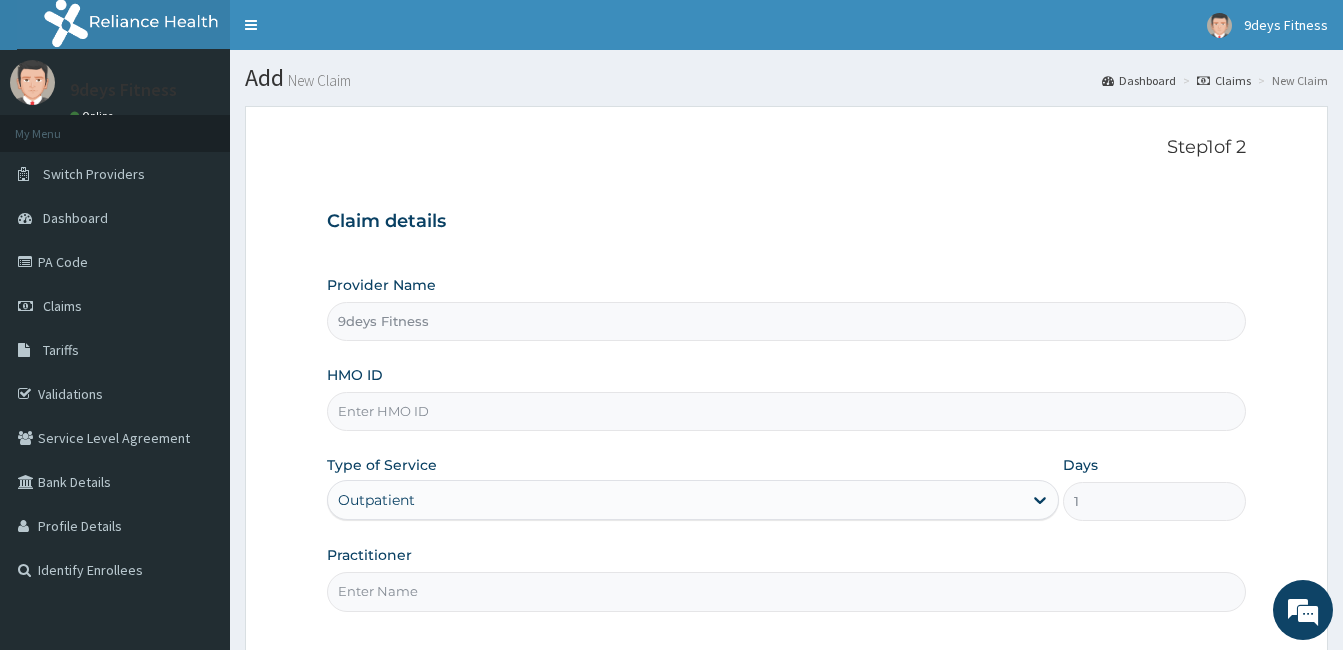 paste on "Wkp/10076/a" 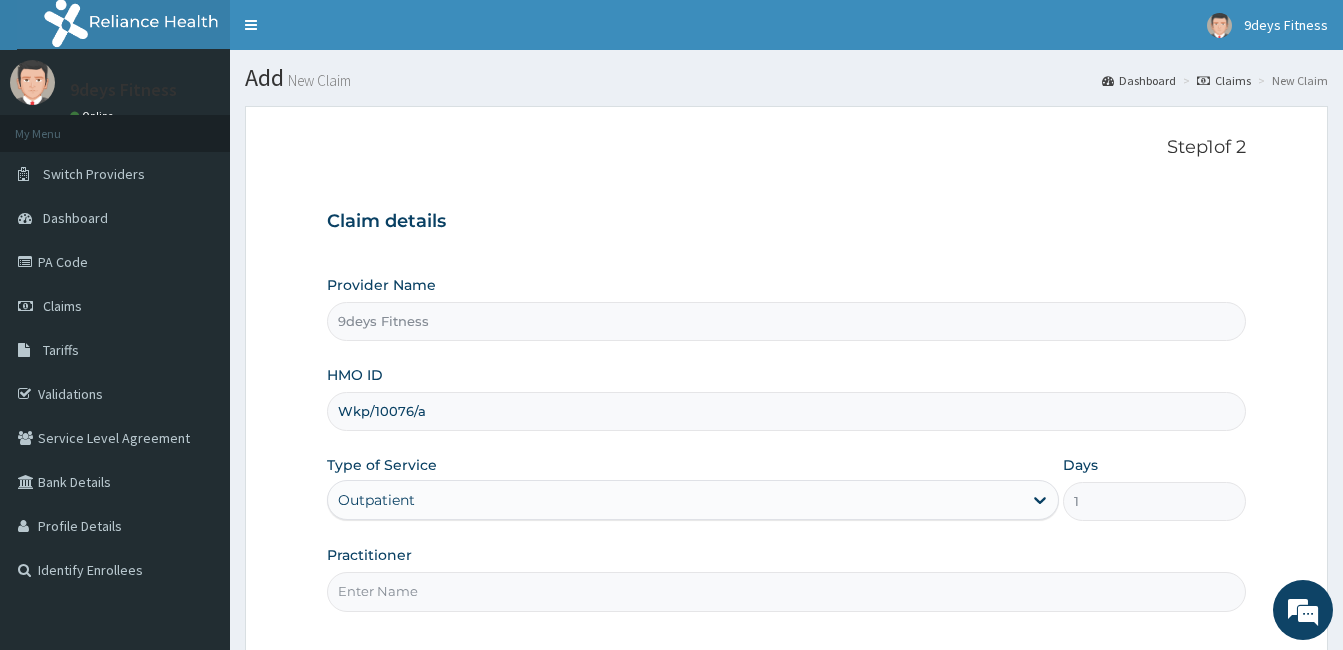 type on "Wkp/10076/a" 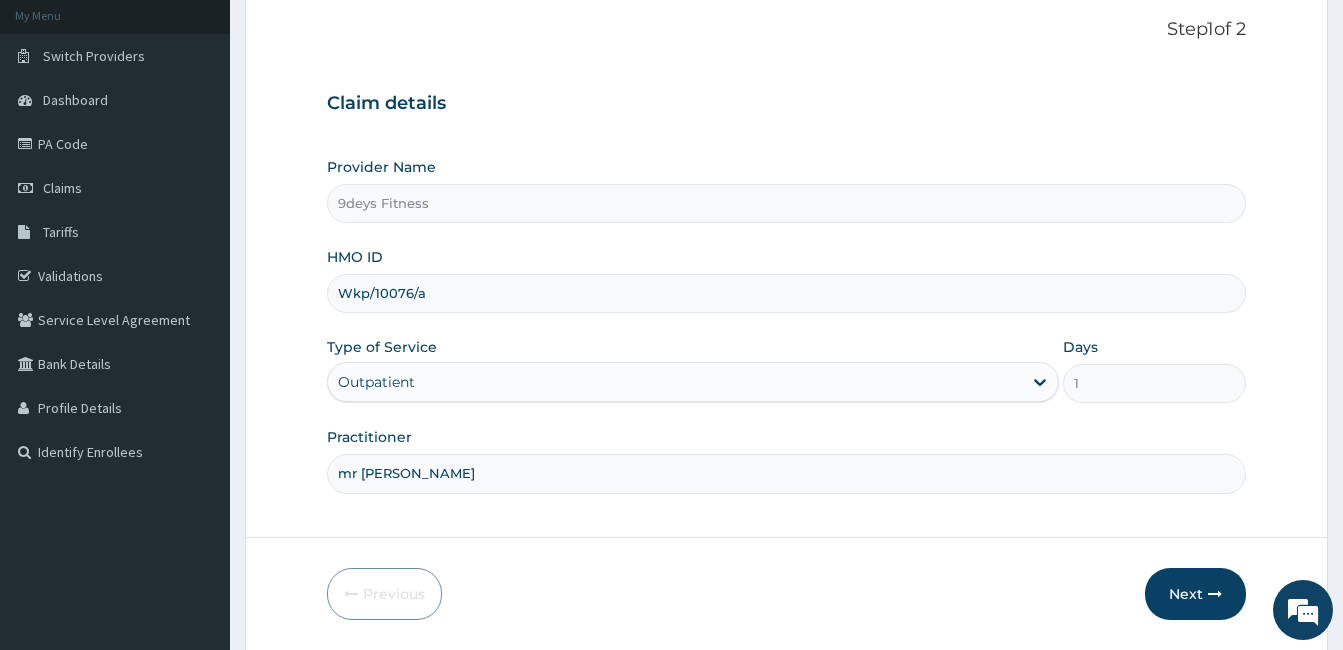 scroll, scrollTop: 185, scrollLeft: 0, axis: vertical 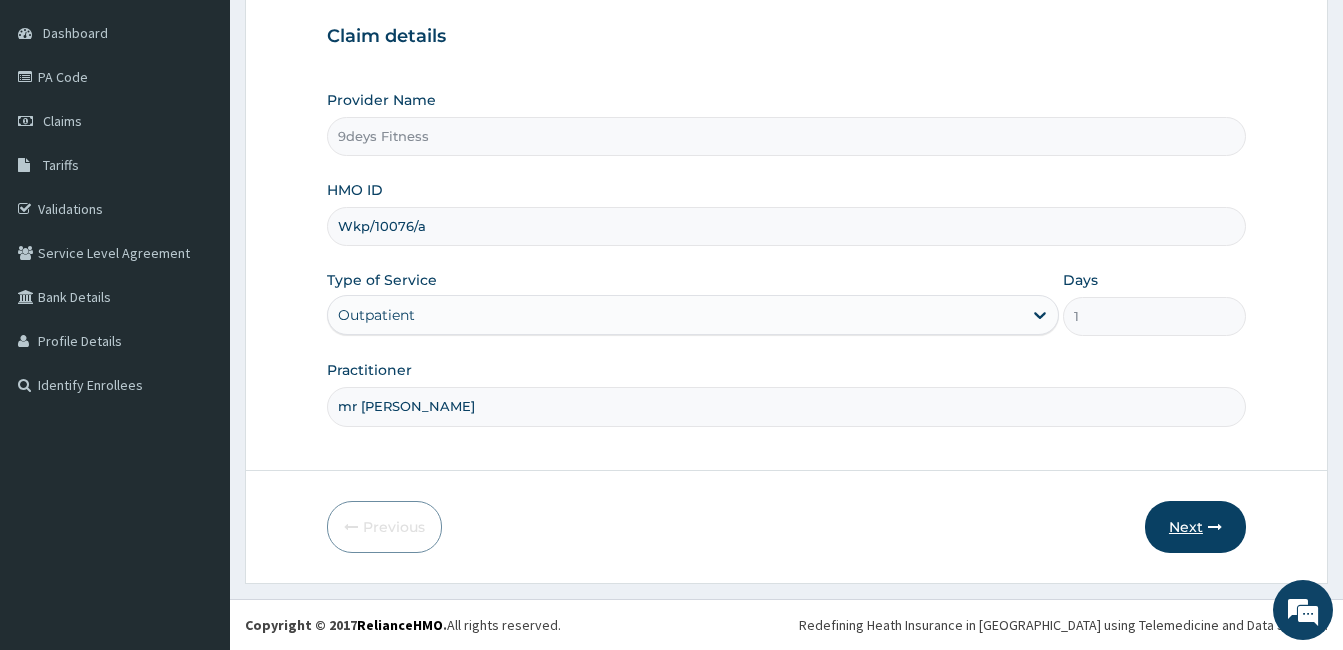 click on "Next" at bounding box center [1195, 527] 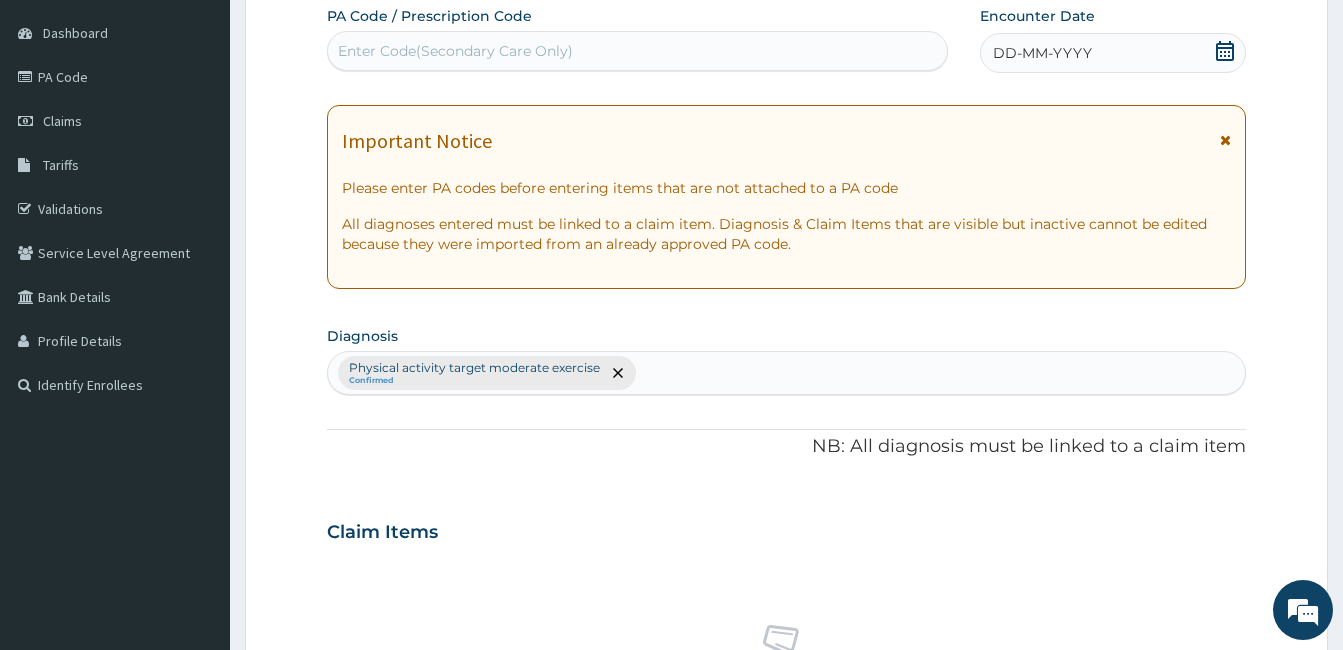 scroll, scrollTop: 0, scrollLeft: 0, axis: both 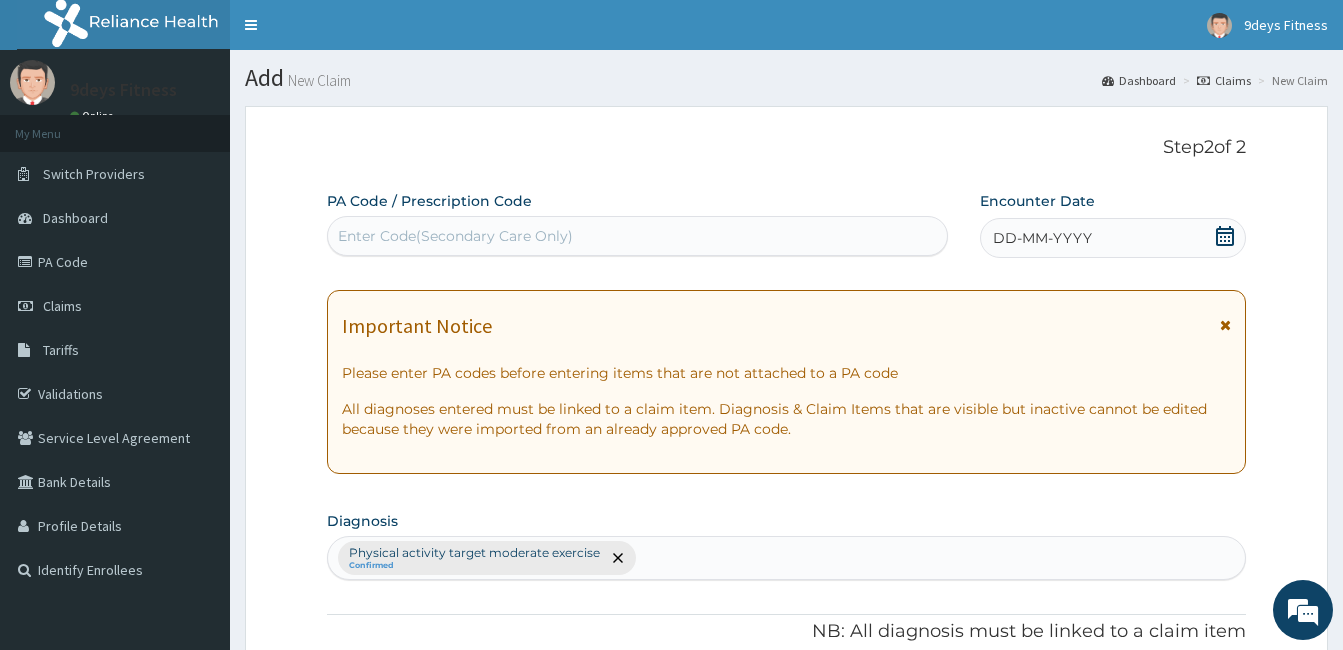 drag, startPoint x: 506, startPoint y: 227, endPoint x: 510, endPoint y: 242, distance: 15.524175 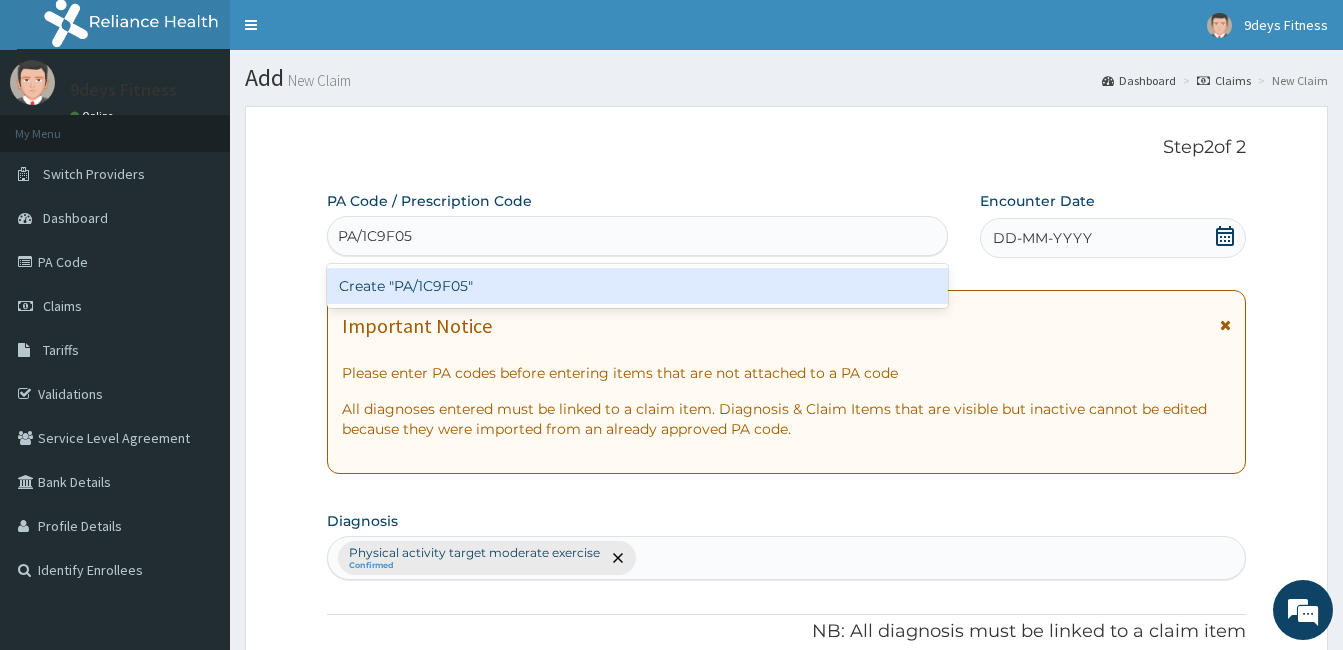 click on "Create "PA/1C9F05"" at bounding box center (637, 286) 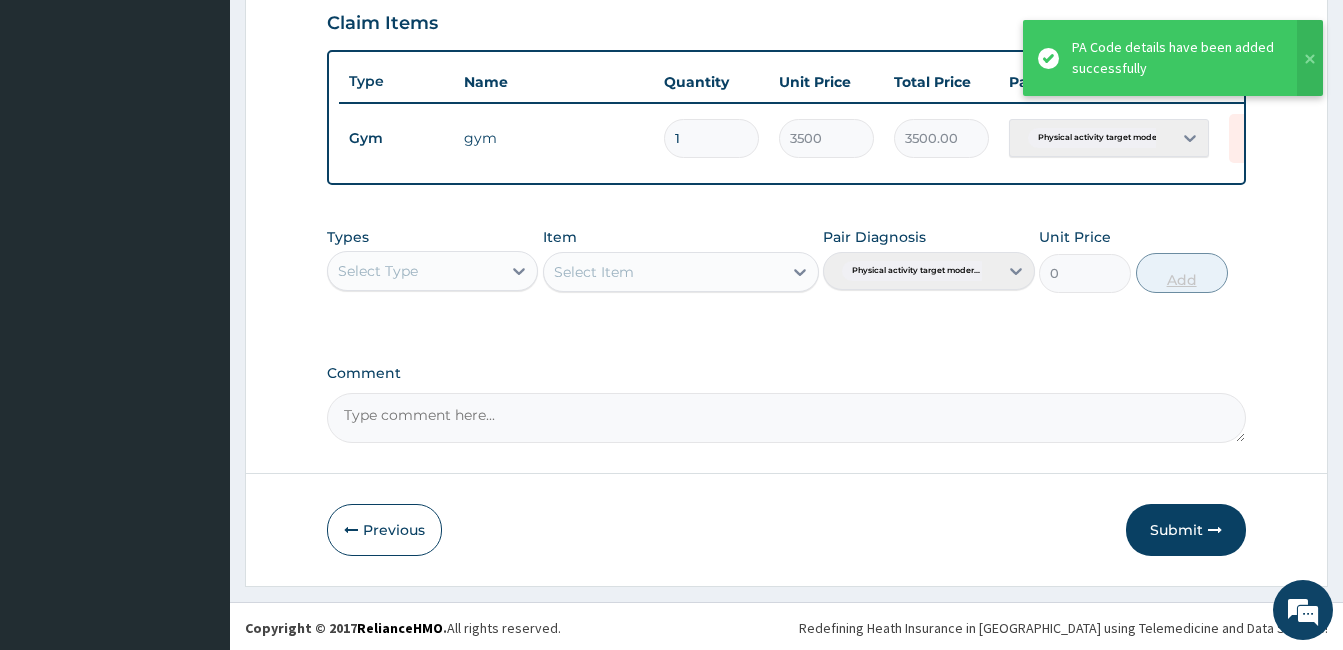 scroll, scrollTop: 700, scrollLeft: 0, axis: vertical 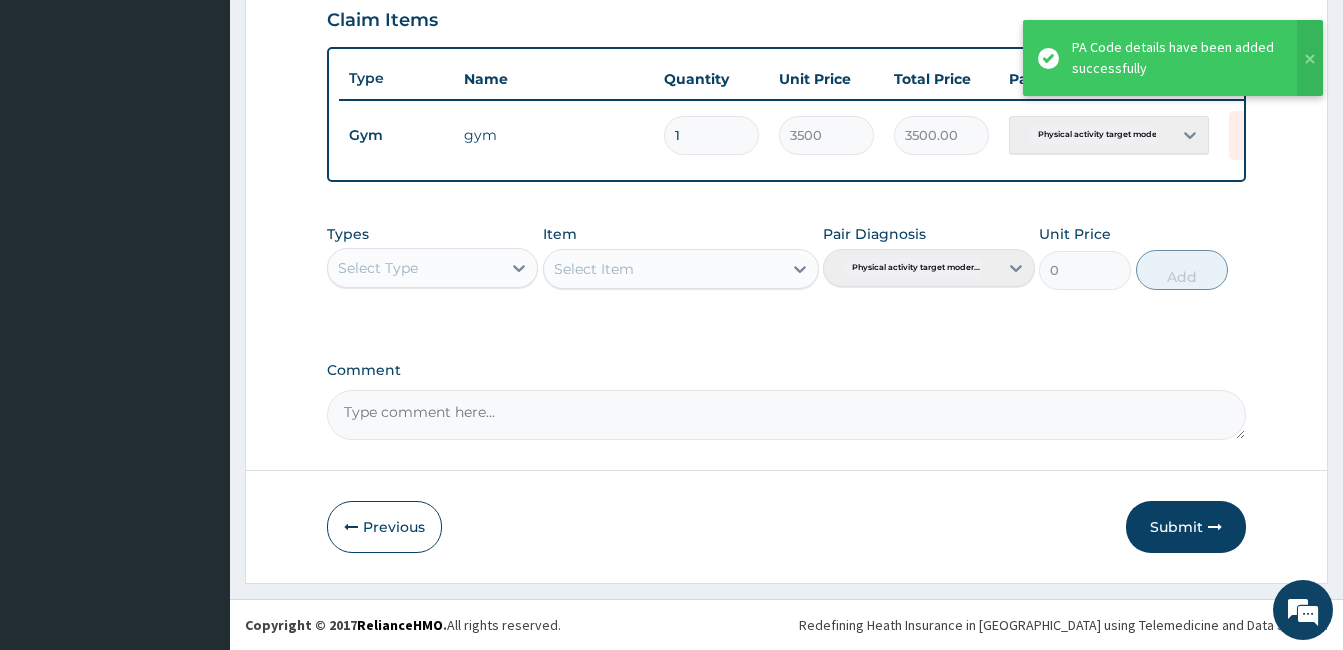 drag, startPoint x: 1199, startPoint y: 528, endPoint x: 1164, endPoint y: 356, distance: 175.52493 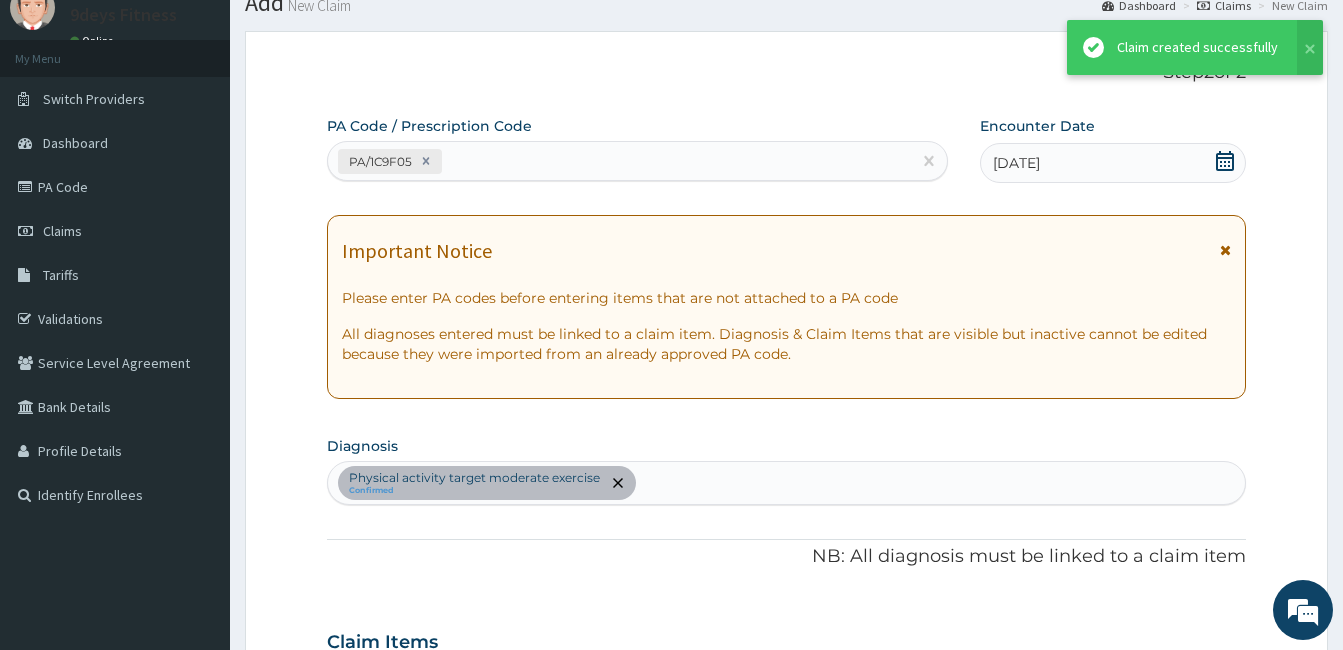 scroll, scrollTop: 700, scrollLeft: 0, axis: vertical 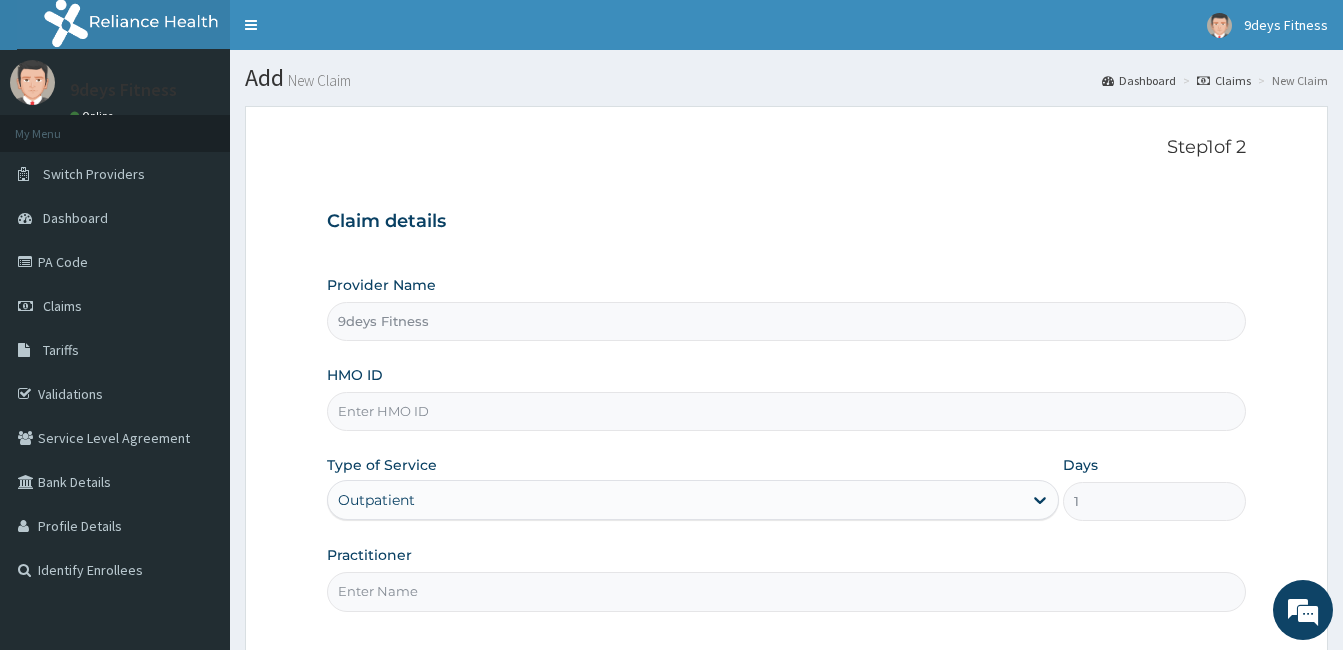 paste on "Ftp/10044/b" 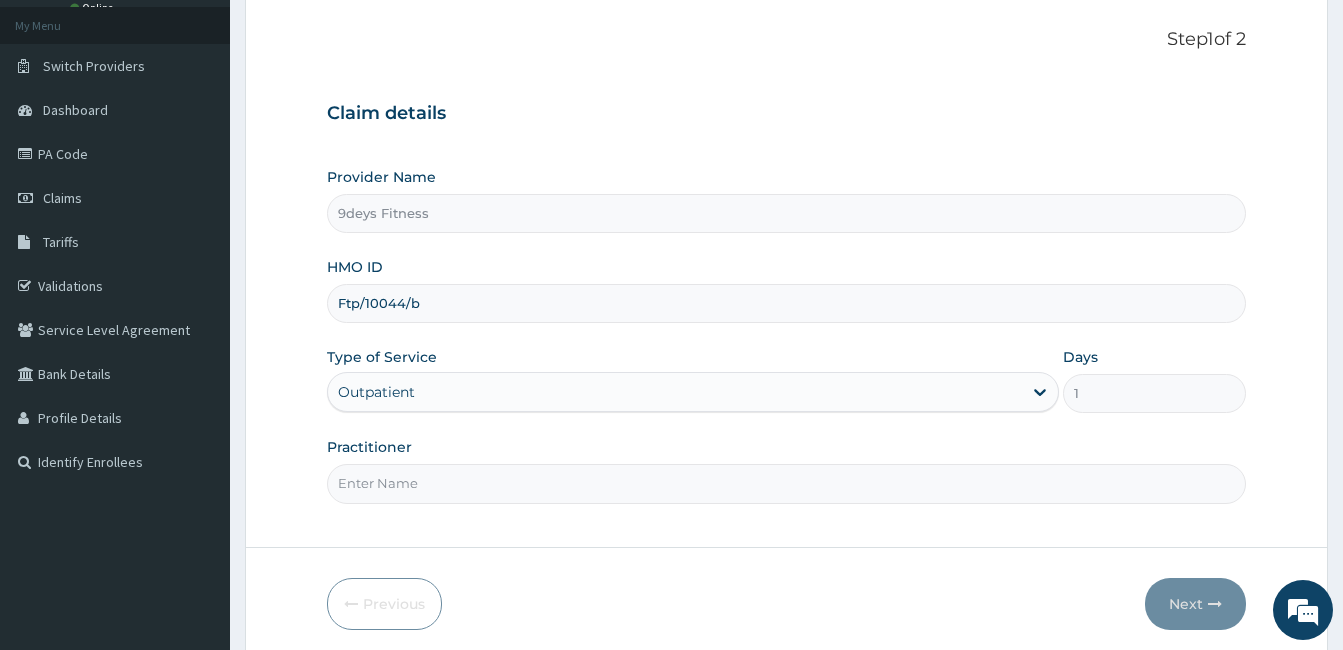 scroll, scrollTop: 185, scrollLeft: 0, axis: vertical 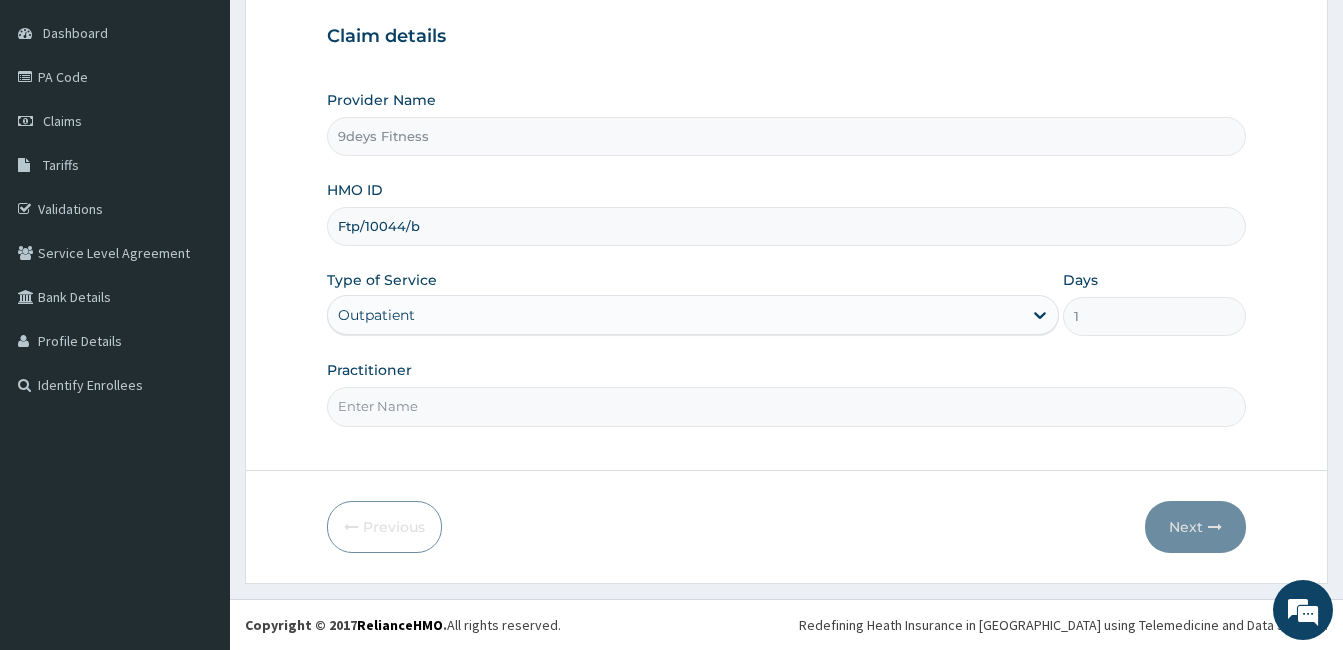 click on "Ftp/10044/b" at bounding box center (786, 226) 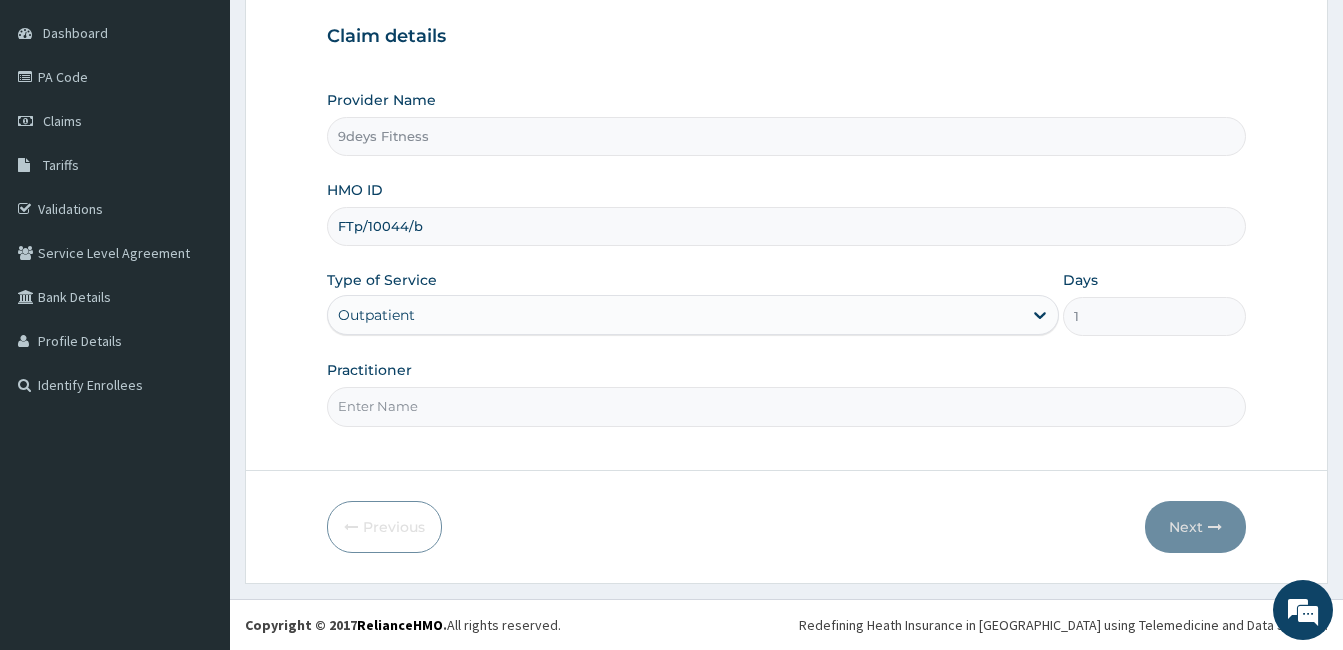 type on "FTp/10044/b" 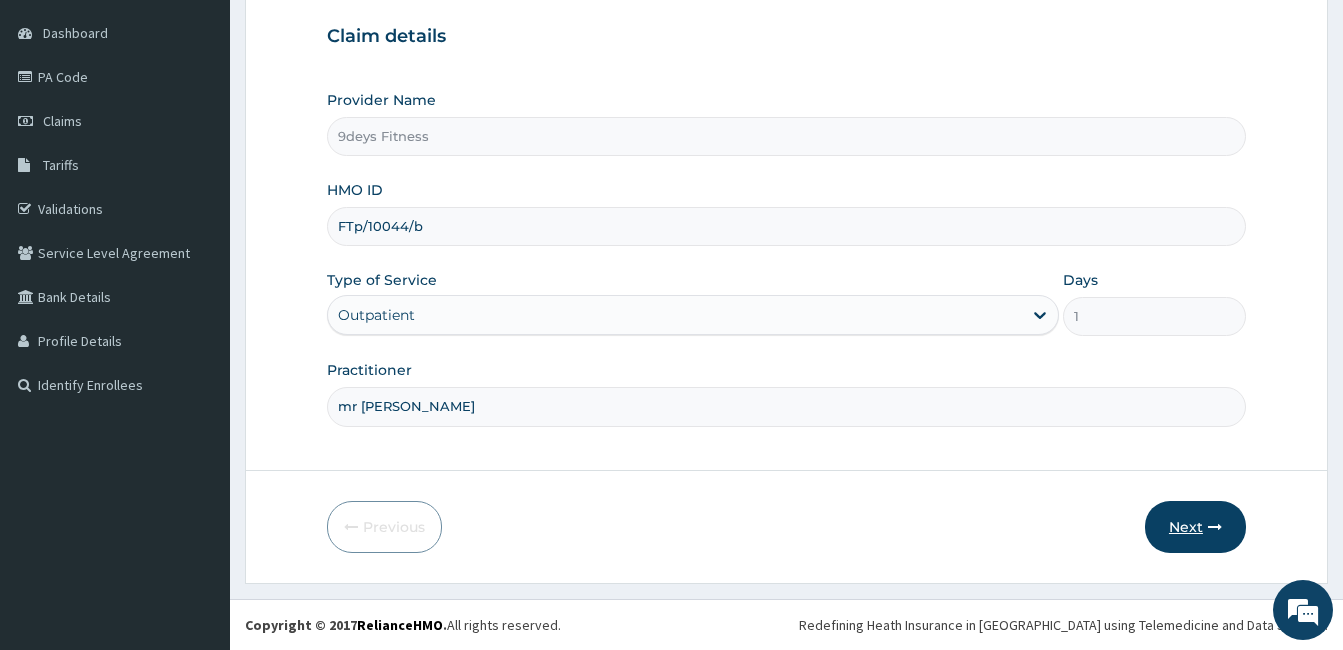 click on "Next" at bounding box center (1195, 527) 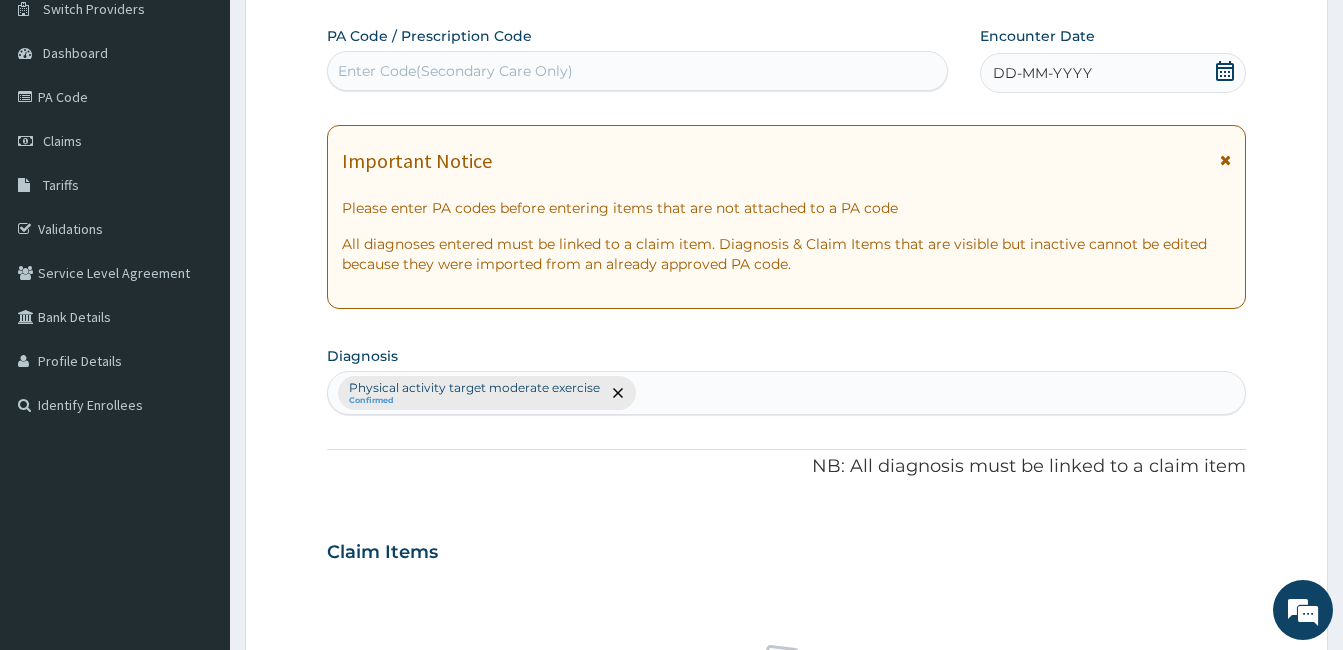 scroll, scrollTop: 0, scrollLeft: 0, axis: both 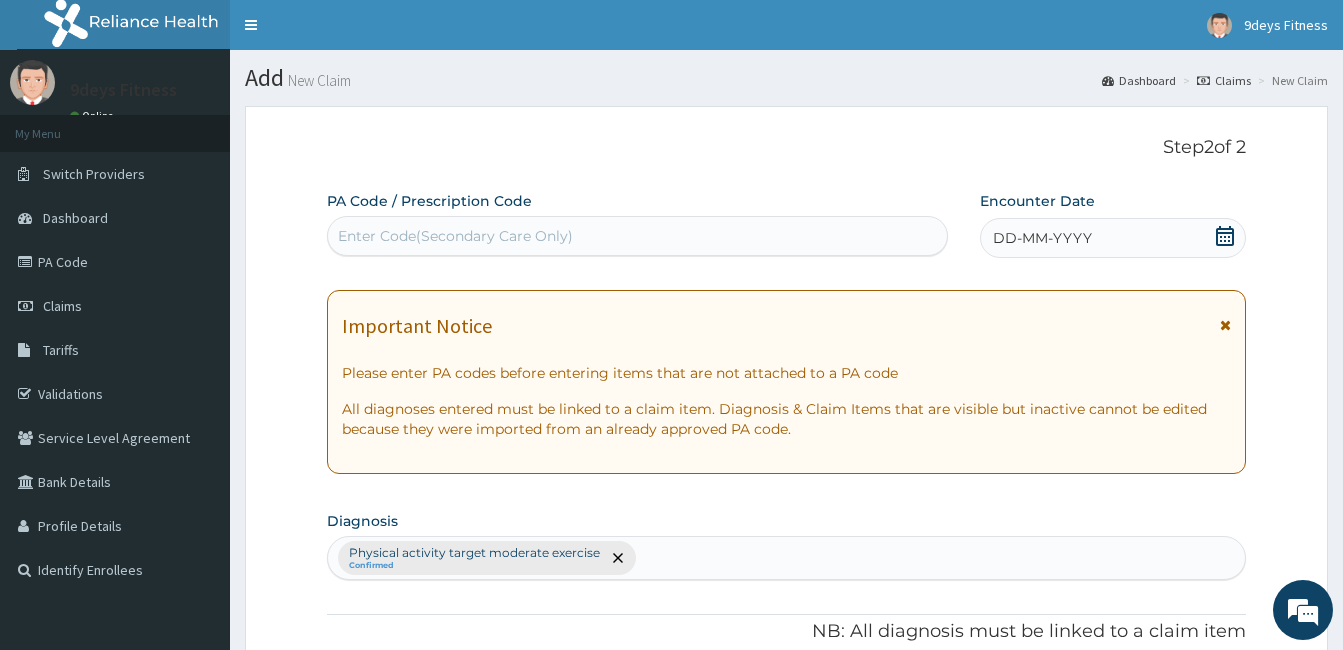 click on "Enter Code(Secondary Care Only)" at bounding box center [455, 236] 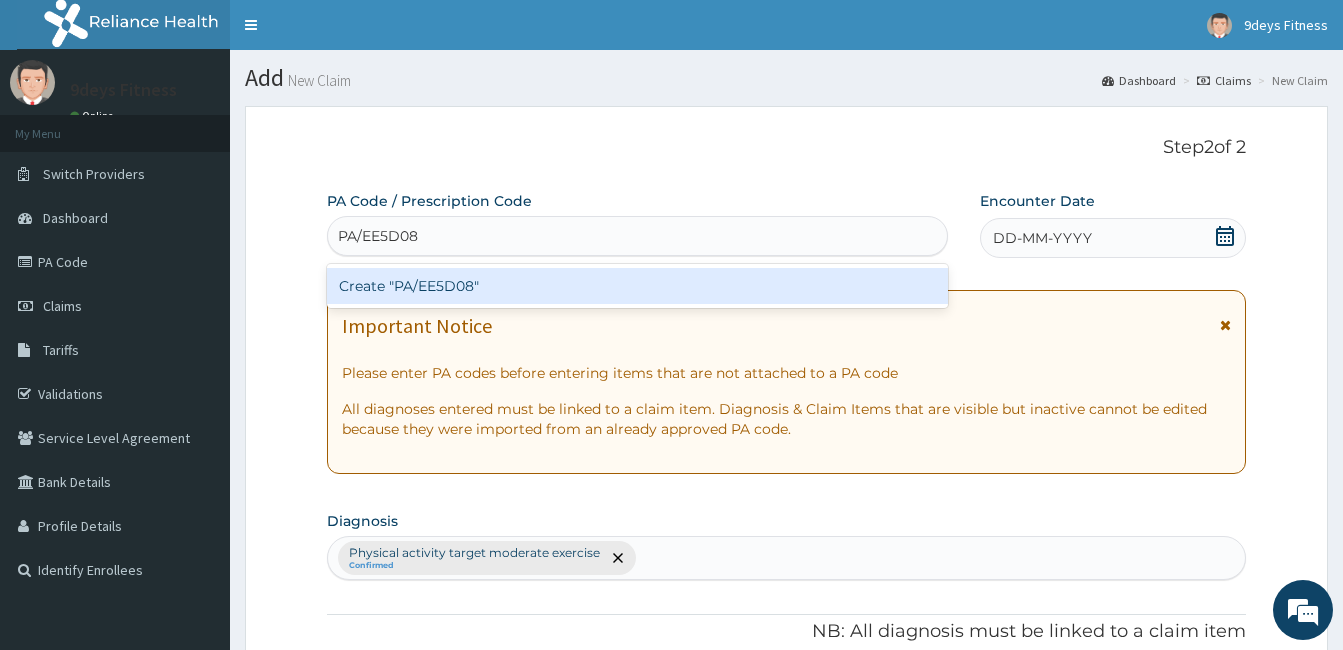 click on "Create "PA/EE5D08"" at bounding box center [637, 286] 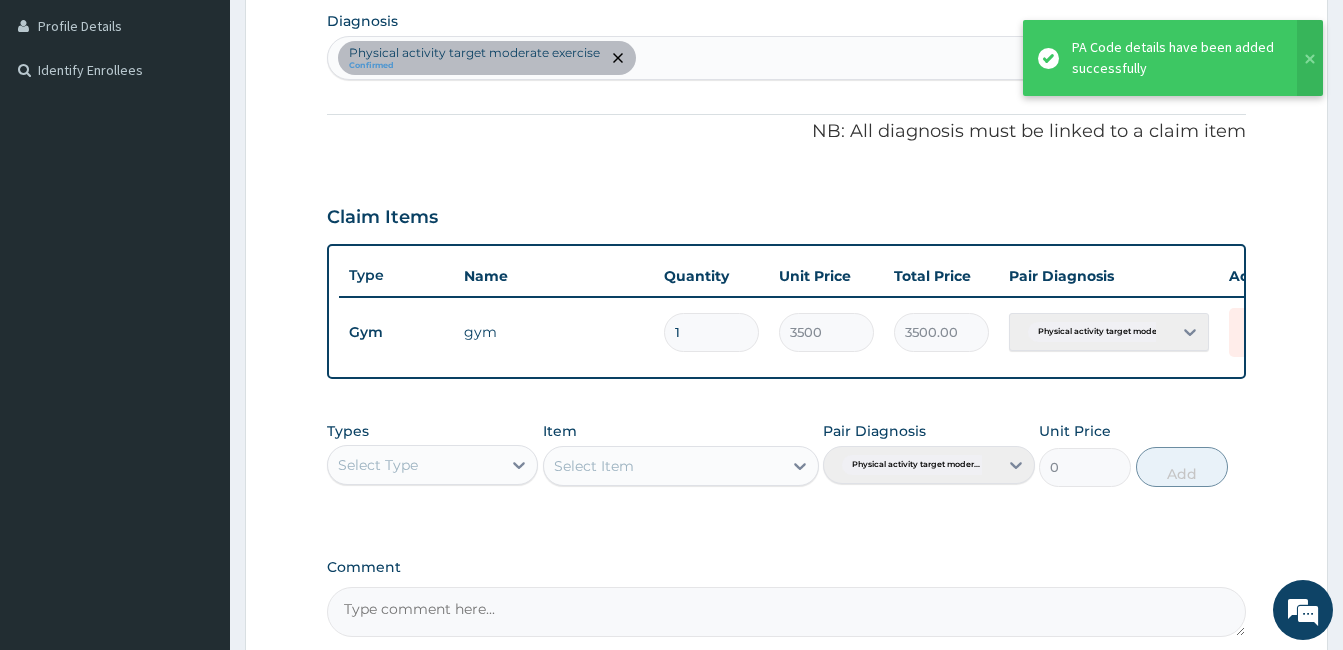 scroll, scrollTop: 712, scrollLeft: 0, axis: vertical 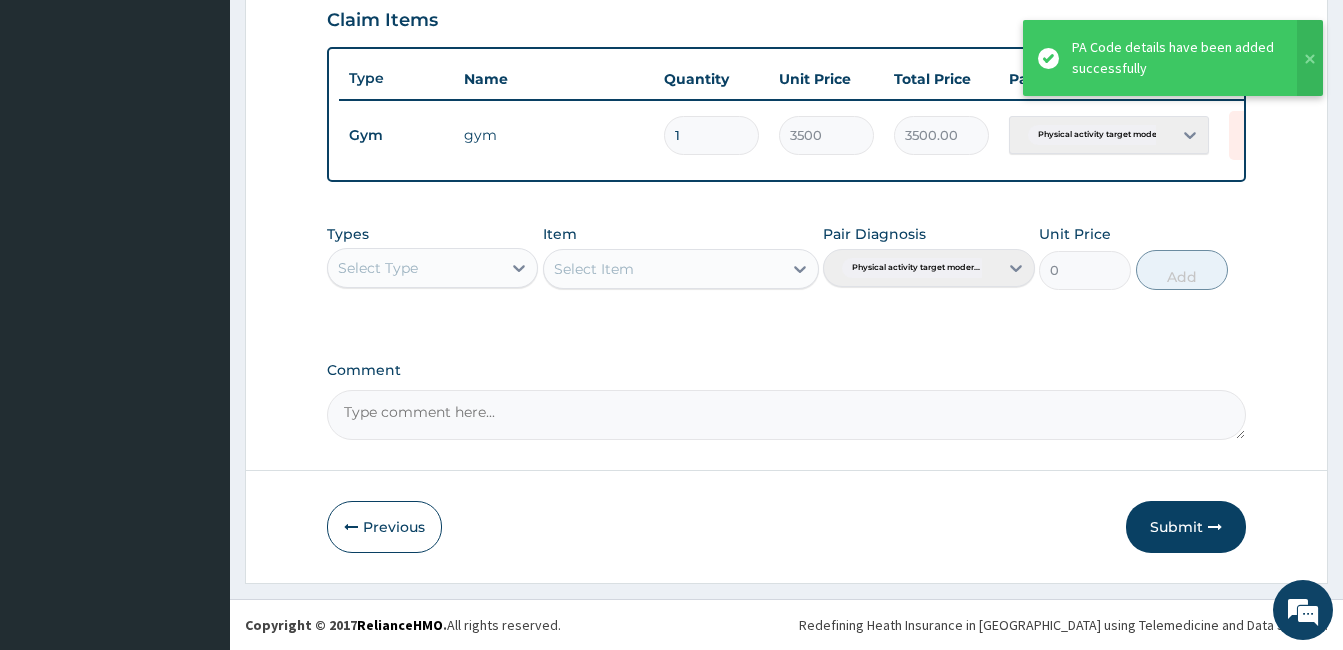 drag, startPoint x: 1183, startPoint y: 513, endPoint x: 1059, endPoint y: 419, distance: 155.60205 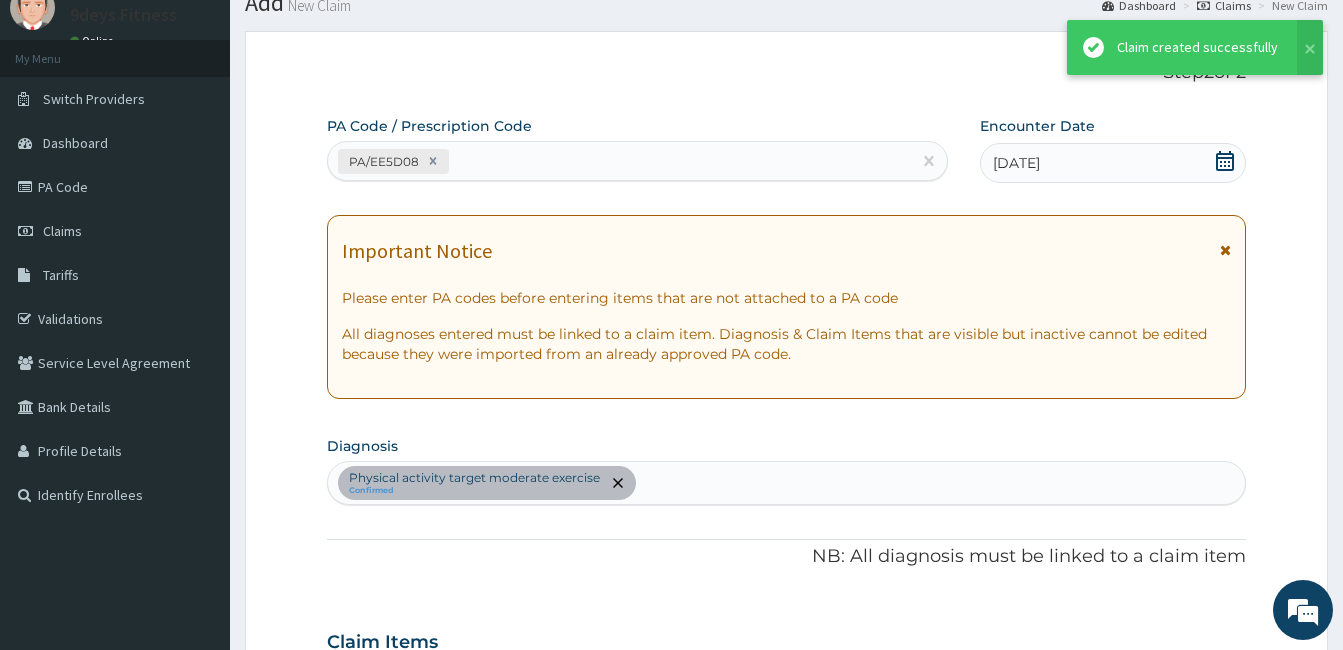 scroll, scrollTop: 712, scrollLeft: 0, axis: vertical 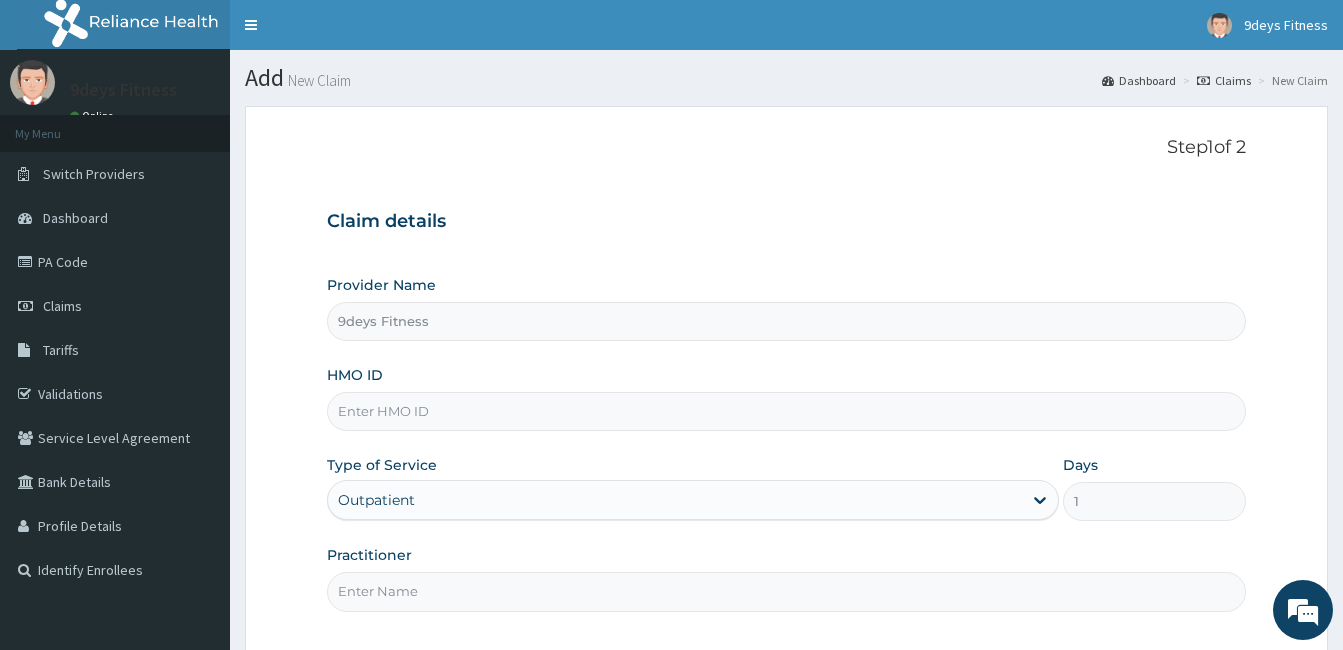 drag, startPoint x: 479, startPoint y: 418, endPoint x: 492, endPoint y: 399, distance: 23.021729 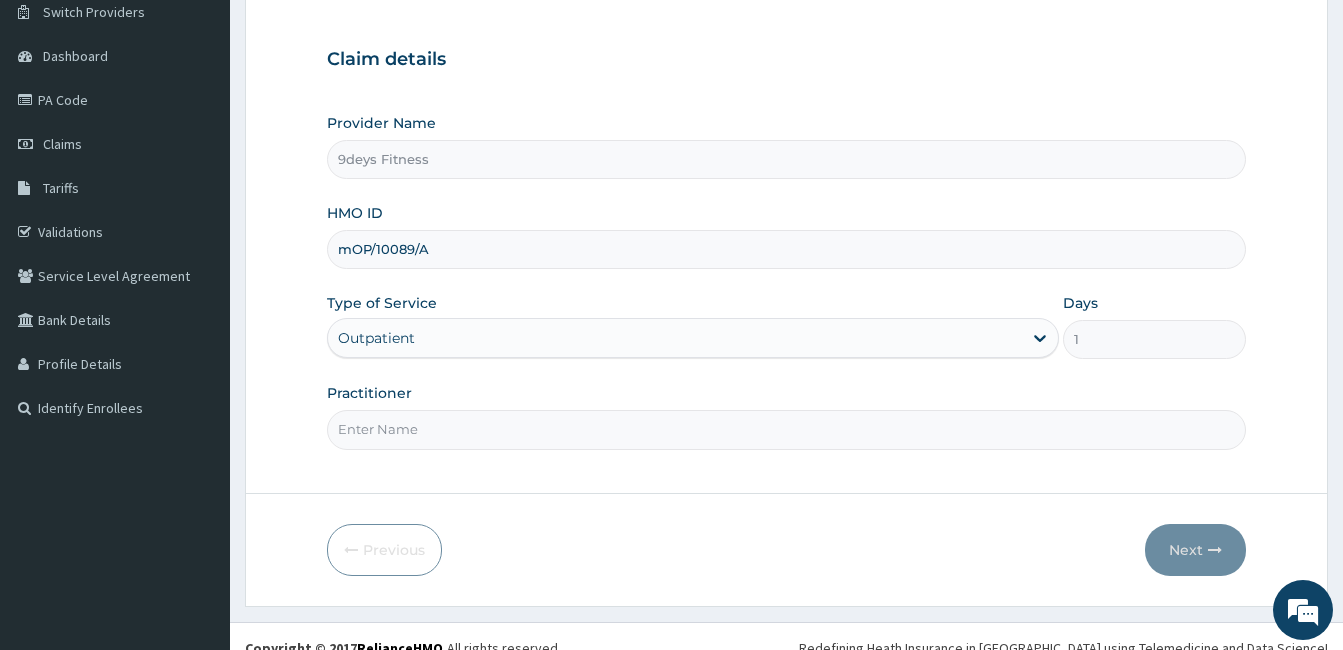 scroll, scrollTop: 185, scrollLeft: 0, axis: vertical 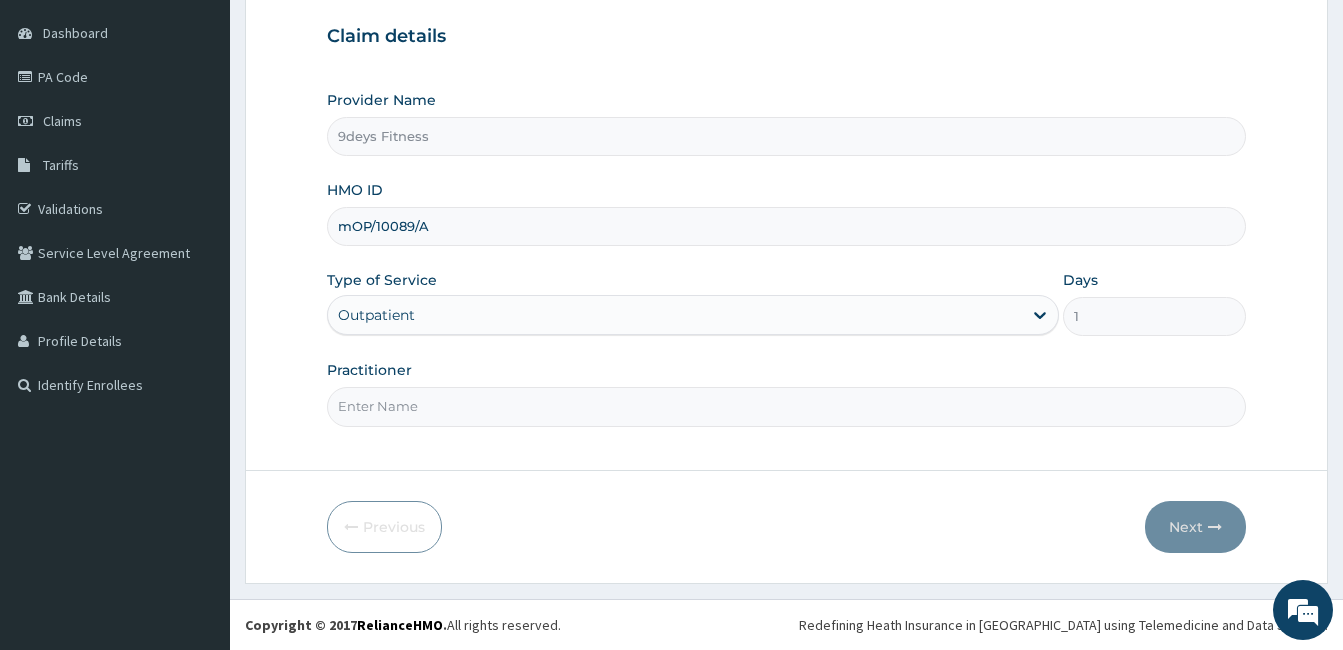 type on "mOP/10089/A" 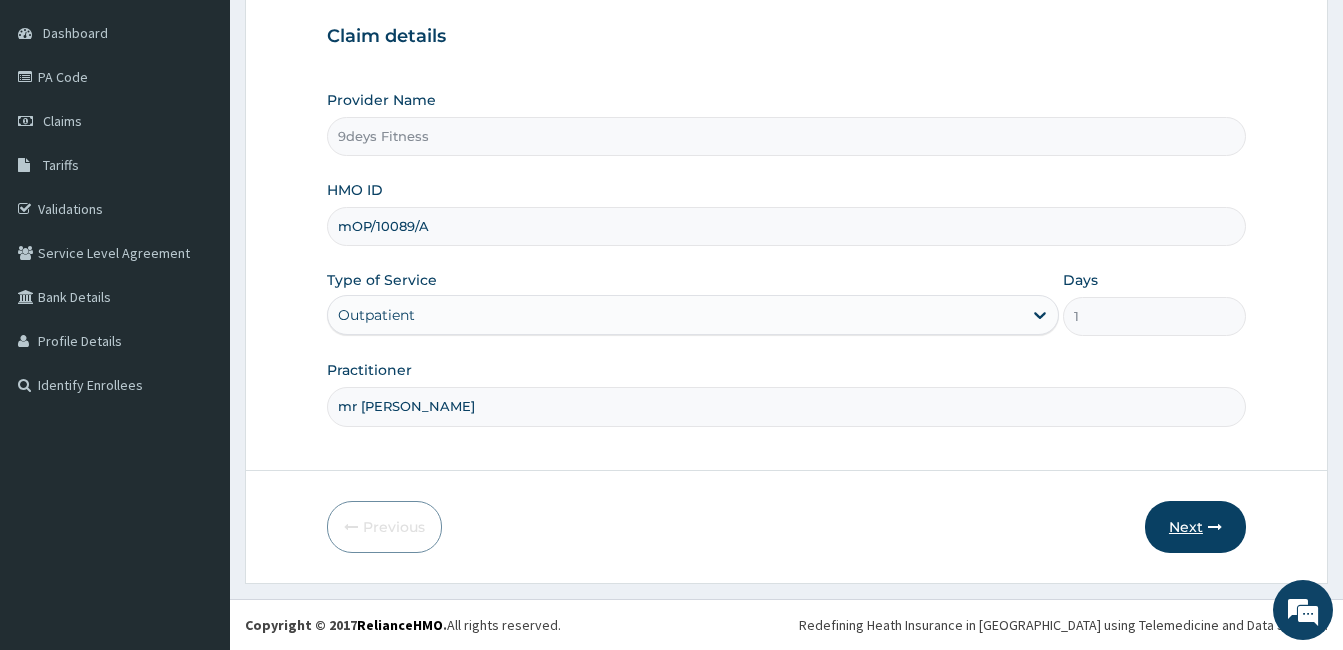 drag, startPoint x: 1186, startPoint y: 547, endPoint x: 1176, endPoint y: 548, distance: 10.049875 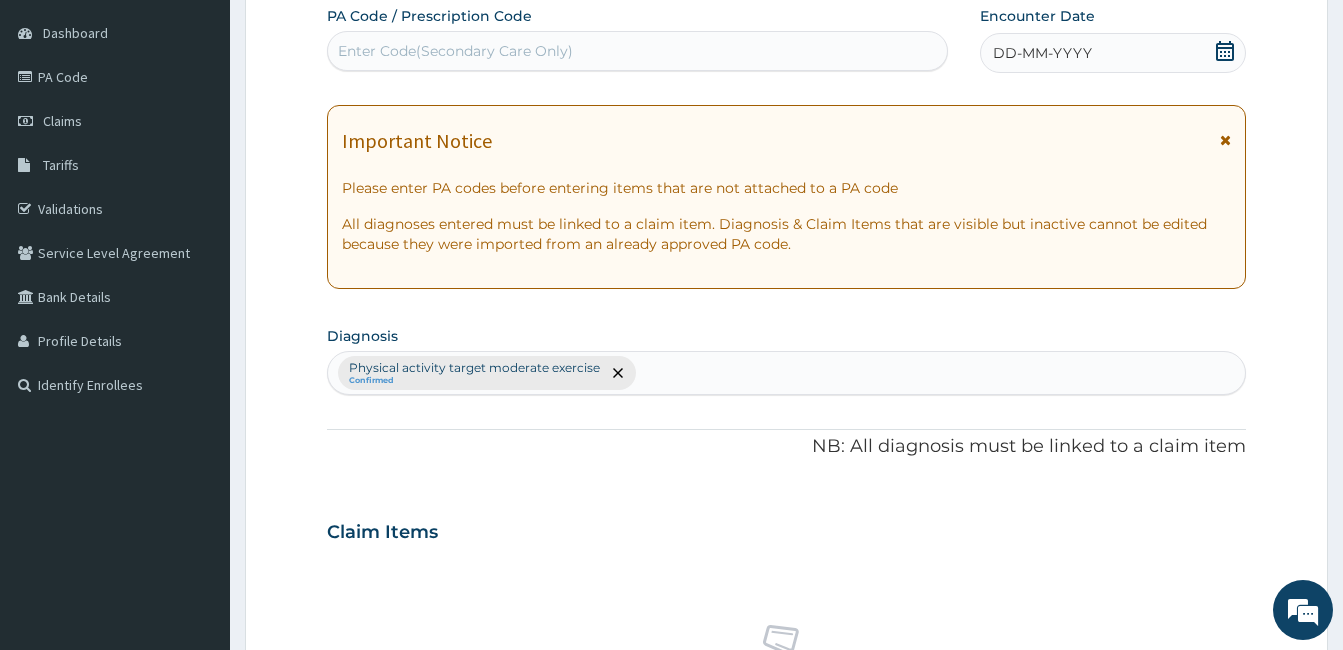 scroll, scrollTop: 0, scrollLeft: 0, axis: both 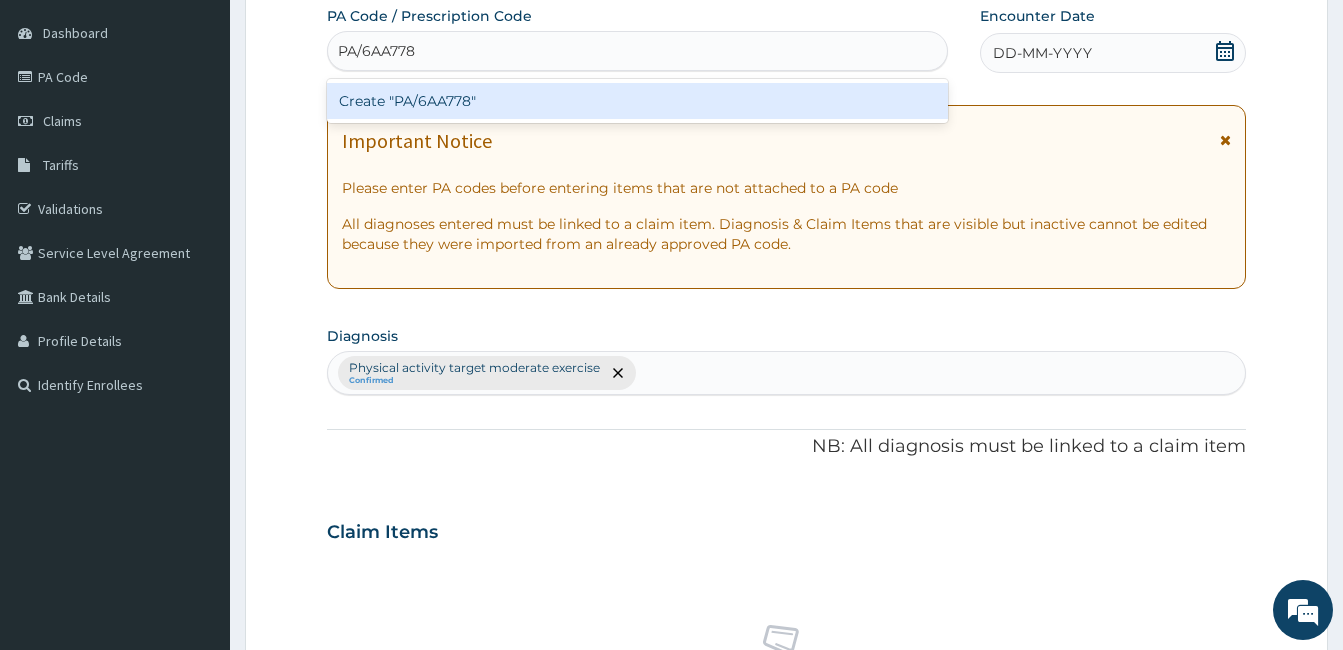 click on "Create "PA/6AA778"" at bounding box center (637, 101) 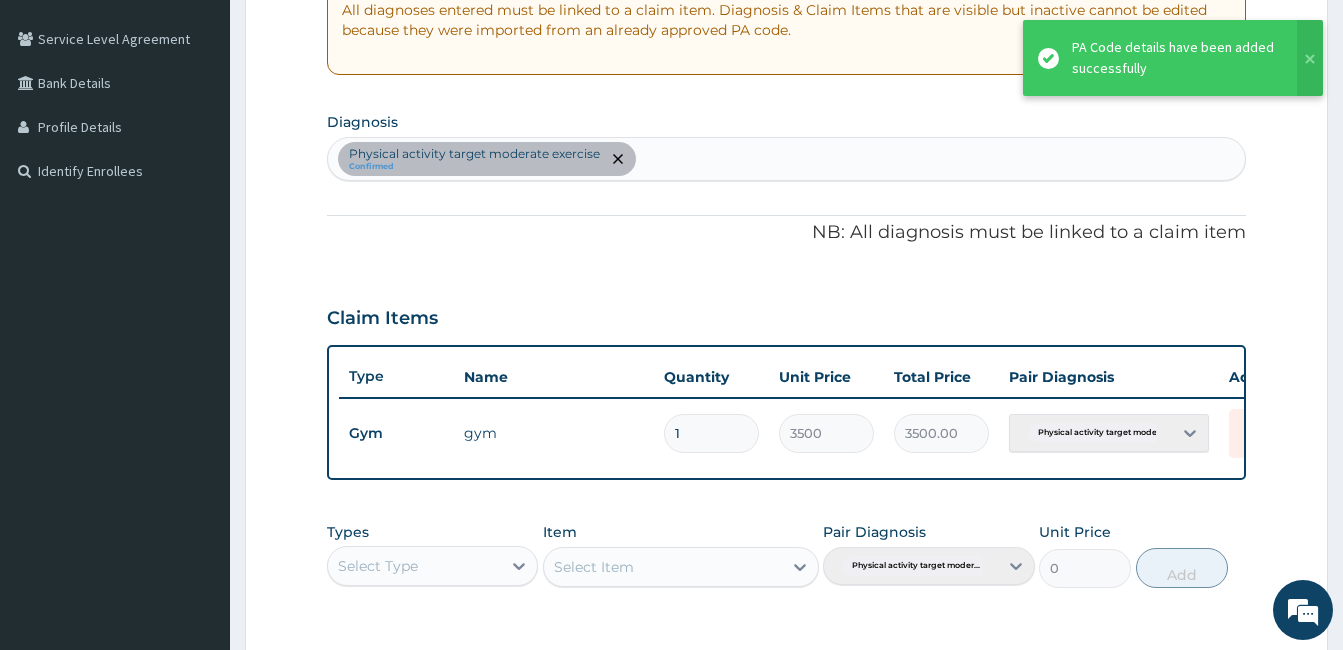 scroll, scrollTop: 712, scrollLeft: 0, axis: vertical 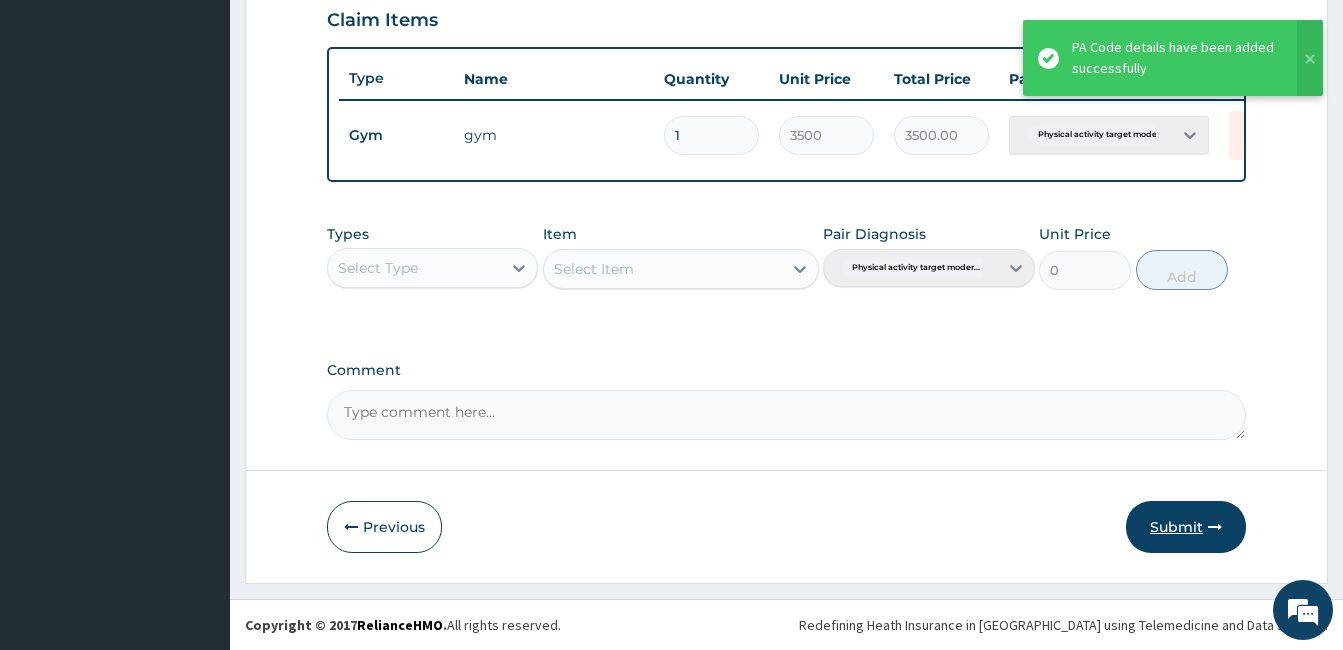 click on "Submit" at bounding box center (1186, 527) 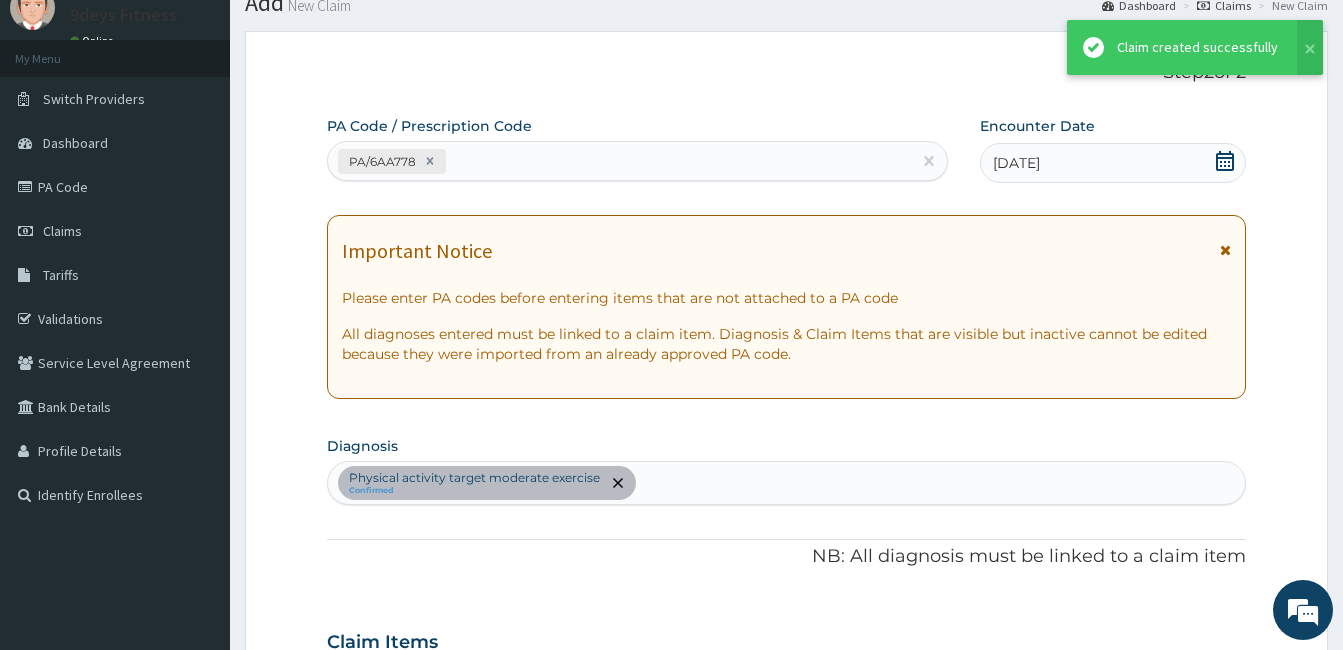 scroll, scrollTop: 712, scrollLeft: 0, axis: vertical 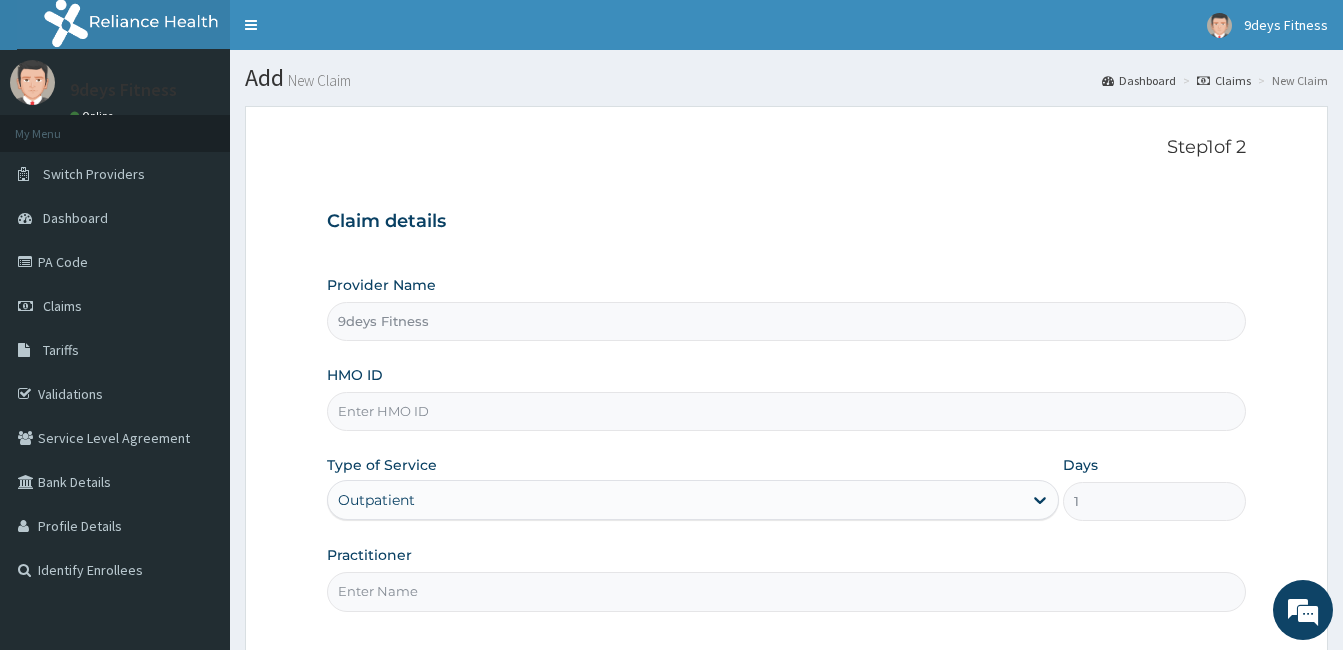 paste on "wPP/10109/a" 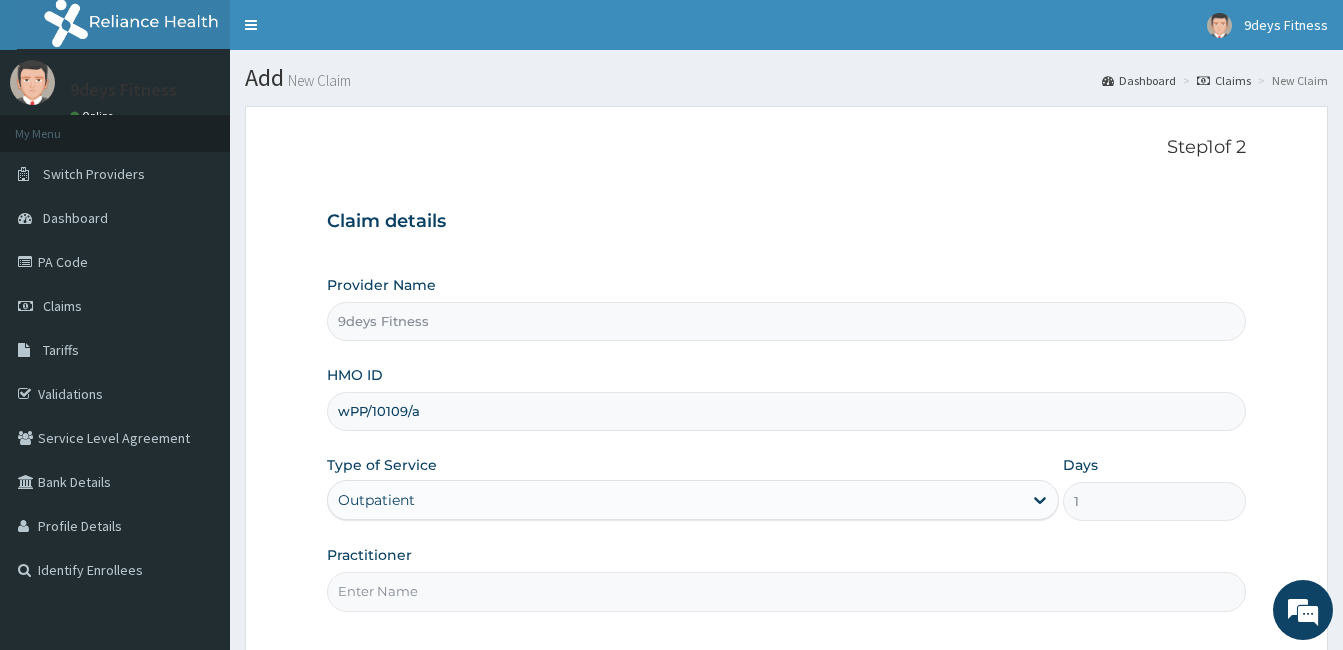 type on "wPP/10109/a" 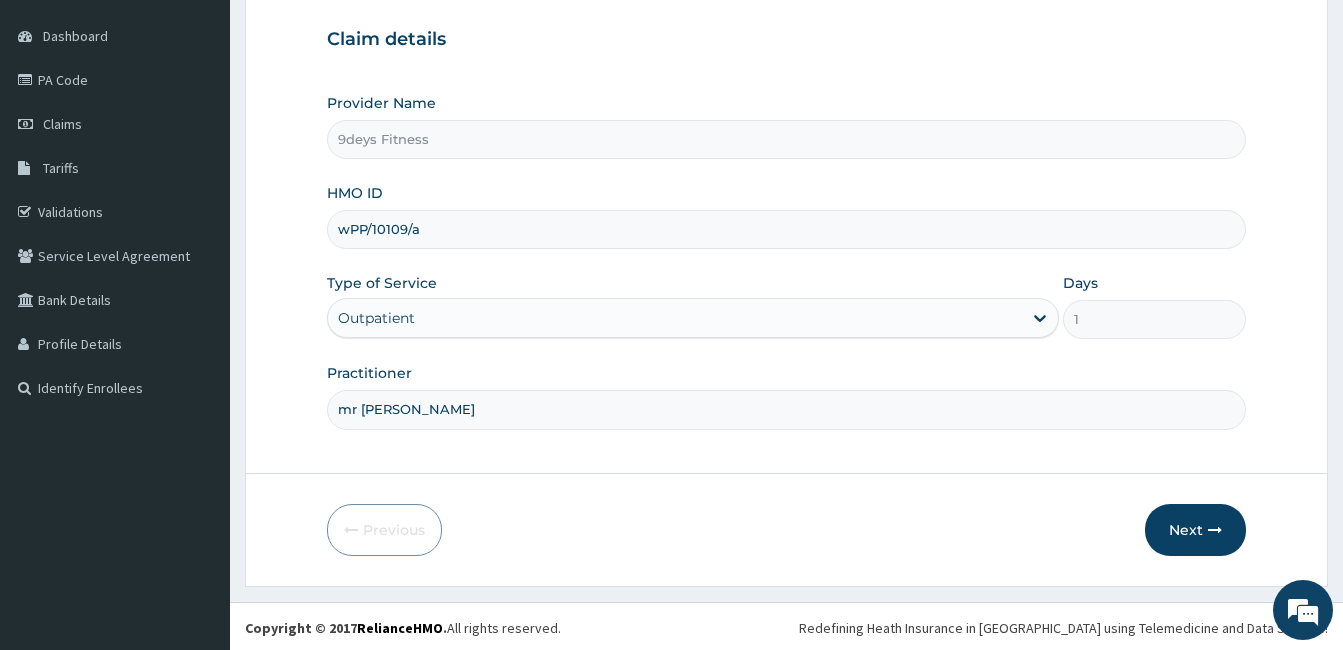scroll, scrollTop: 185, scrollLeft: 0, axis: vertical 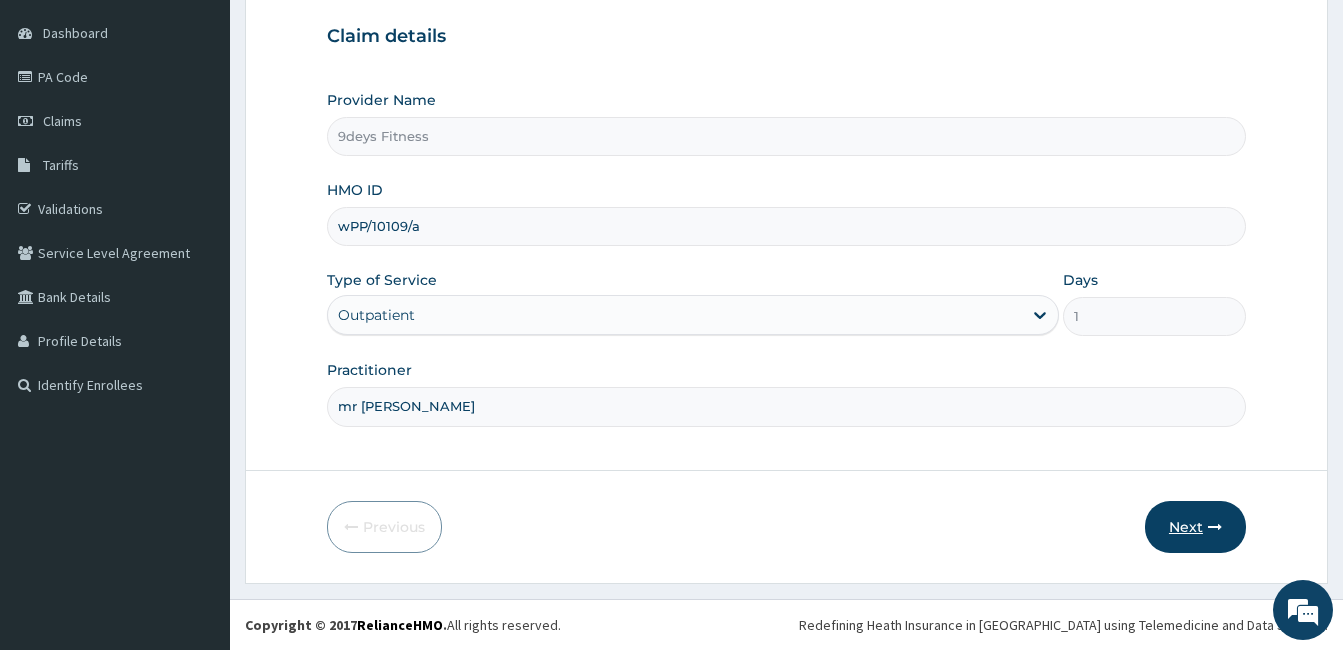 click on "Next" at bounding box center [1195, 527] 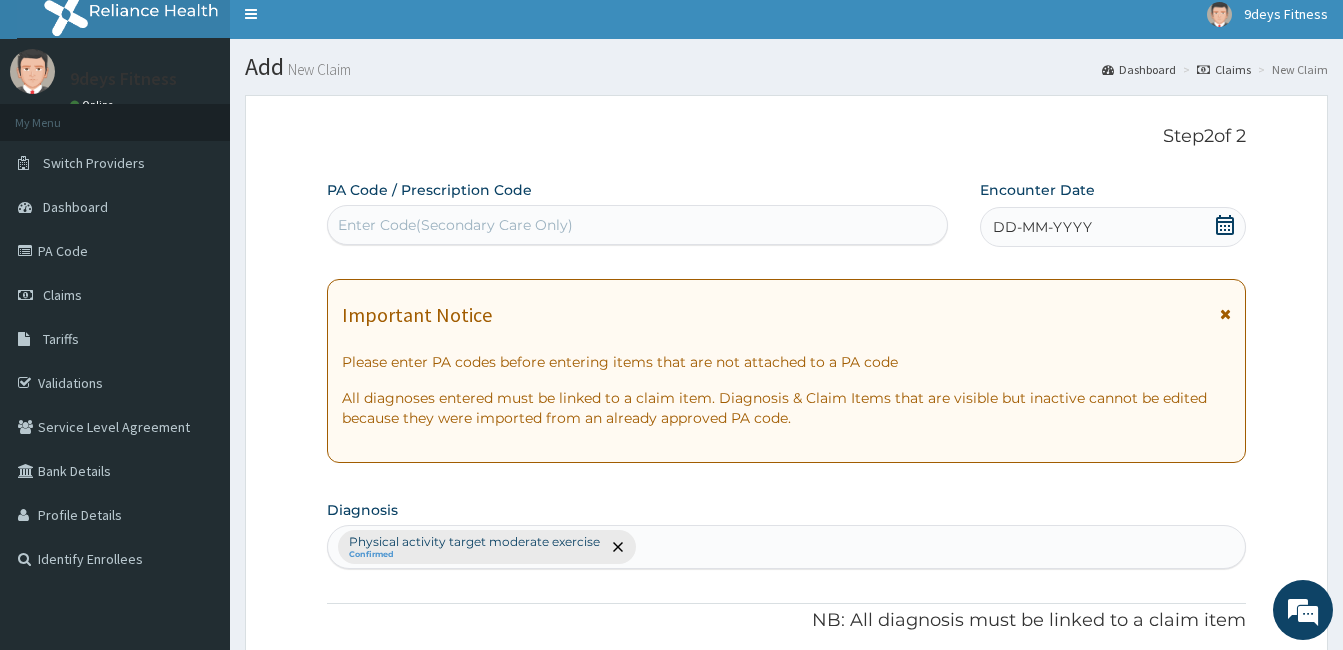 scroll, scrollTop: 0, scrollLeft: 0, axis: both 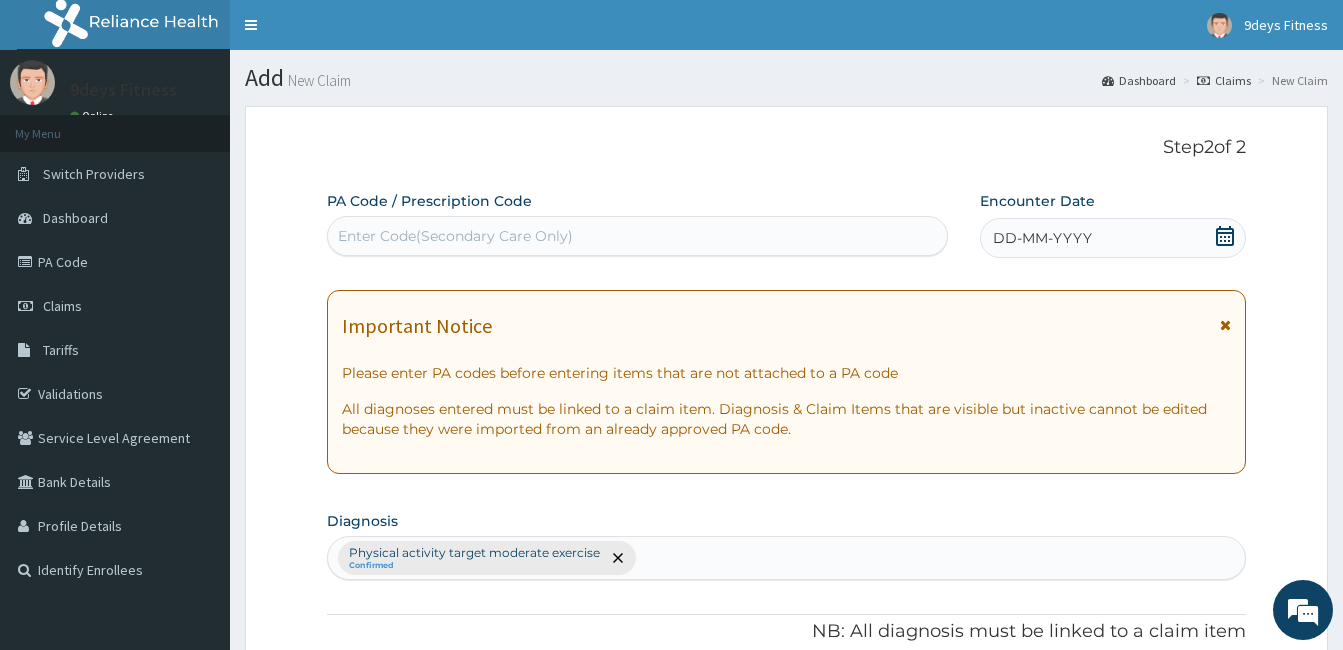 click on "Enter Code(Secondary Care Only)" at bounding box center [455, 236] 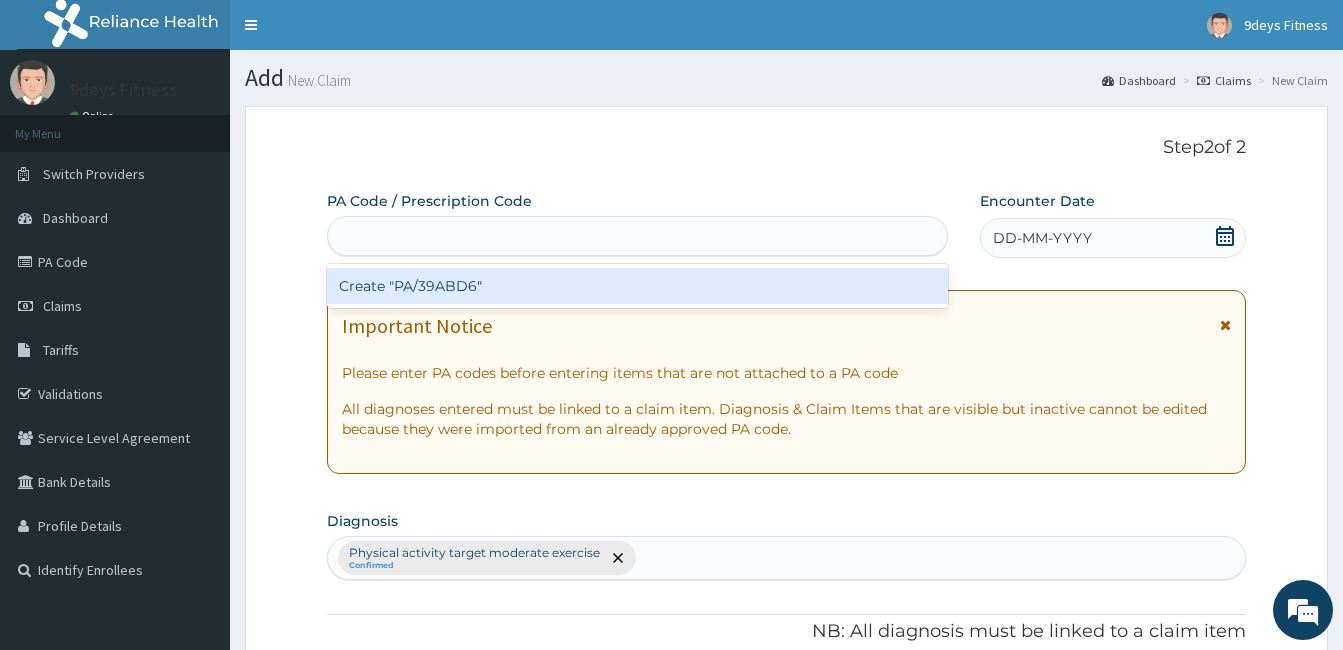 click on "PA/39ABD6" at bounding box center (637, 236) 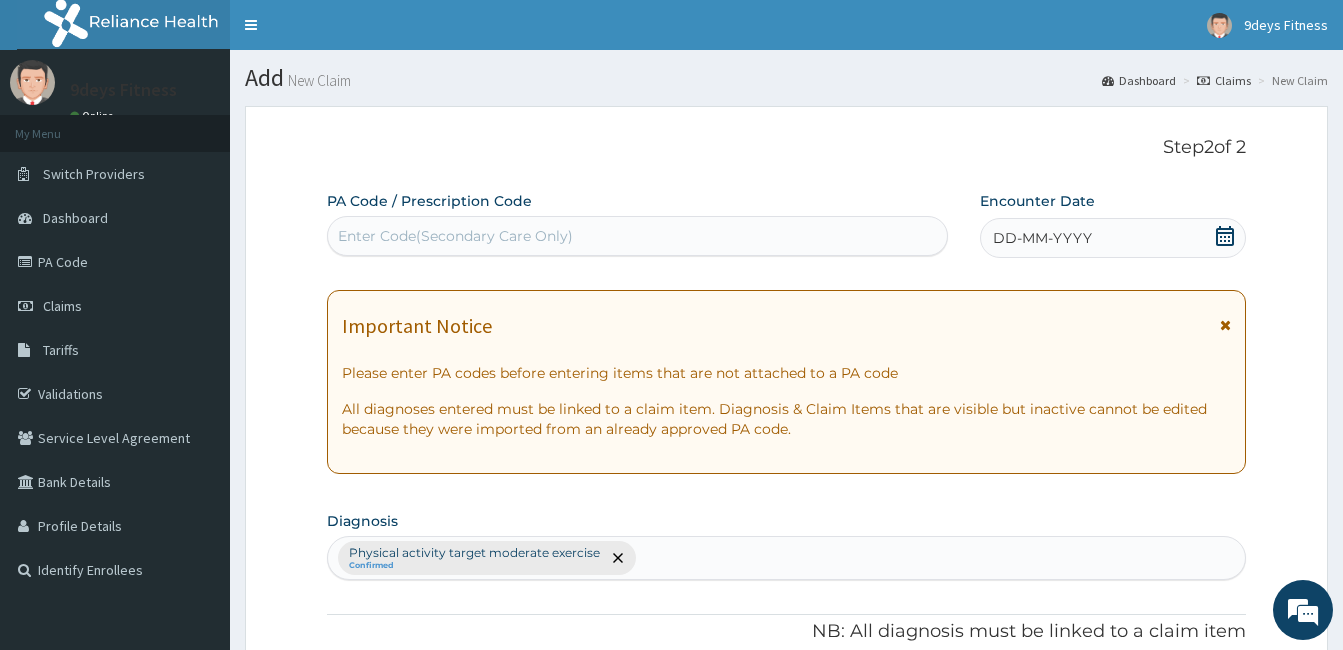 click on "Enter Code(Secondary Care Only)" at bounding box center [455, 236] 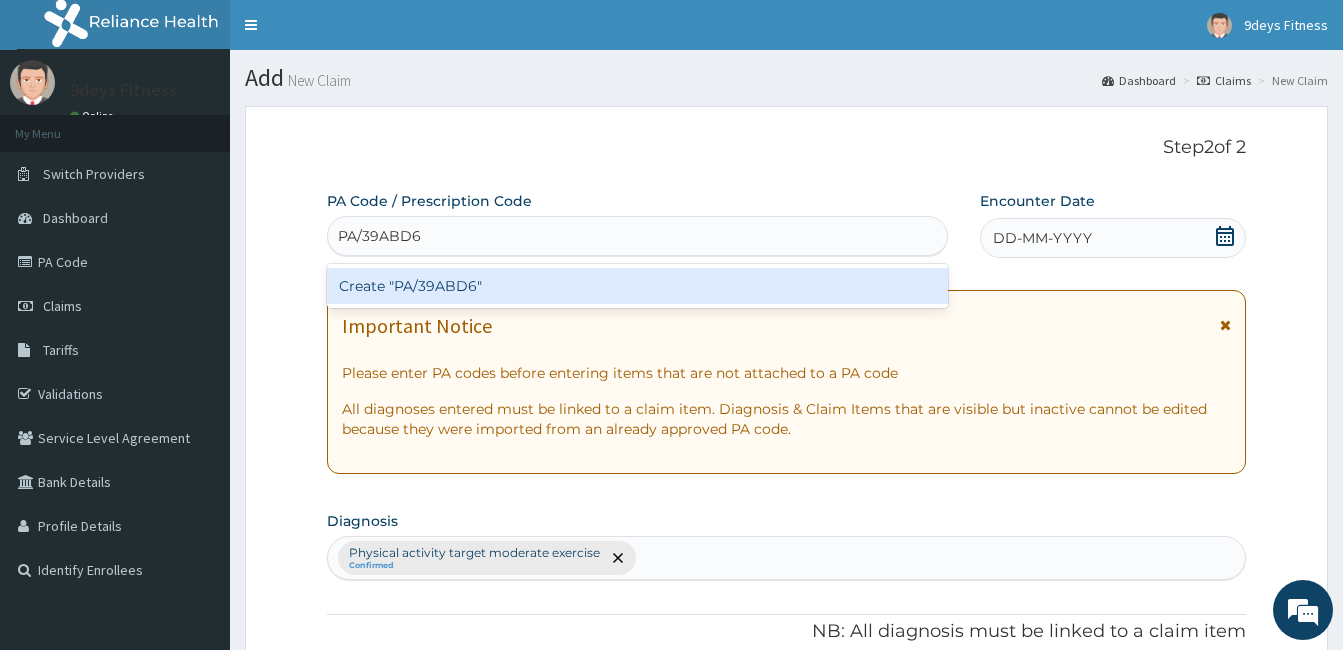 click on "Create "PA/39ABD6"" at bounding box center [637, 286] 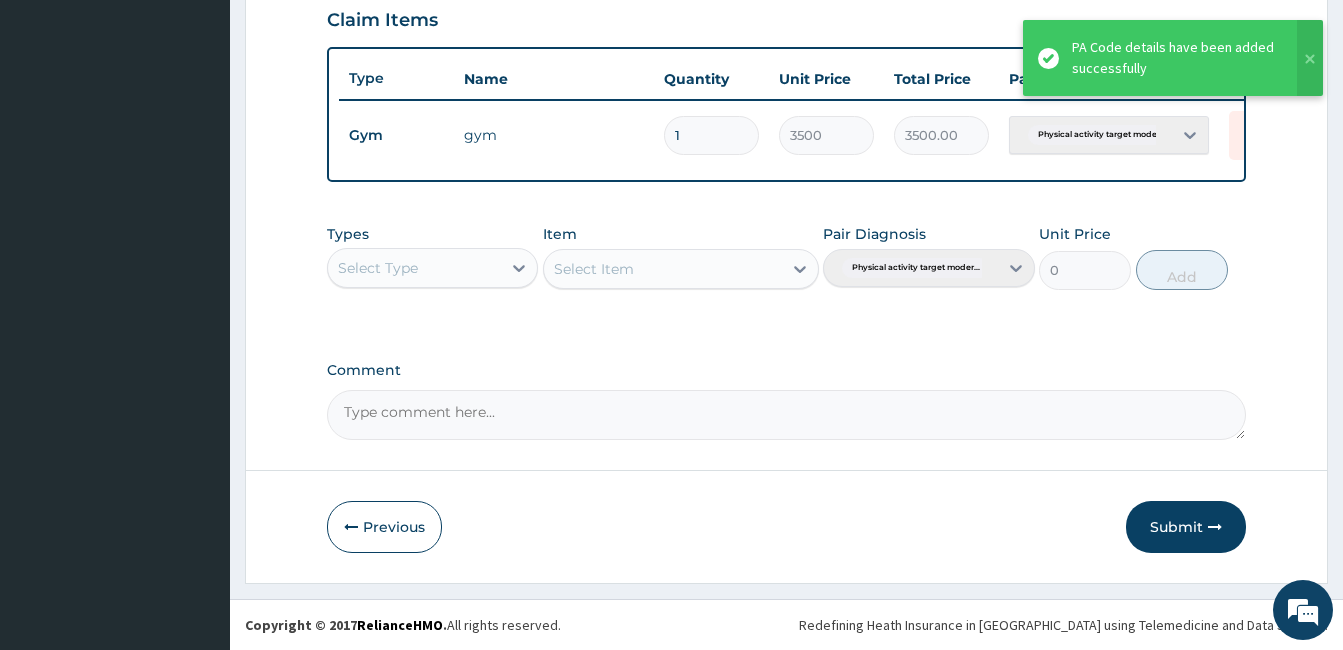scroll, scrollTop: 712, scrollLeft: 0, axis: vertical 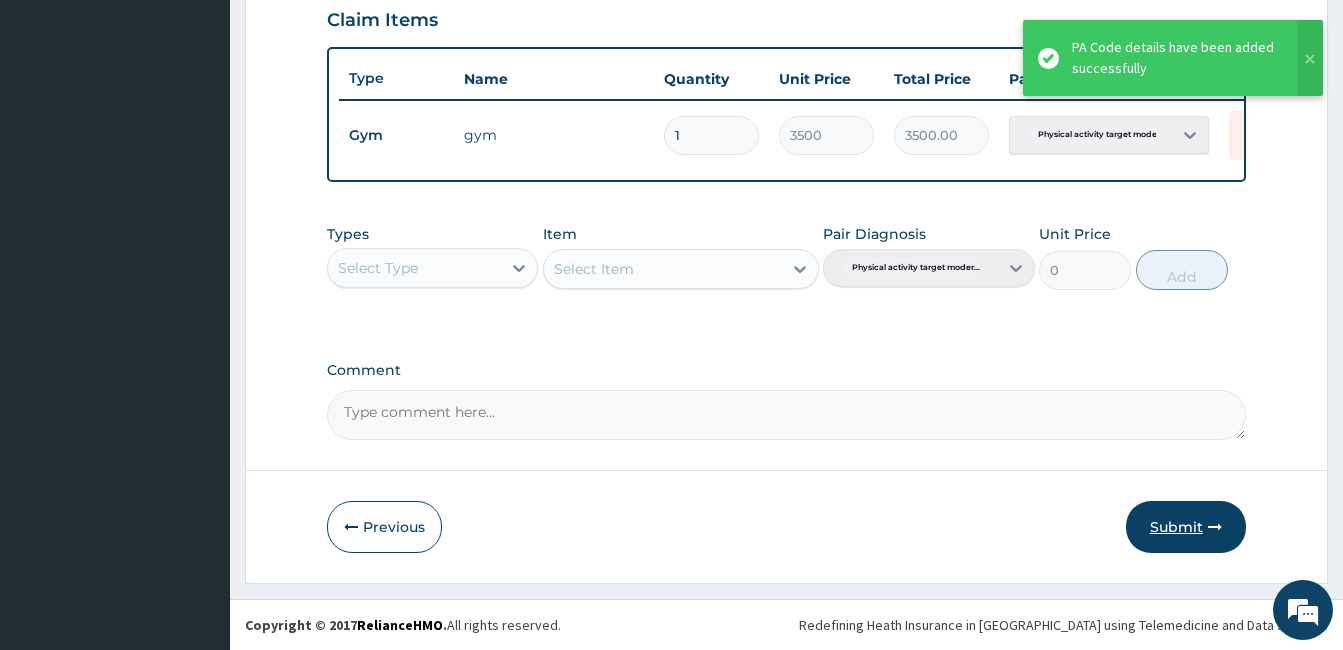click on "Submit" at bounding box center (1186, 527) 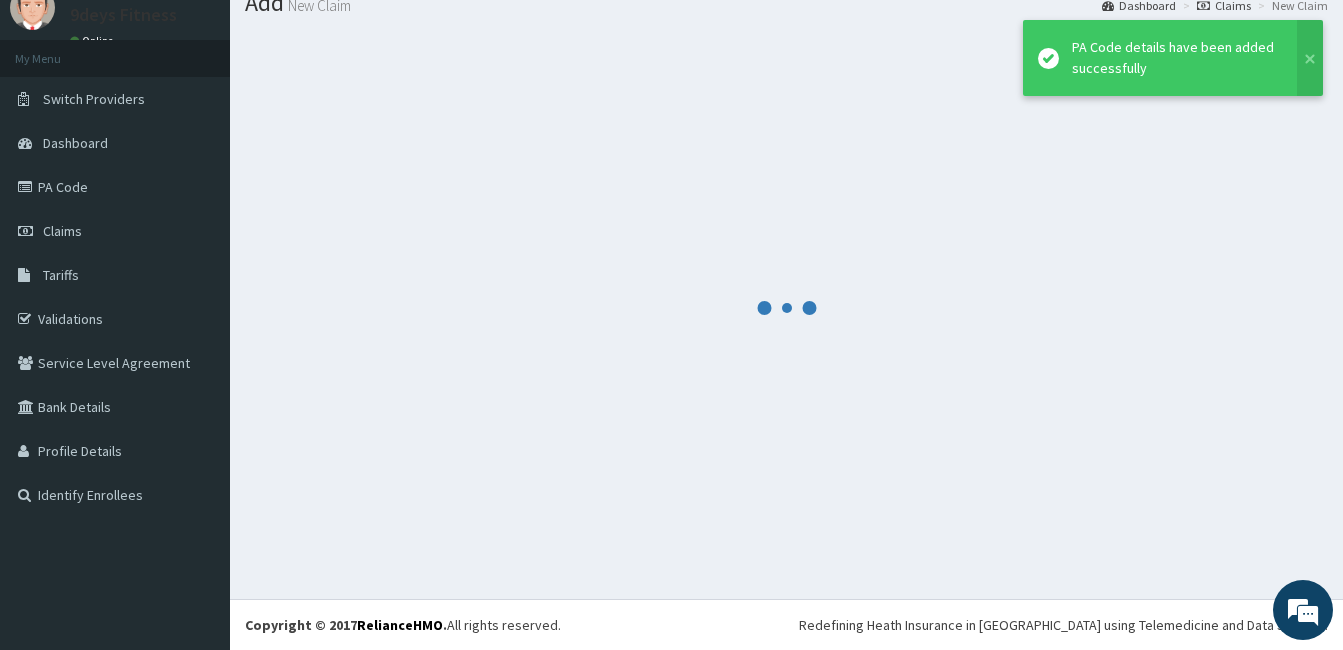 scroll, scrollTop: 75, scrollLeft: 0, axis: vertical 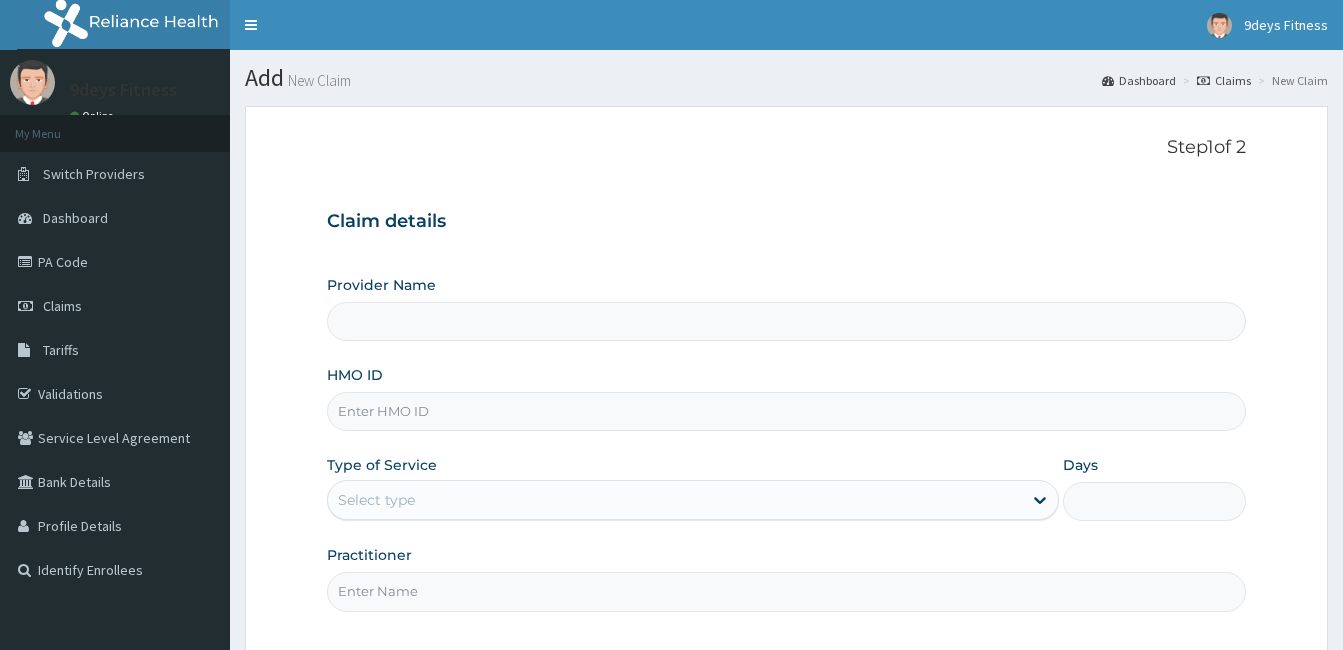 type on "9deys Fitness" 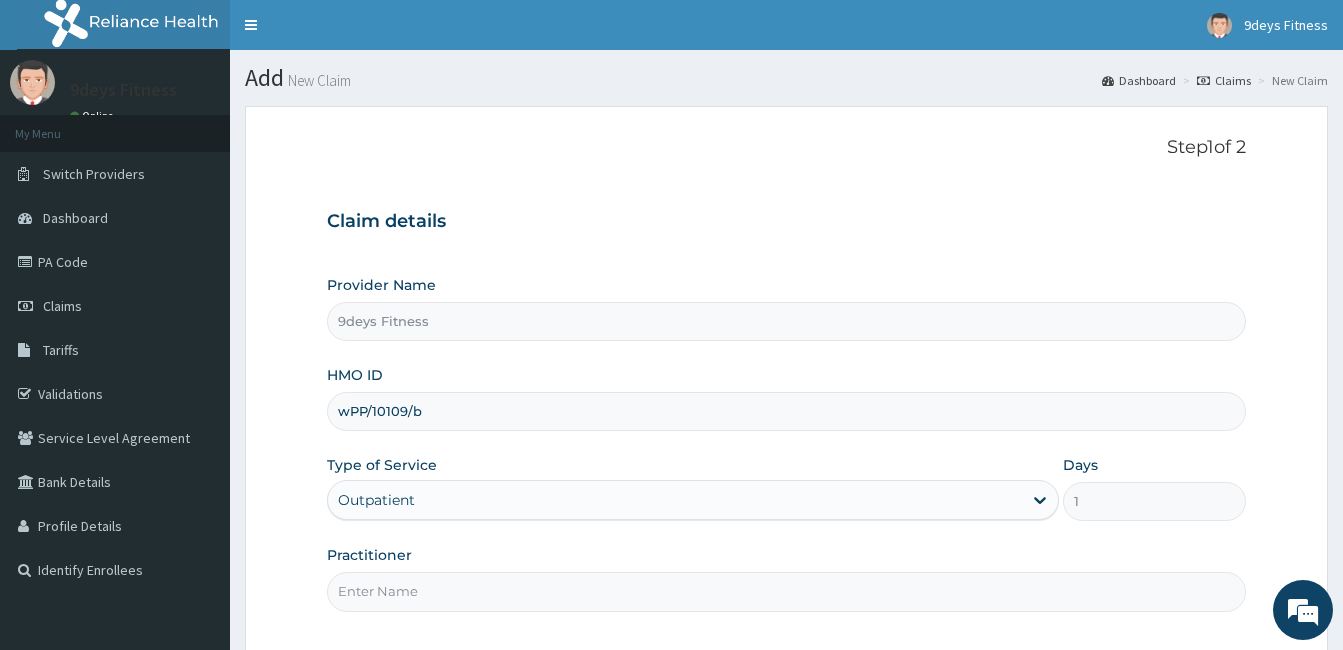 type on "wPP/10109/b" 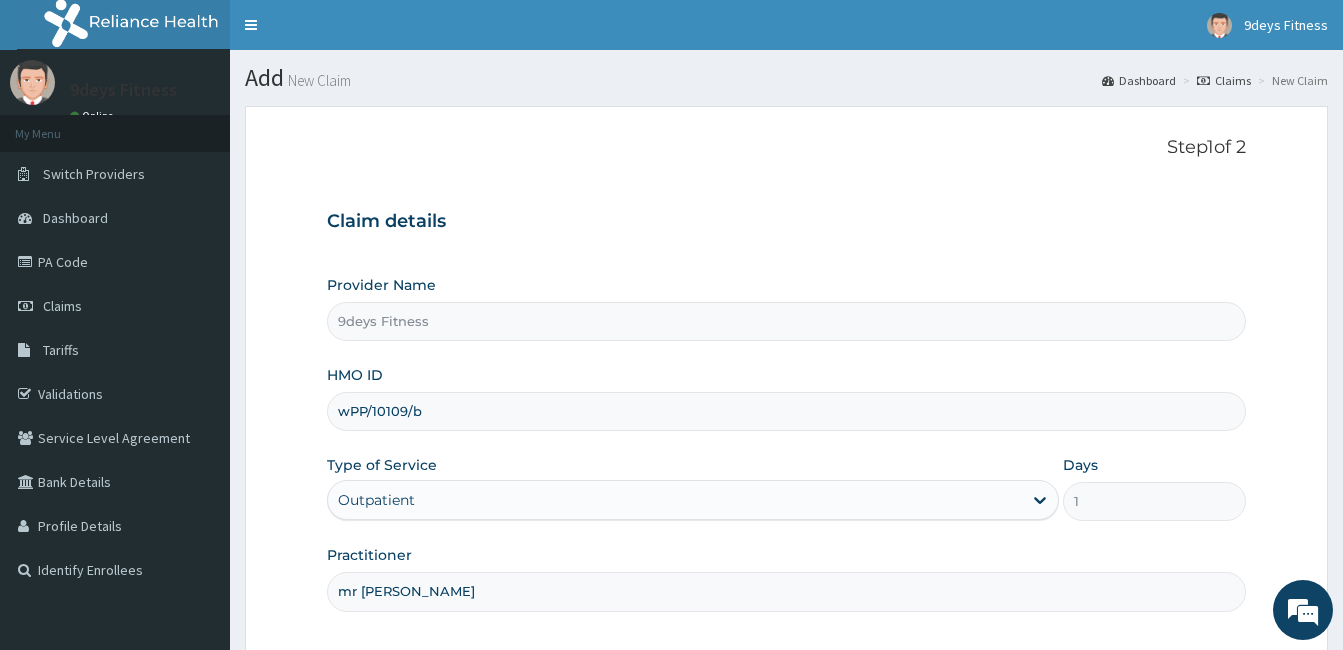scroll, scrollTop: 185, scrollLeft: 0, axis: vertical 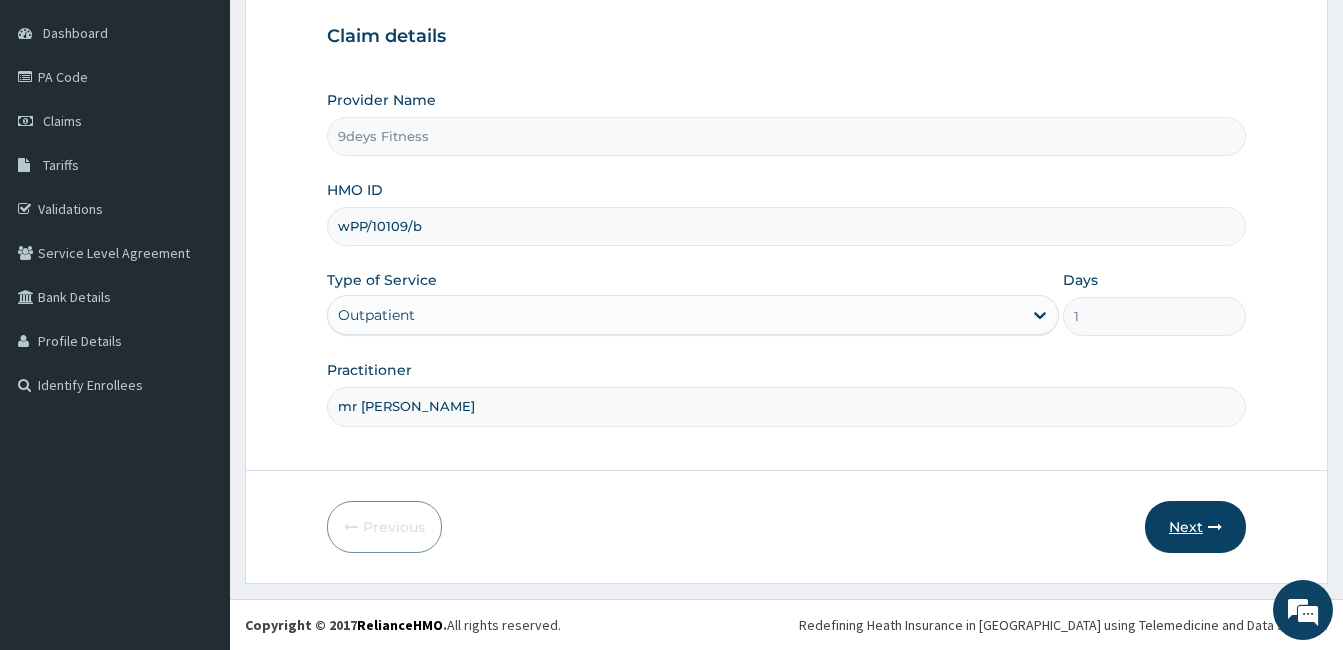 click on "Next" at bounding box center [1195, 527] 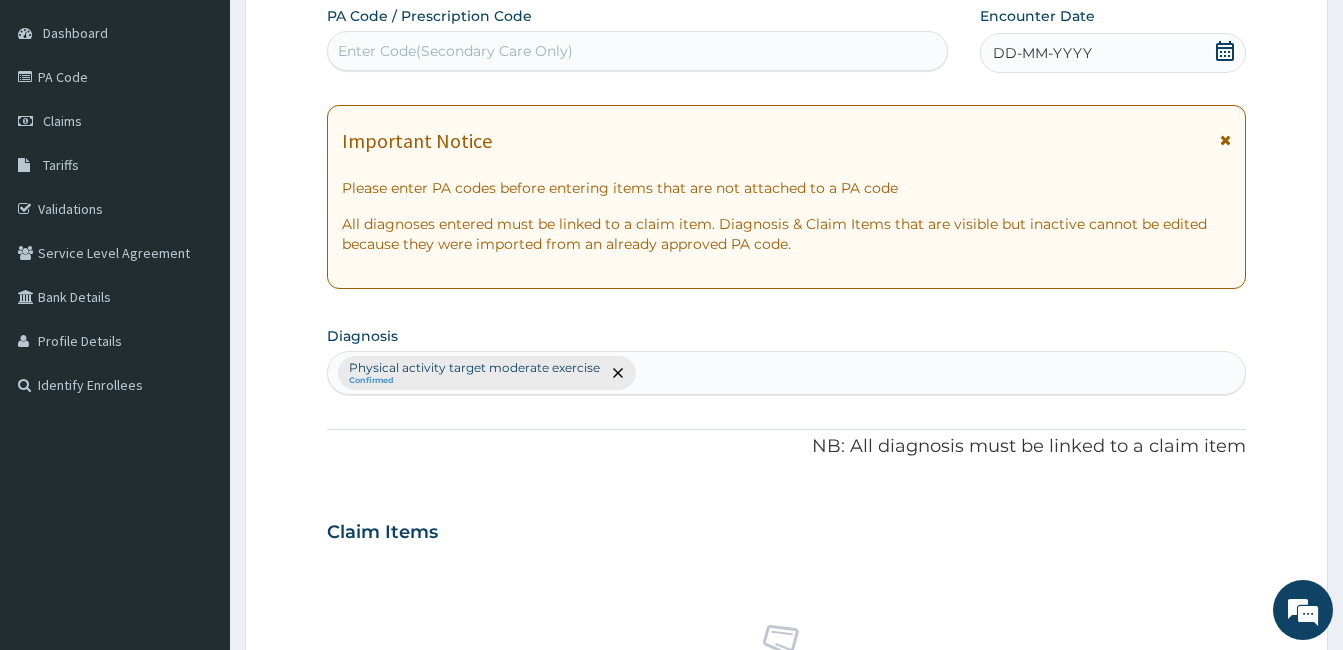 scroll, scrollTop: 0, scrollLeft: 0, axis: both 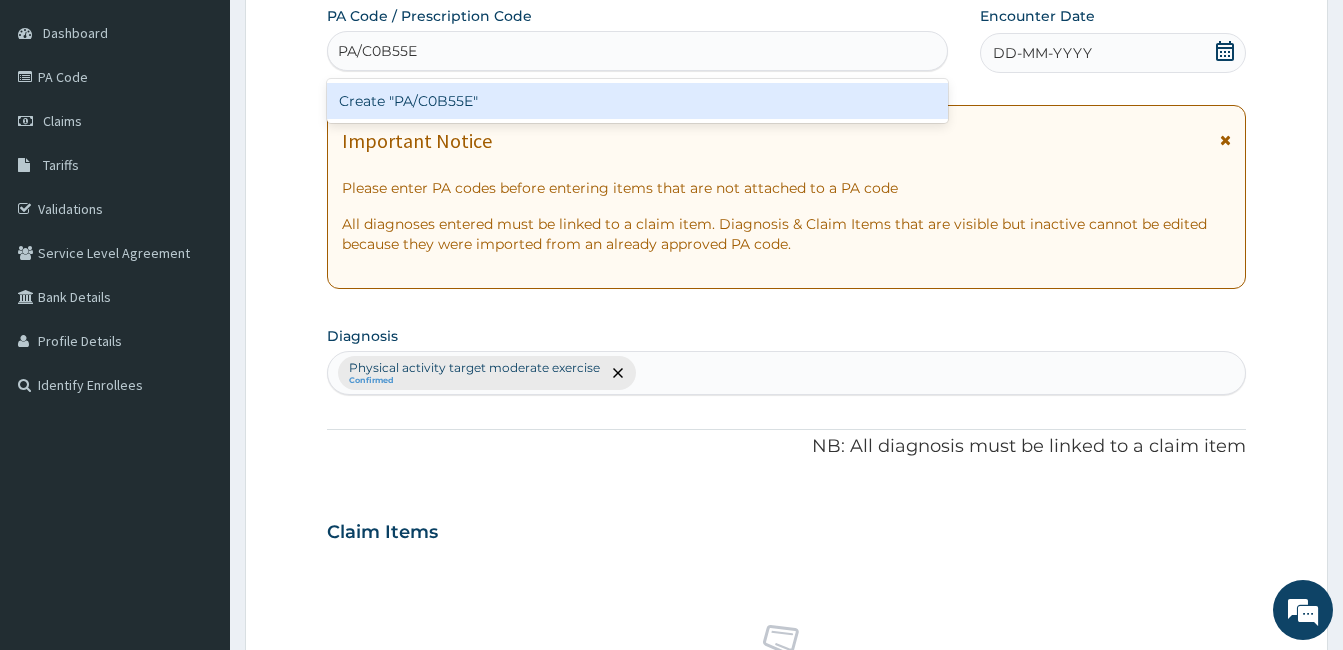 click on "Create "PA/C0B55E"" at bounding box center [637, 101] 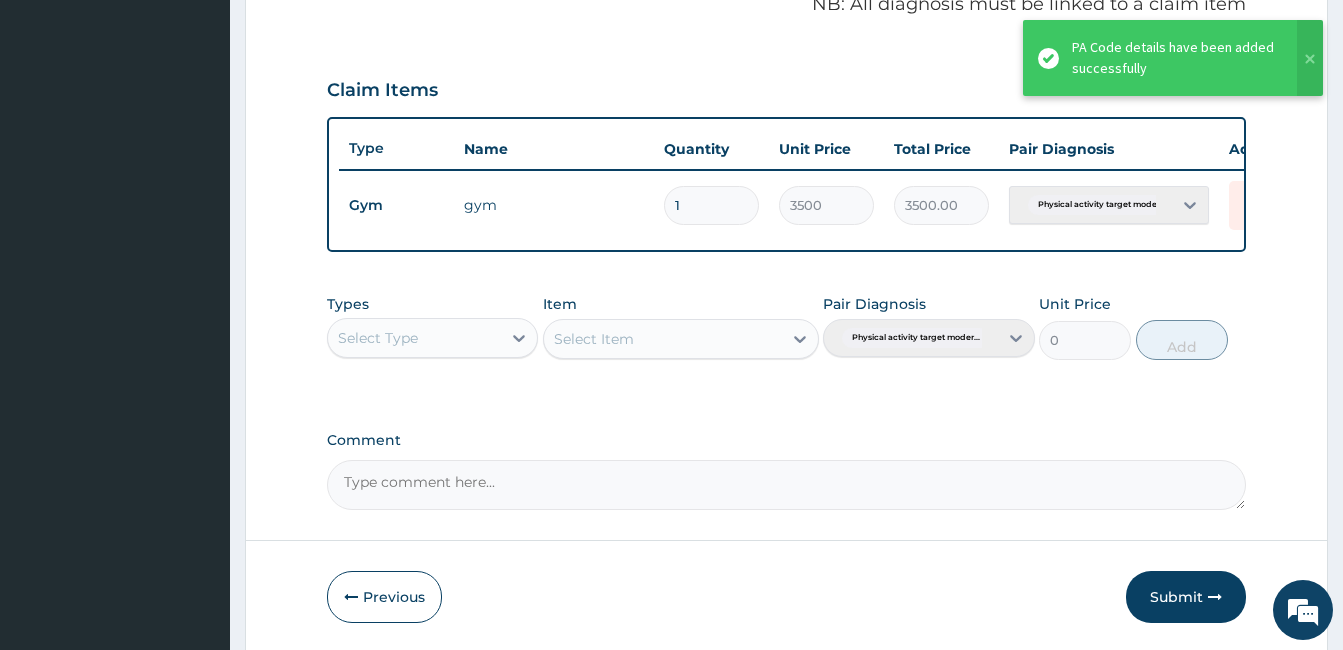 scroll, scrollTop: 712, scrollLeft: 0, axis: vertical 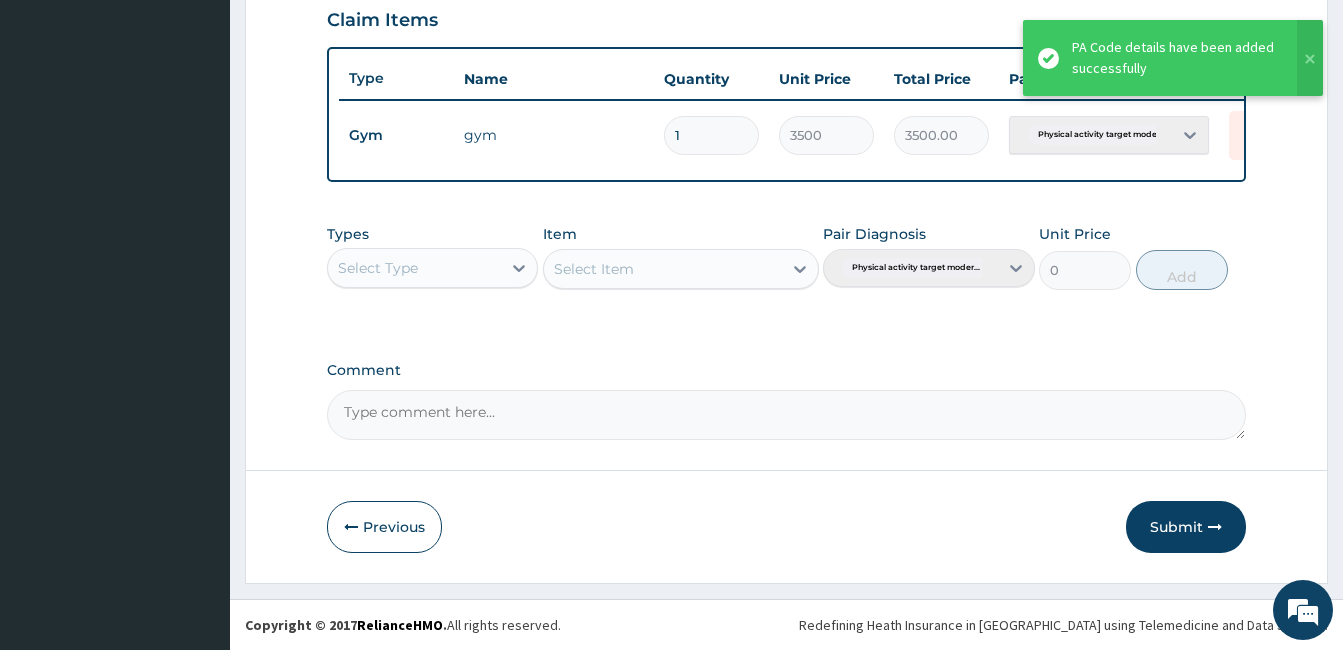 click at bounding box center (1215, 527) 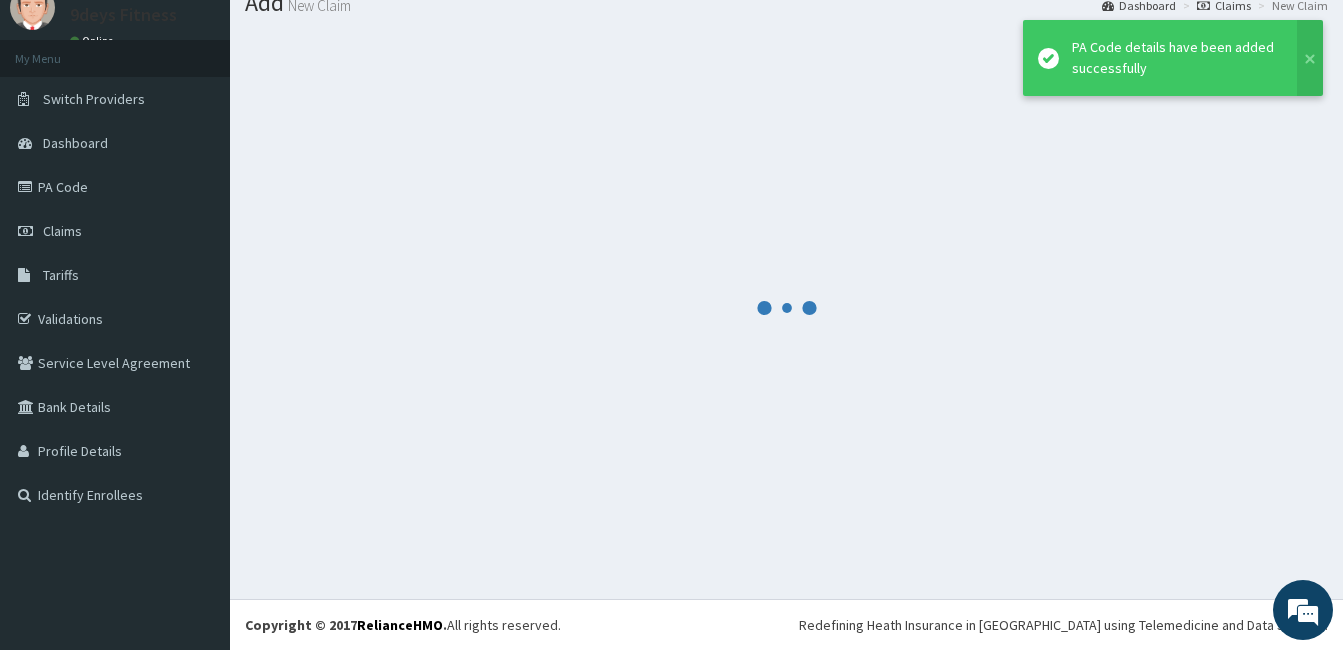 scroll, scrollTop: 75, scrollLeft: 0, axis: vertical 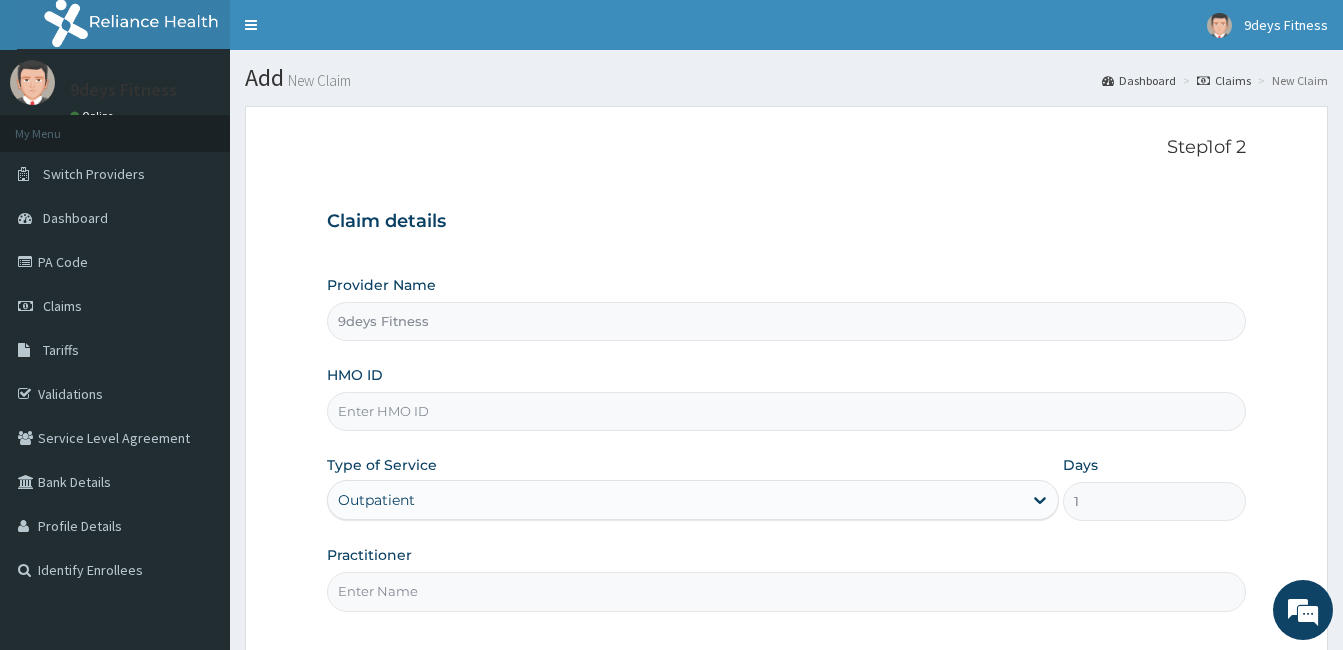 paste on "shC/10016/e" 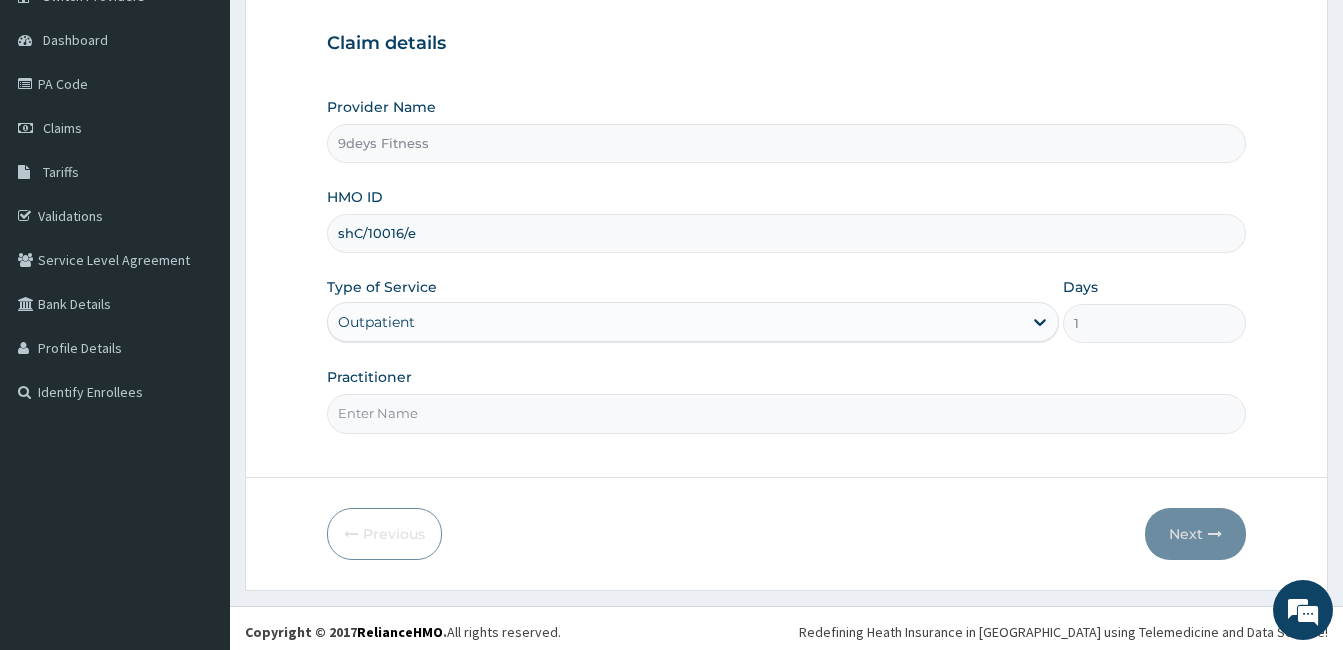 scroll, scrollTop: 185, scrollLeft: 0, axis: vertical 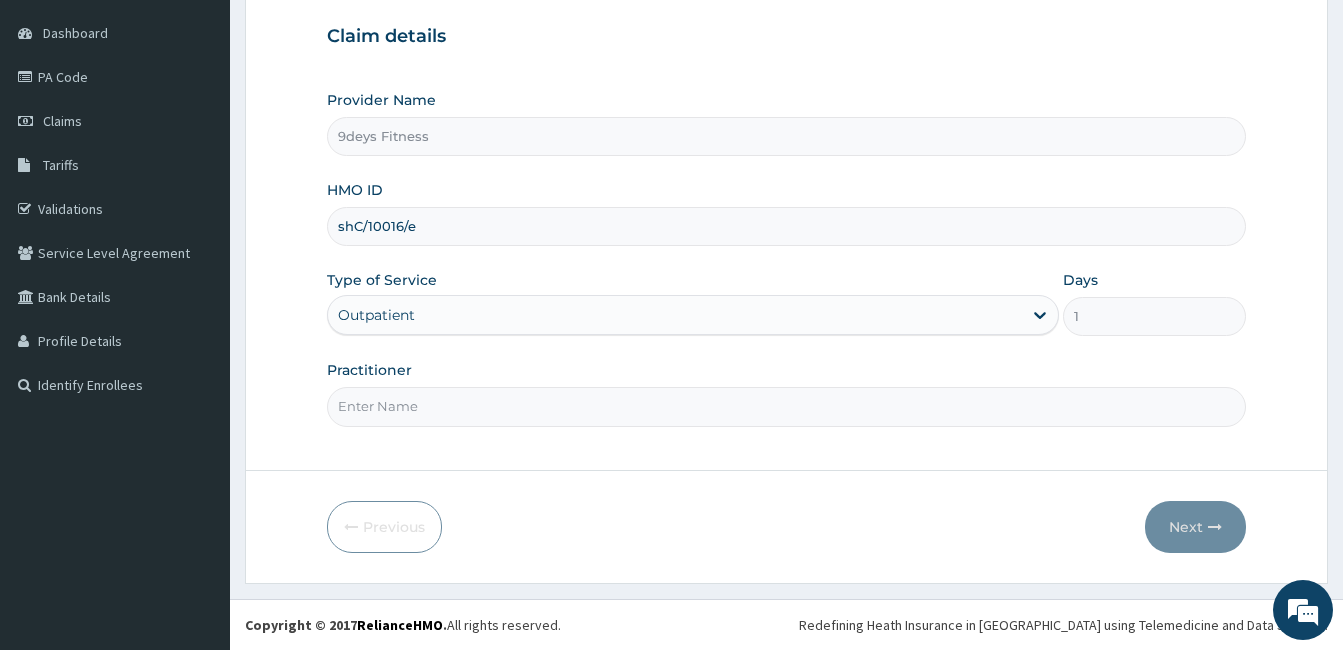type on "shC/10016/e" 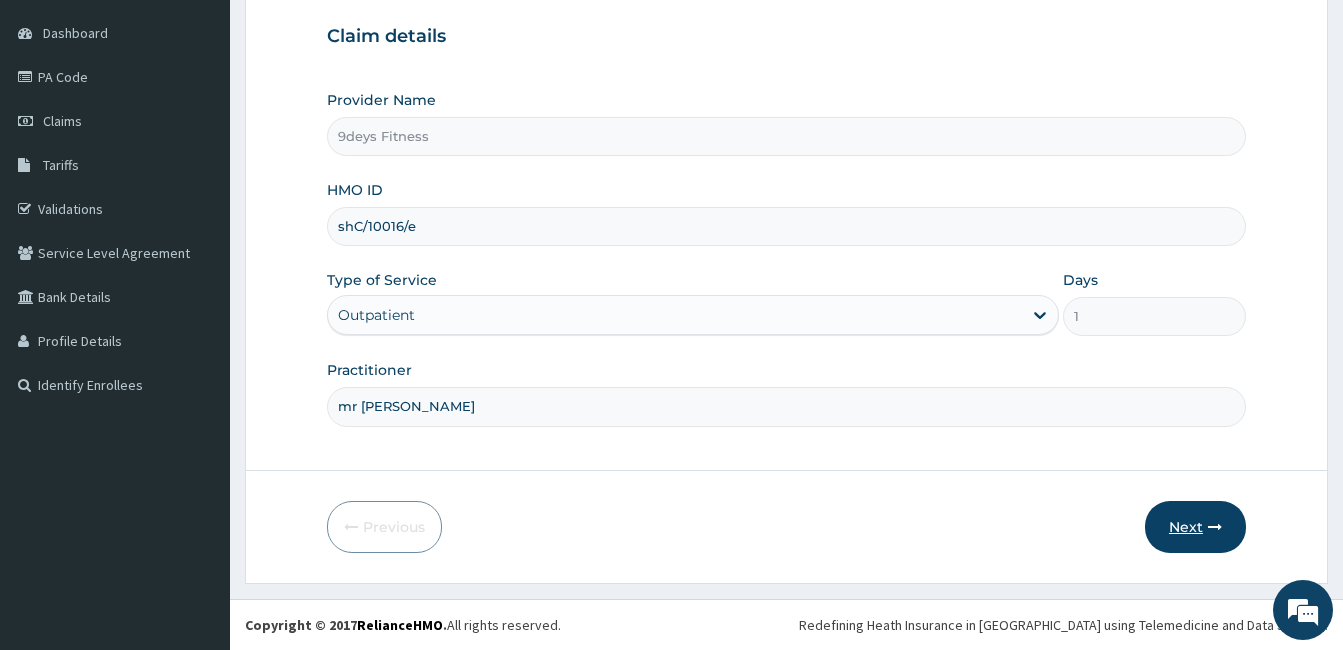 click on "Next" at bounding box center [1195, 527] 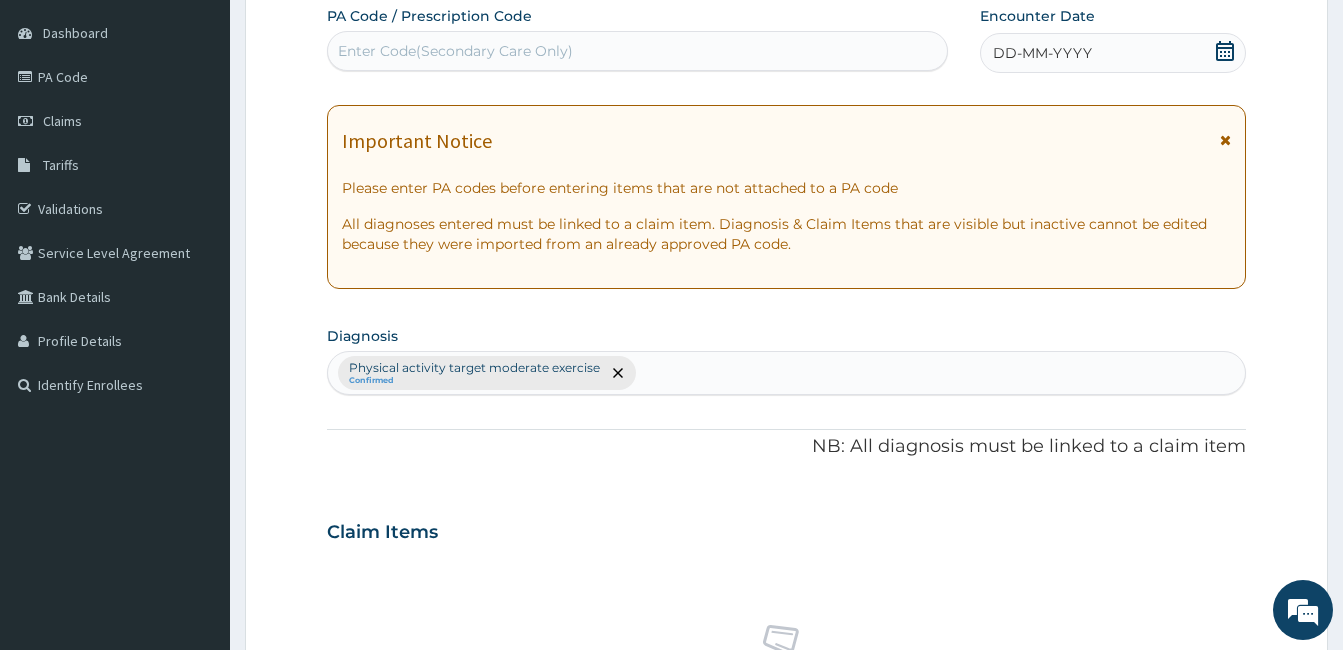 scroll, scrollTop: 0, scrollLeft: 0, axis: both 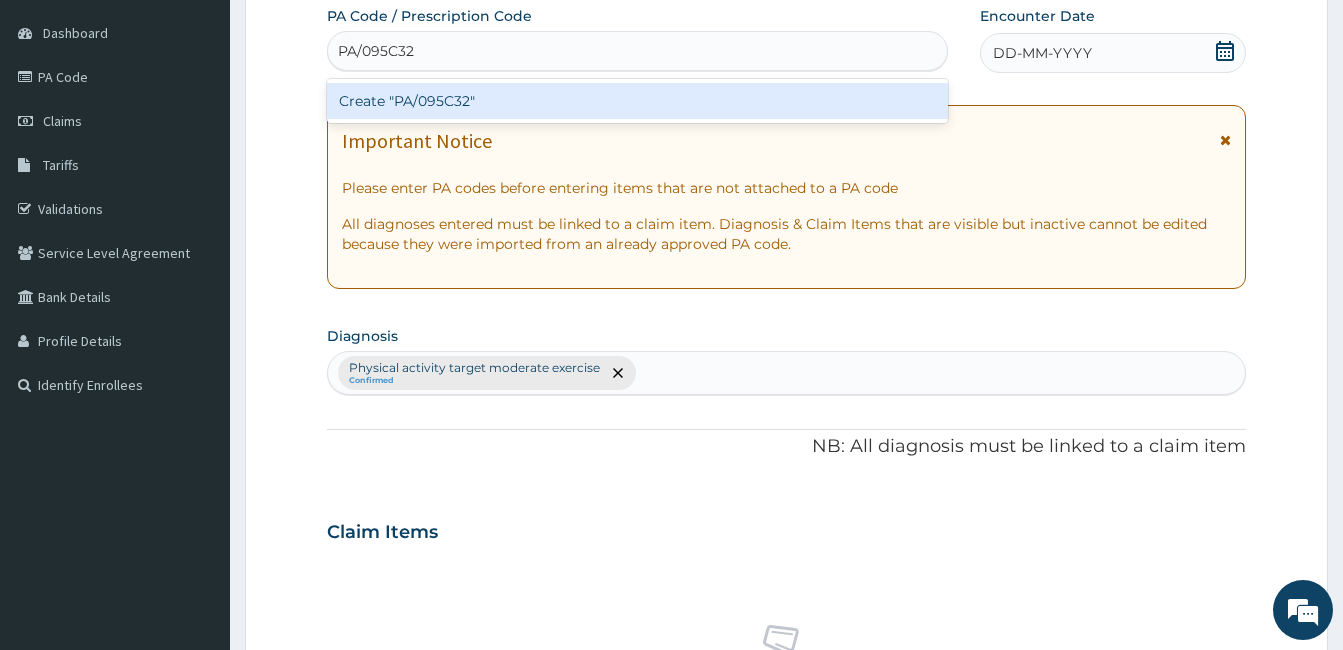 click on "Create "PA/095C32"" at bounding box center (637, 101) 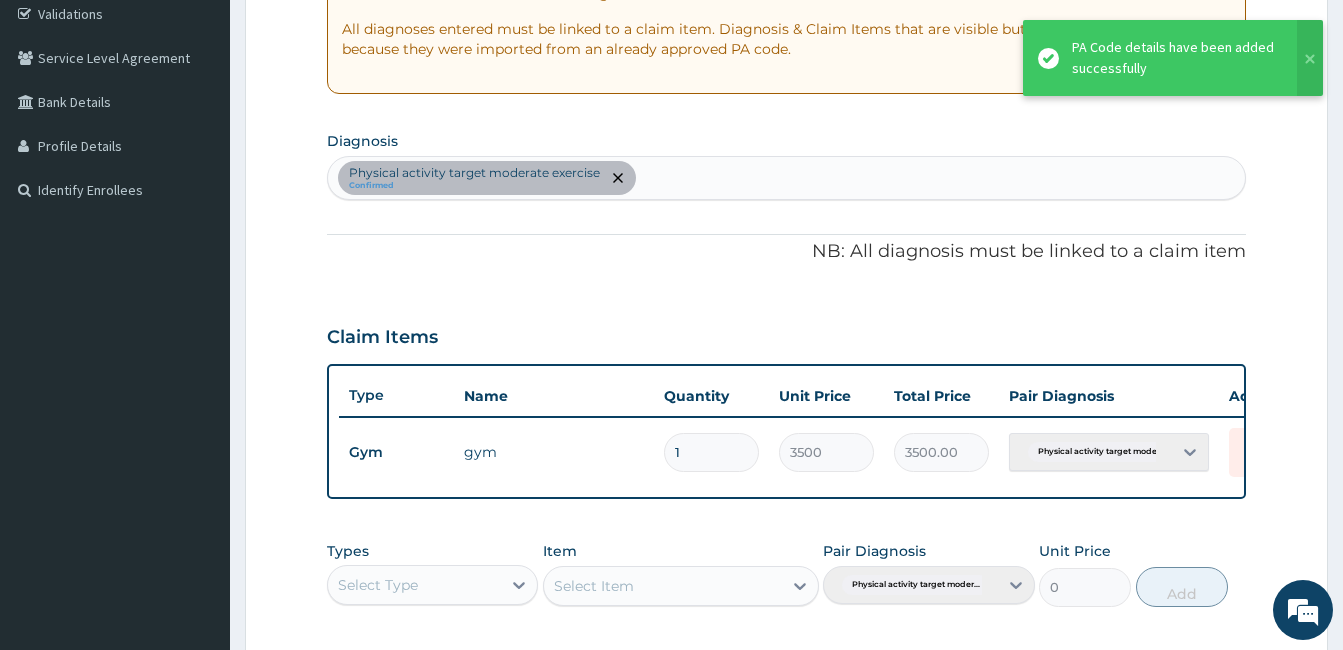 scroll, scrollTop: 702, scrollLeft: 0, axis: vertical 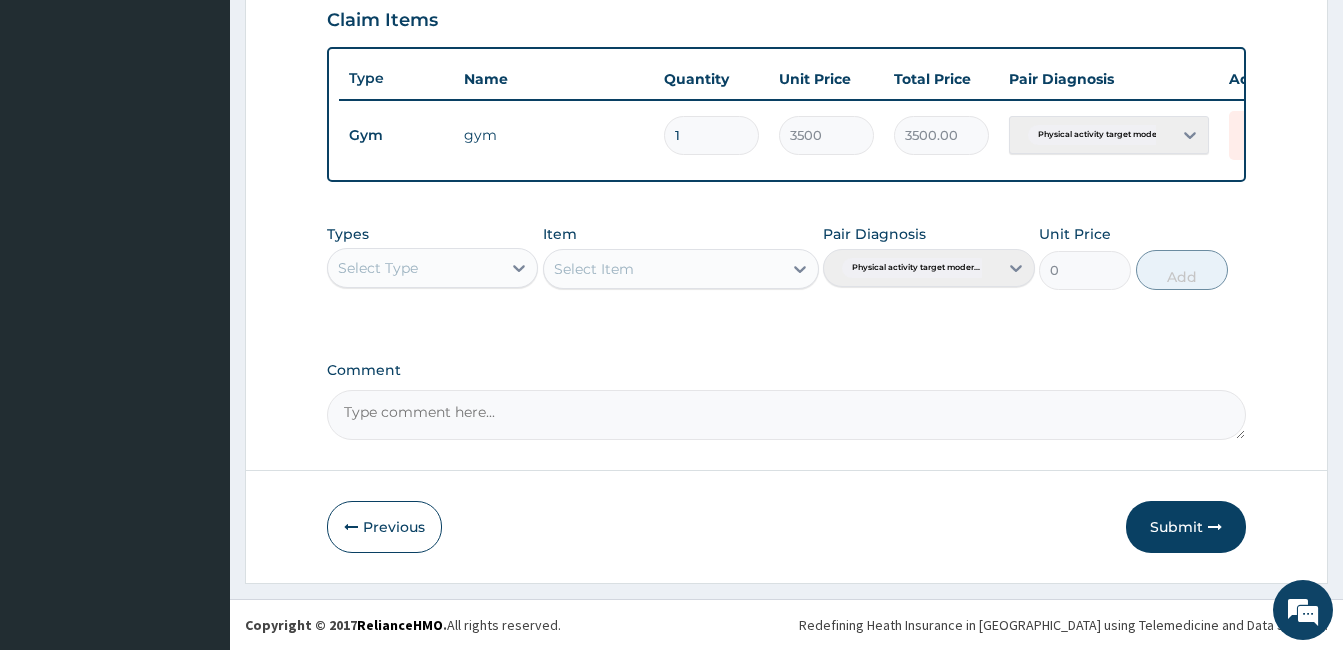drag, startPoint x: 1198, startPoint y: 553, endPoint x: 972, endPoint y: 332, distance: 316.0965 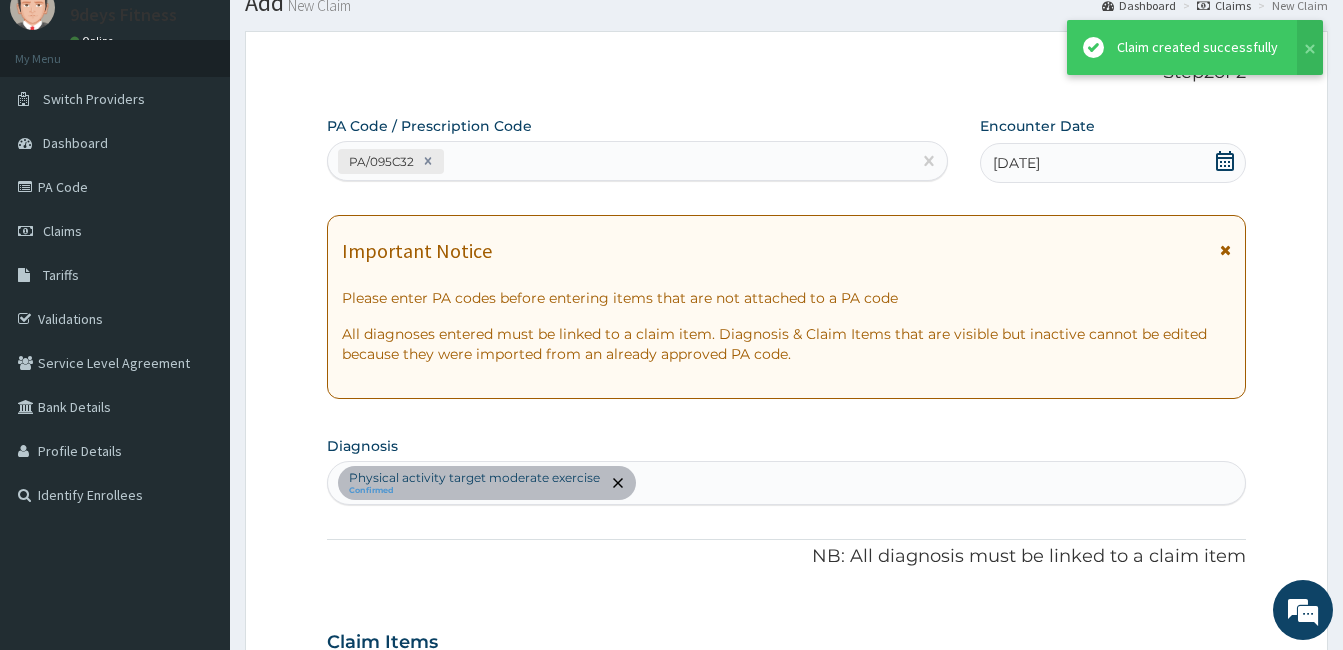 scroll, scrollTop: 702, scrollLeft: 0, axis: vertical 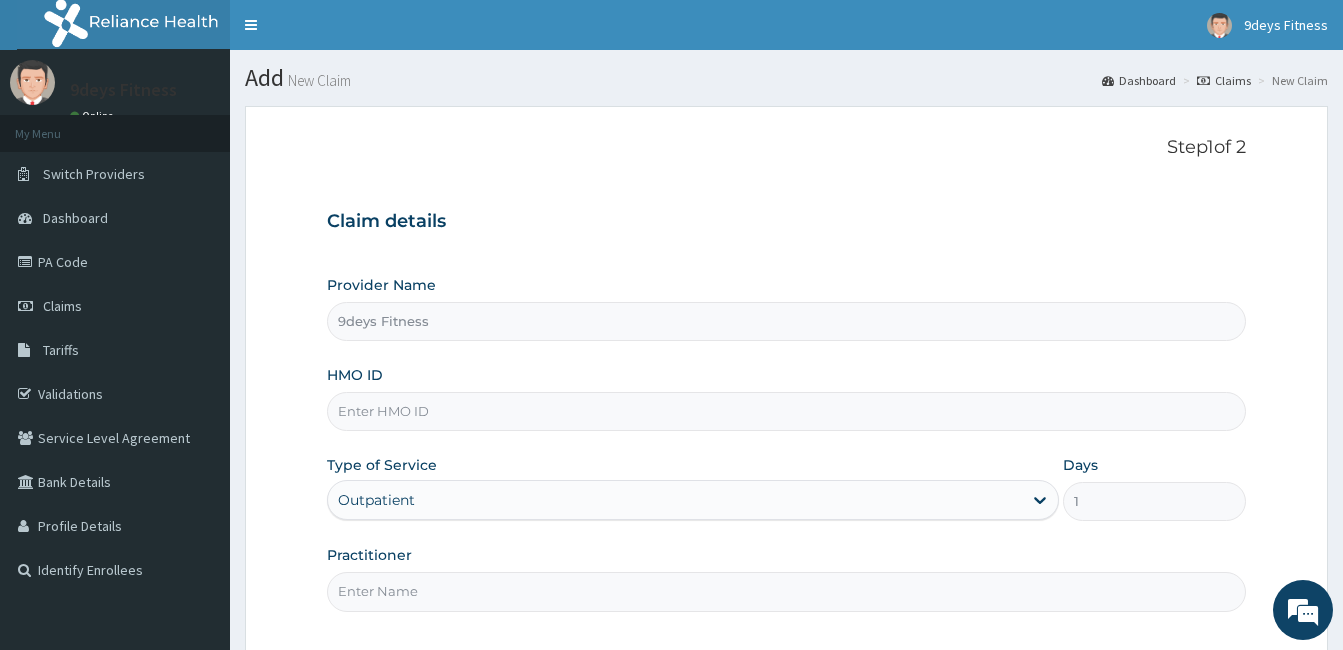 paste on "shC/10016/d" 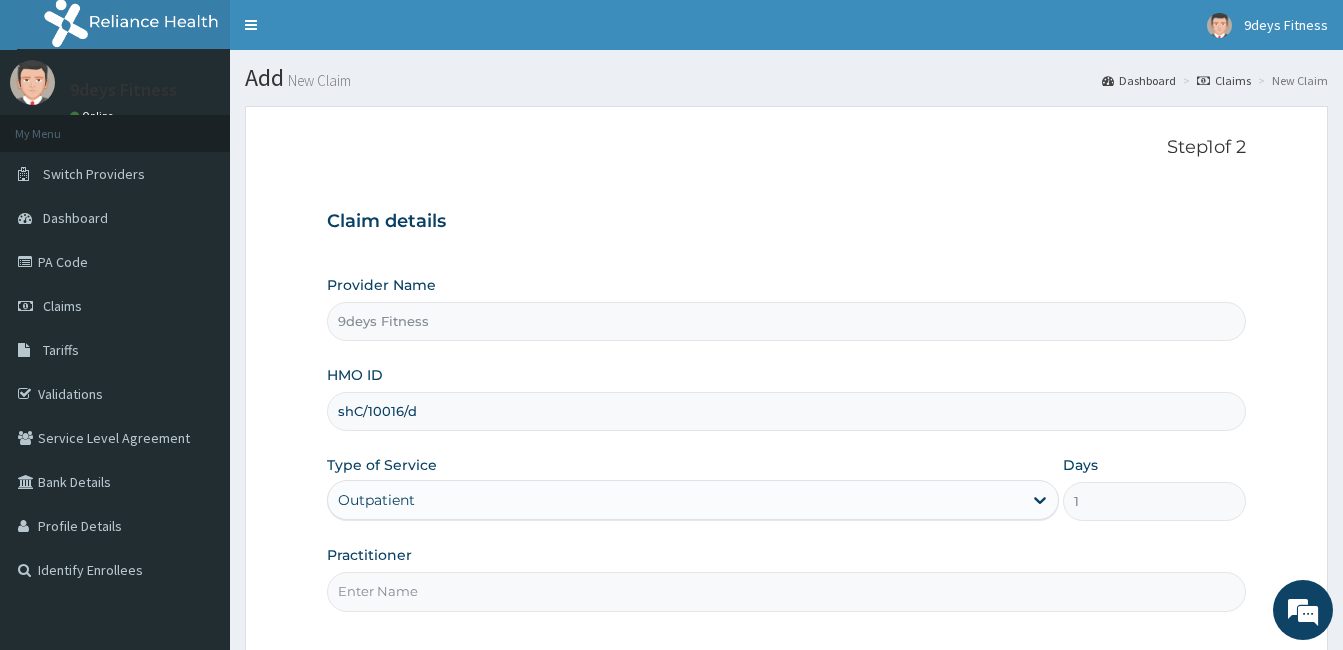 scroll, scrollTop: 185, scrollLeft: 0, axis: vertical 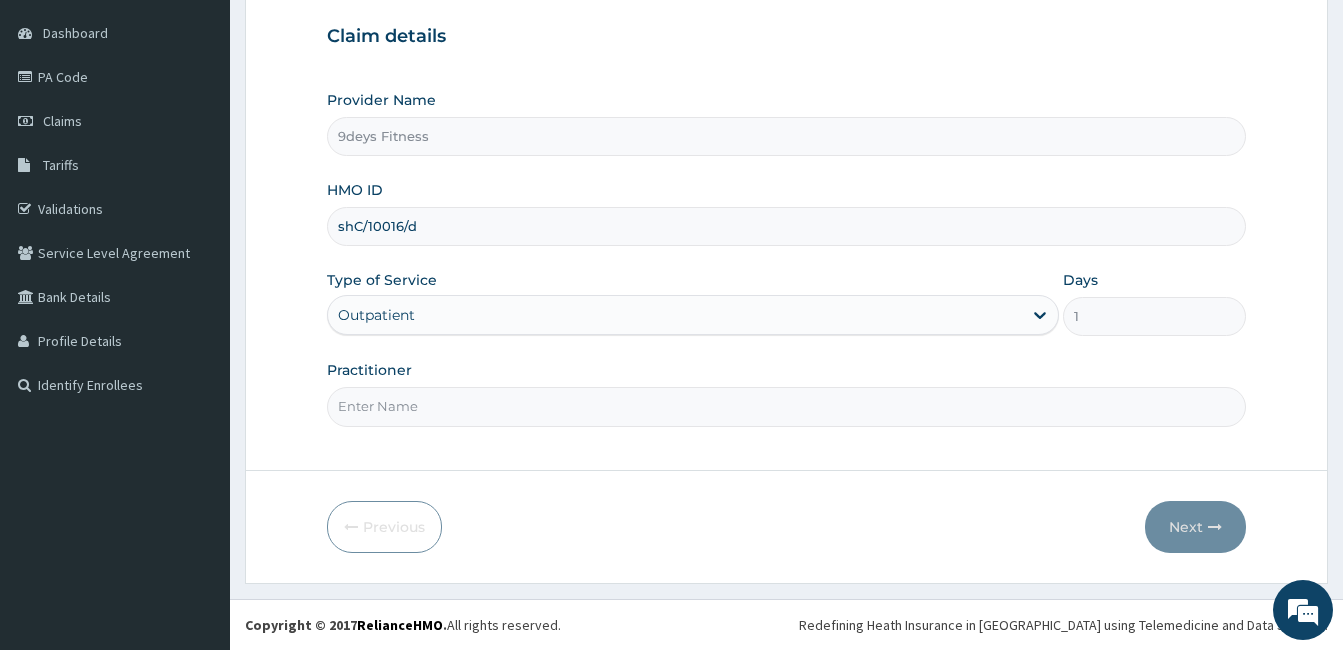 type on "shC/10016/d" 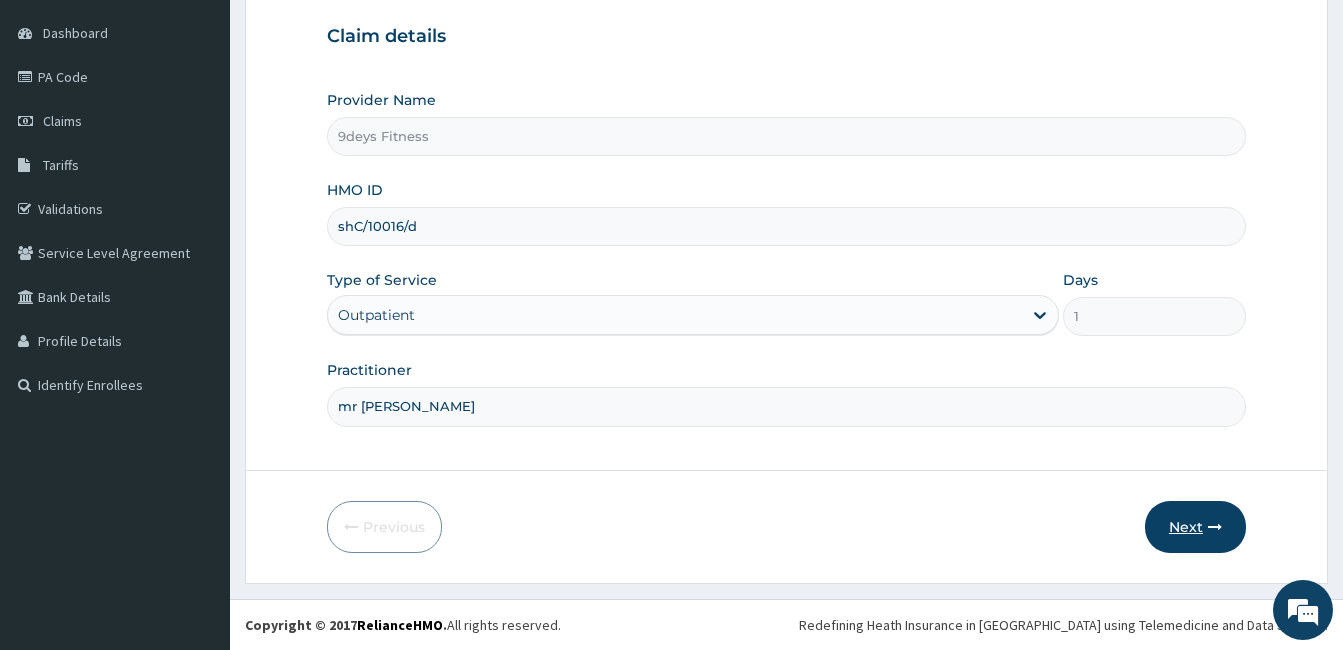 click on "Next" at bounding box center (1195, 527) 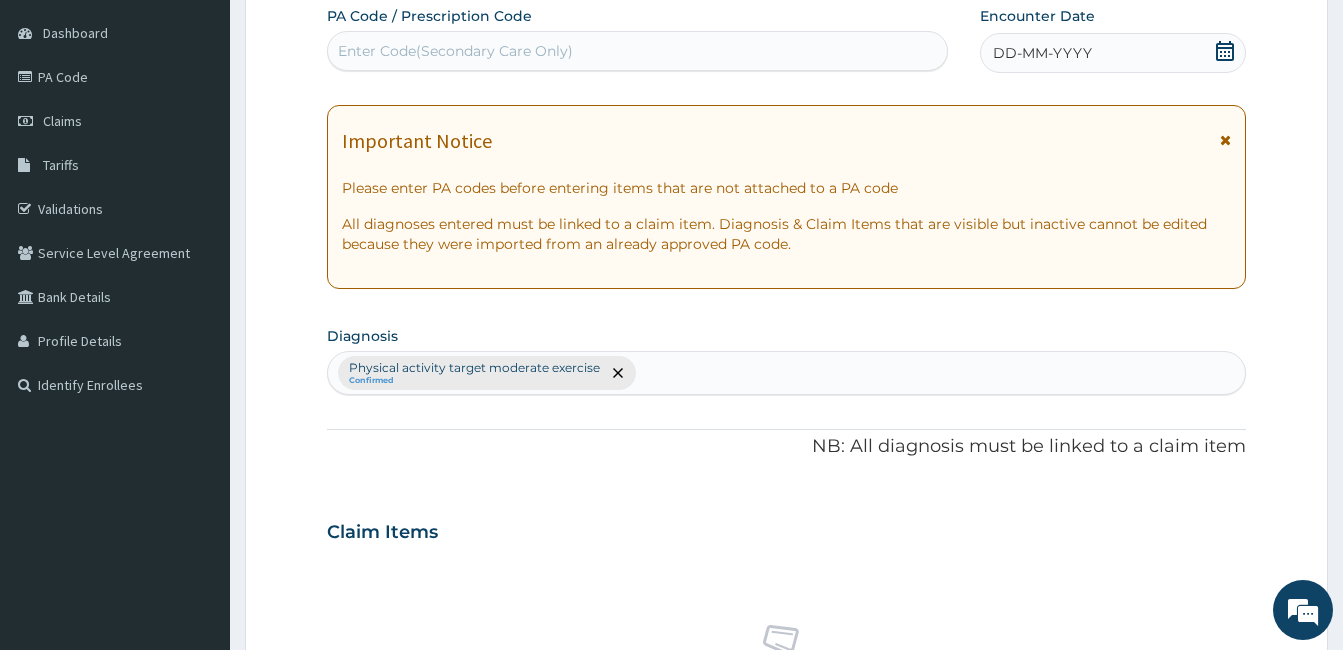 scroll, scrollTop: 0, scrollLeft: 0, axis: both 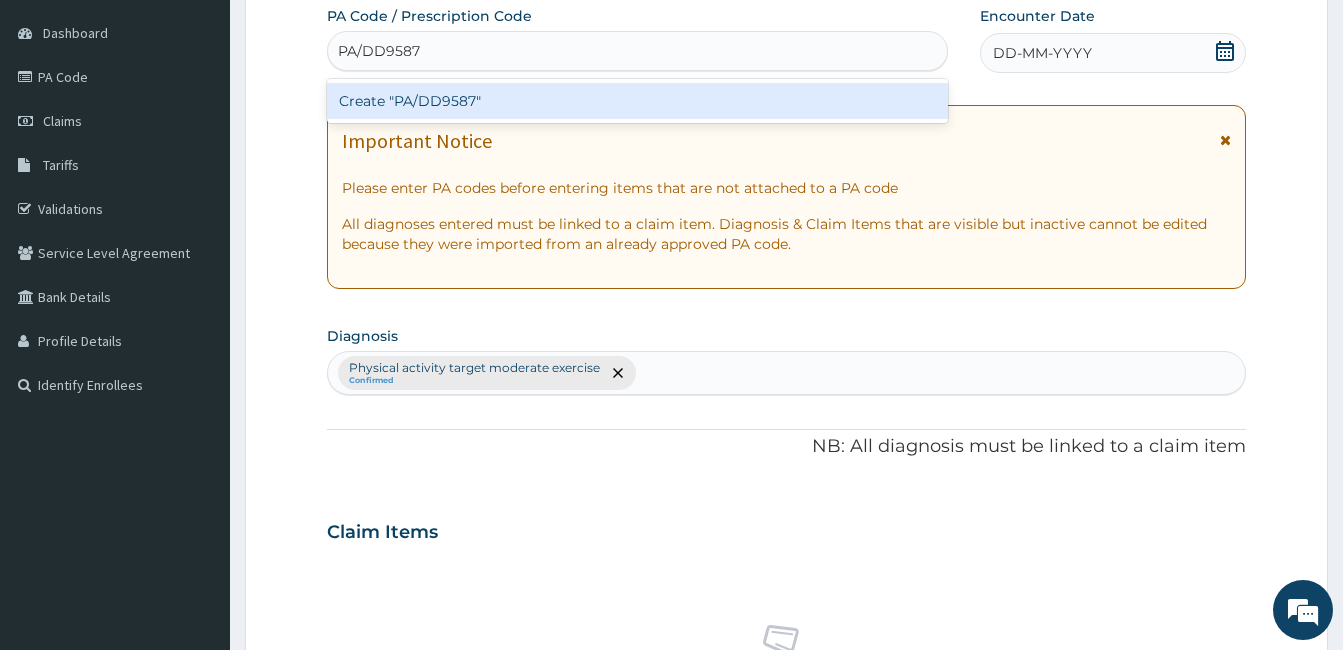 click on "Create "PA/DD9587"" at bounding box center (637, 101) 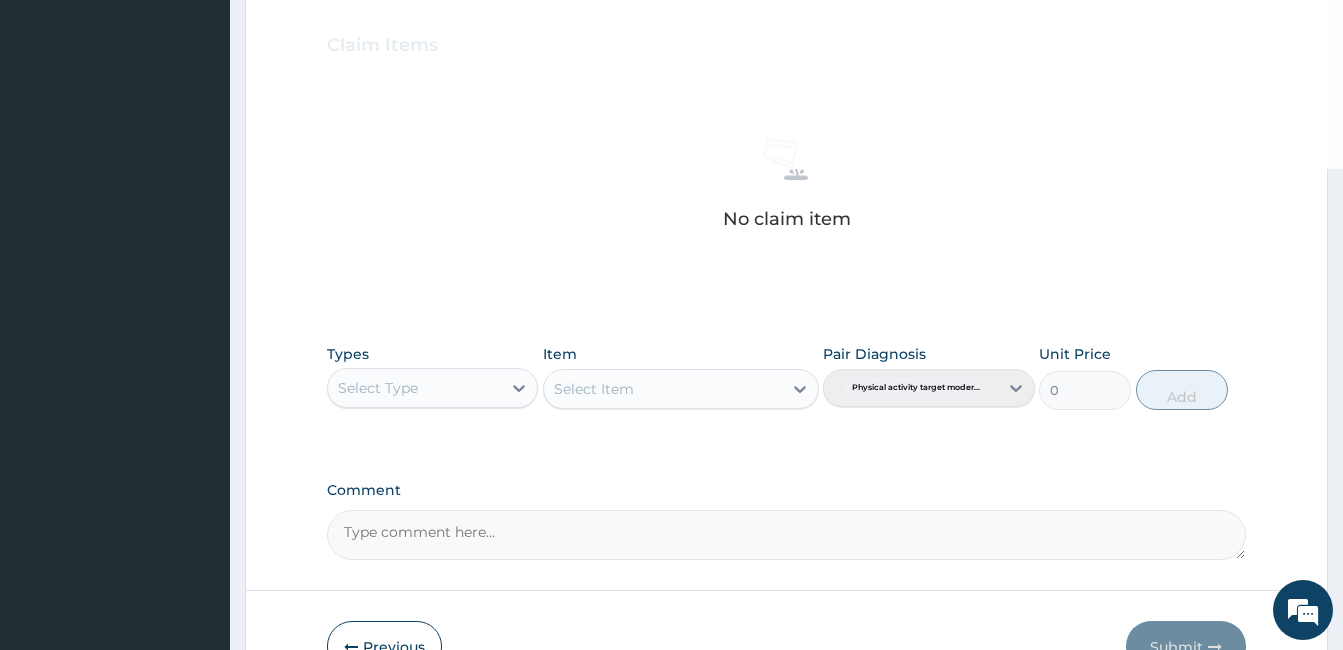 scroll, scrollTop: 685, scrollLeft: 0, axis: vertical 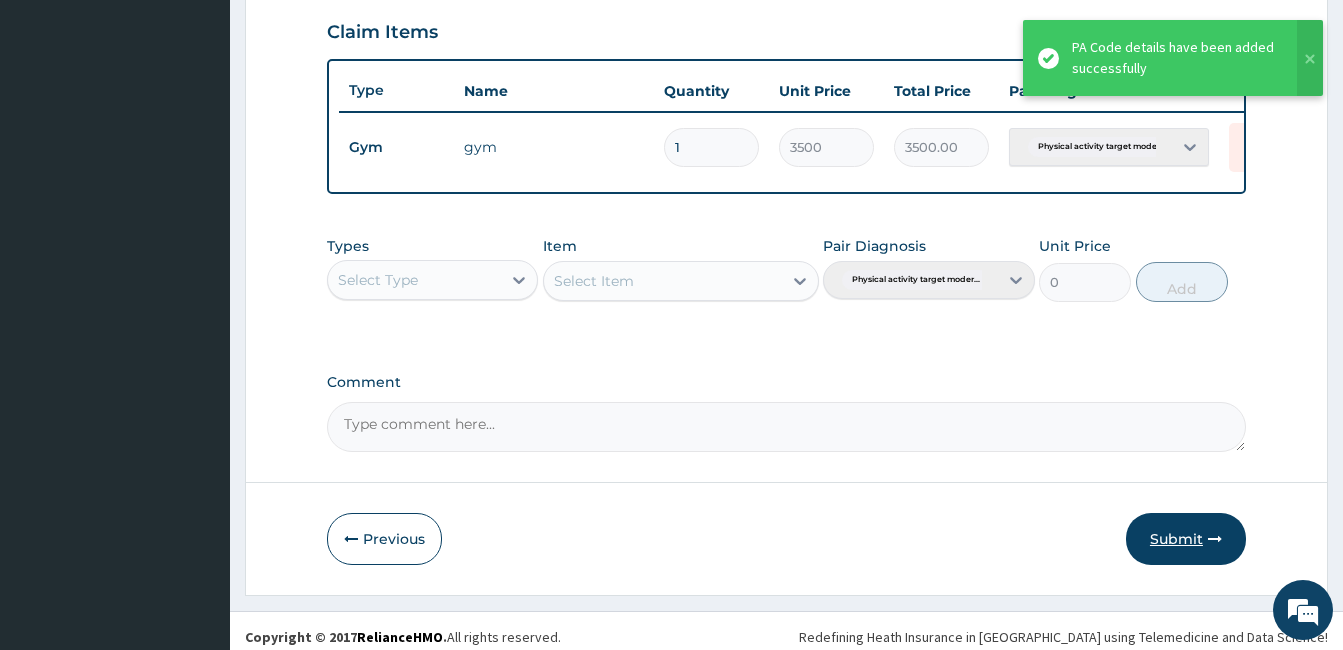 click on "Submit" at bounding box center (1186, 539) 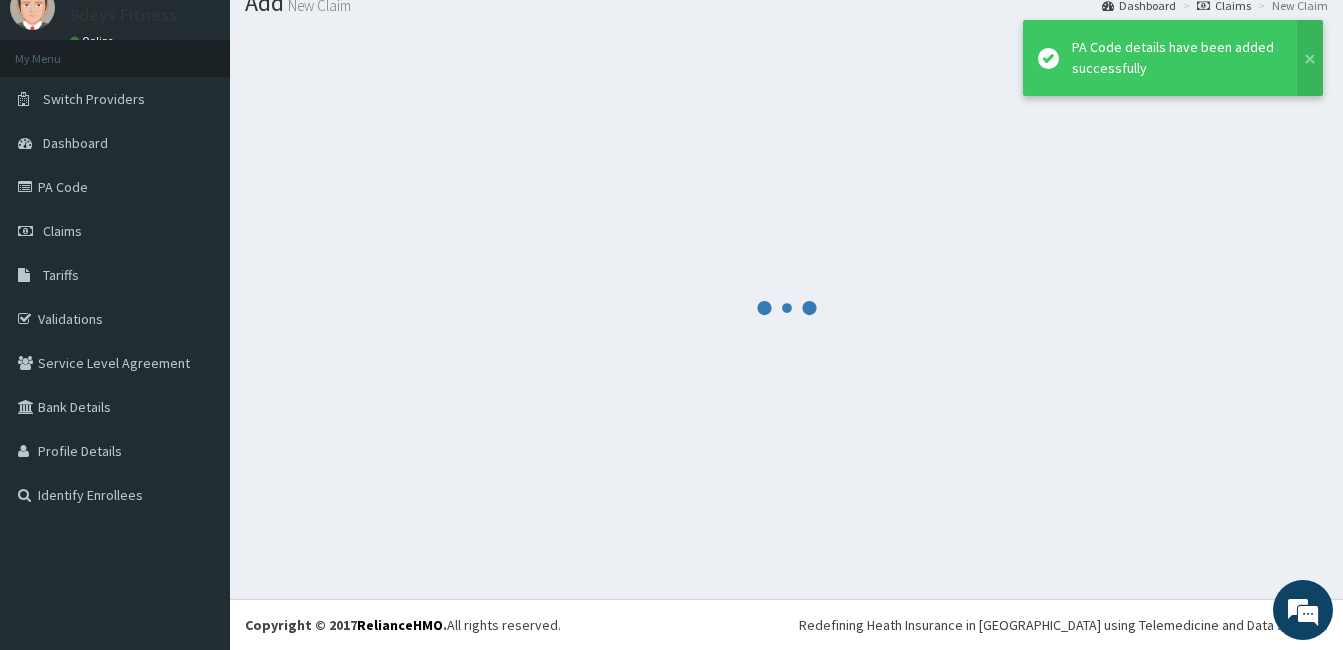 scroll, scrollTop: 75, scrollLeft: 0, axis: vertical 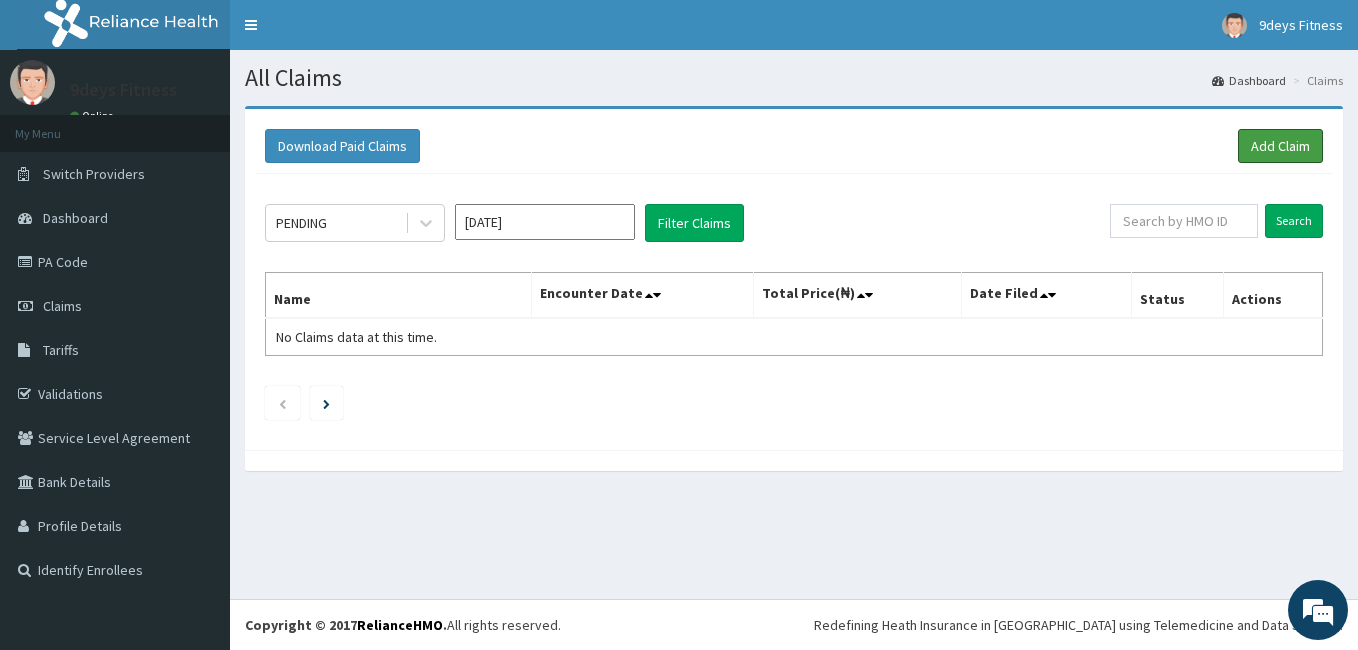 drag, startPoint x: 1268, startPoint y: 141, endPoint x: 1173, endPoint y: 163, distance: 97.5141 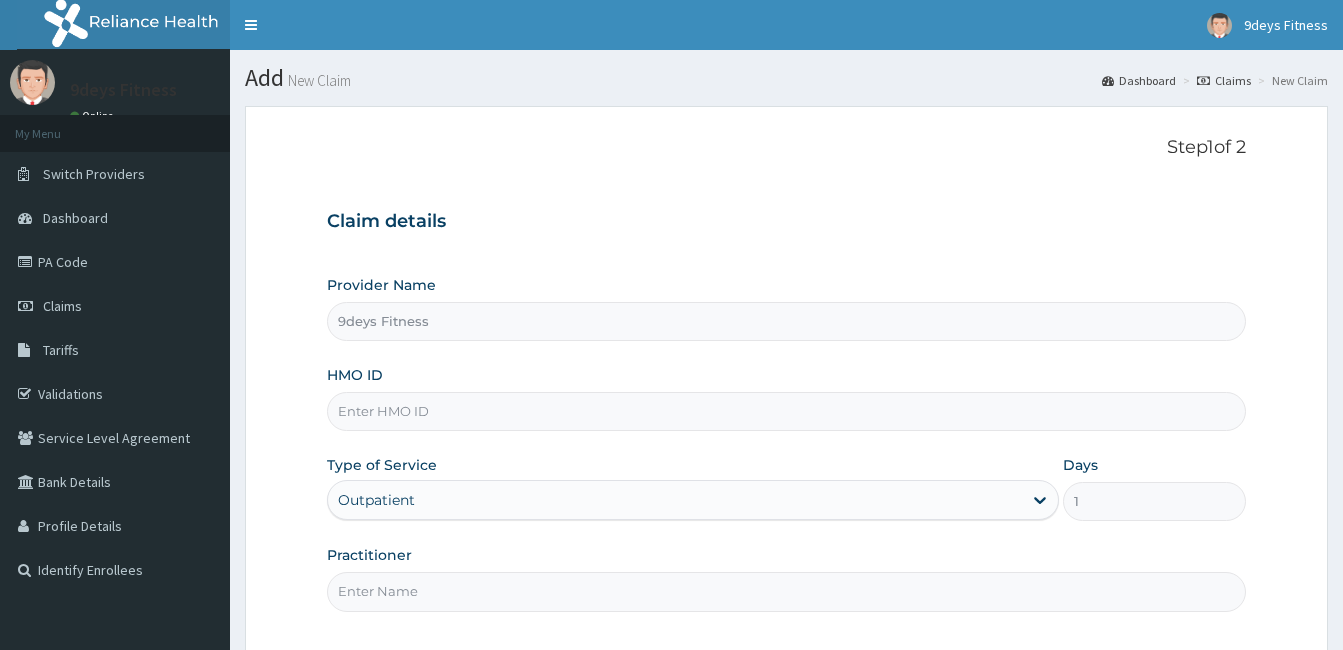 scroll, scrollTop: 0, scrollLeft: 0, axis: both 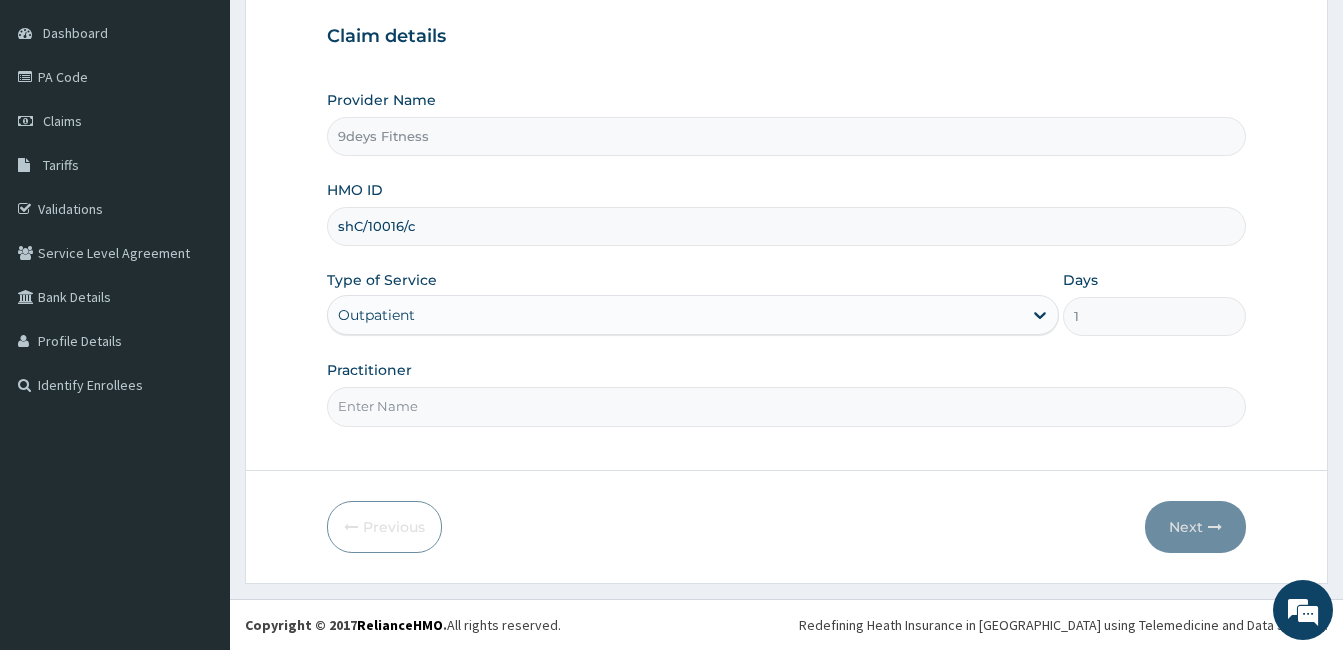 type on "shC/10016/c" 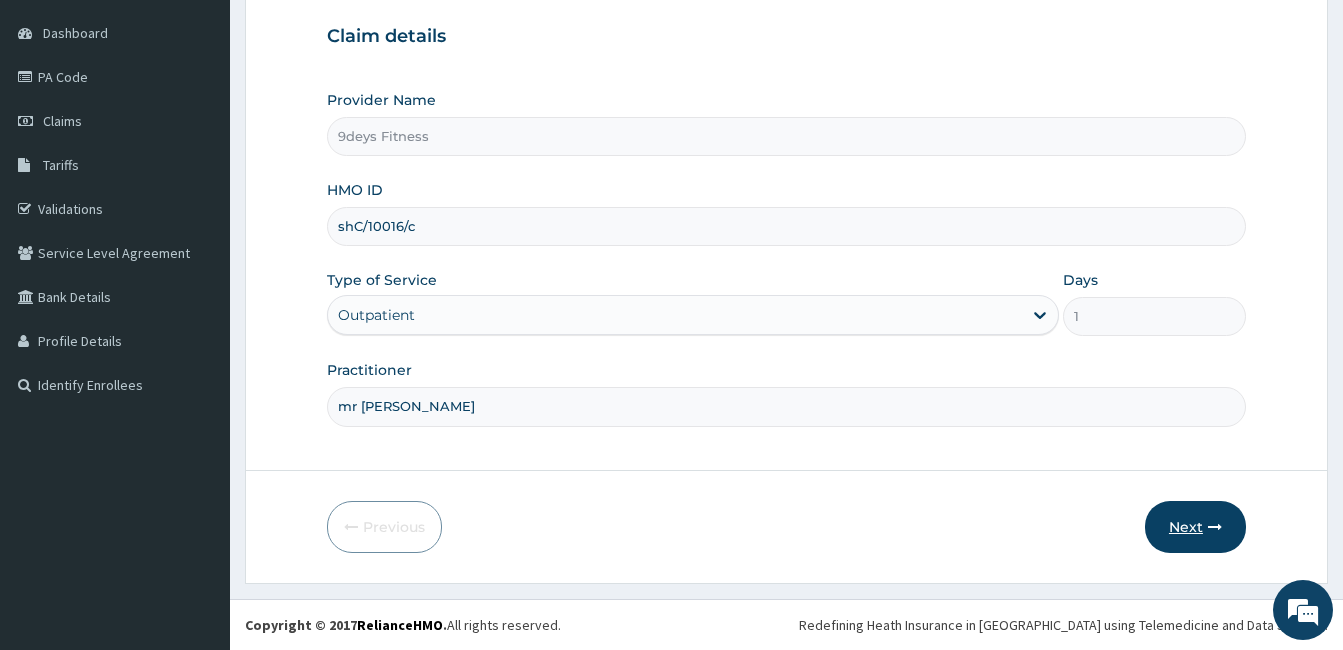 click on "Next" at bounding box center (1195, 527) 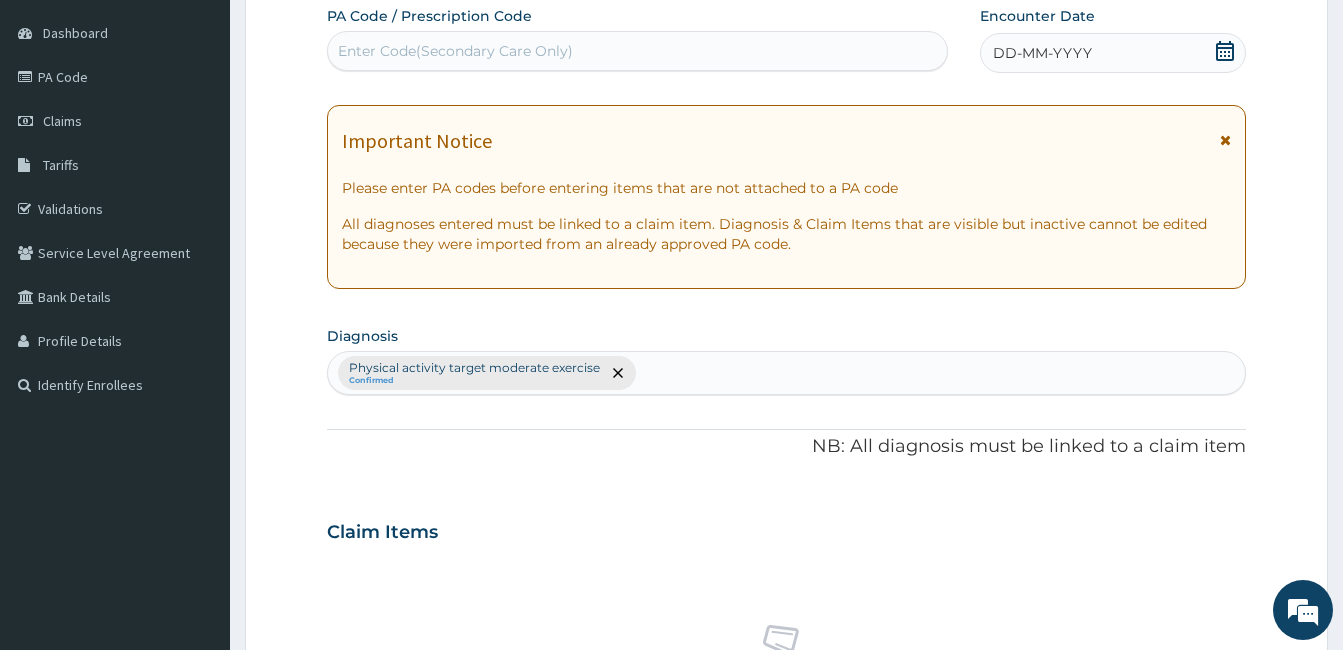 click on "Enter Code(Secondary Care Only)" at bounding box center (637, 51) 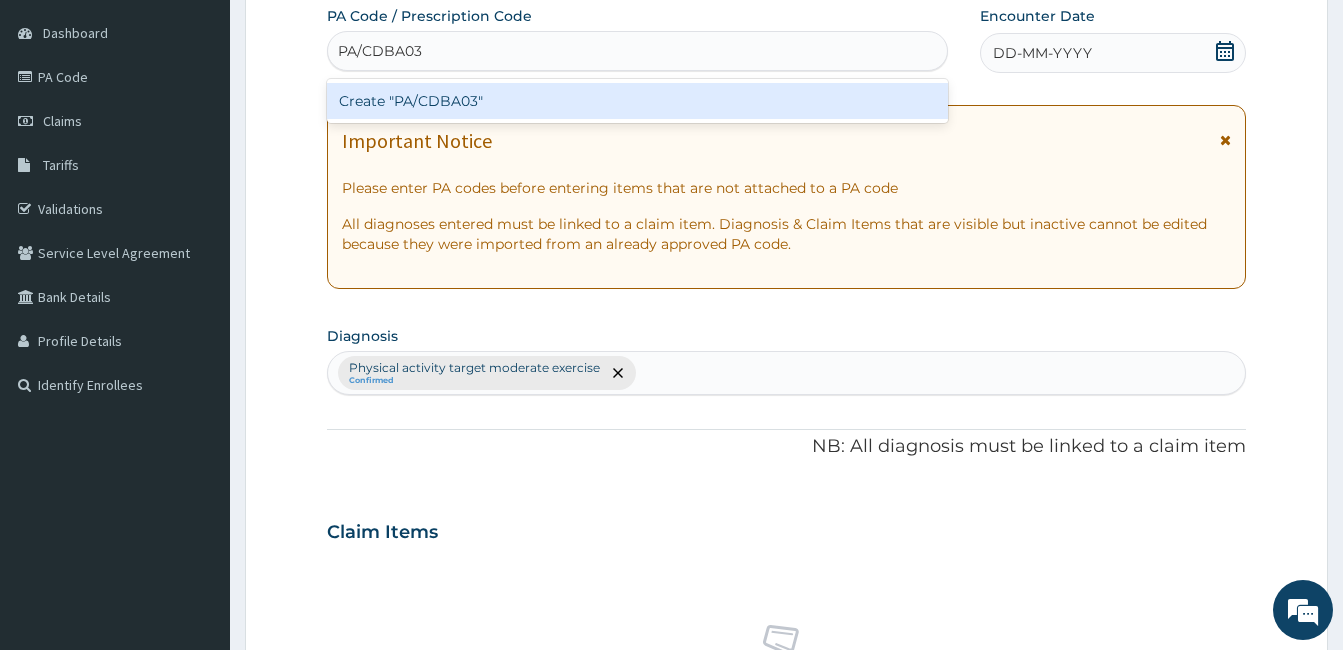 click on "Create "PA/CDBA03"" at bounding box center (637, 101) 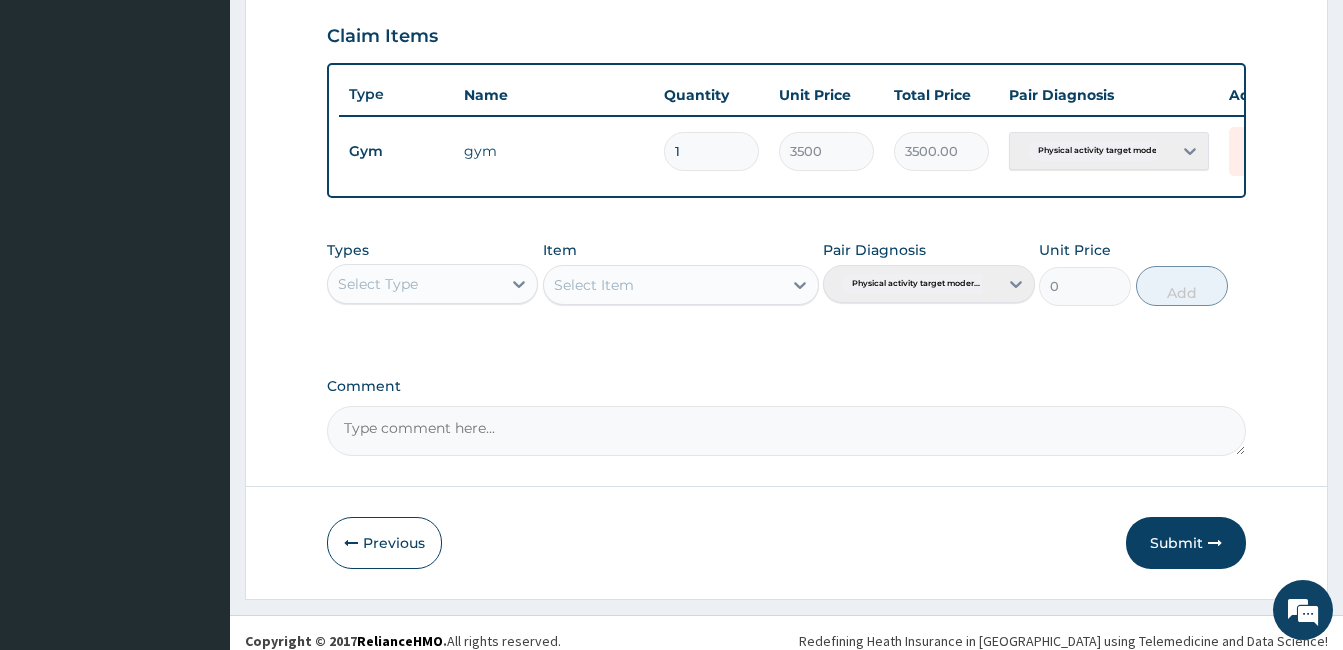 scroll, scrollTop: 712, scrollLeft: 0, axis: vertical 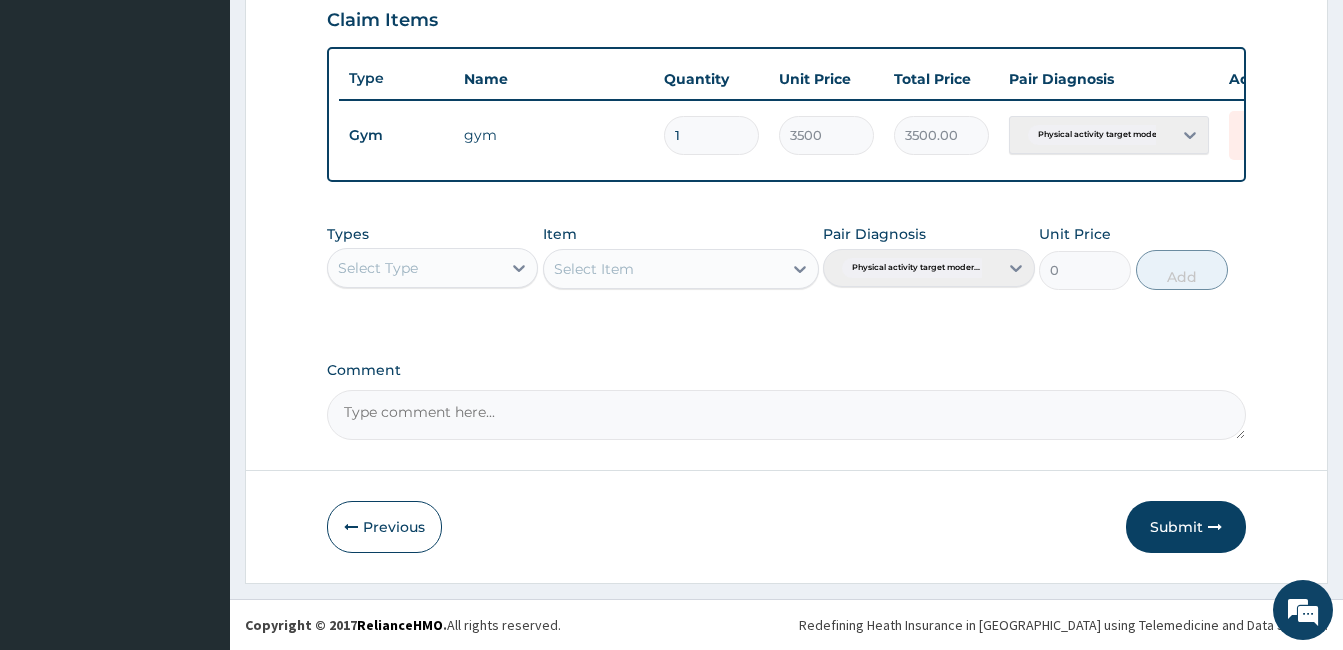 click on "Submit" at bounding box center [1186, 527] 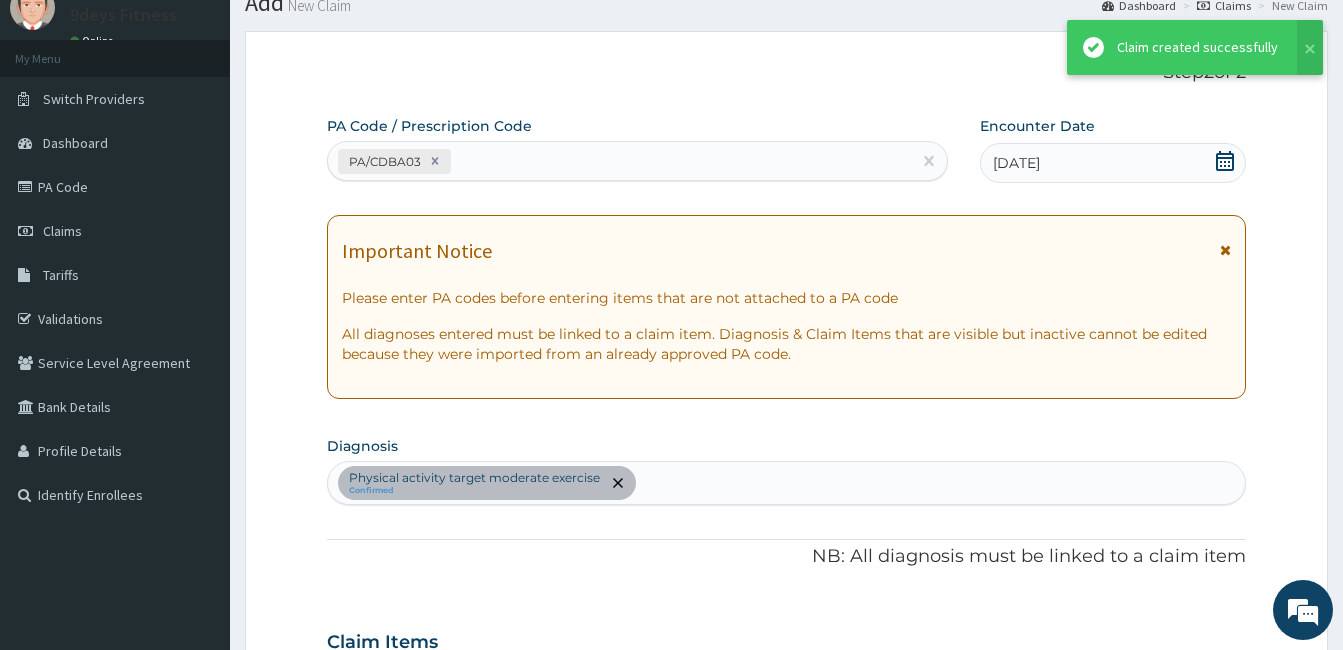 scroll, scrollTop: 712, scrollLeft: 0, axis: vertical 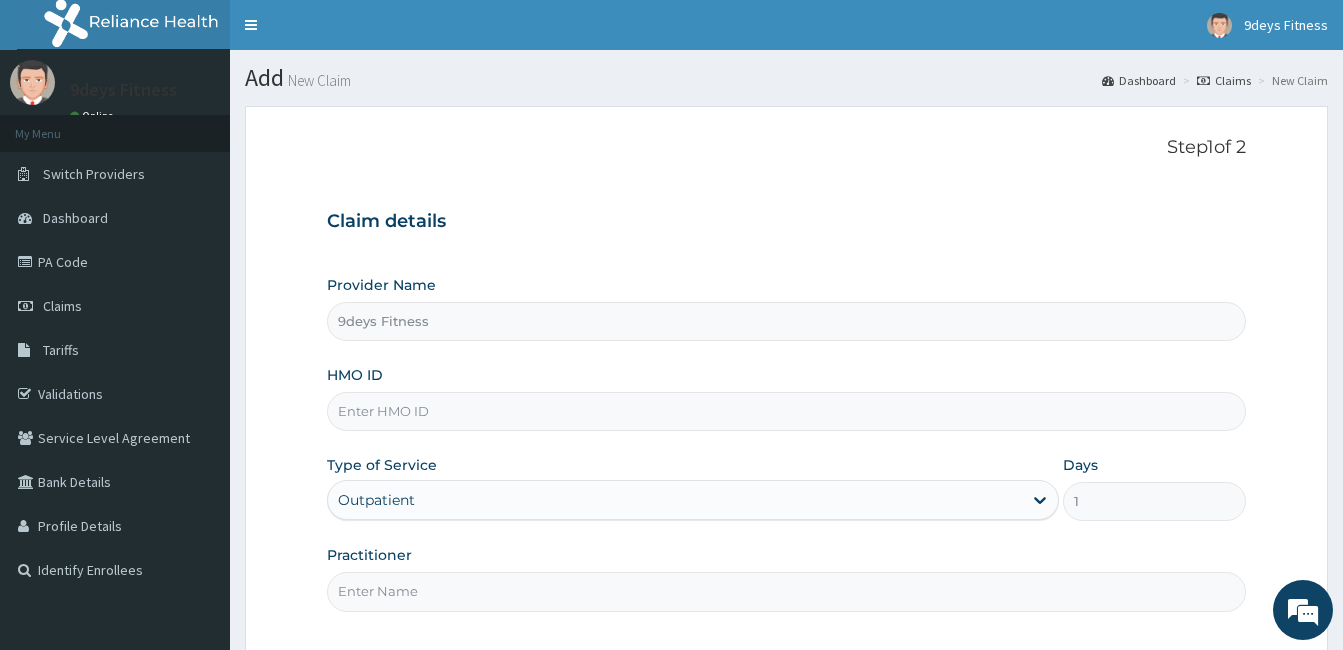 paste on "shC/10016/a" 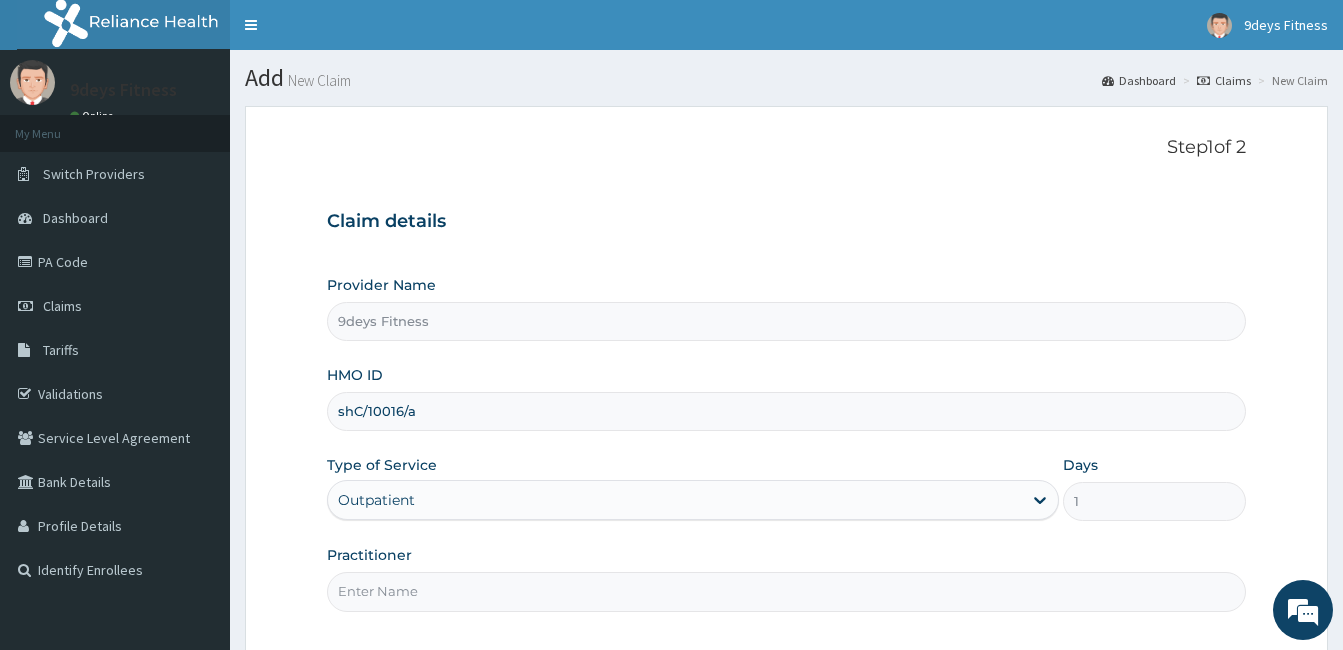 type on "shC/10016/a" 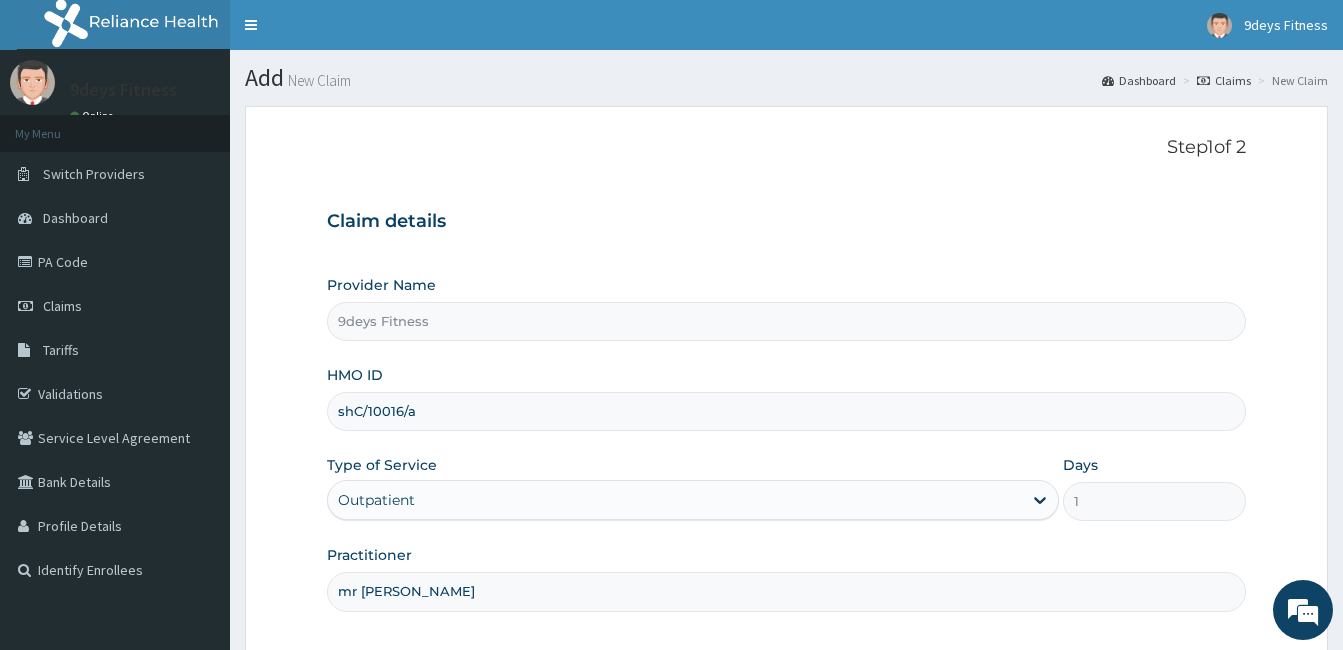 scroll, scrollTop: 185, scrollLeft: 0, axis: vertical 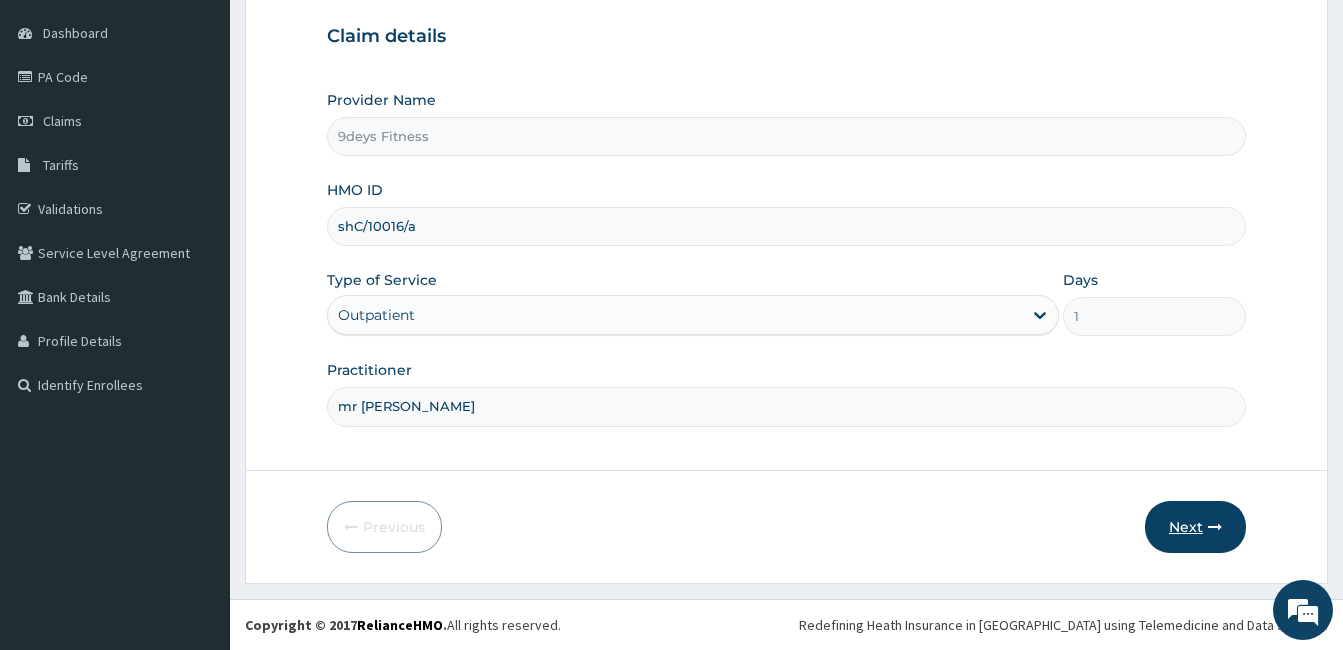 click on "Next" at bounding box center (1195, 527) 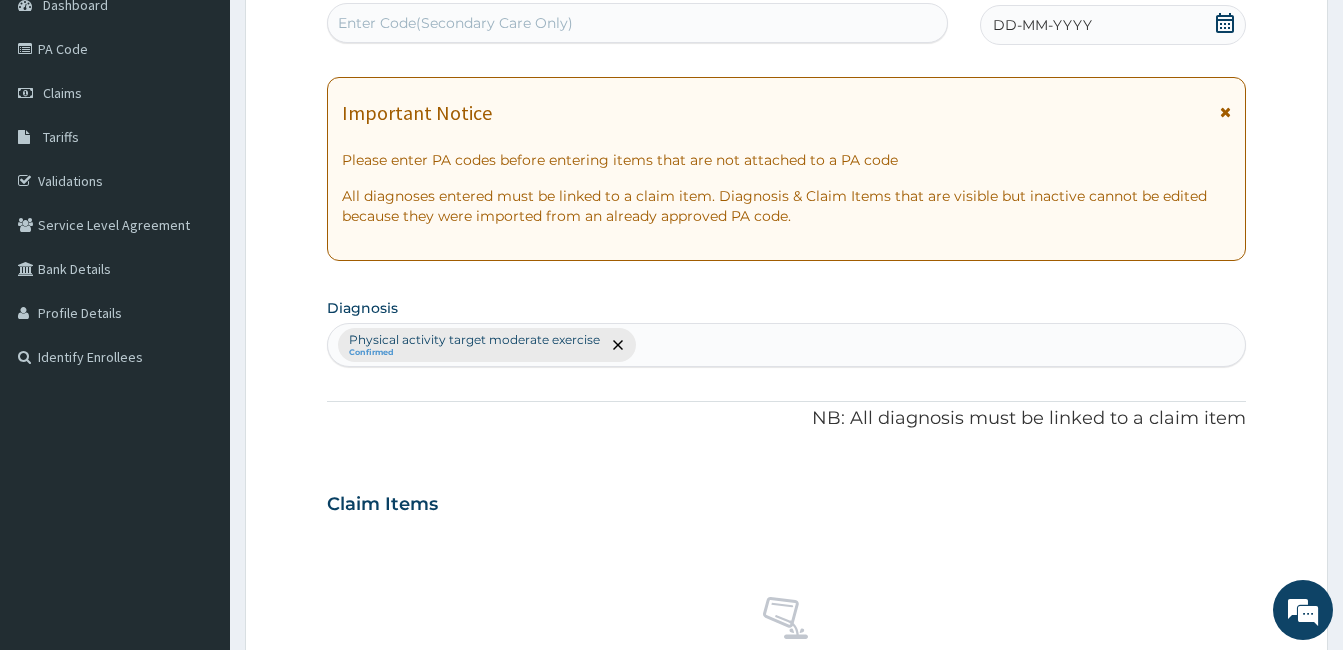 scroll, scrollTop: 192, scrollLeft: 0, axis: vertical 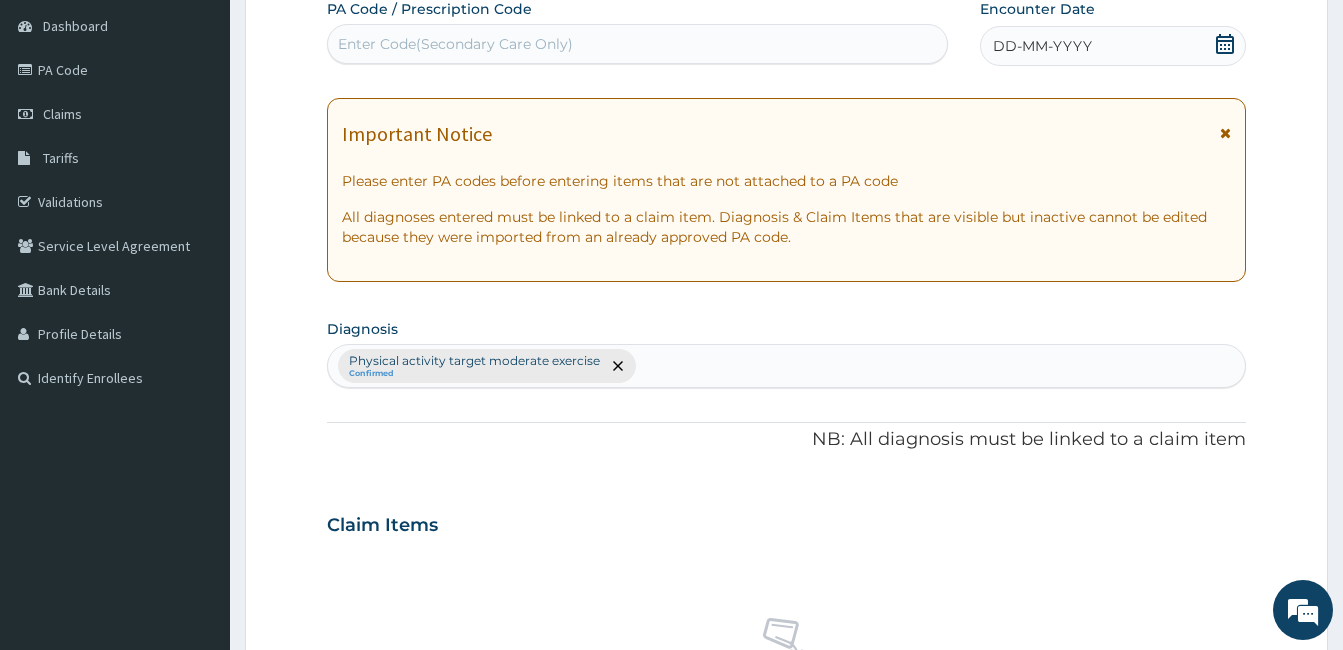click on "Enter Code(Secondary Care Only)" at bounding box center [637, 44] 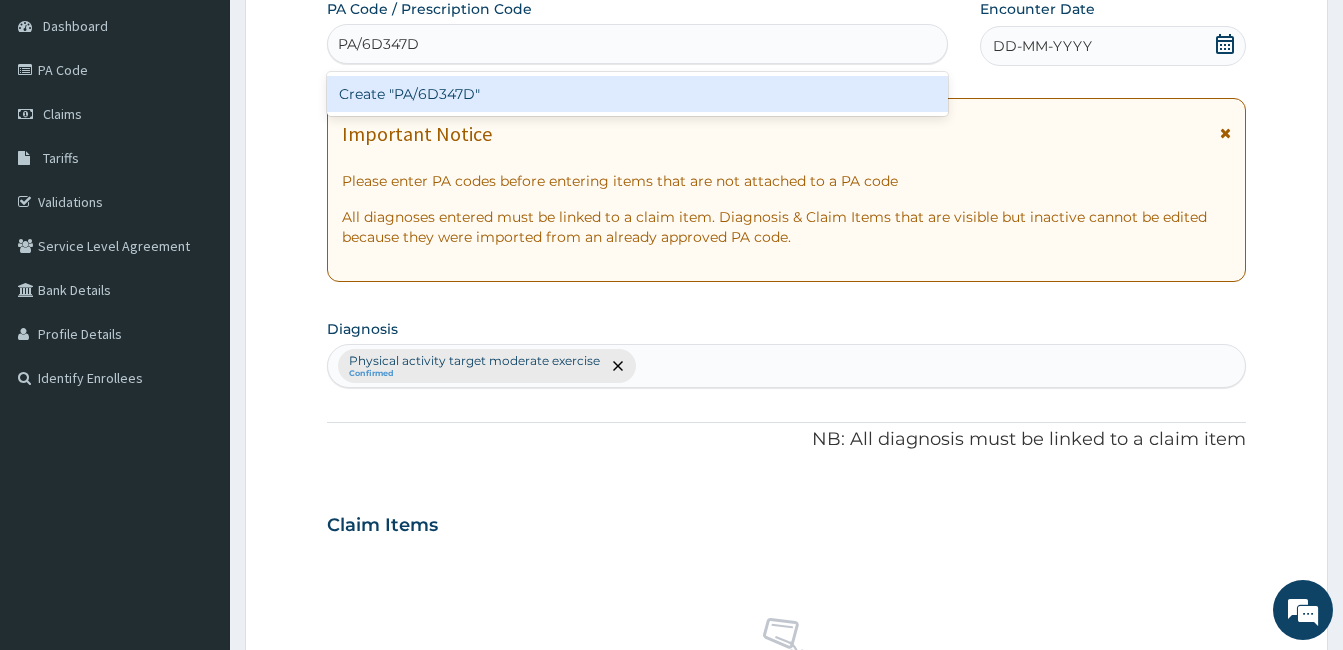 click on "Create "PA/6D347D"" at bounding box center [637, 94] 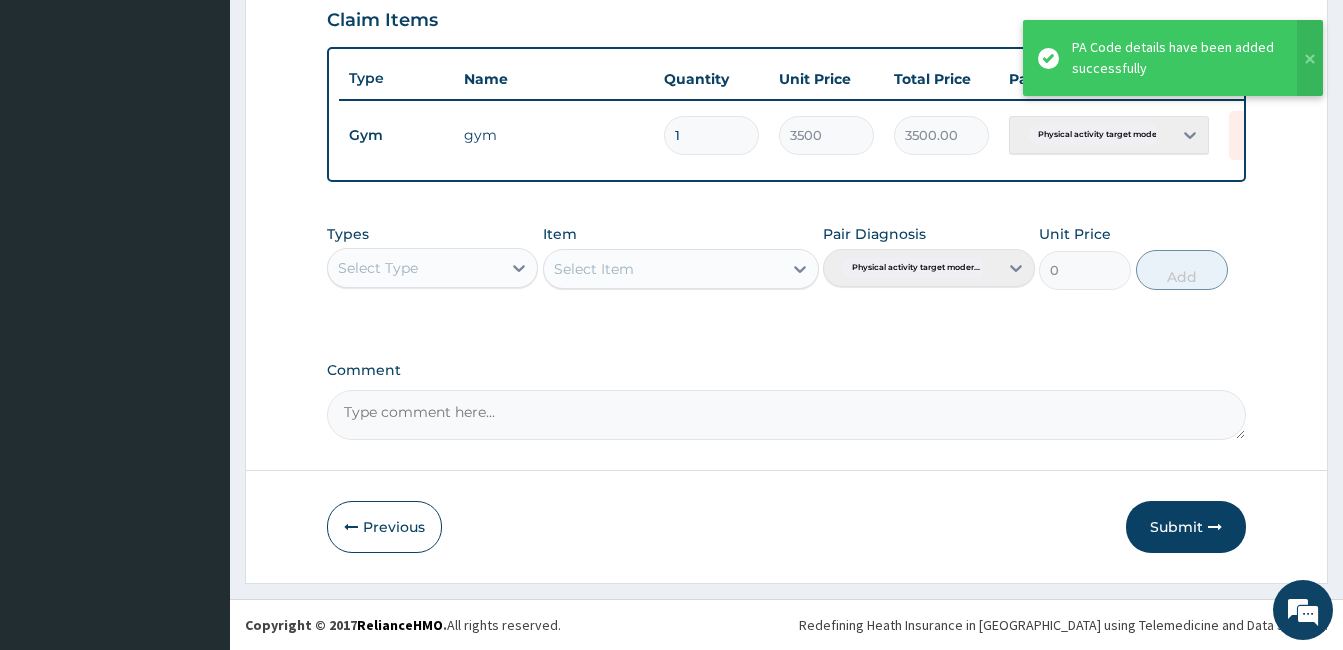scroll, scrollTop: 702, scrollLeft: 0, axis: vertical 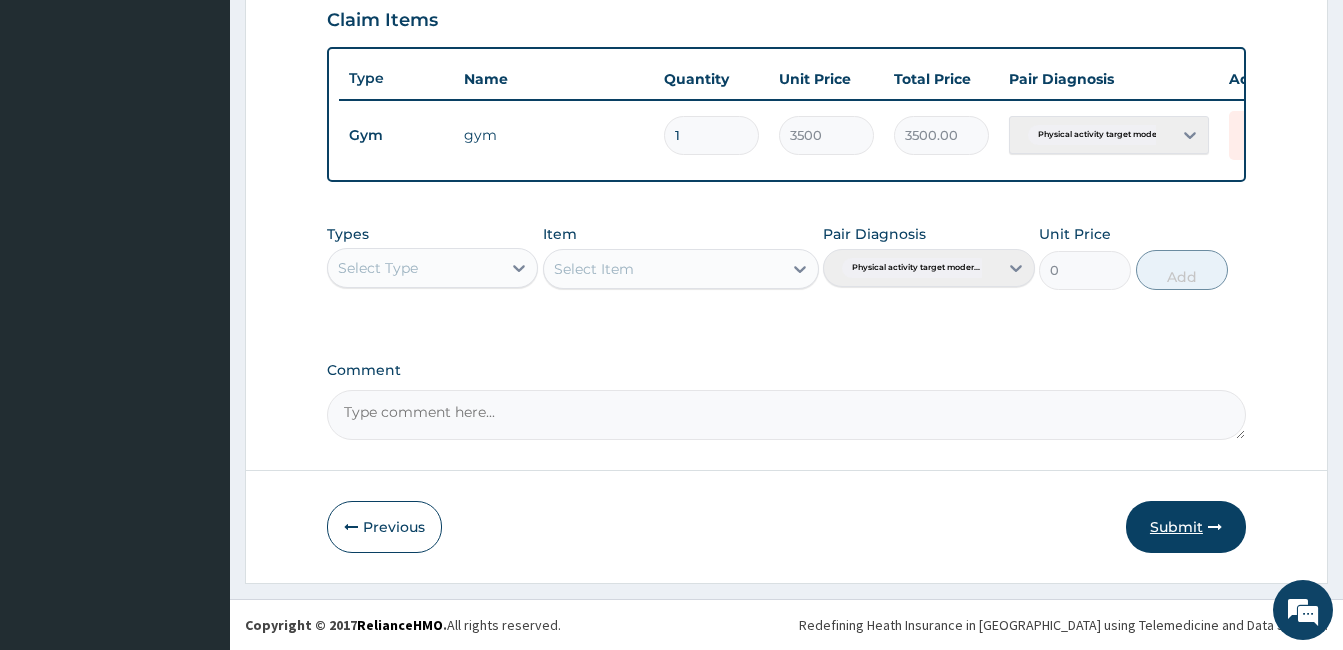 click on "Submit" at bounding box center (1186, 527) 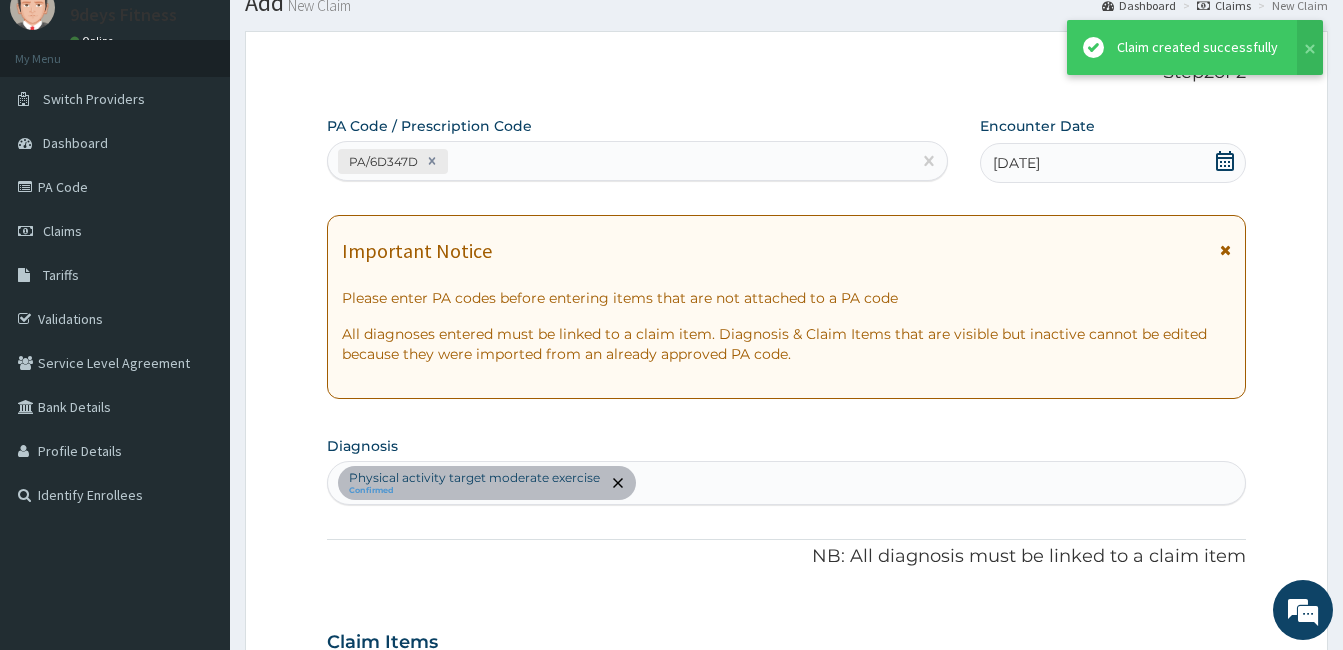 scroll, scrollTop: 702, scrollLeft: 0, axis: vertical 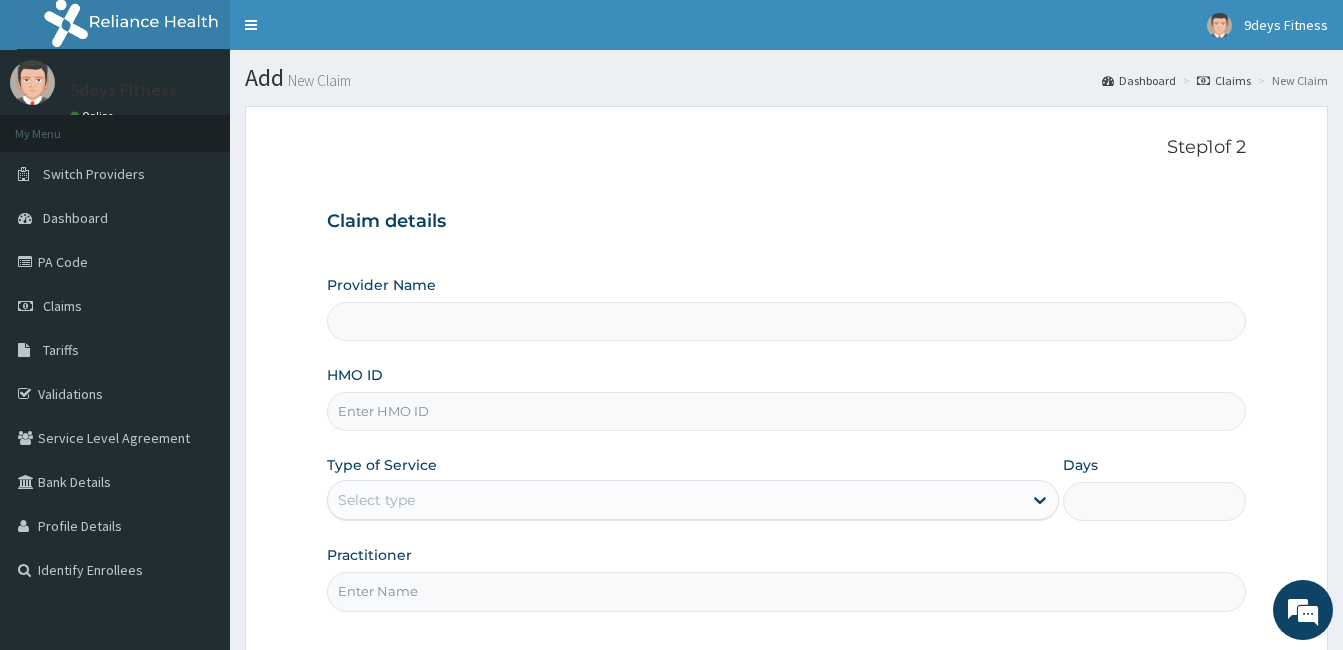 type on "9deys Fitness" 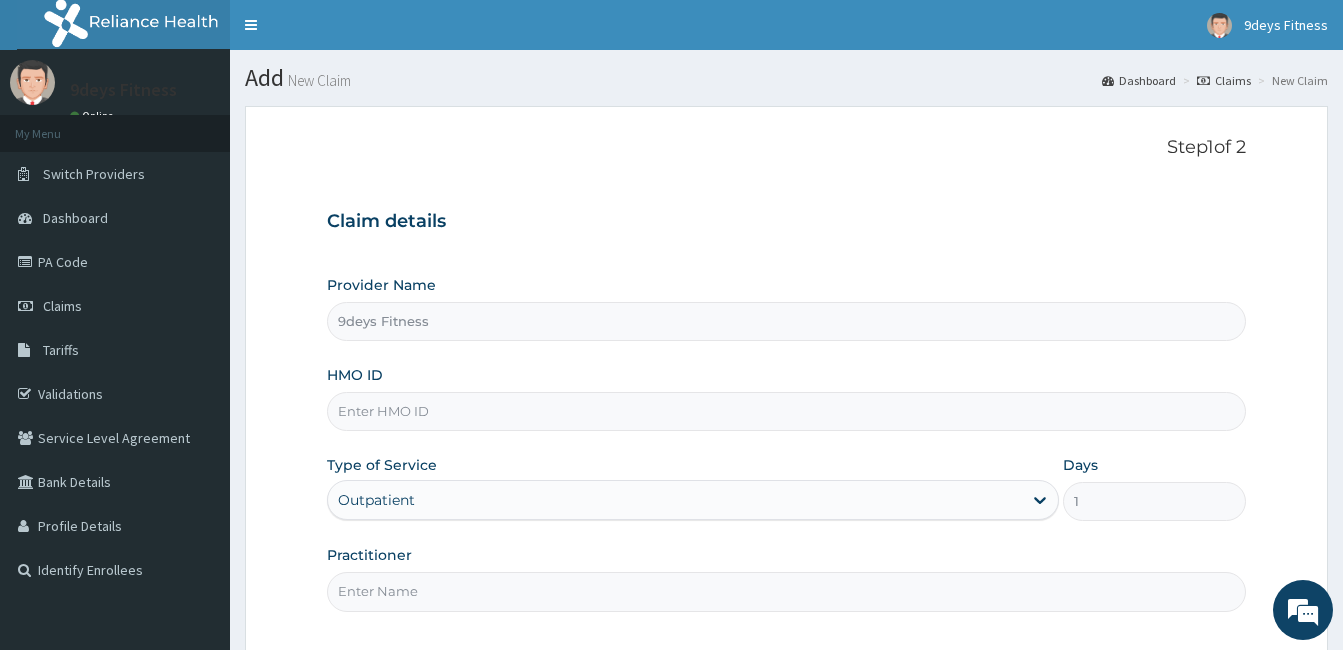 scroll, scrollTop: 0, scrollLeft: 0, axis: both 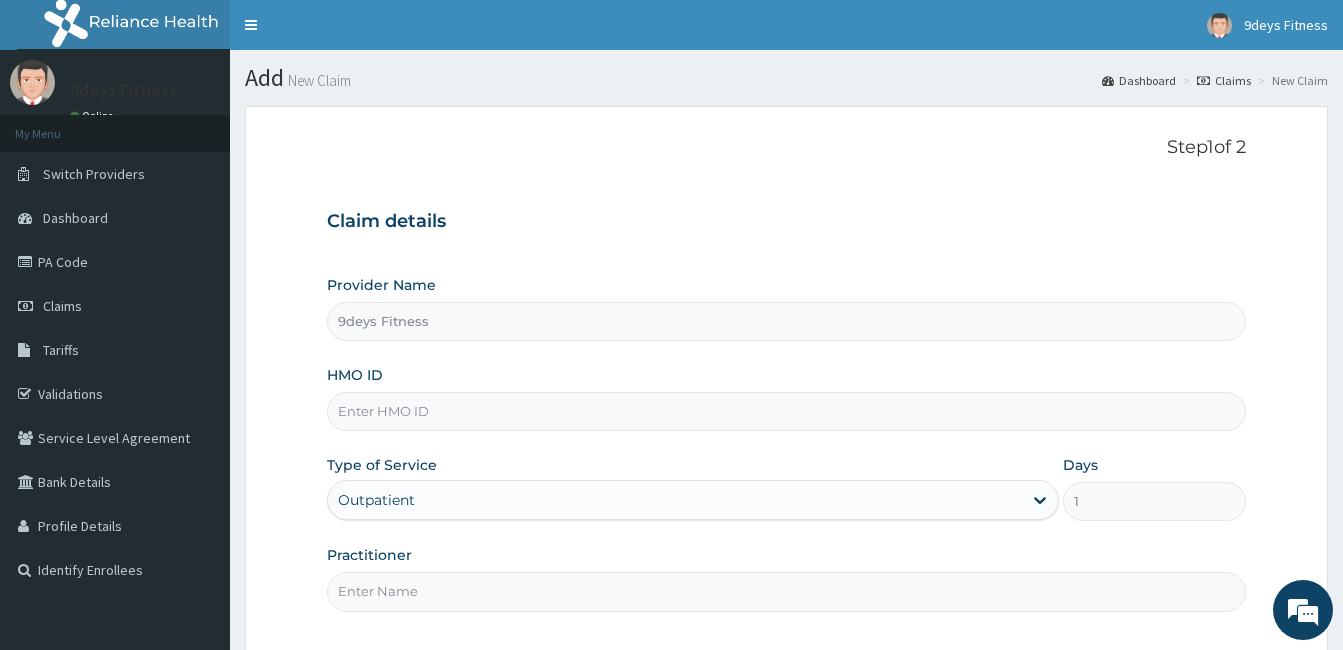 paste on "Ftp/10044/a" 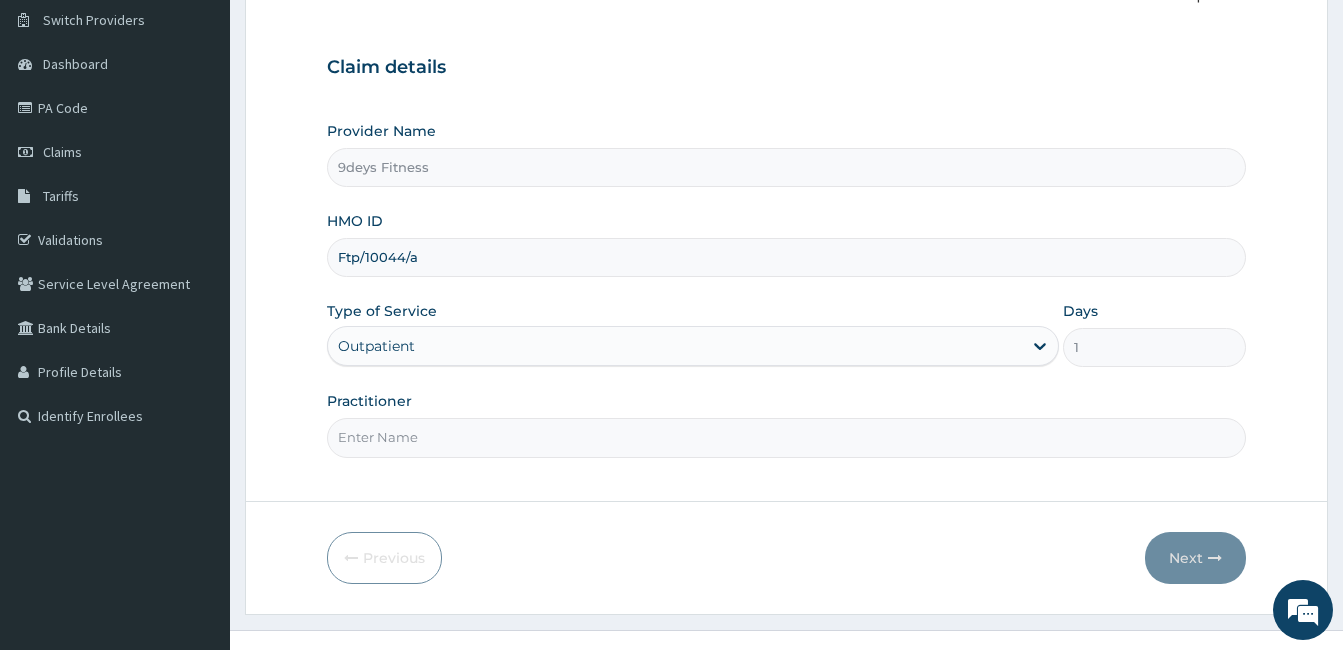 scroll, scrollTop: 185, scrollLeft: 0, axis: vertical 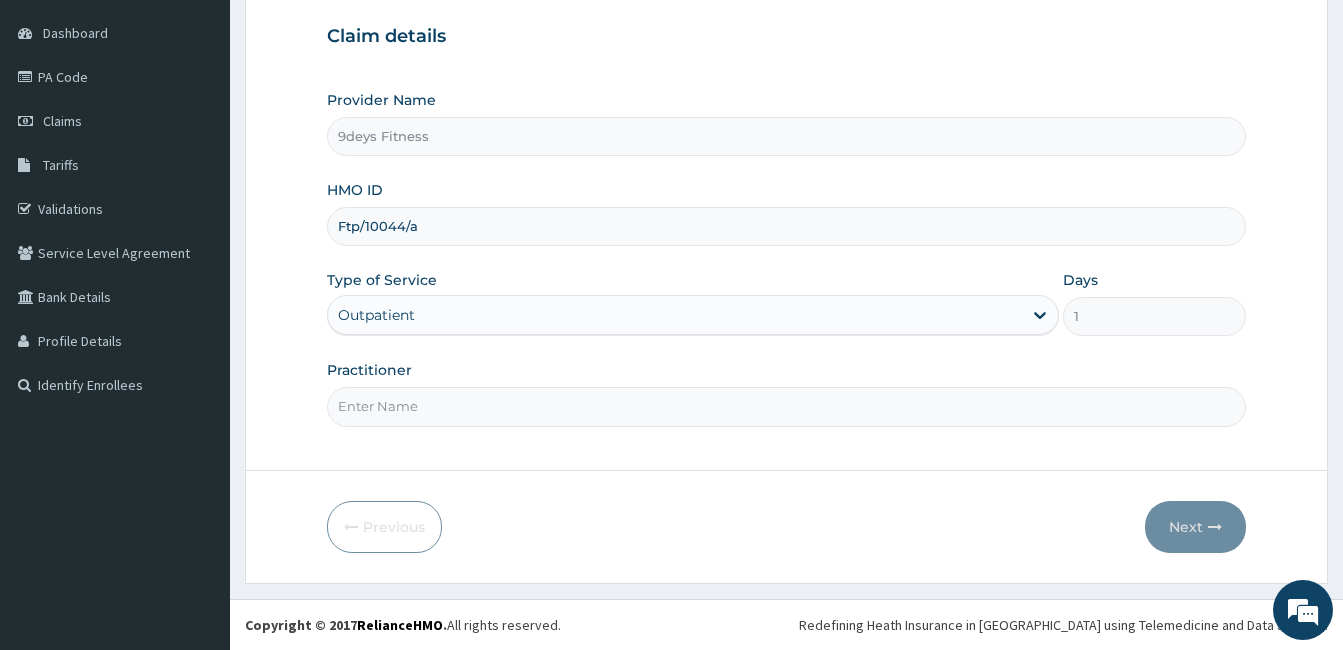 type on "Ftp/10044/a" 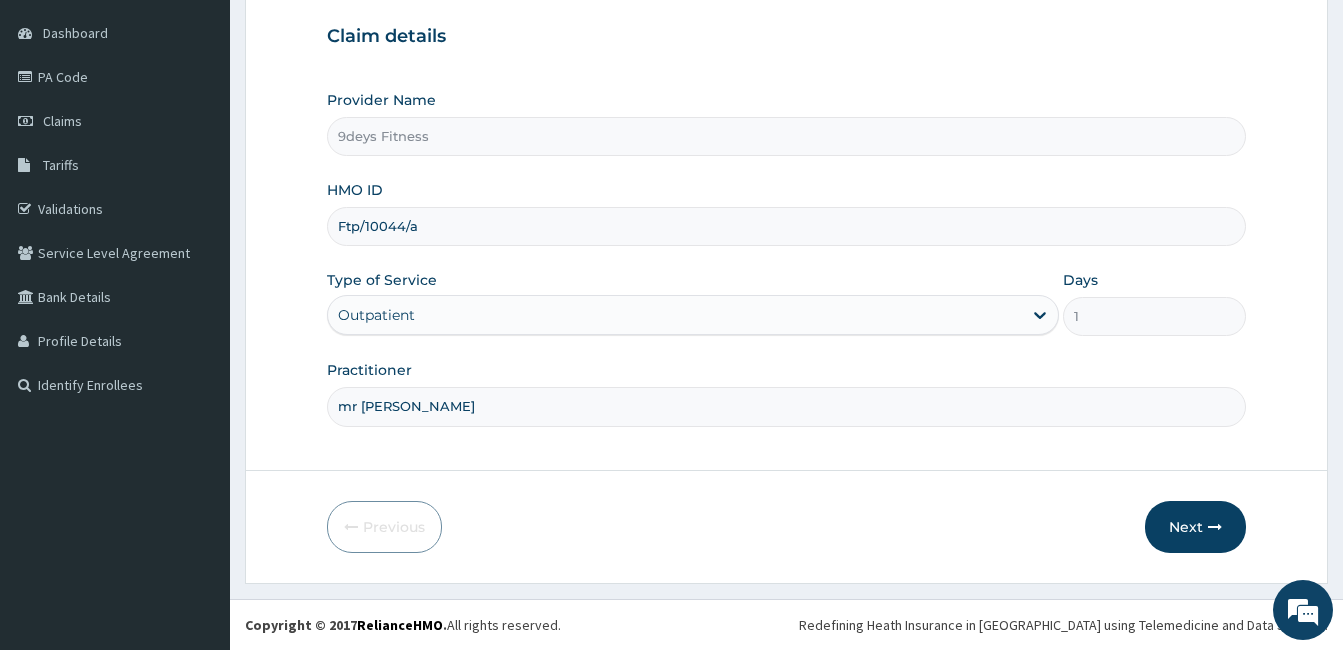 drag, startPoint x: 1225, startPoint y: 524, endPoint x: 547, endPoint y: 2, distance: 855.66815 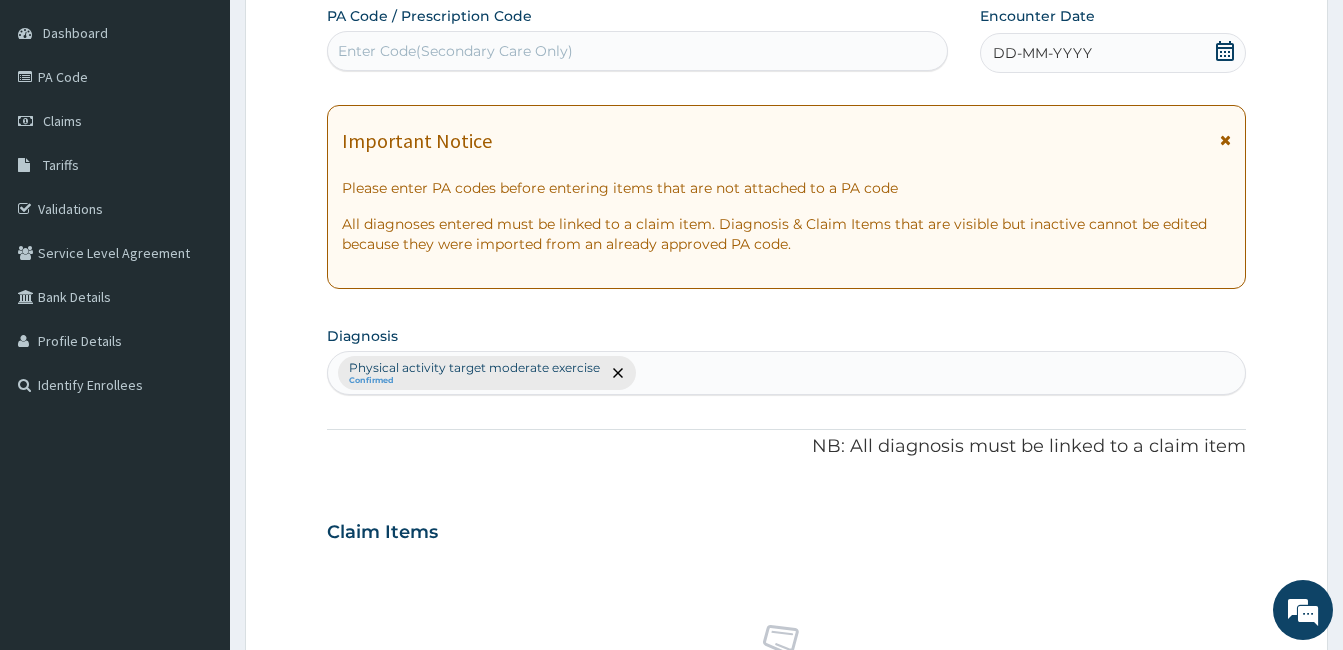 click on "Enter Code(Secondary Care Only)" at bounding box center [455, 51] 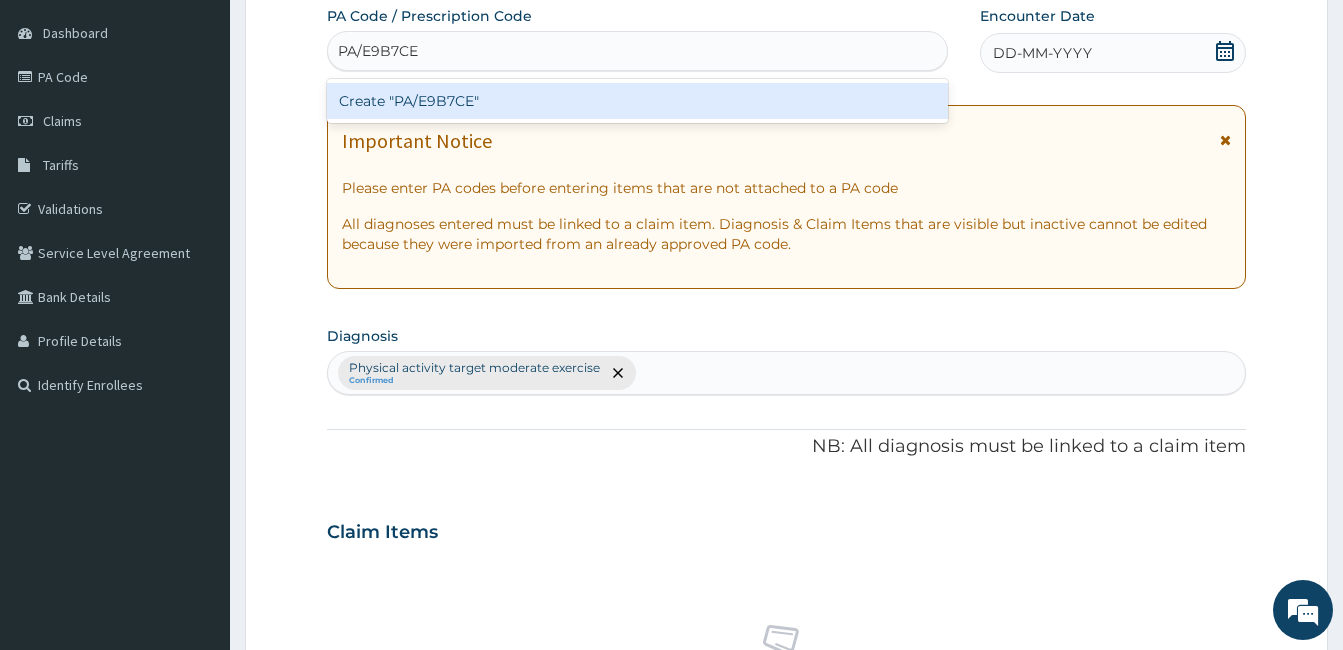 click on "Create "PA/E9B7CE"" at bounding box center (637, 101) 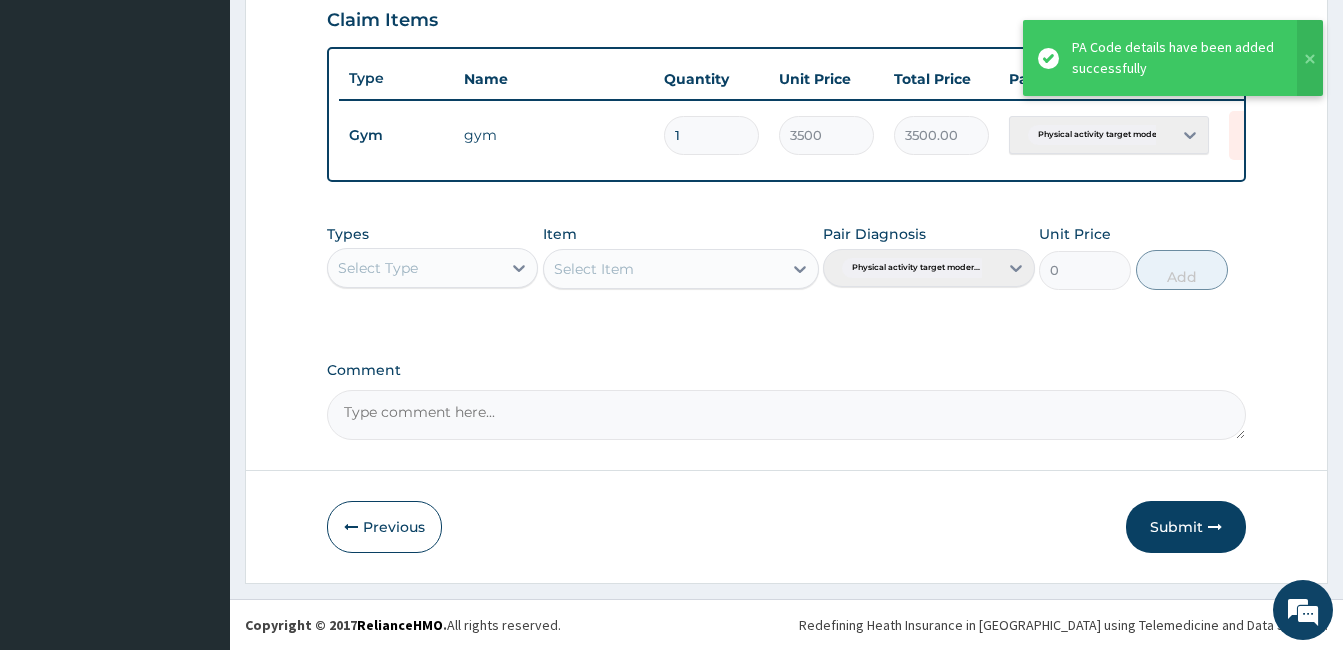 scroll, scrollTop: 712, scrollLeft: 0, axis: vertical 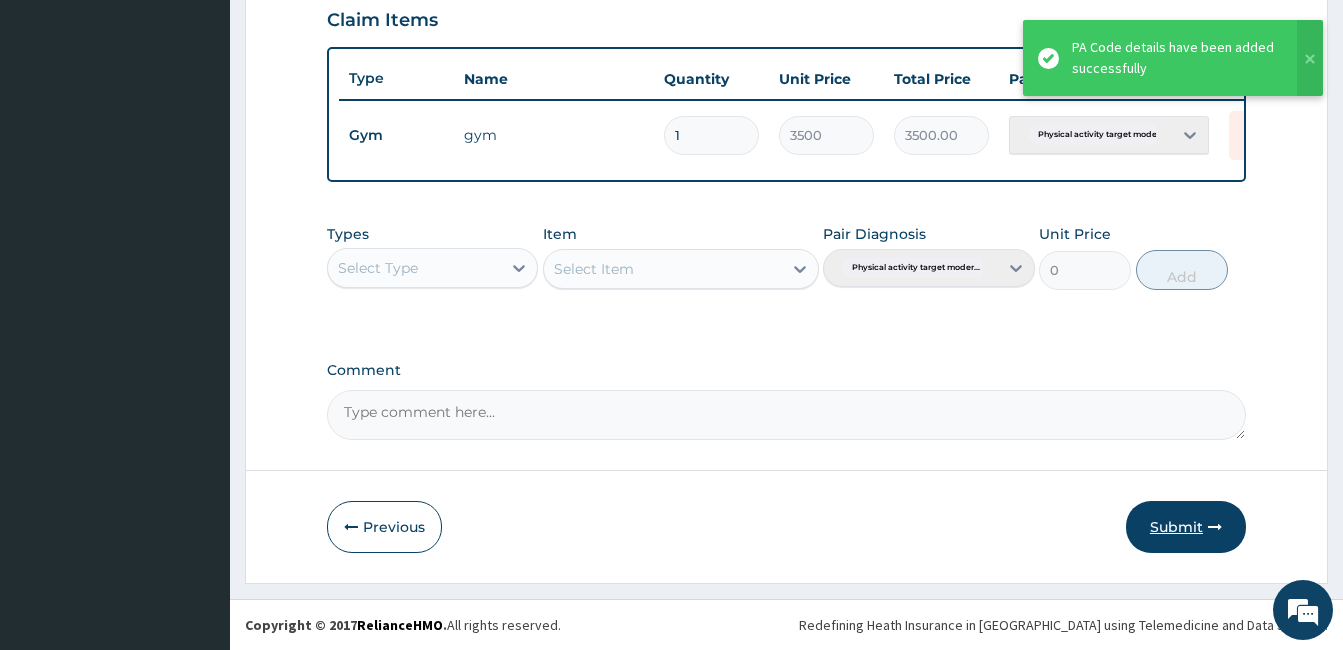 click on "Submit" at bounding box center [1186, 527] 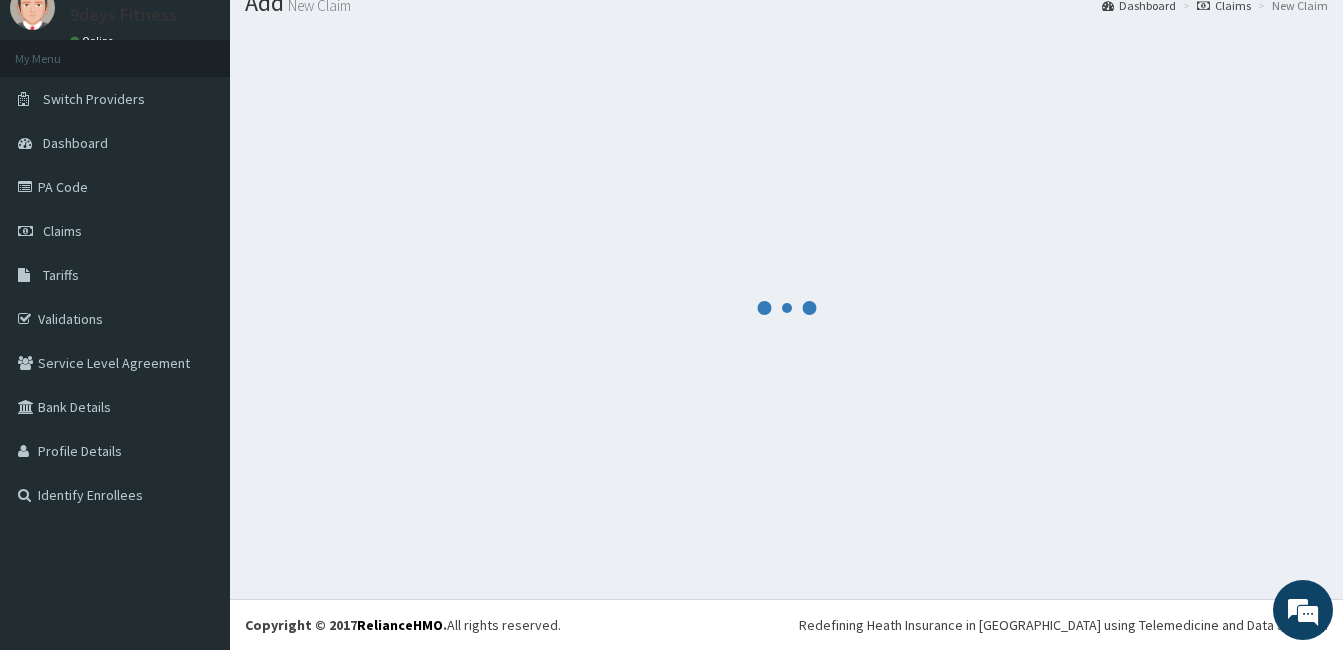 scroll, scrollTop: 712, scrollLeft: 0, axis: vertical 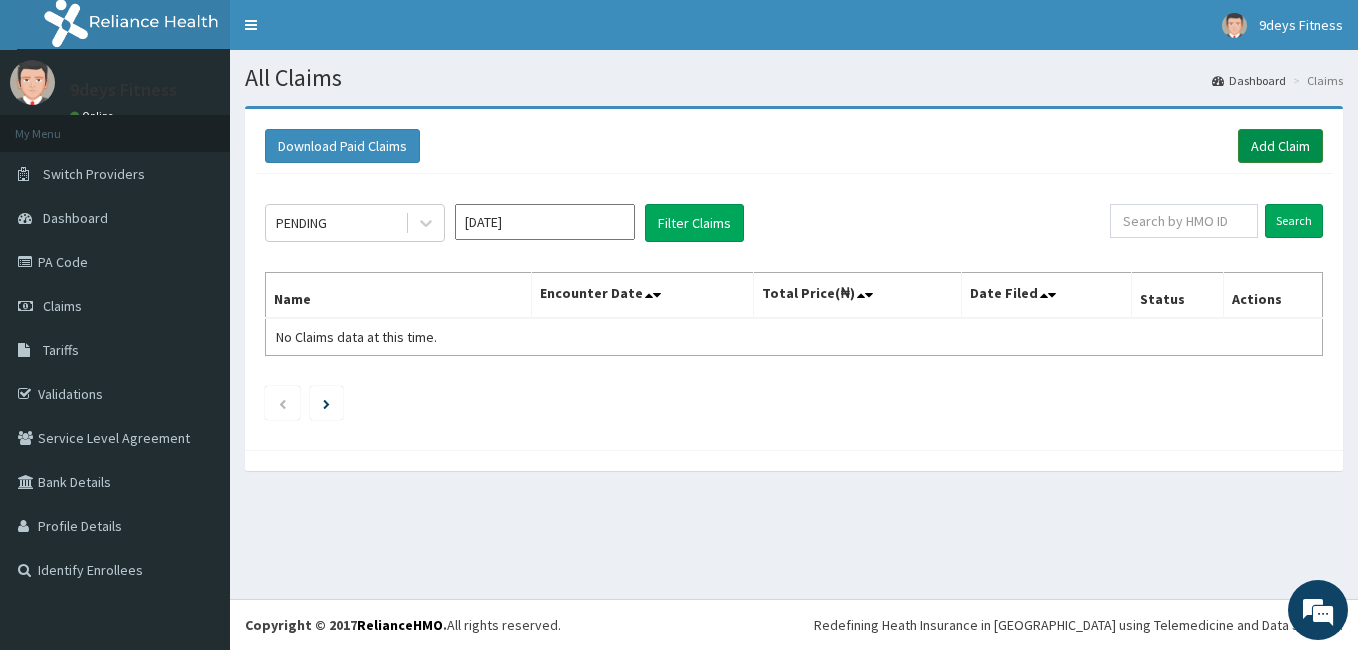 click on "Add Claim" at bounding box center [1280, 146] 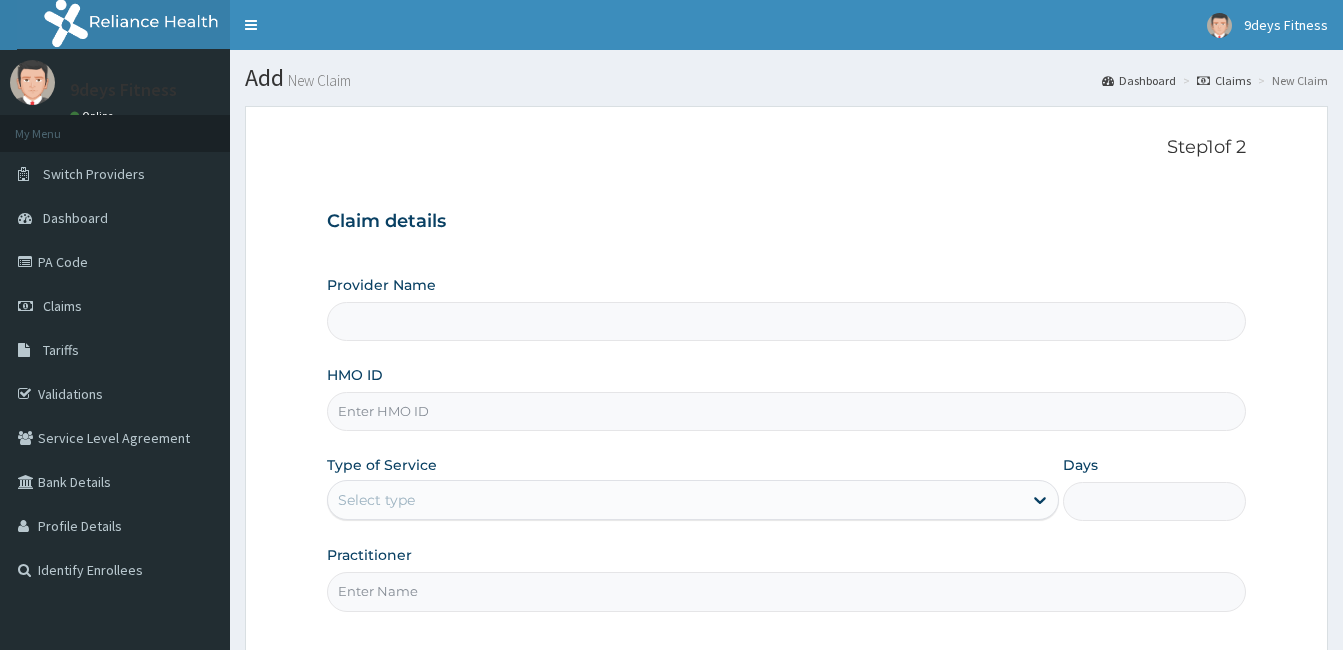 scroll, scrollTop: 0, scrollLeft: 0, axis: both 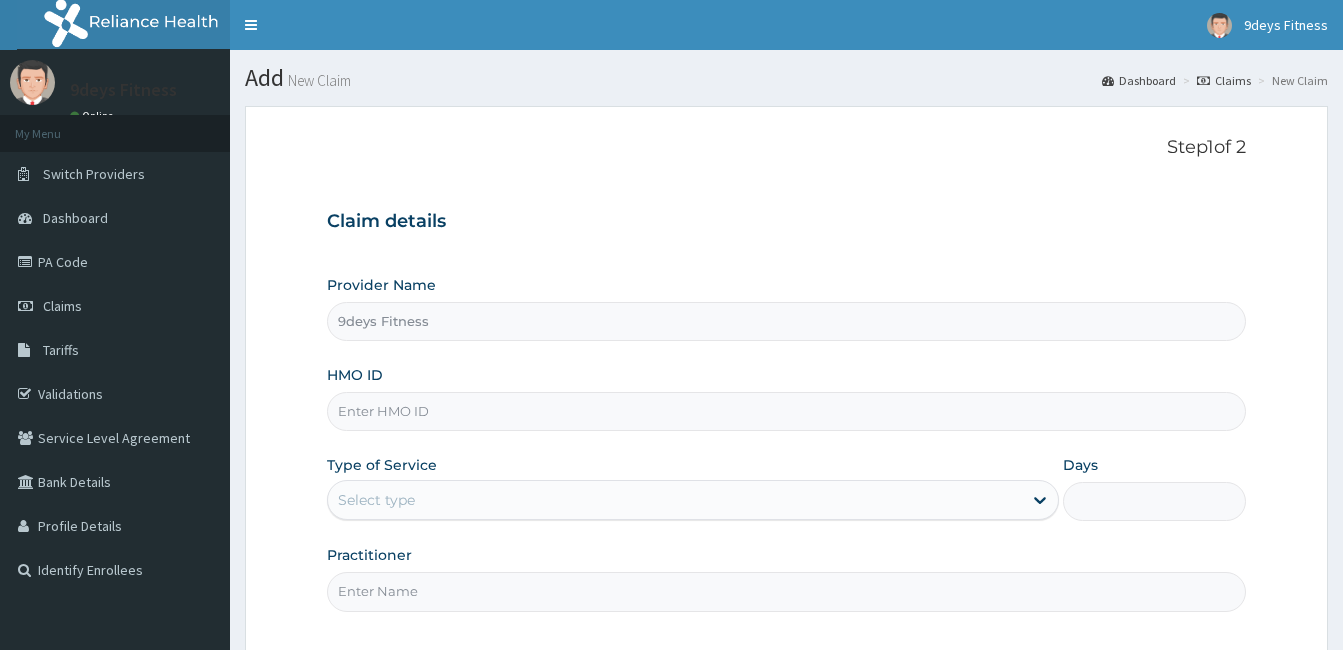type on "1" 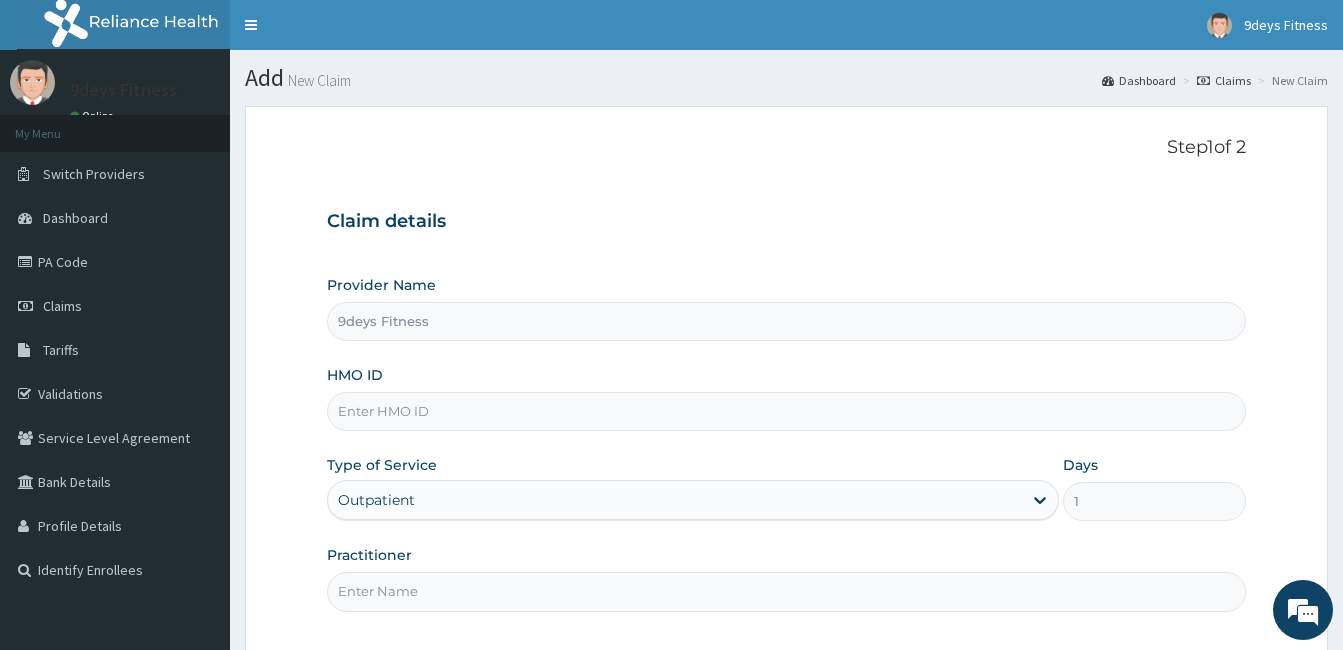 scroll, scrollTop: 0, scrollLeft: 0, axis: both 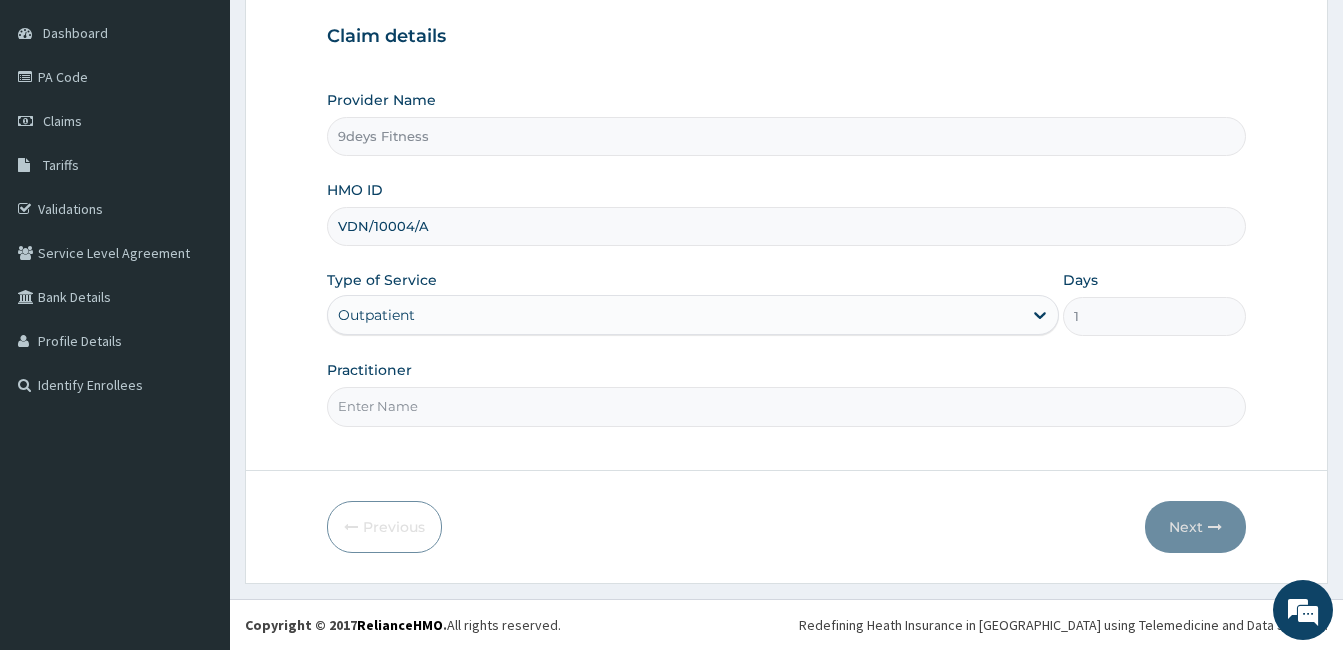 type on "VDN/10004/A" 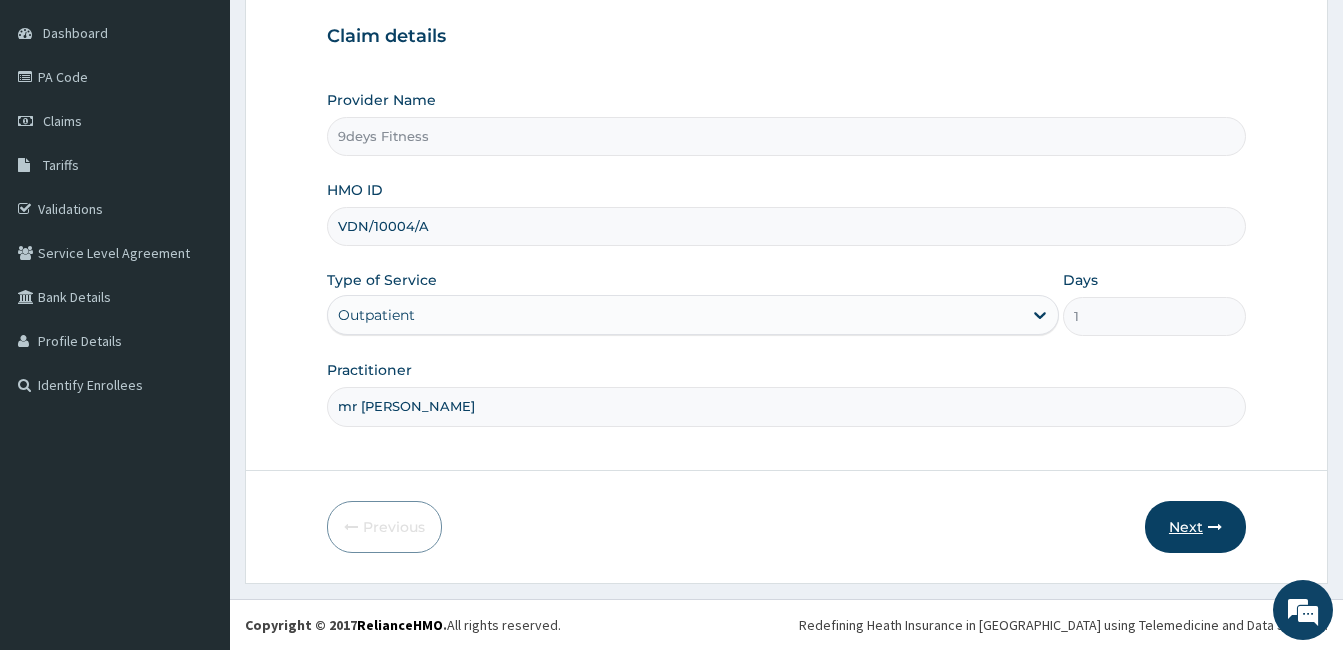 click on "Next" at bounding box center [1195, 527] 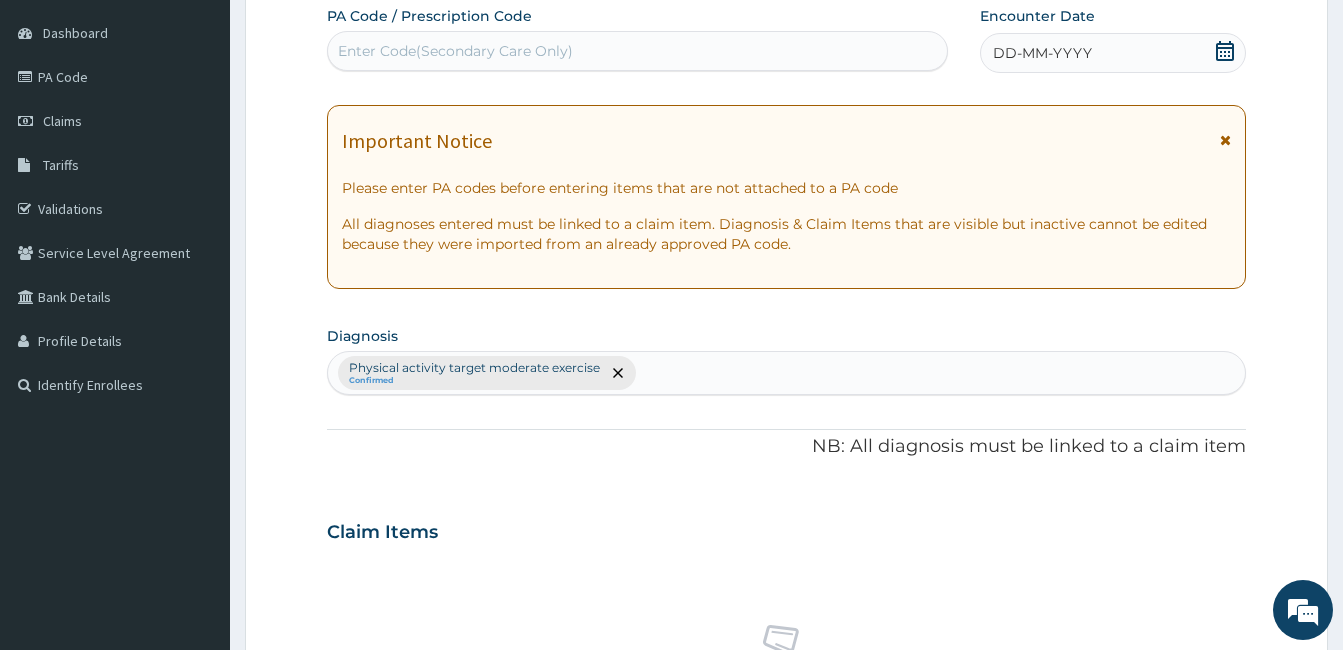 click on "Enter Code(Secondary Care Only)" at bounding box center (637, 51) 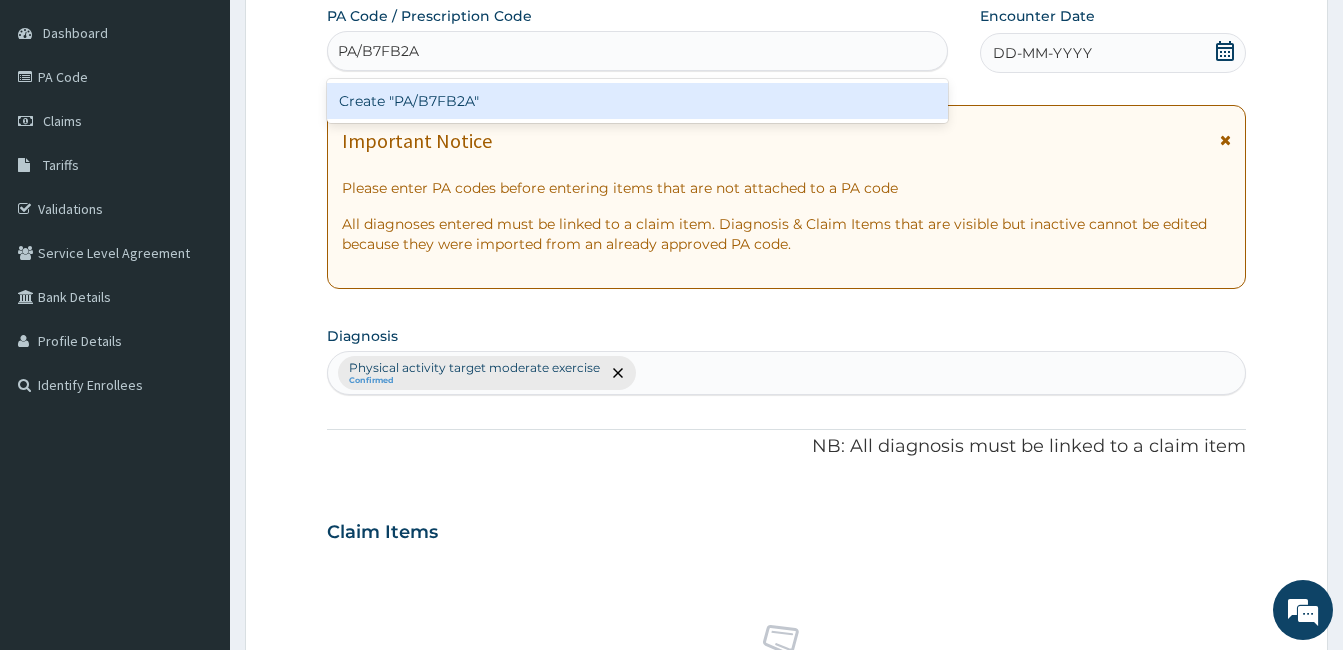 click on "Create "PA/B7FB2A"" at bounding box center (637, 101) 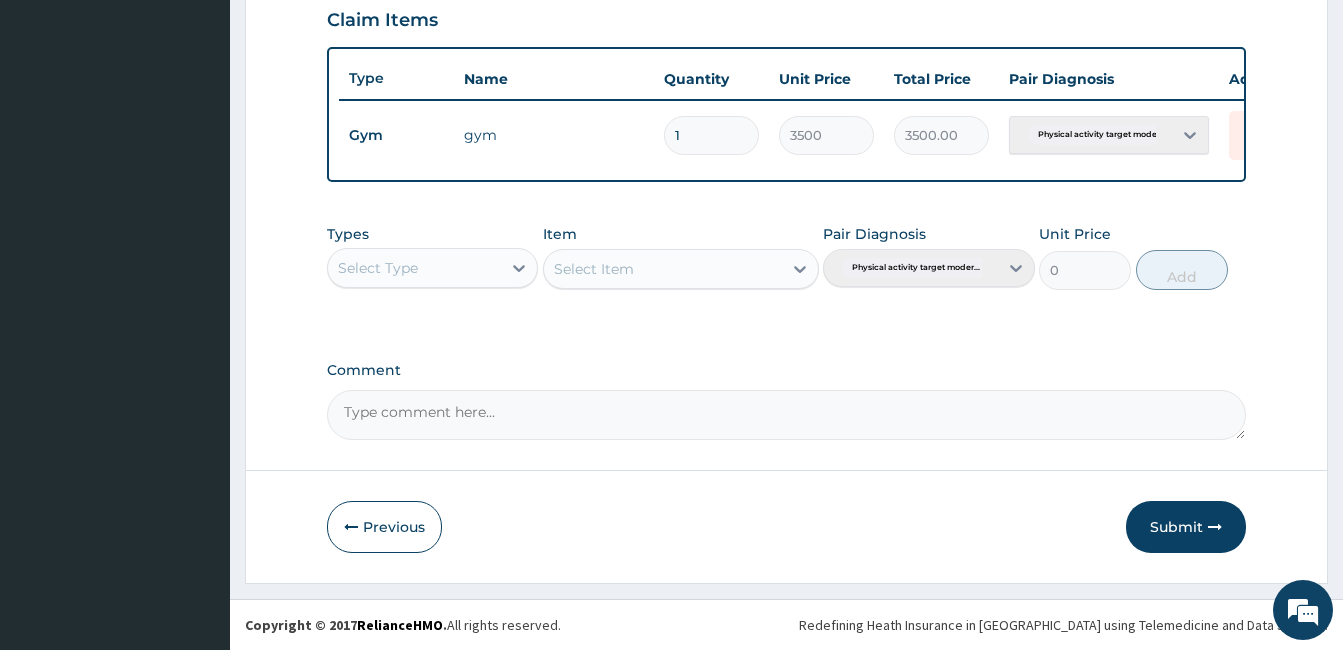scroll, scrollTop: 702, scrollLeft: 0, axis: vertical 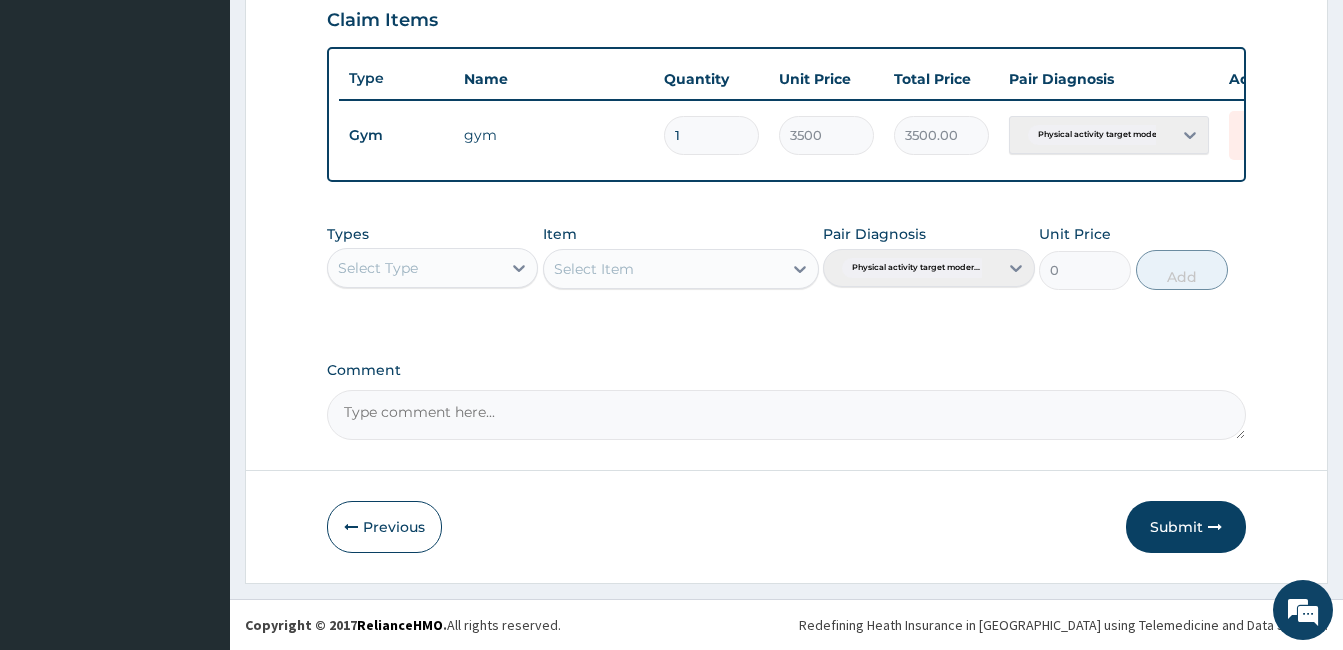 drag, startPoint x: 1216, startPoint y: 541, endPoint x: 928, endPoint y: 431, distance: 308.29208 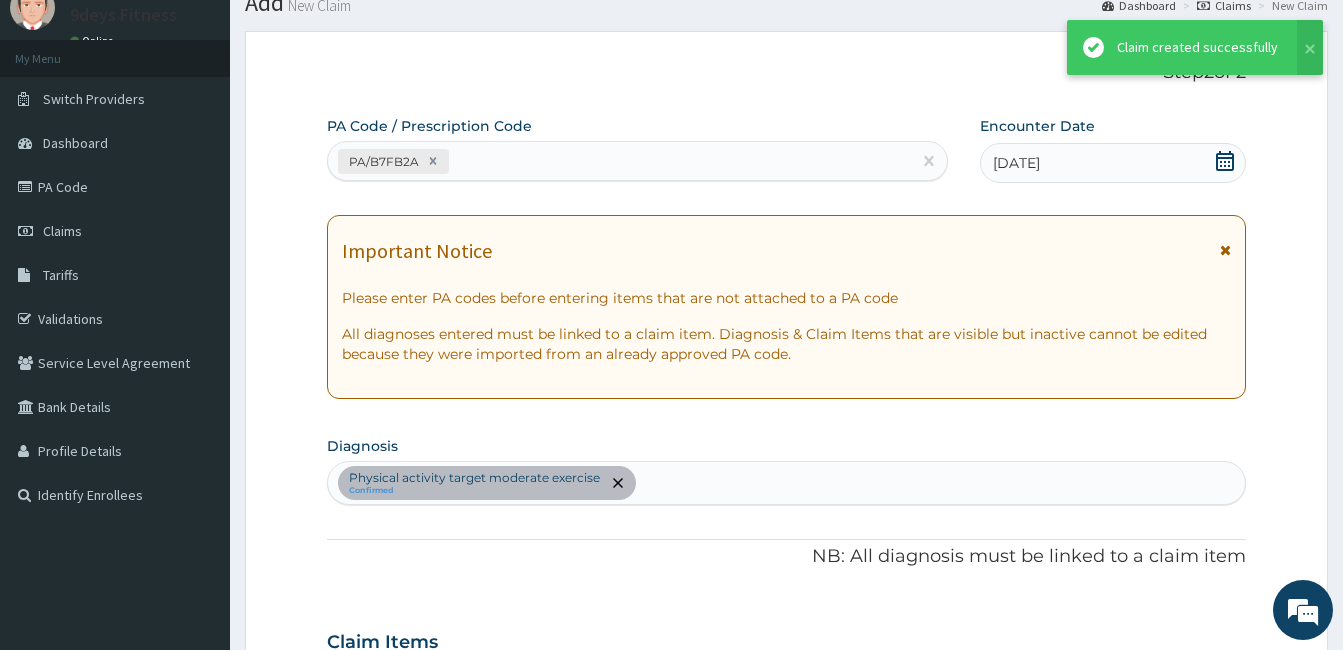 scroll, scrollTop: 702, scrollLeft: 0, axis: vertical 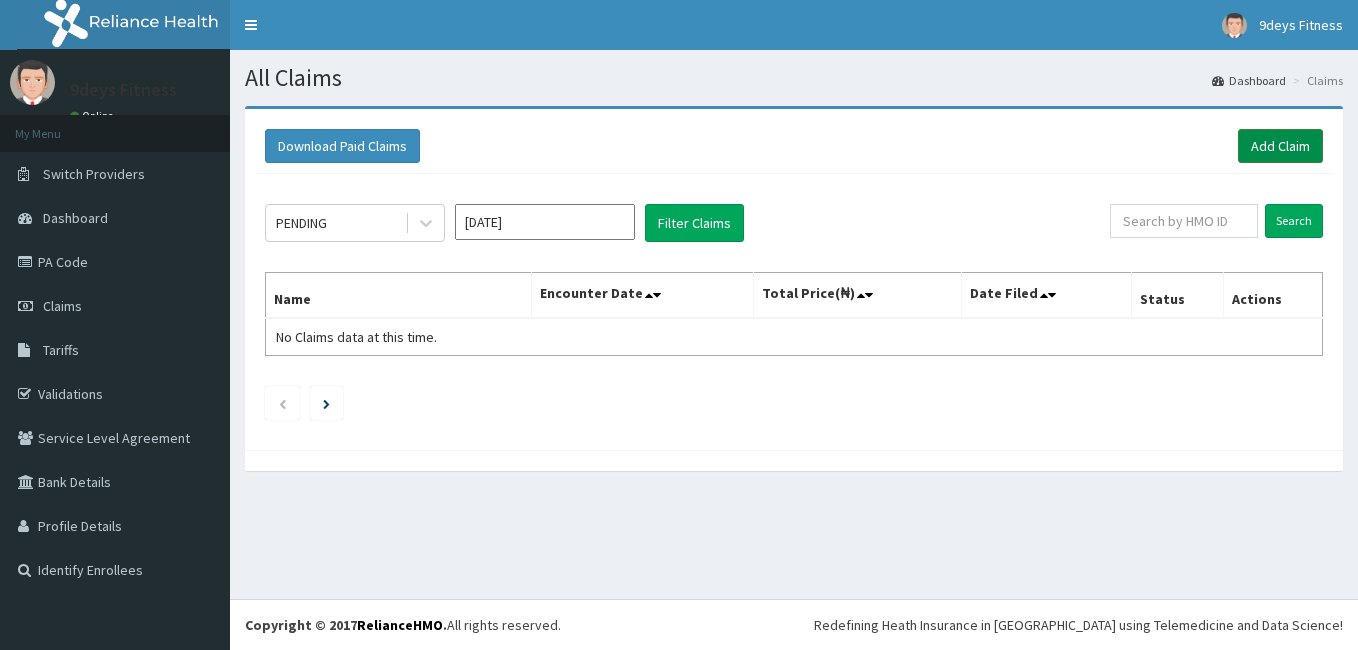 click on "Add Claim" at bounding box center (1280, 146) 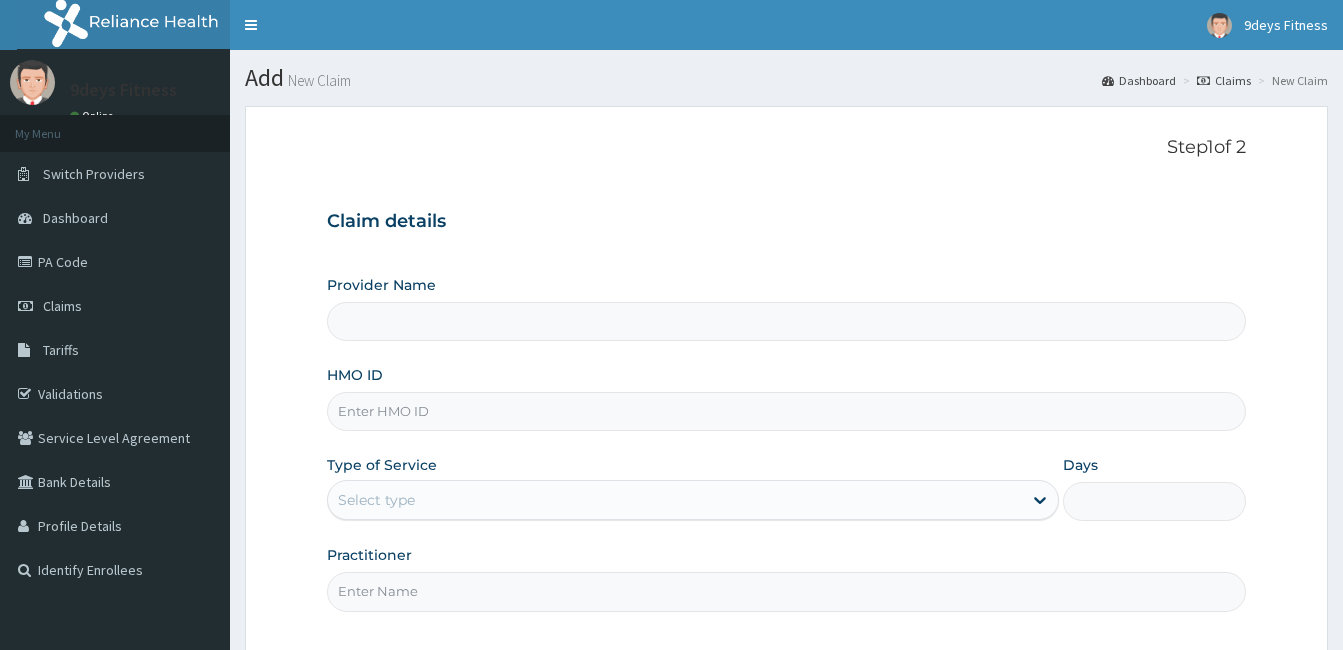 scroll, scrollTop: 0, scrollLeft: 0, axis: both 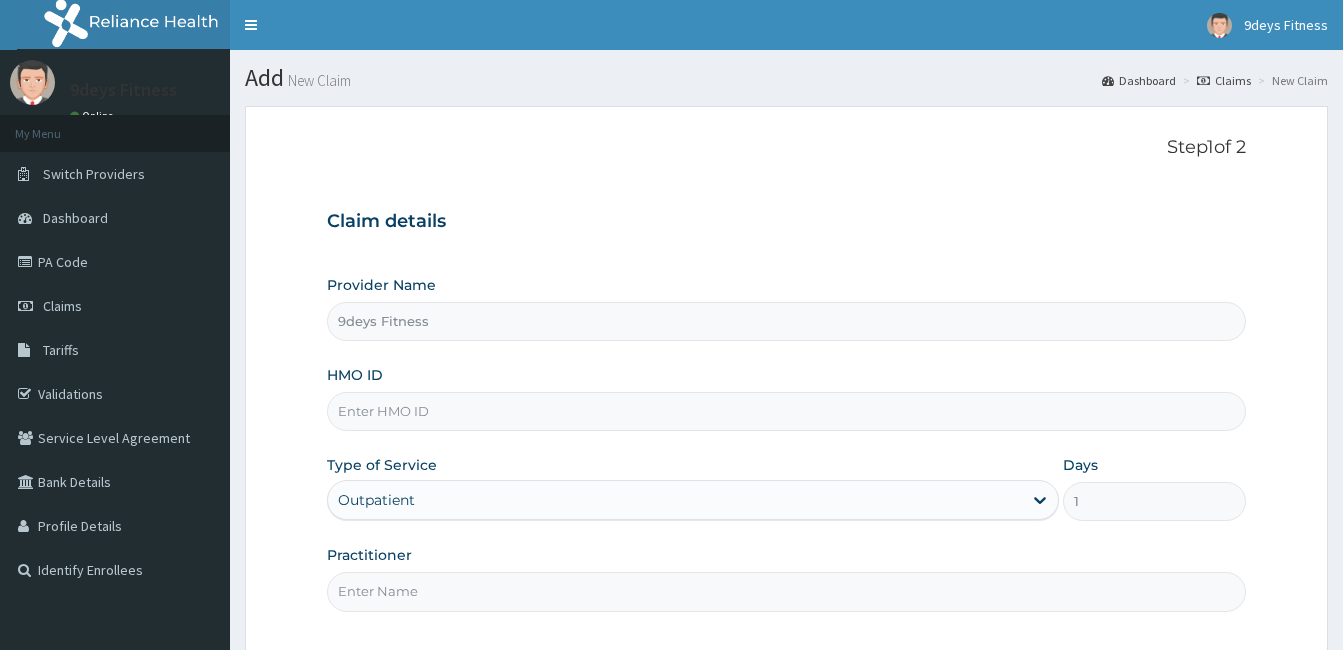 click on "HMO ID" at bounding box center [786, 411] 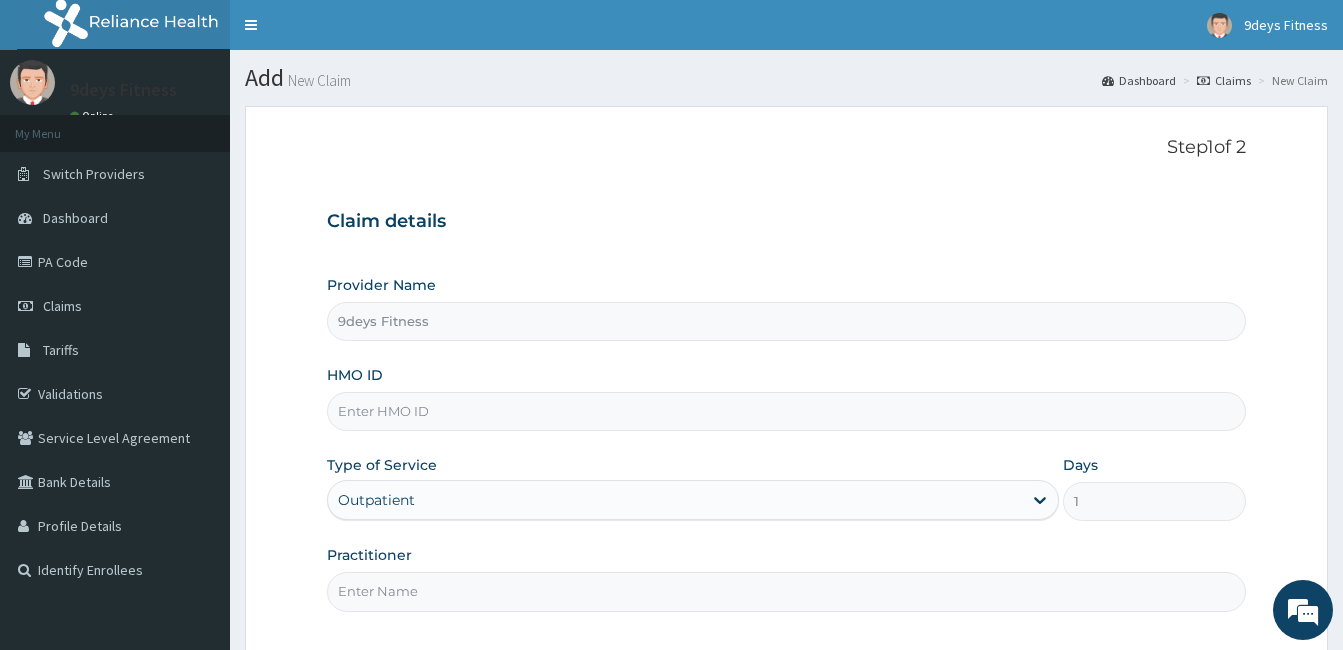 paste on "VDN/10004/A" 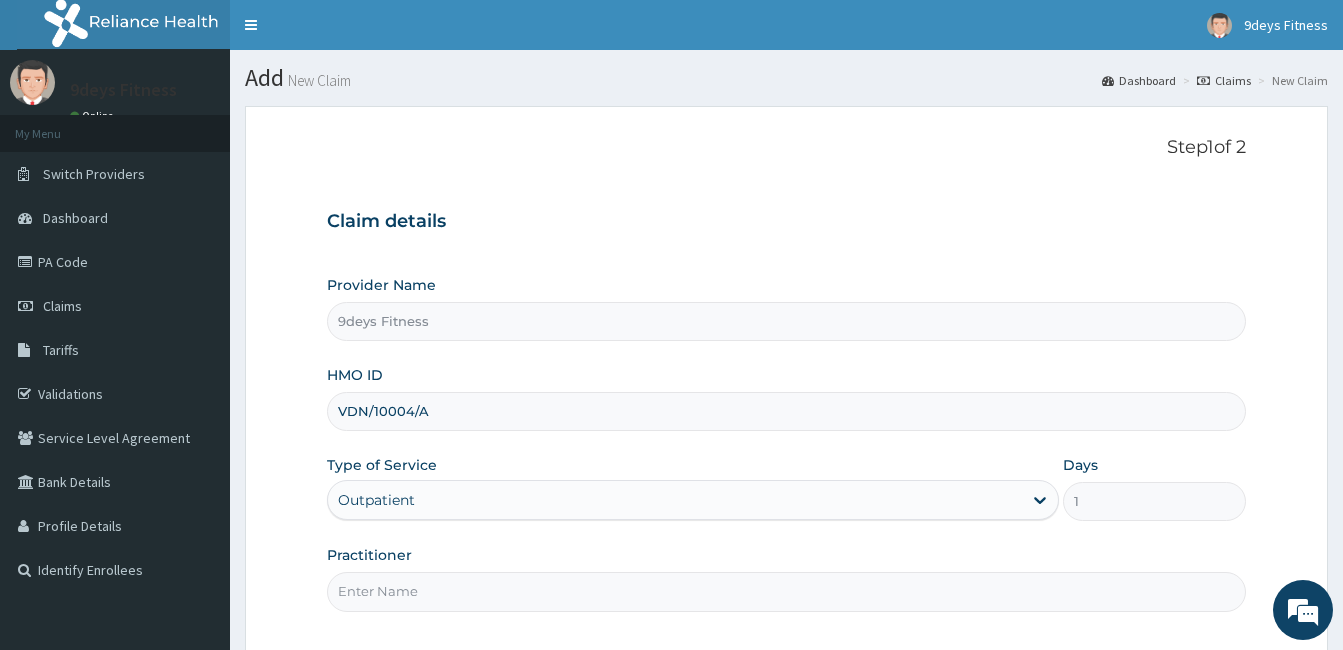 type on "VDN/10004/A" 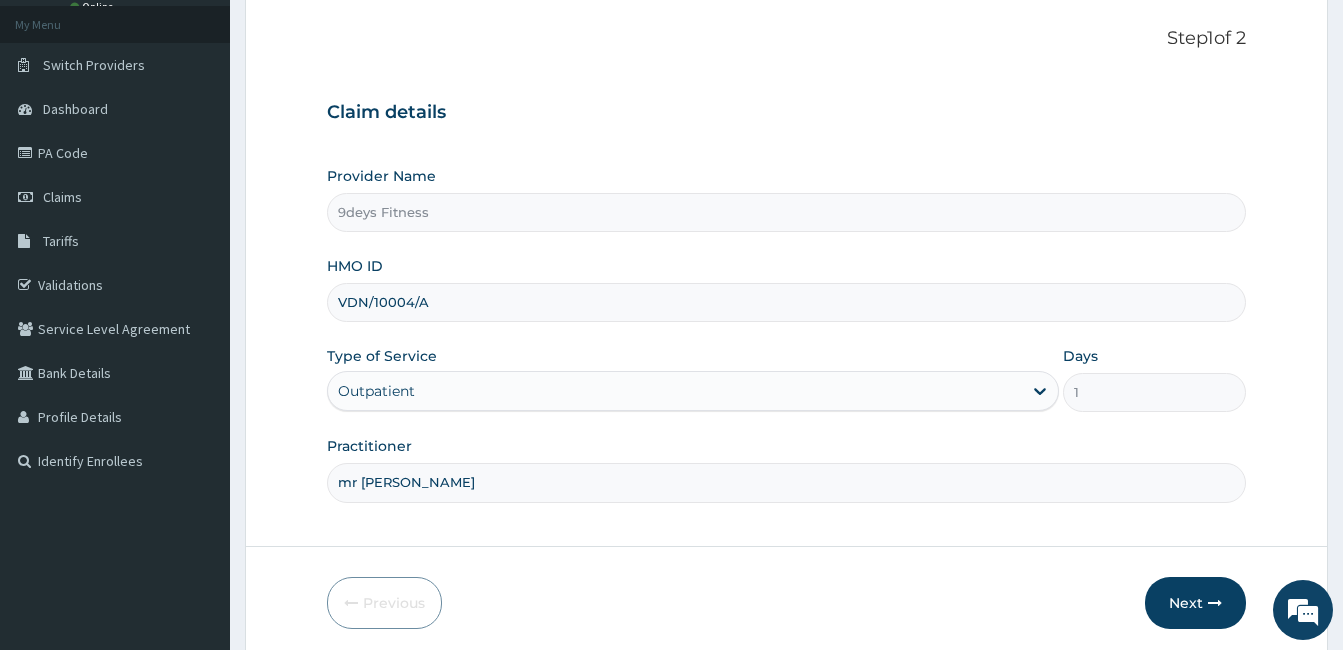 scroll, scrollTop: 185, scrollLeft: 0, axis: vertical 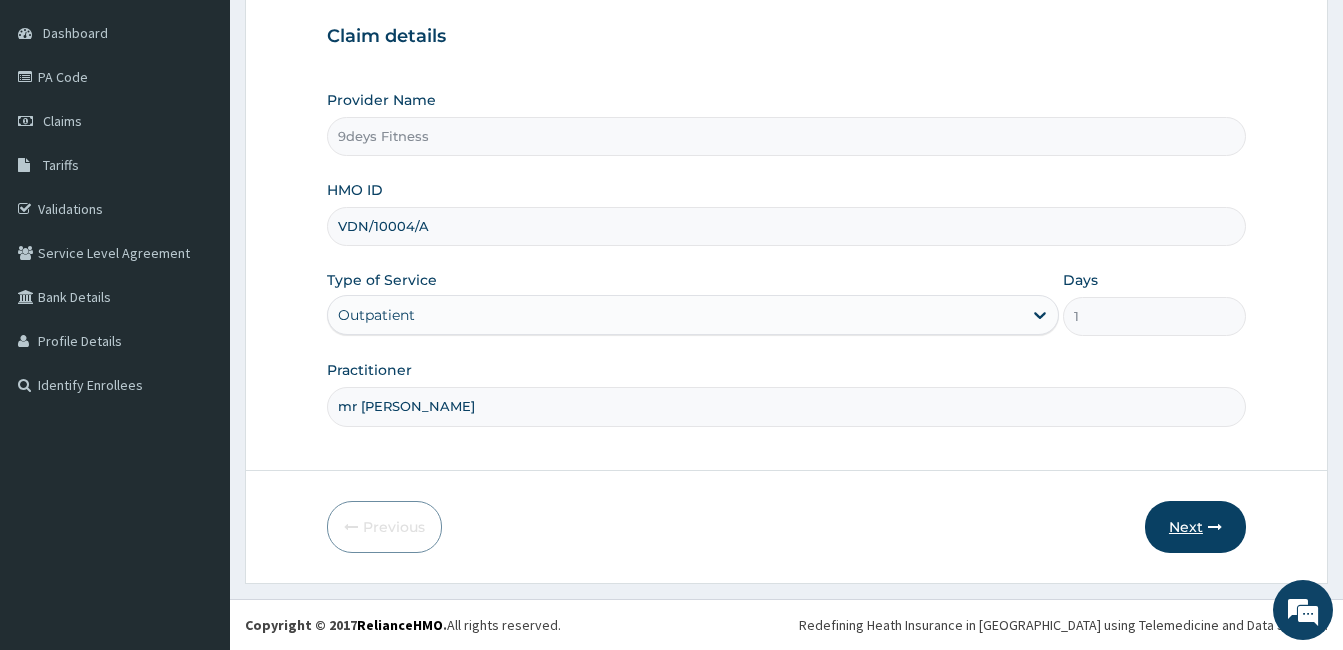 click on "Next" at bounding box center (1195, 527) 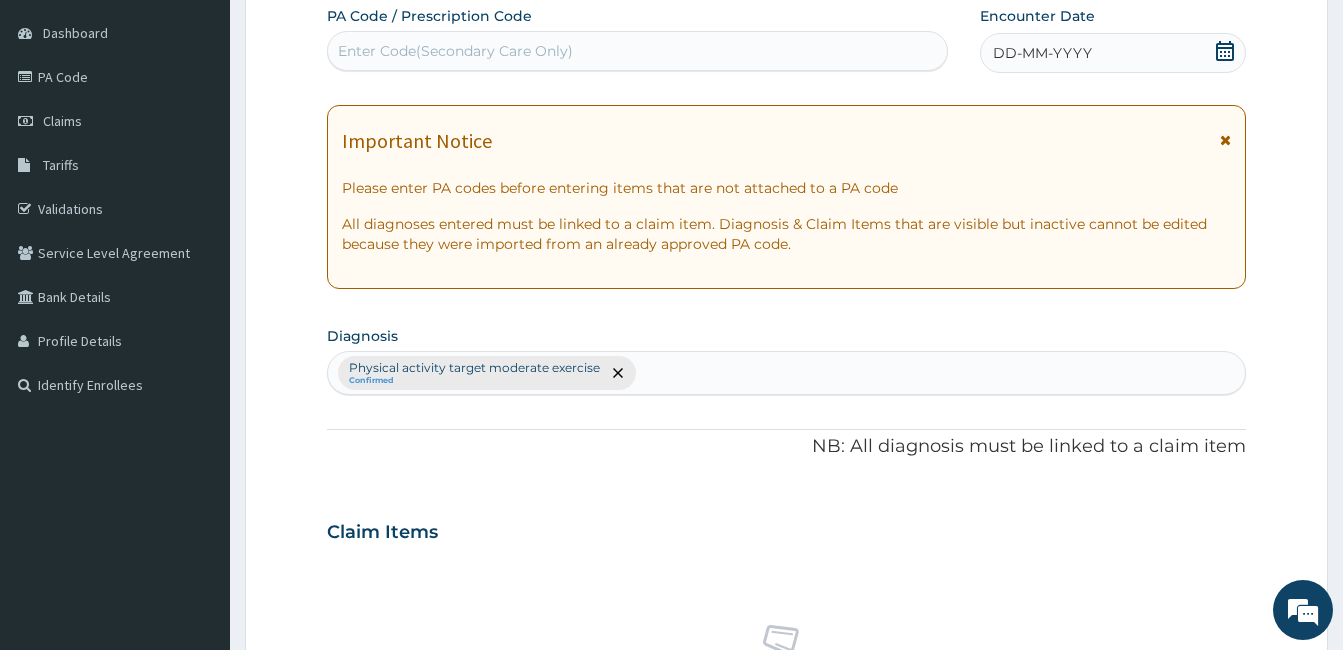 click on "Enter Code(Secondary Care Only)" at bounding box center (455, 51) 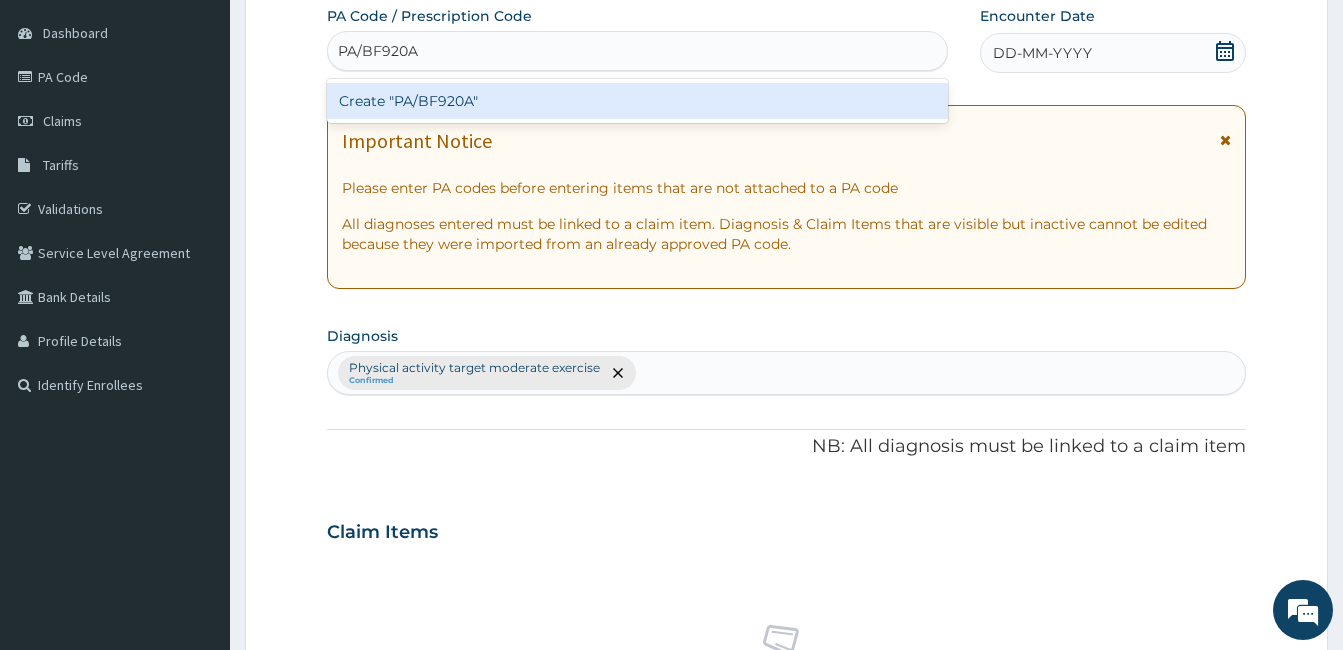 click on "Create "PA/BF920A"" at bounding box center (637, 101) 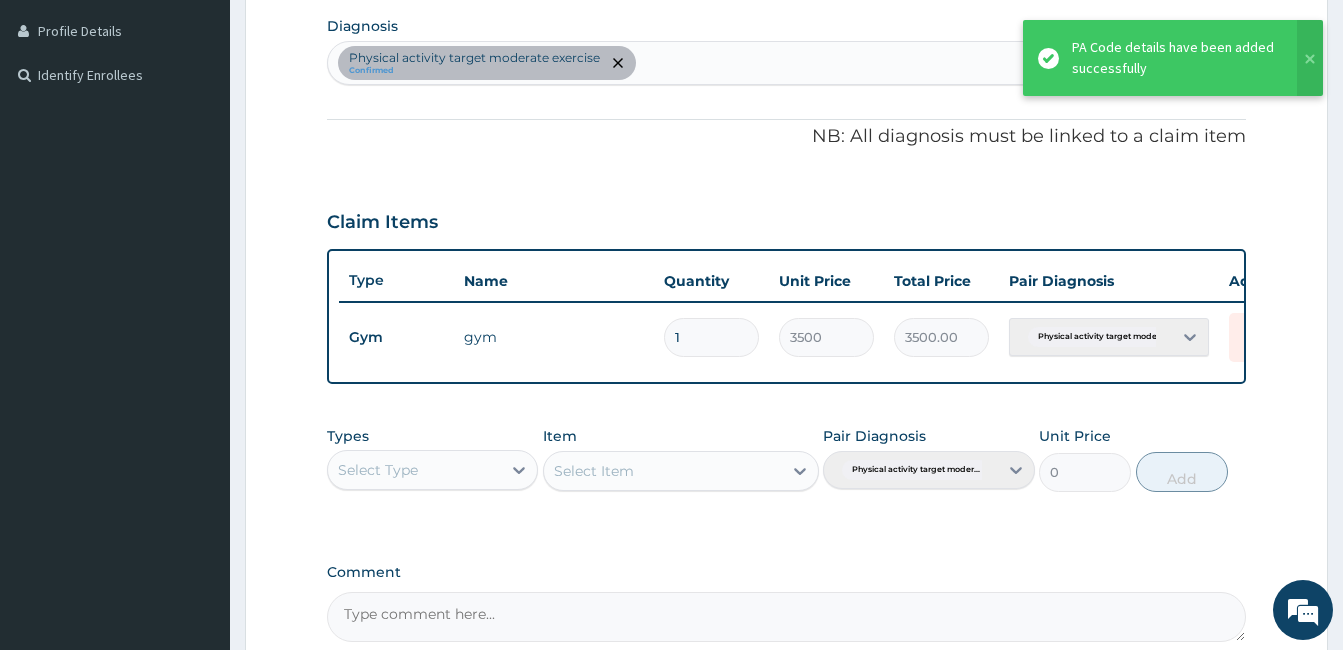 scroll, scrollTop: 602, scrollLeft: 0, axis: vertical 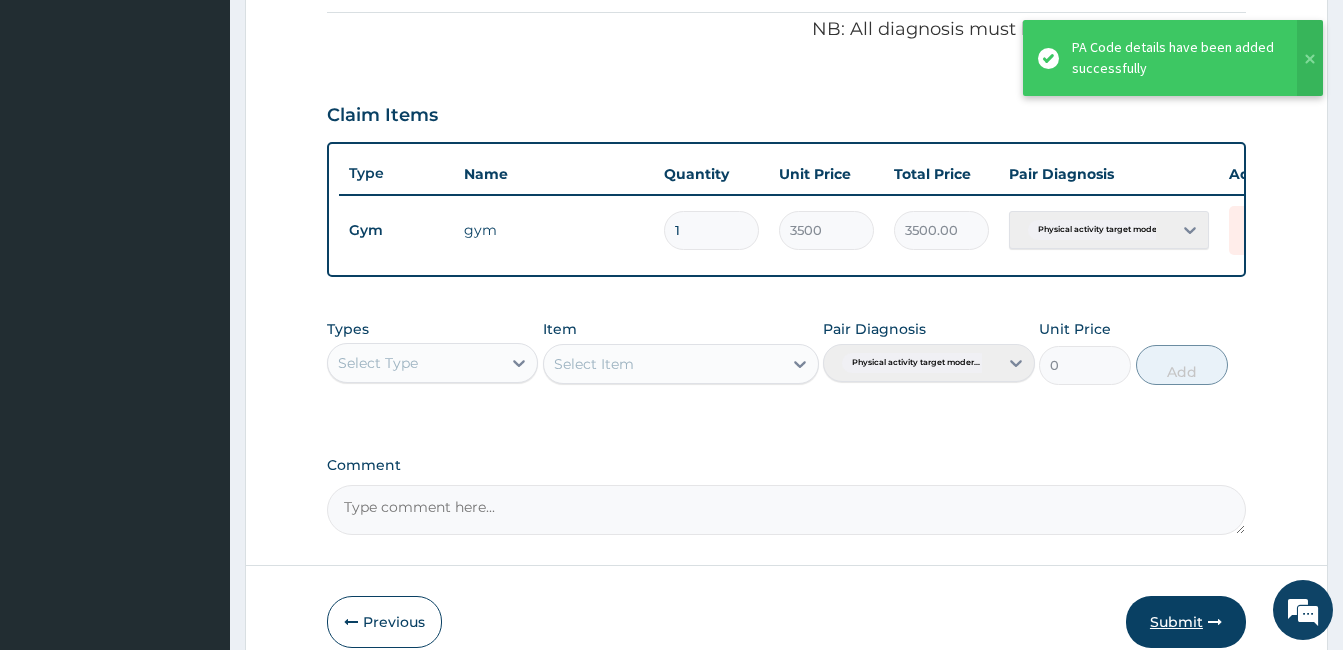 click on "Submit" at bounding box center (1186, 622) 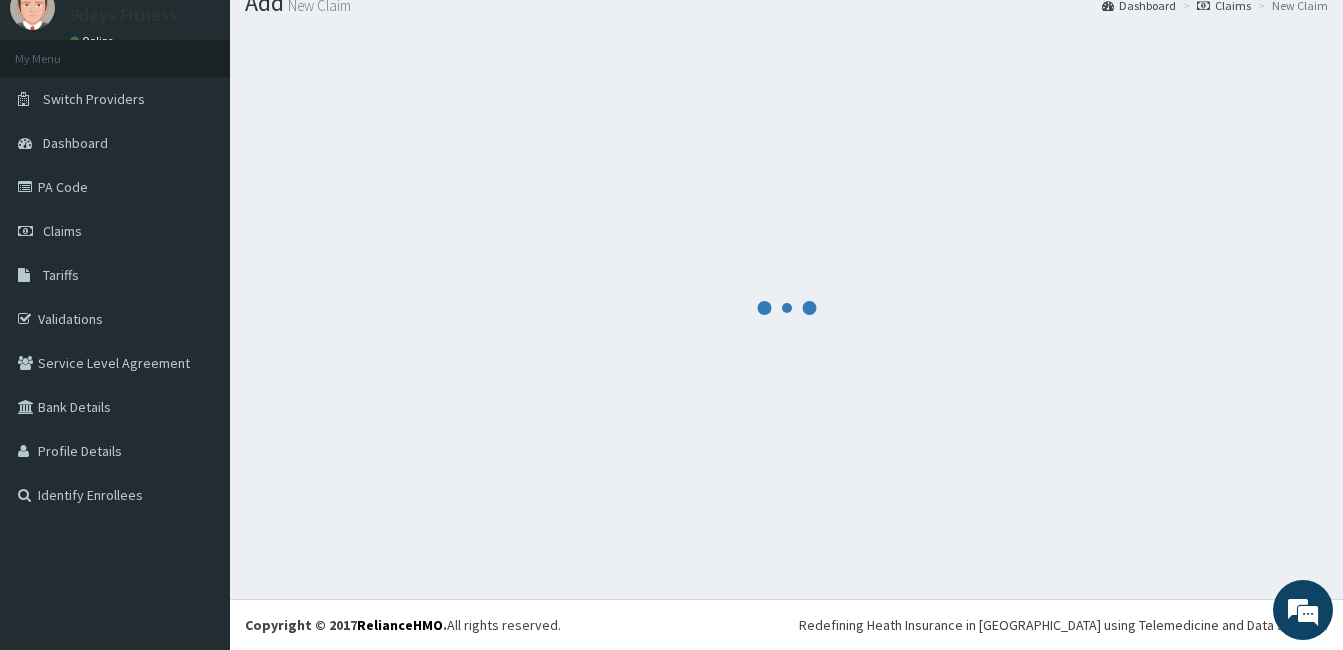 scroll, scrollTop: 602, scrollLeft: 0, axis: vertical 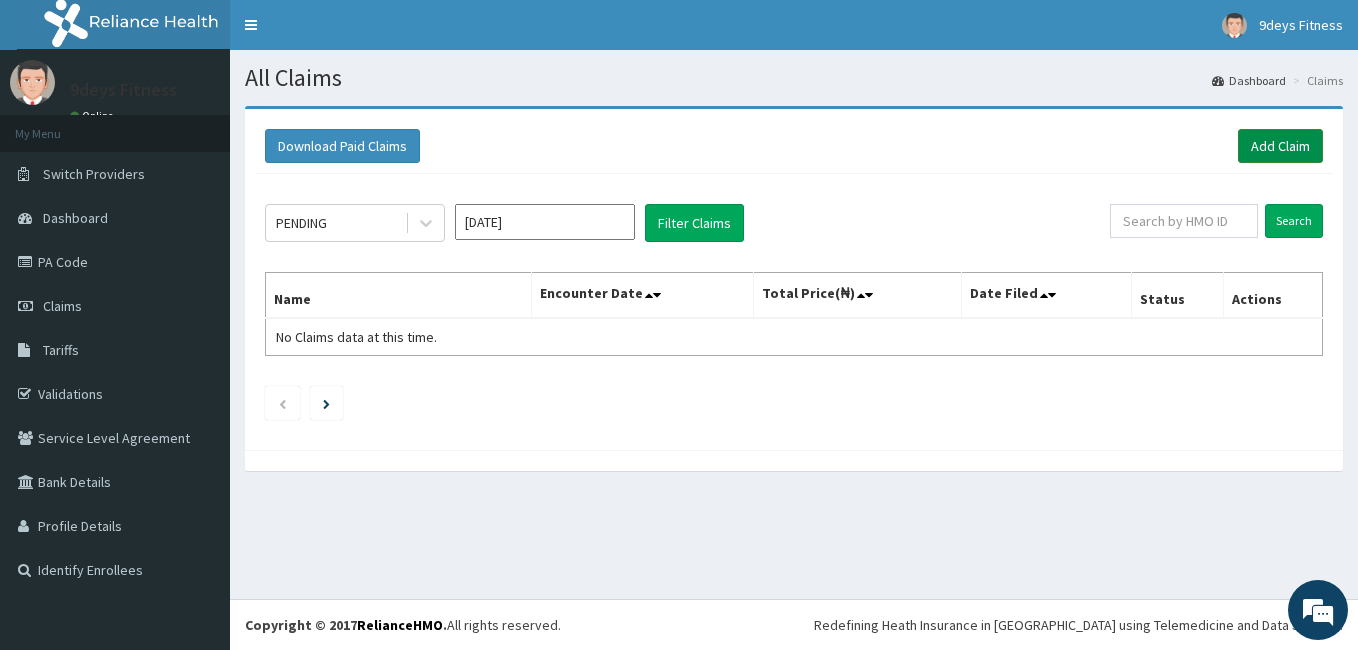 click on "Add Claim" at bounding box center [1280, 146] 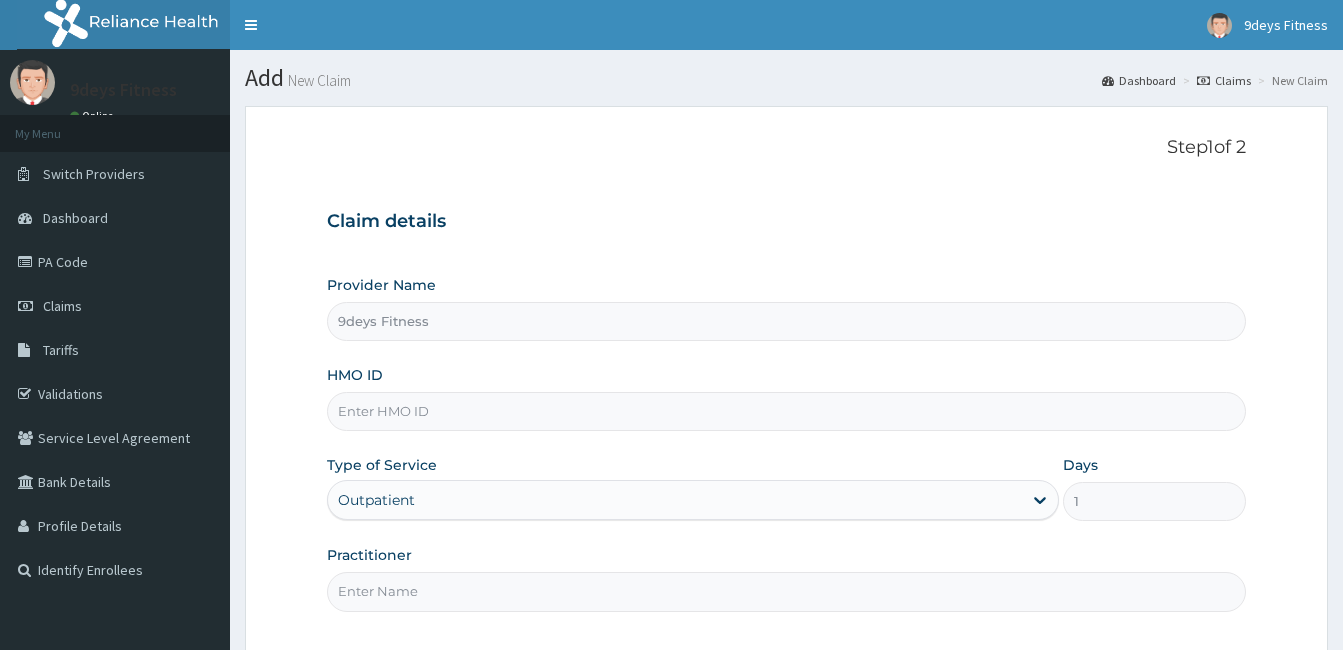 scroll, scrollTop: 0, scrollLeft: 0, axis: both 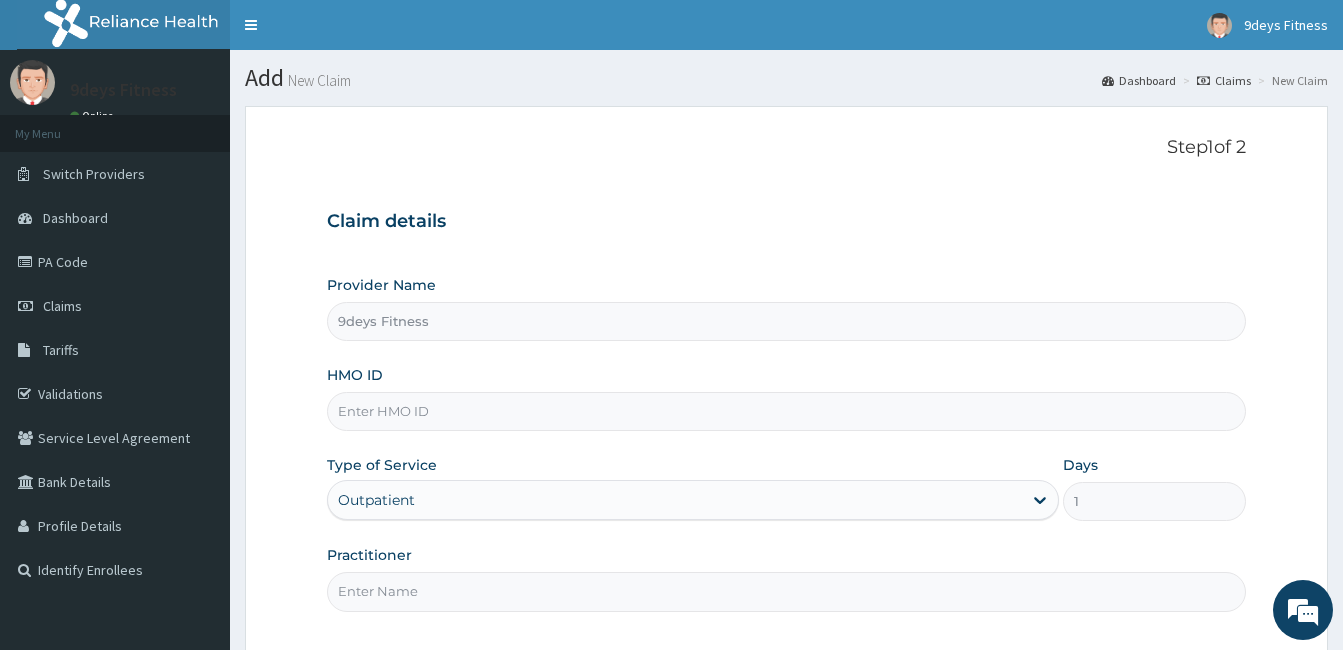 paste on "vdn/10015/a" 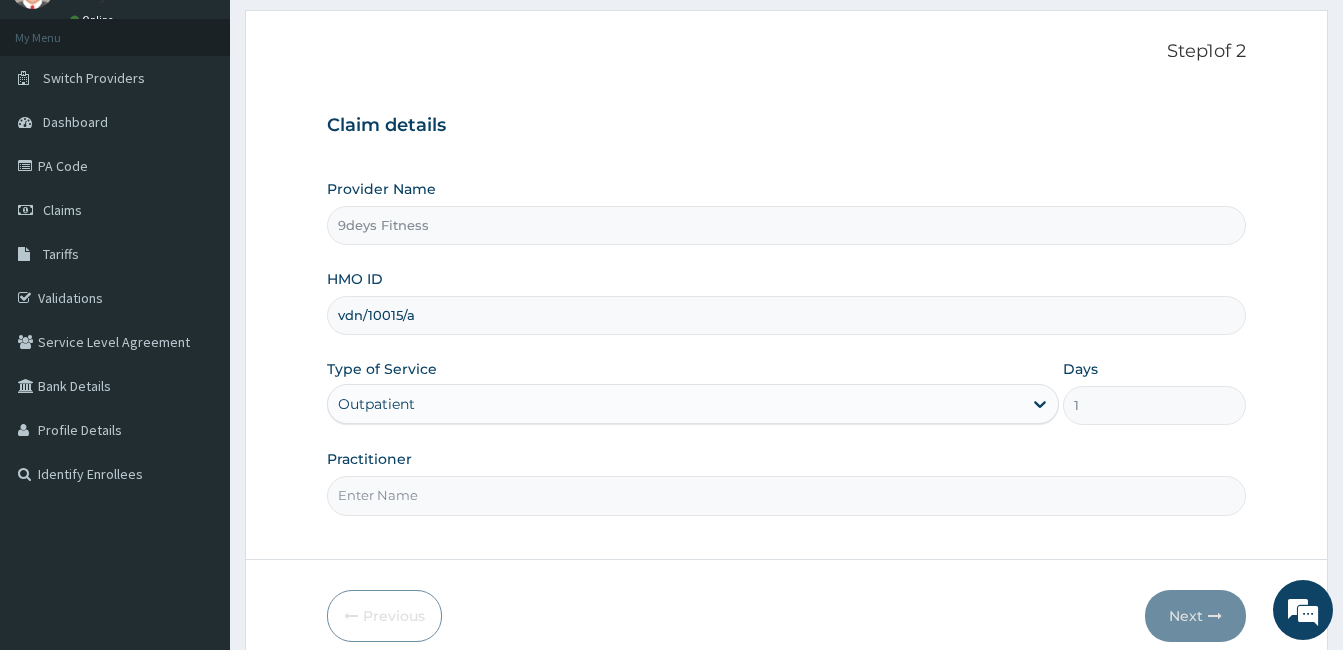 scroll, scrollTop: 185, scrollLeft: 0, axis: vertical 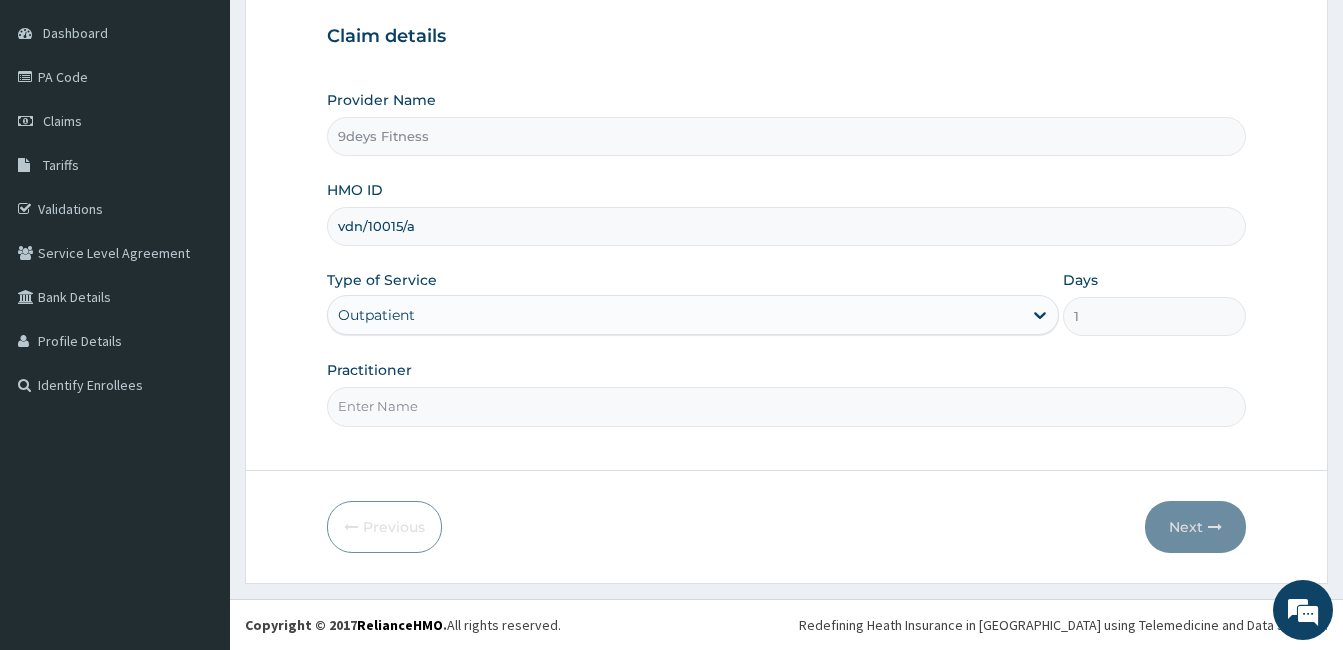 type on "vdn/10015/a" 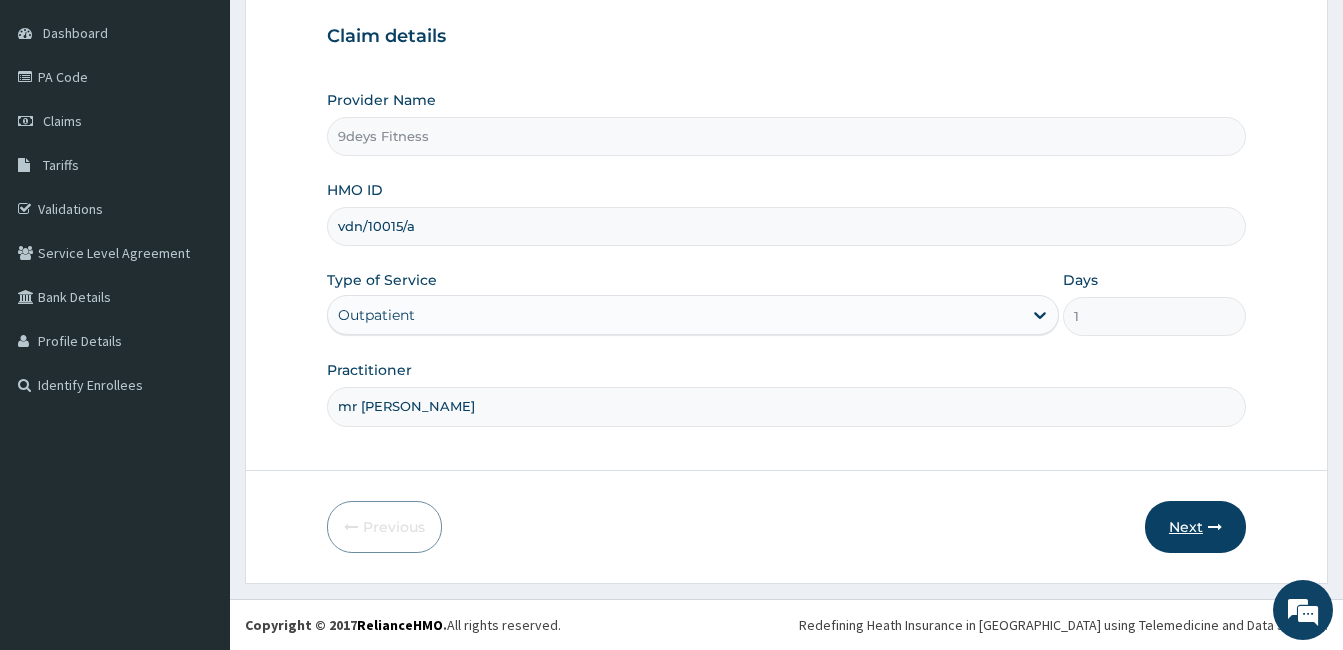 click on "Next" at bounding box center (1195, 527) 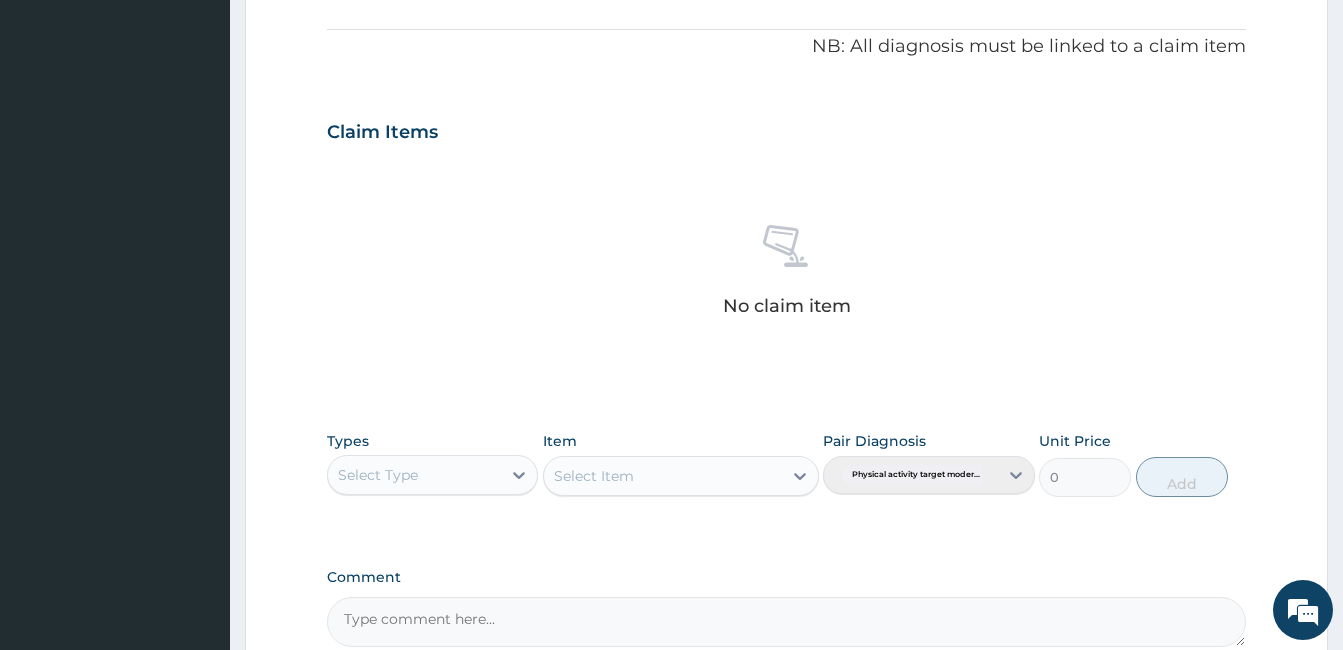 scroll, scrollTop: 0, scrollLeft: 0, axis: both 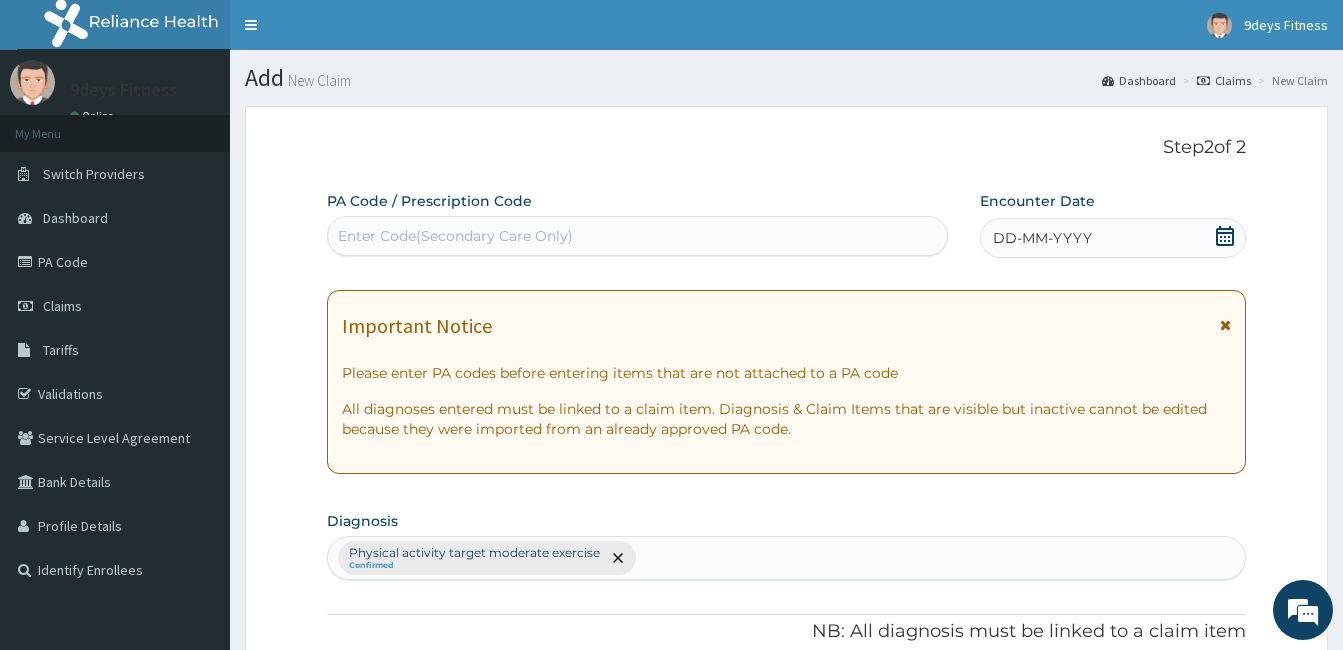 click on "Enter Code(Secondary Care Only)" at bounding box center (637, 236) 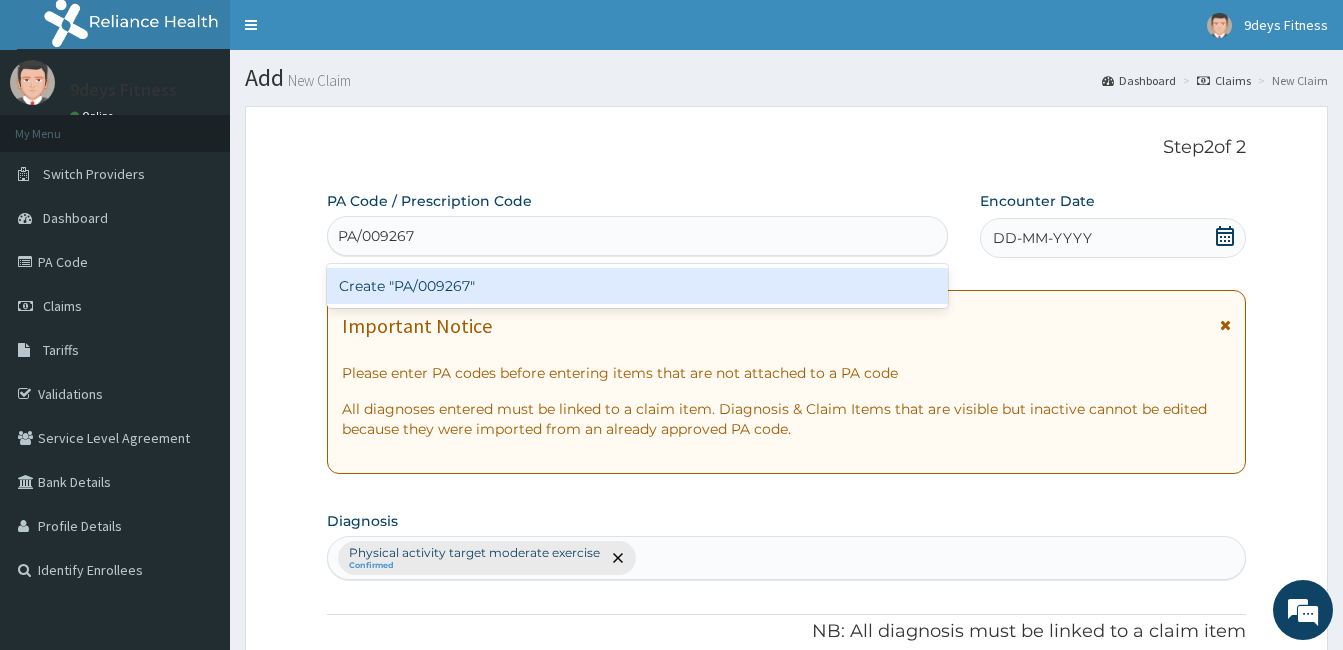 click on "Create "PA/009267"" at bounding box center [637, 286] 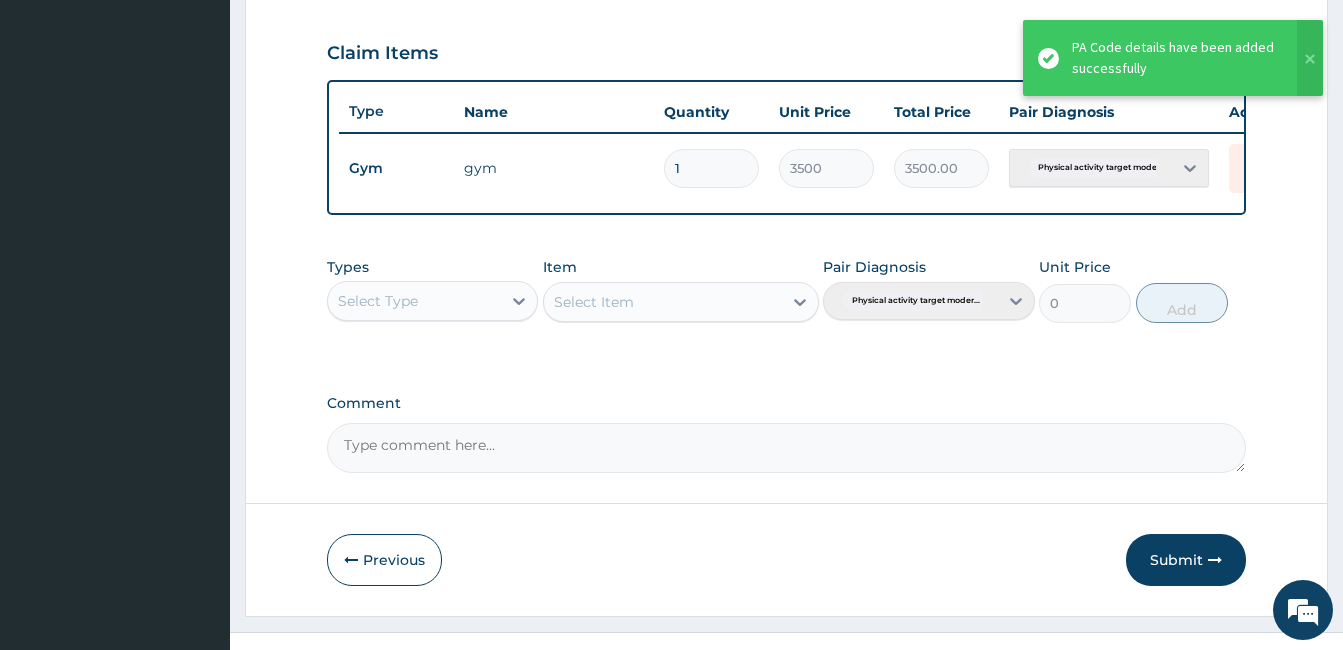 scroll, scrollTop: 712, scrollLeft: 0, axis: vertical 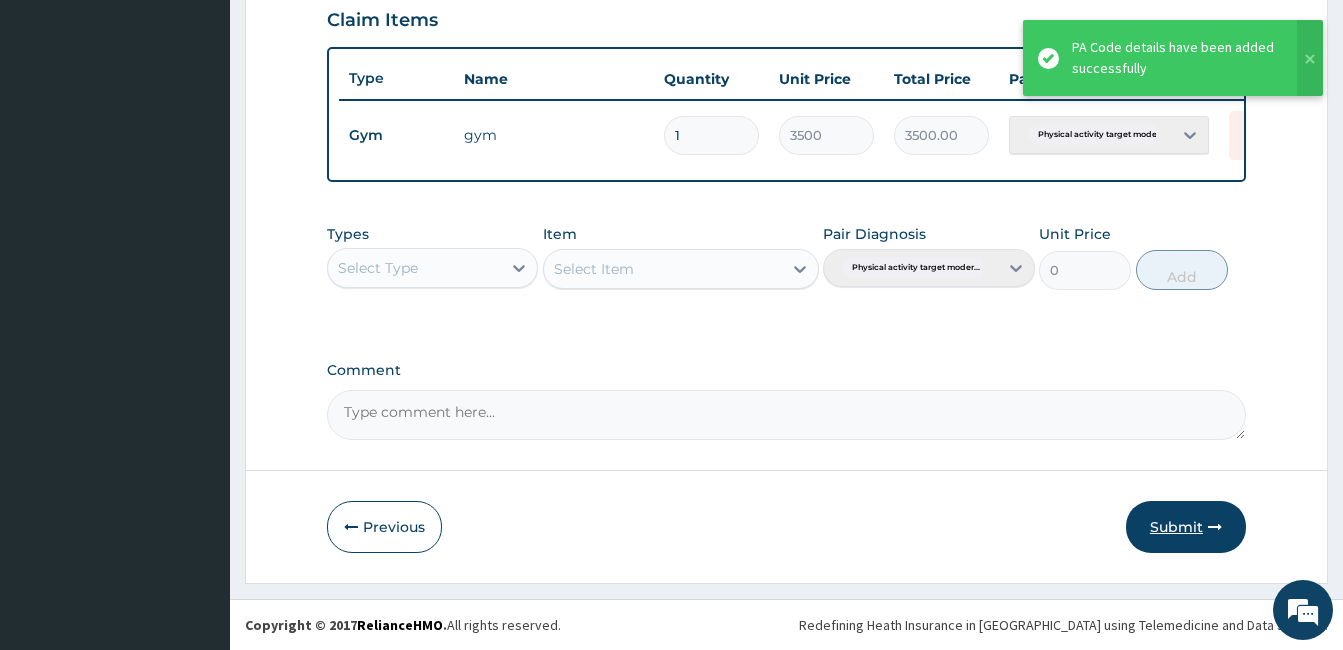 click on "Submit" at bounding box center (1186, 527) 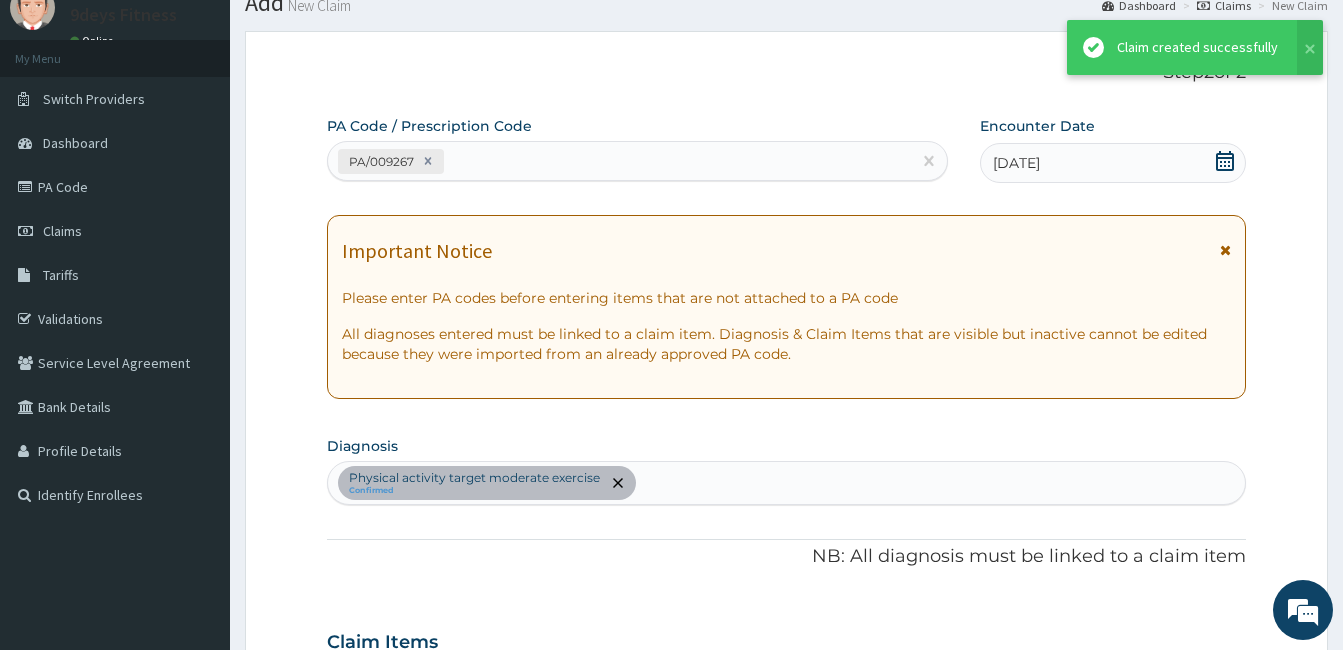 scroll, scrollTop: 712, scrollLeft: 0, axis: vertical 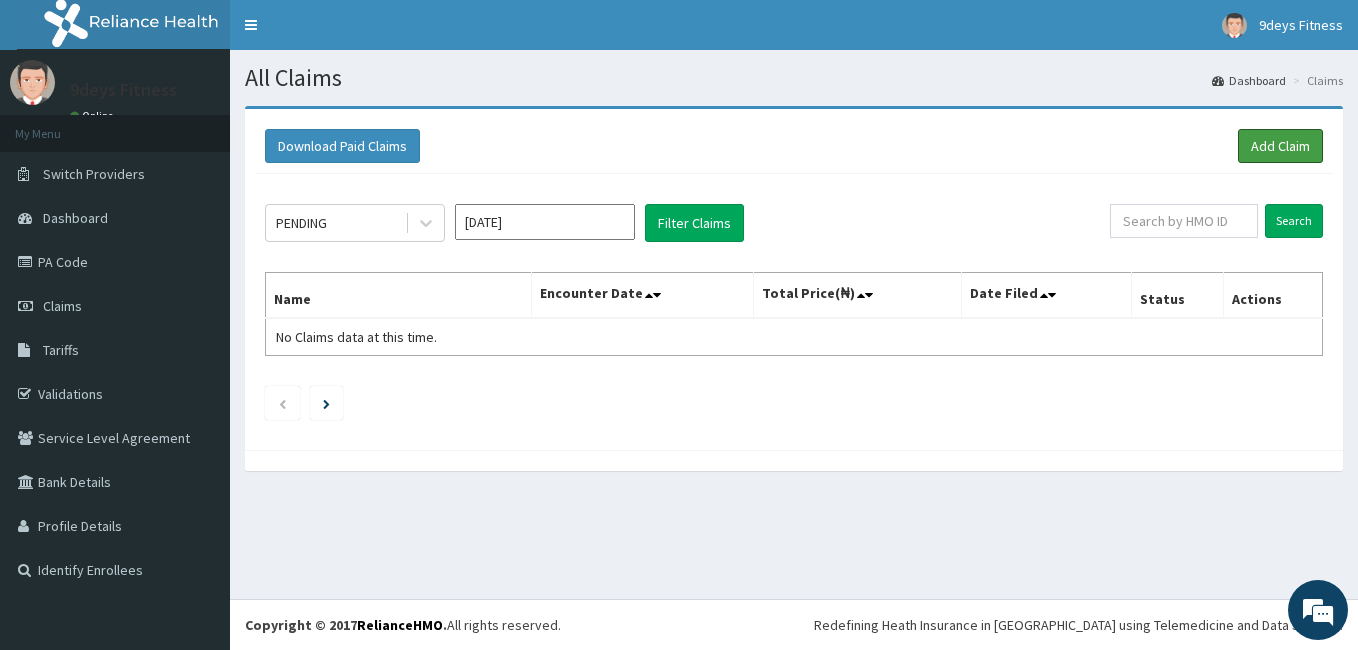 drag, startPoint x: 1272, startPoint y: 158, endPoint x: 1218, endPoint y: 193, distance: 64.3506 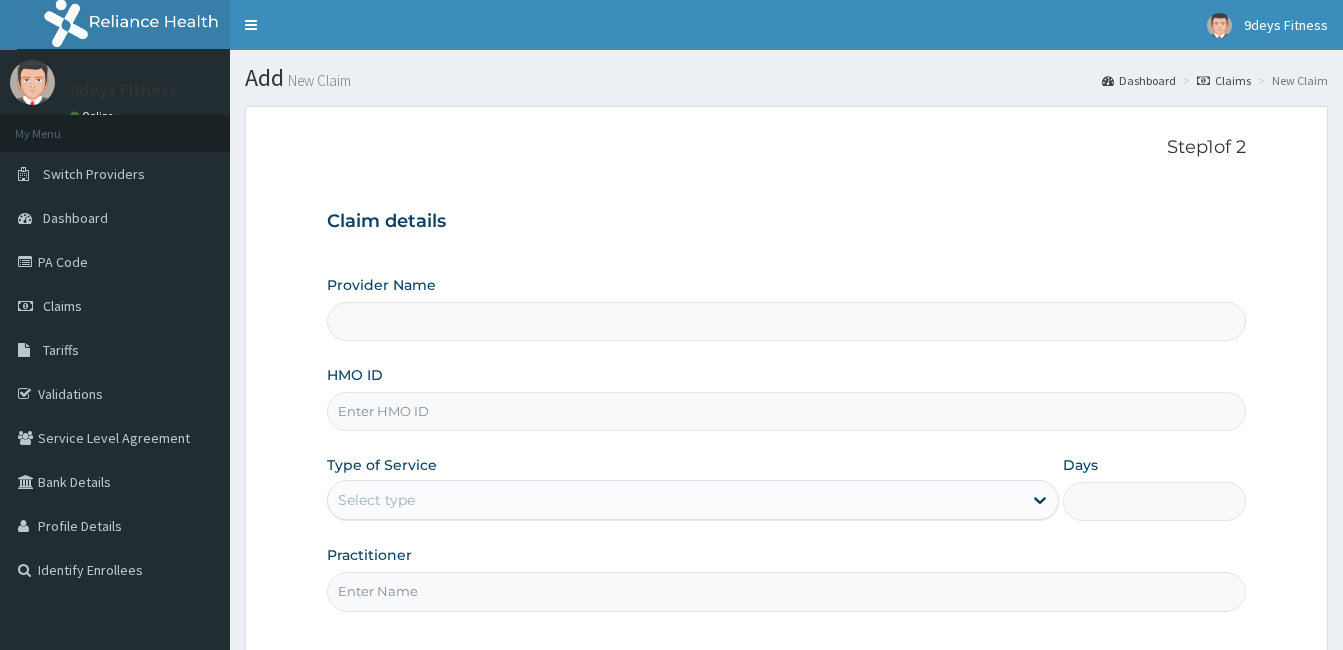 type on "9deys Fitness" 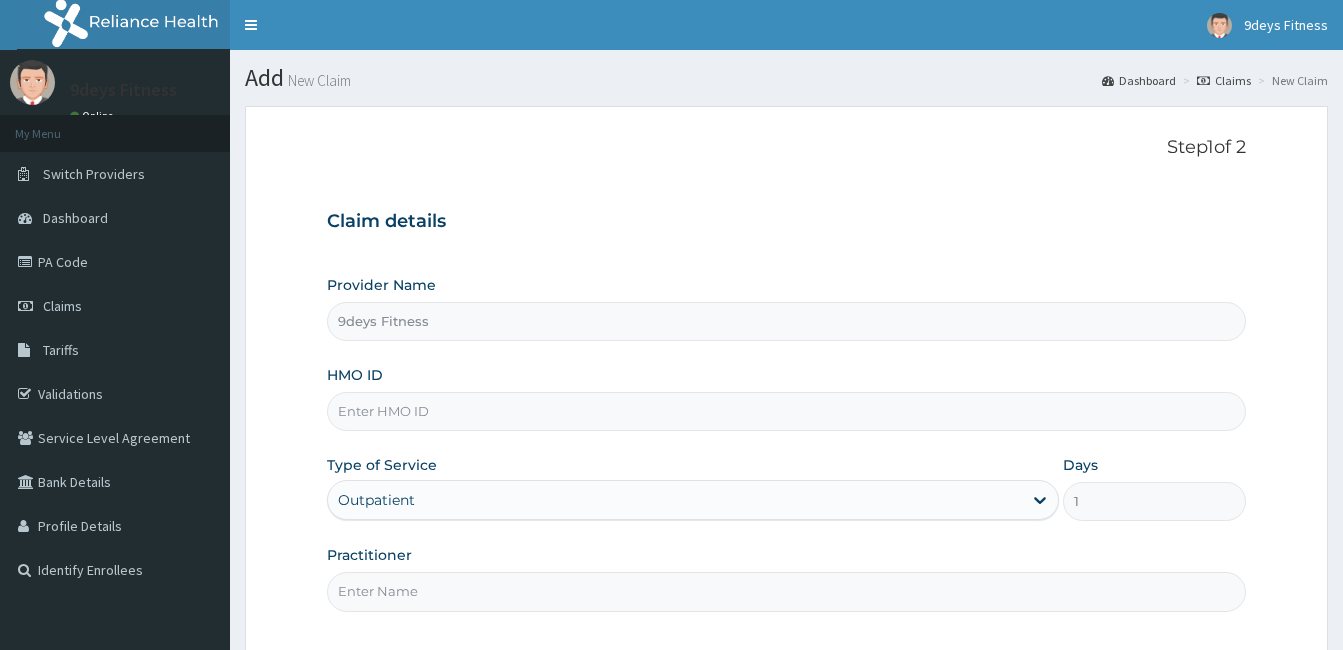 scroll, scrollTop: 0, scrollLeft: 0, axis: both 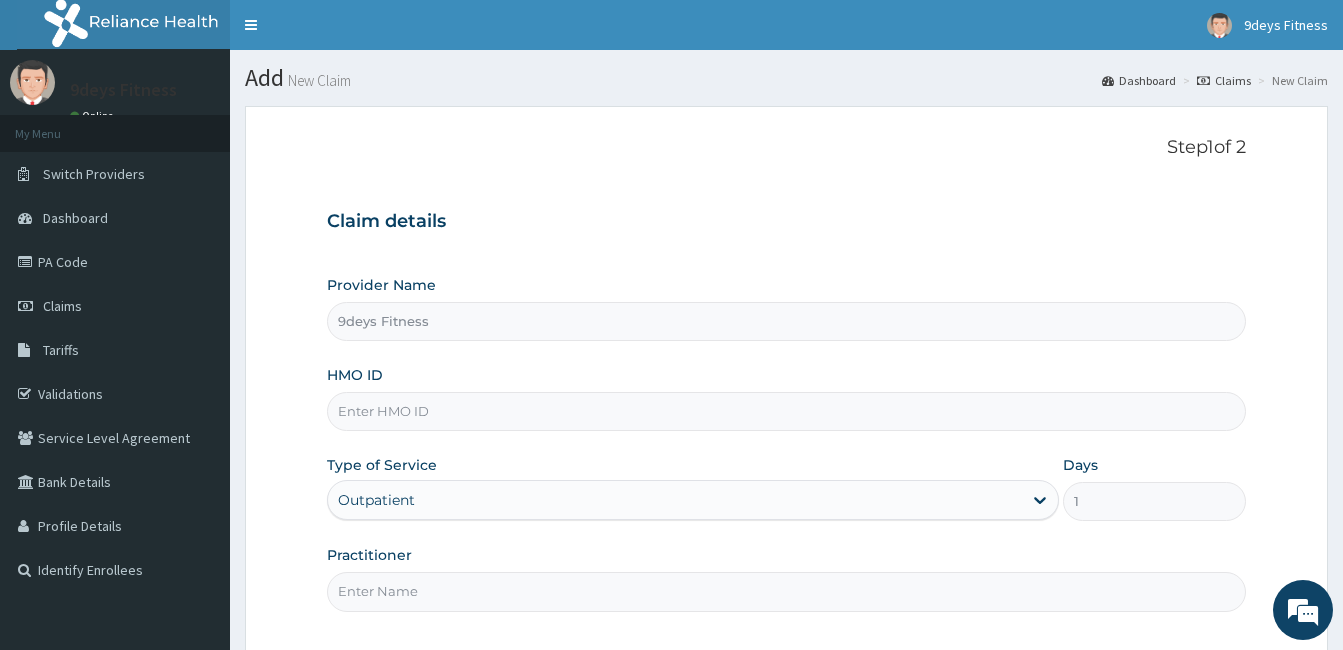paste on "vdn/10015/a" 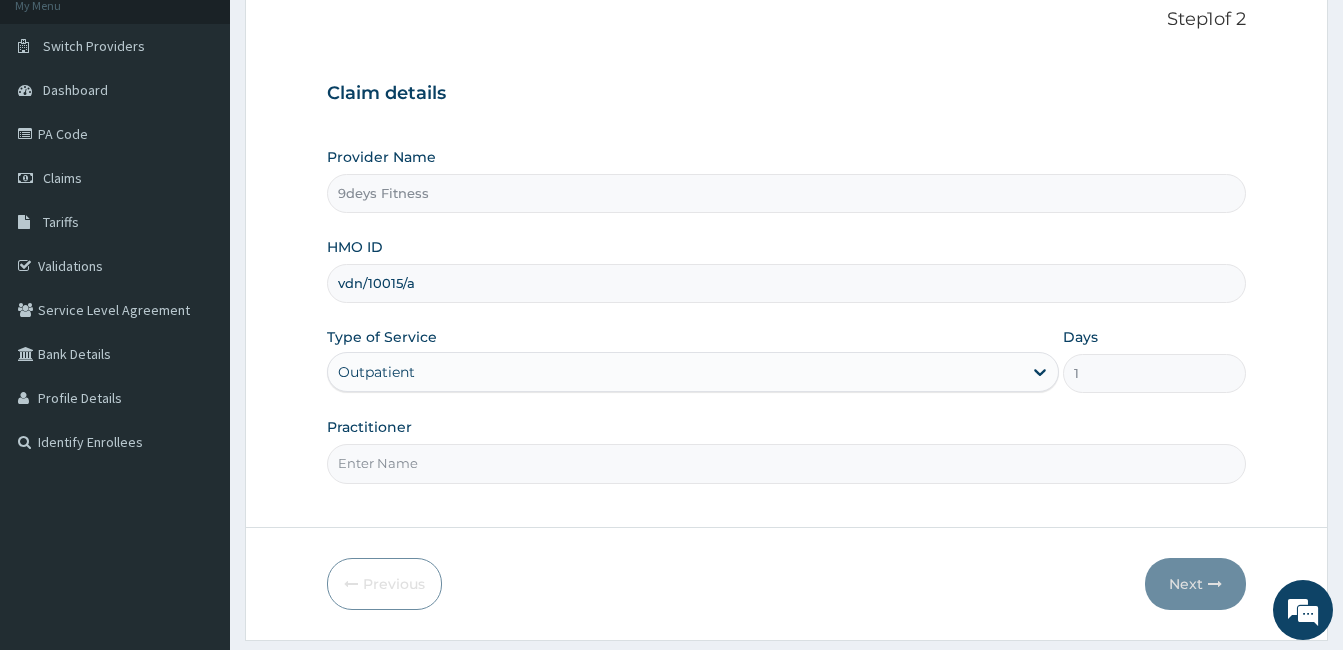 scroll, scrollTop: 185, scrollLeft: 0, axis: vertical 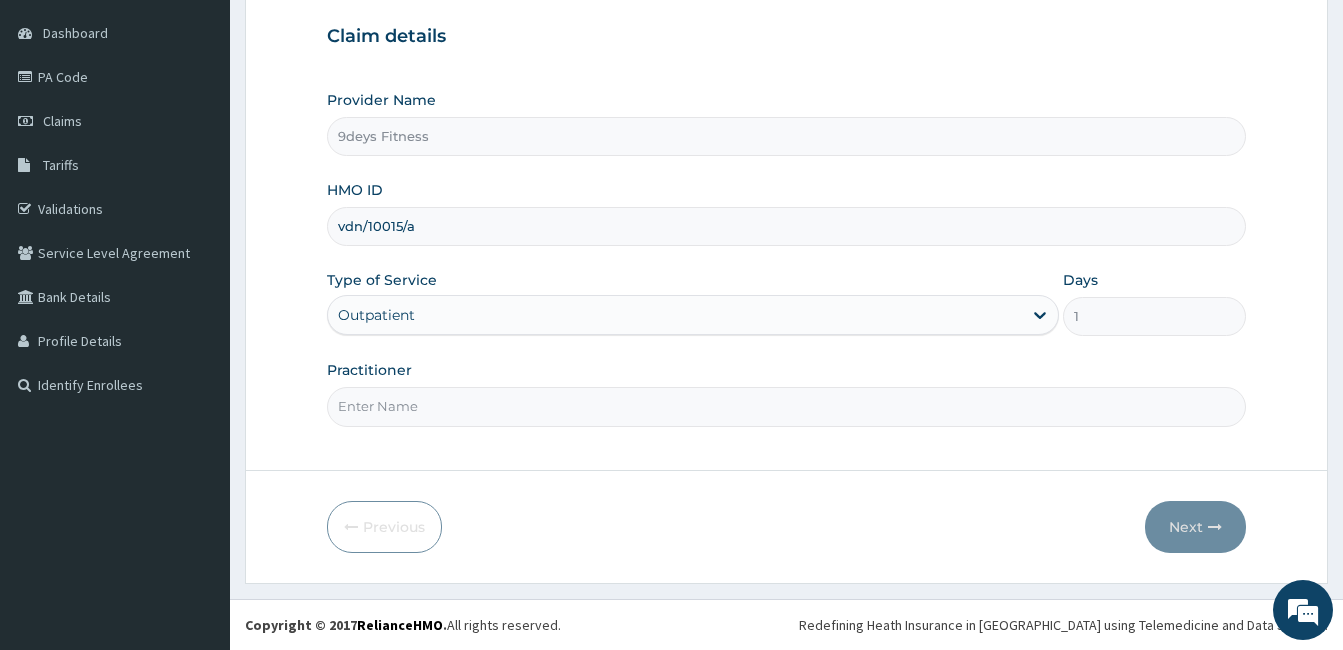 type on "vdn/10015/a" 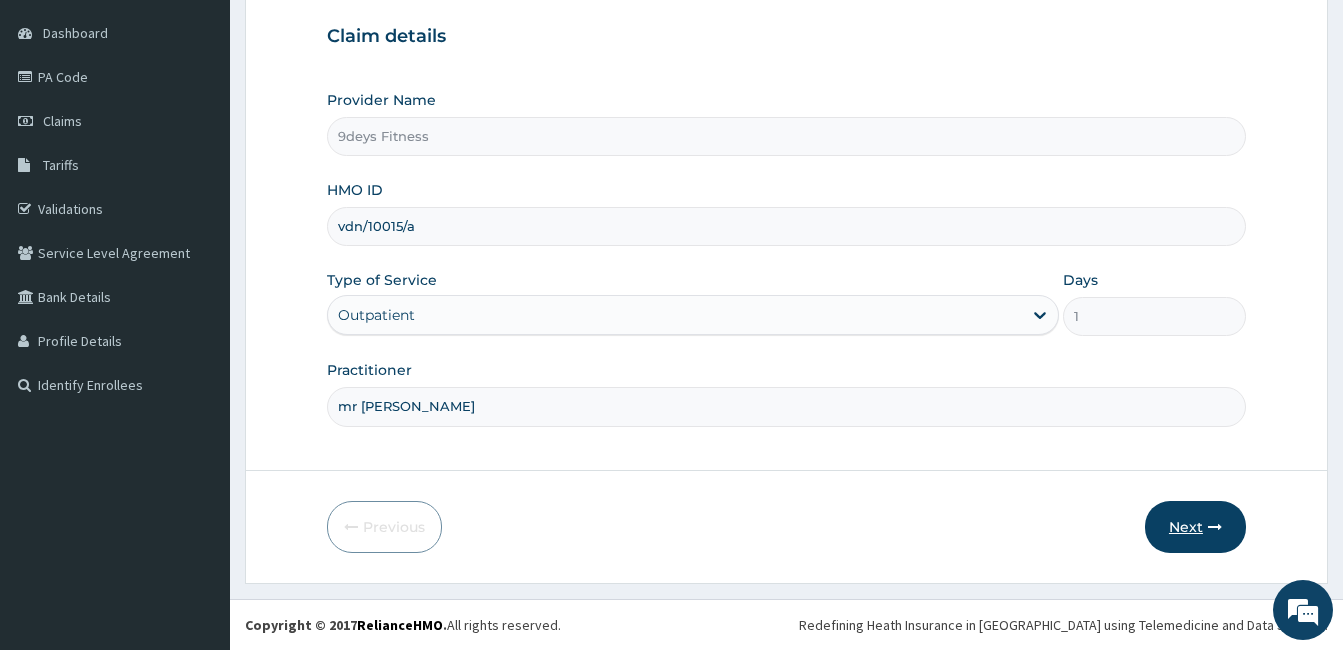 click on "Next" at bounding box center (1195, 527) 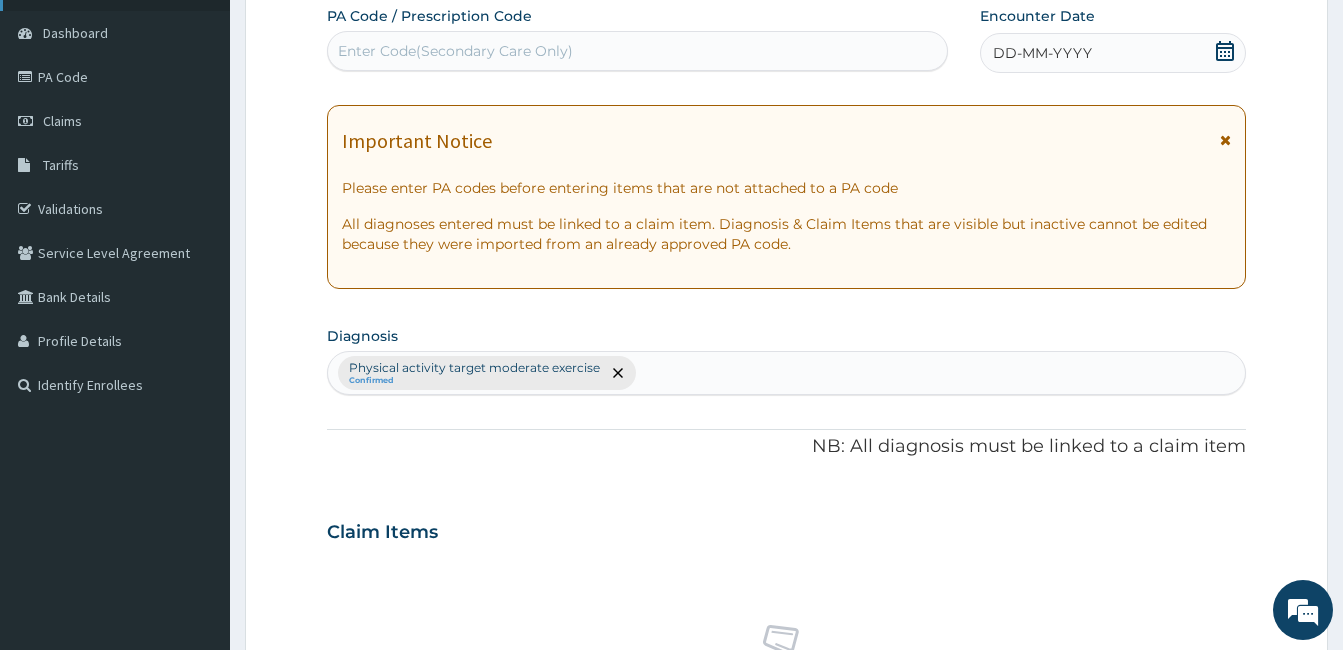 scroll, scrollTop: 0, scrollLeft: 0, axis: both 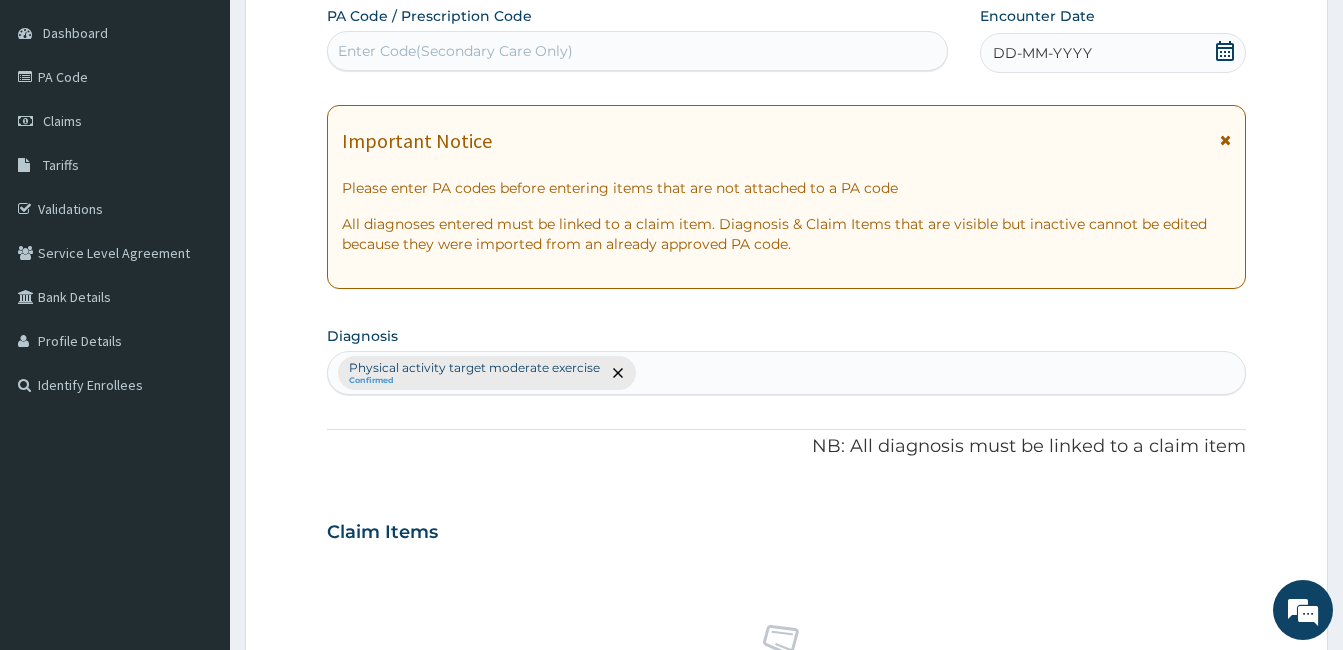 click on "Enter Code(Secondary Care Only)" at bounding box center (455, 51) 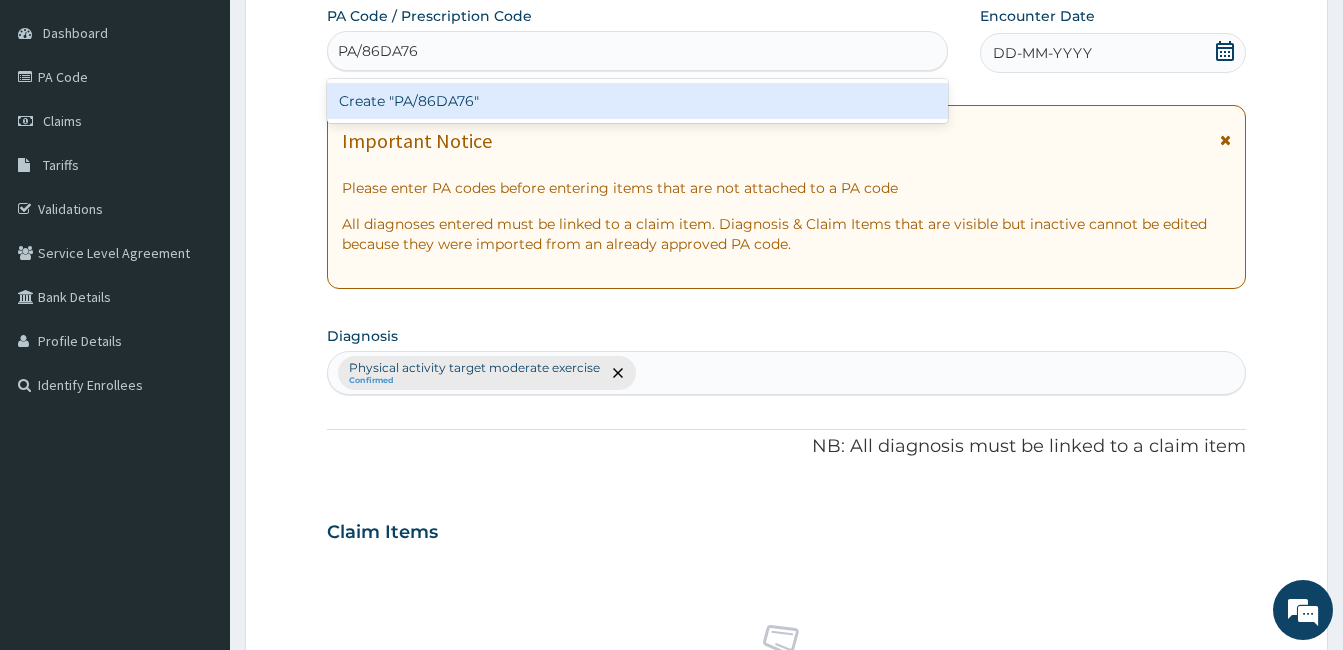 click on "Create "PA/86DA76"" at bounding box center [637, 101] 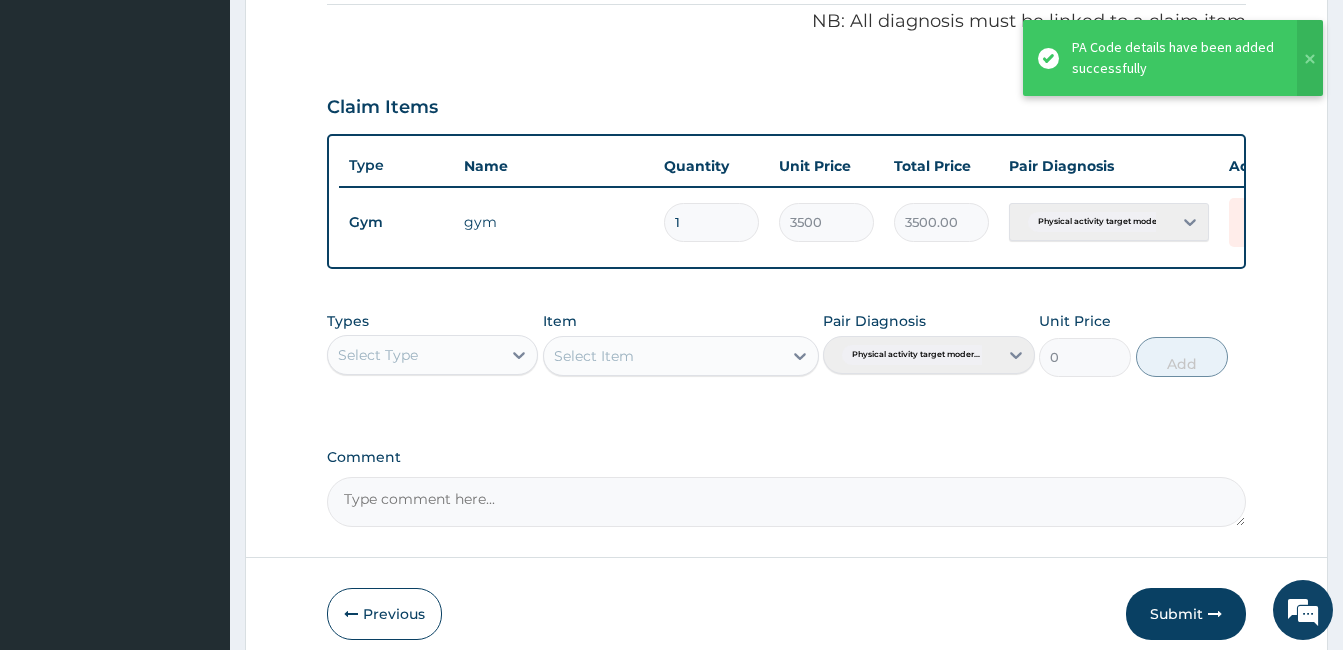 scroll, scrollTop: 712, scrollLeft: 0, axis: vertical 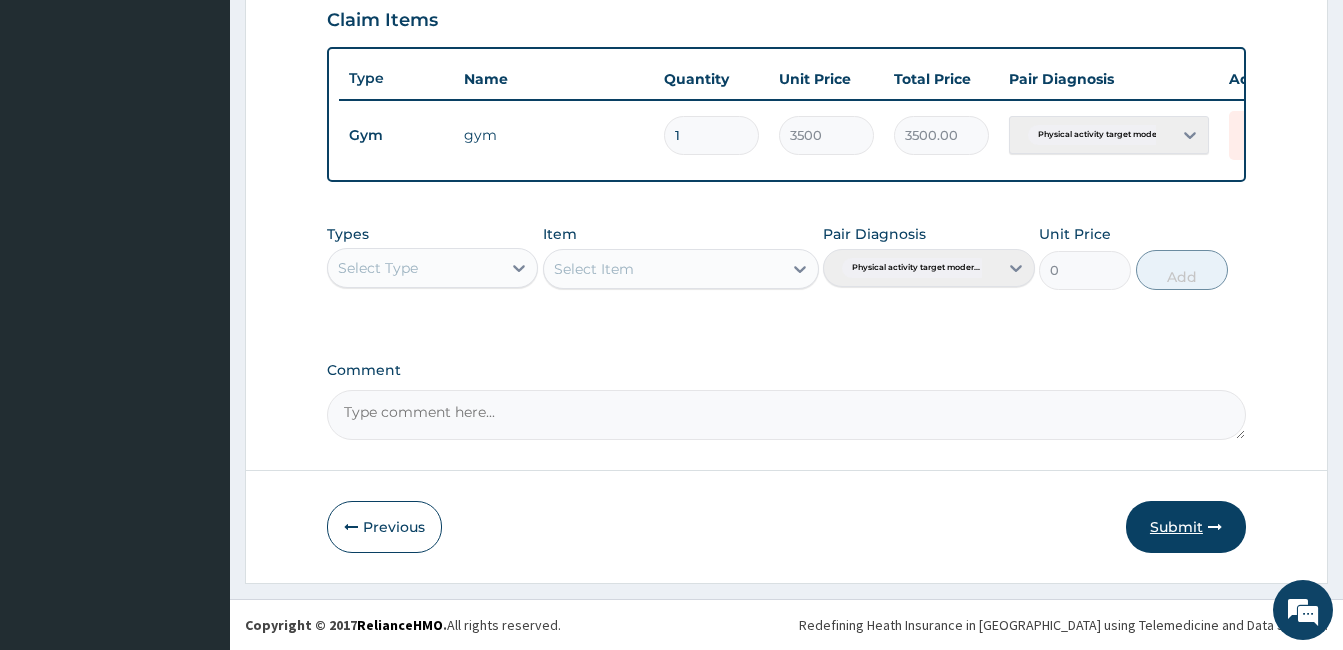 click on "Submit" at bounding box center (1186, 527) 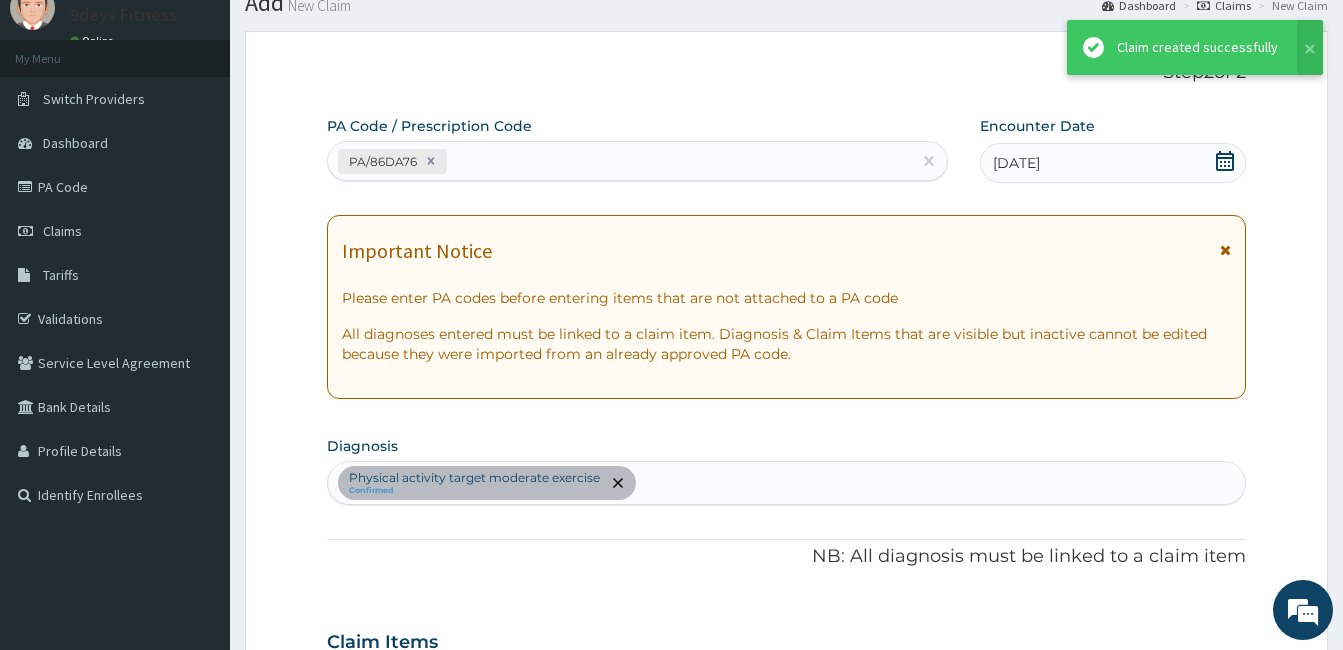 scroll, scrollTop: 712, scrollLeft: 0, axis: vertical 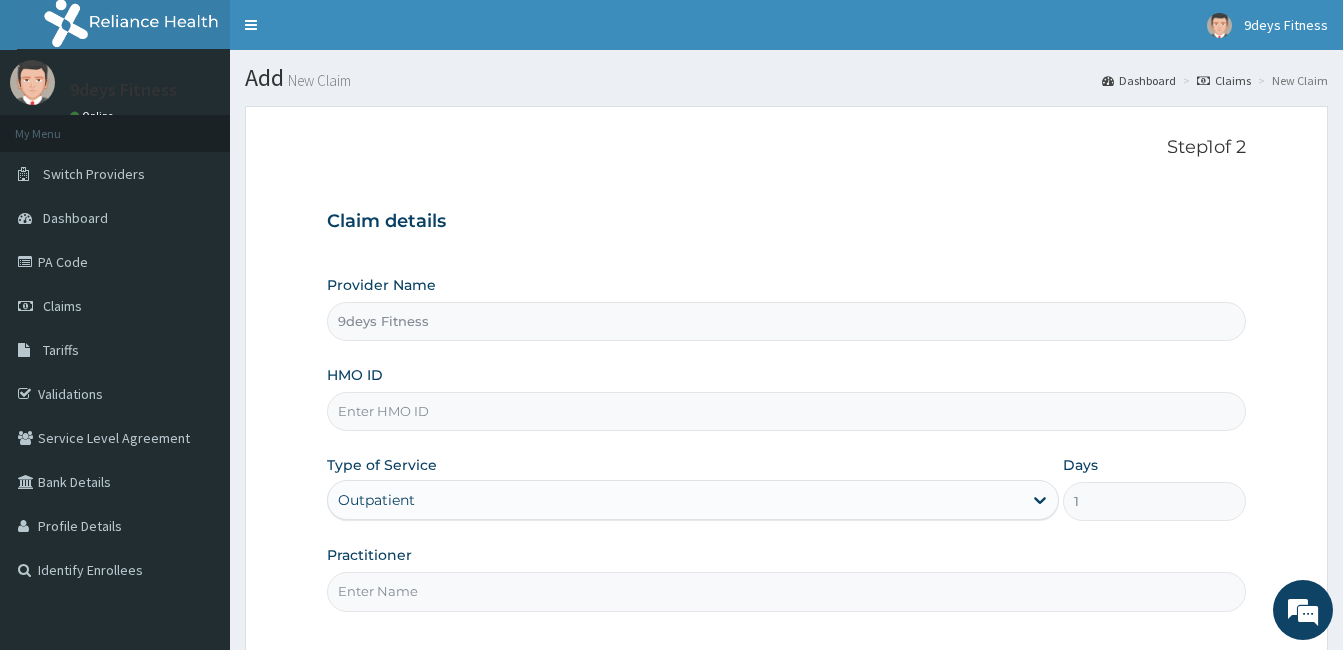 paste on "VDN/10004/A" 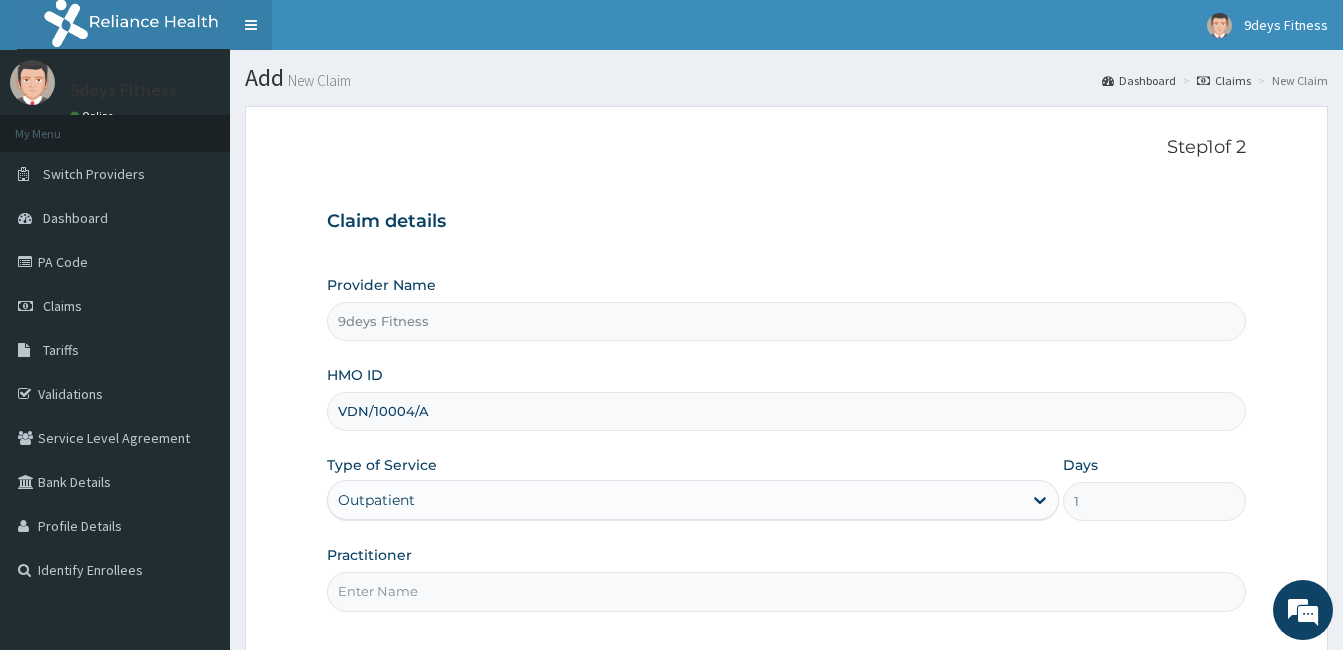 type on "VDN/10004/A" 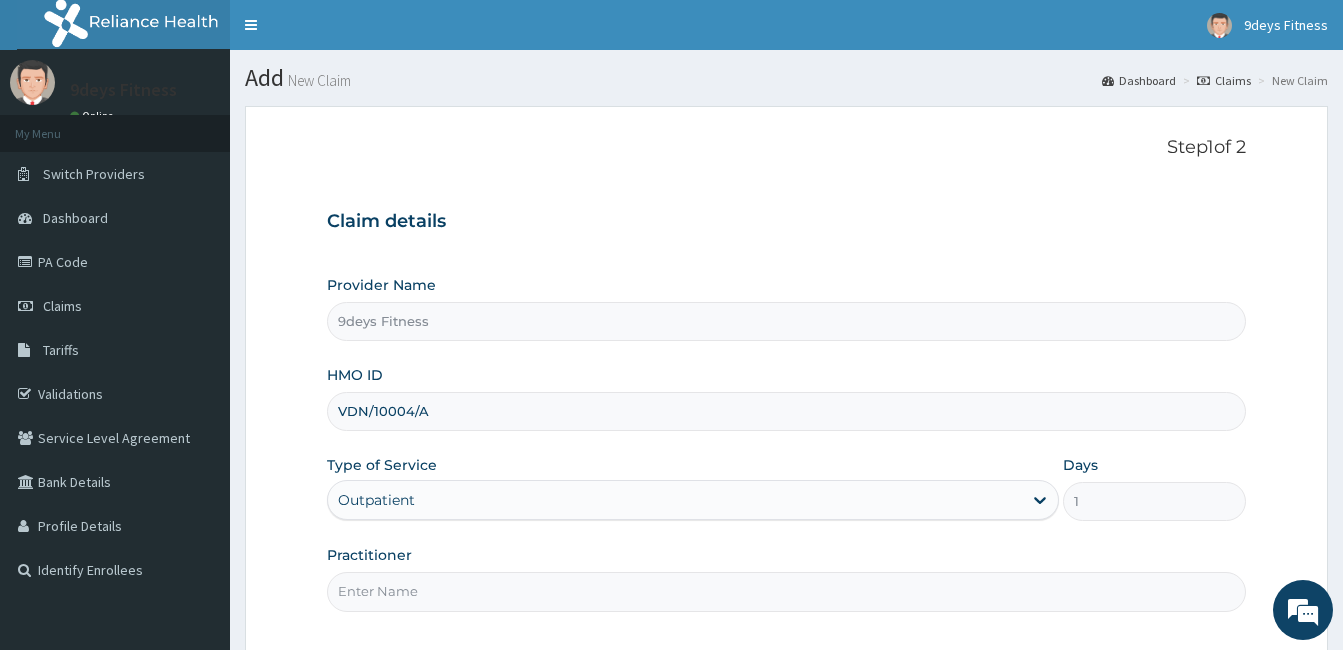 scroll, scrollTop: 185, scrollLeft: 0, axis: vertical 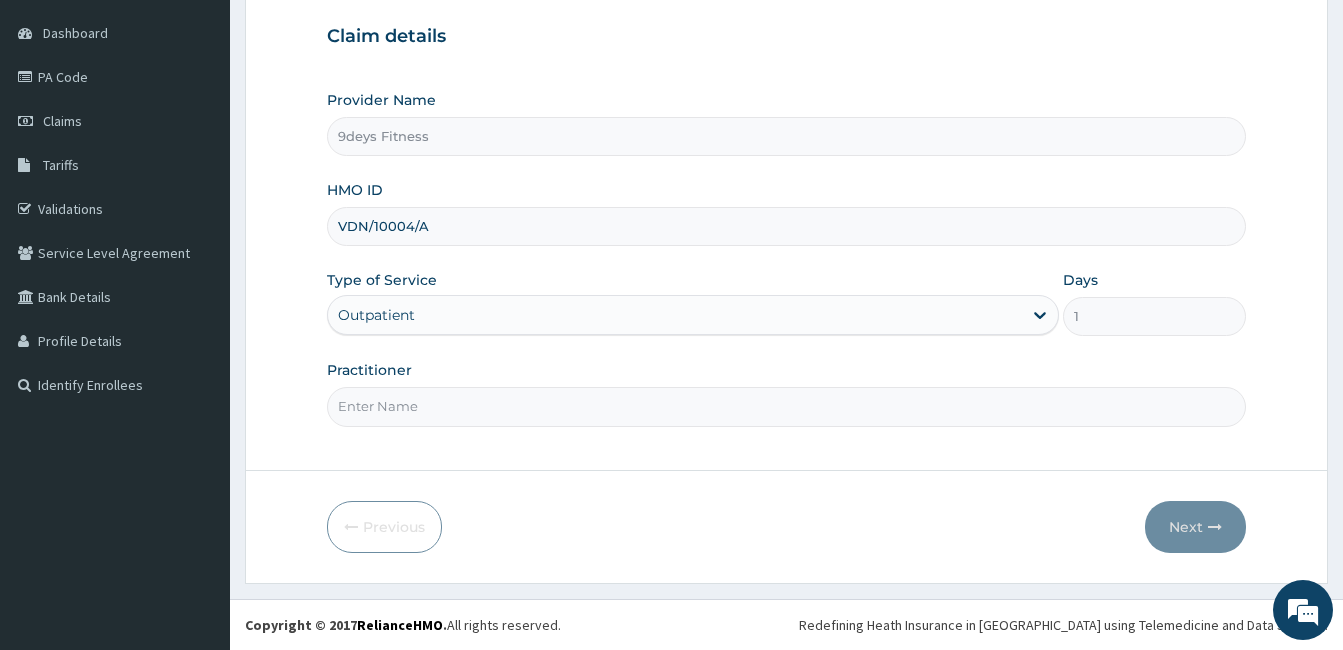 click on "Practitioner" at bounding box center (786, 406) 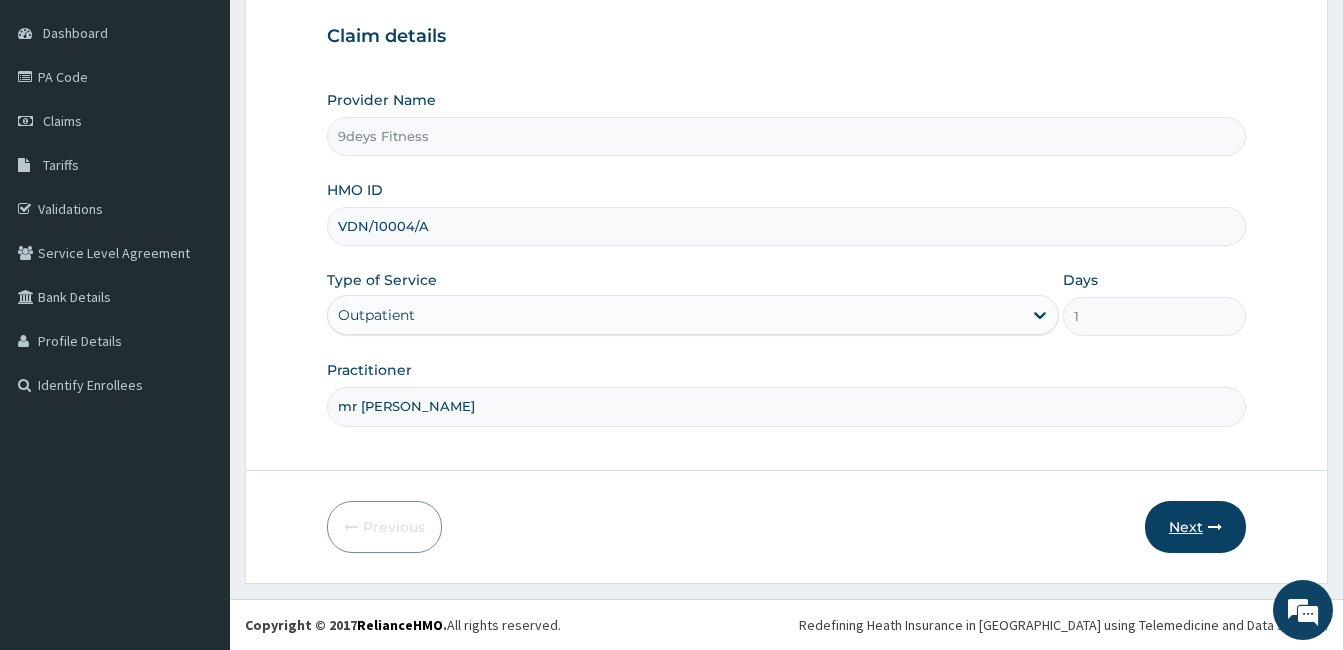 click on "Next" at bounding box center [1195, 527] 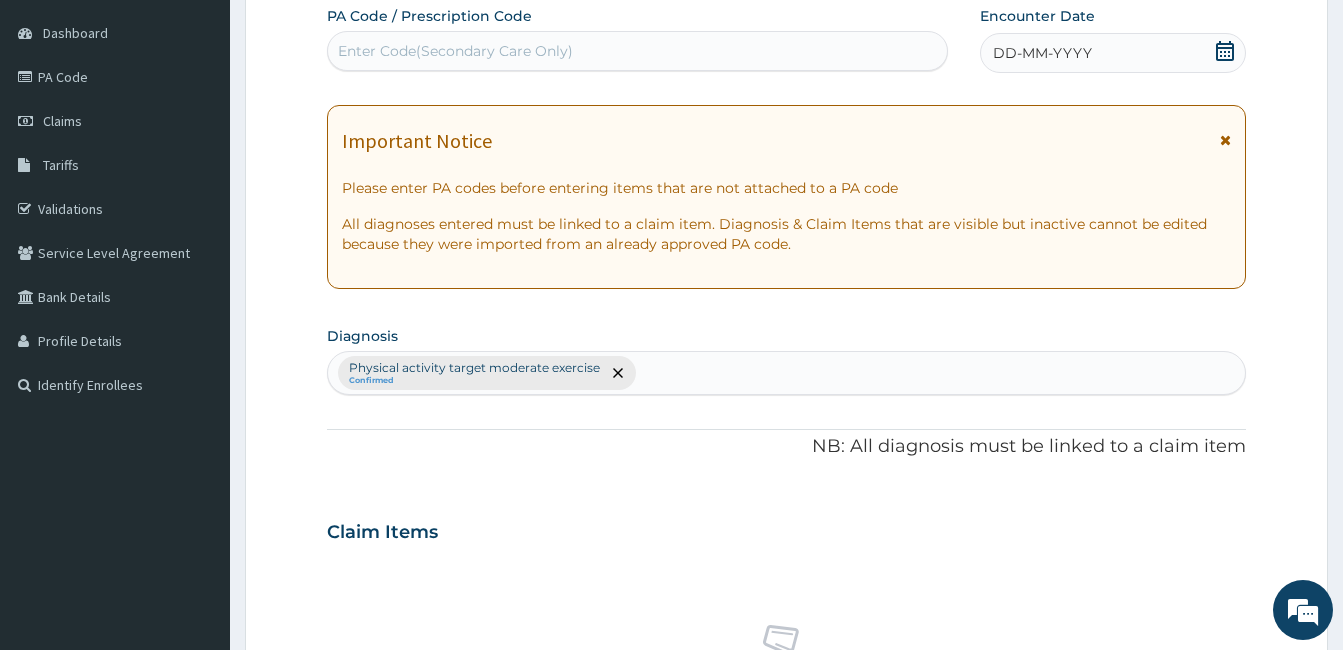 click on "Enter Code(Secondary Care Only)" at bounding box center (637, 51) 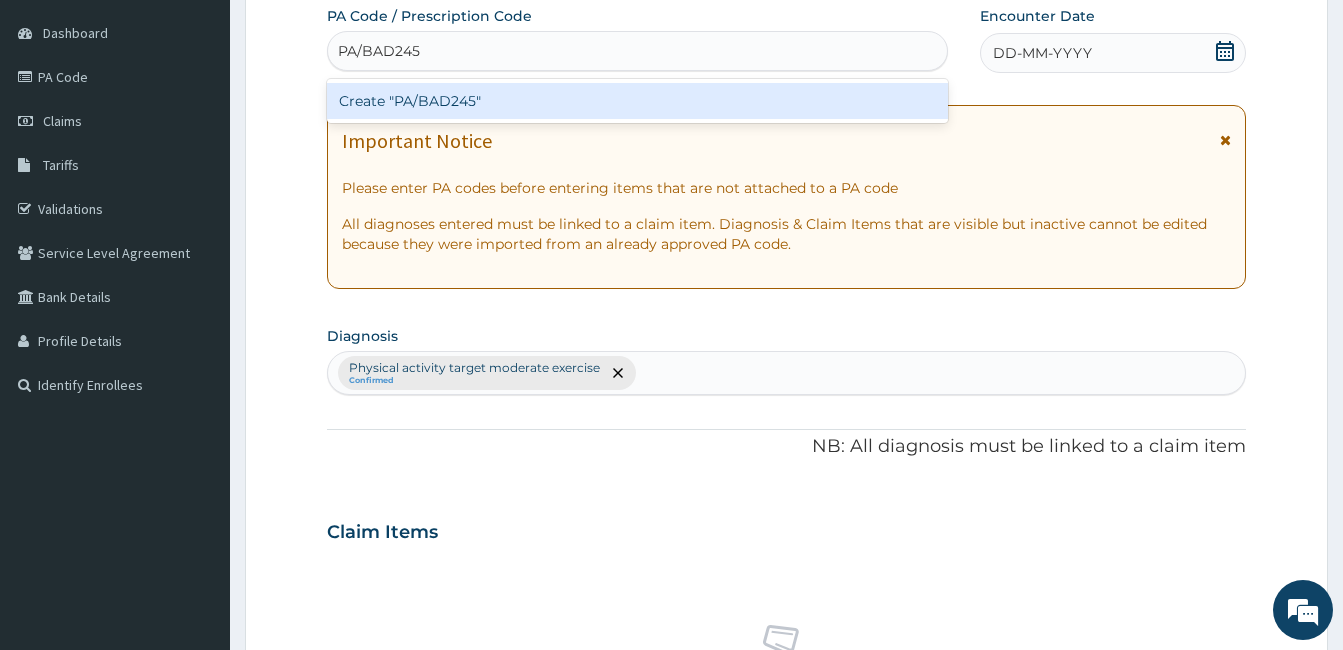click on "Create "PA/BAD245"" at bounding box center (637, 101) 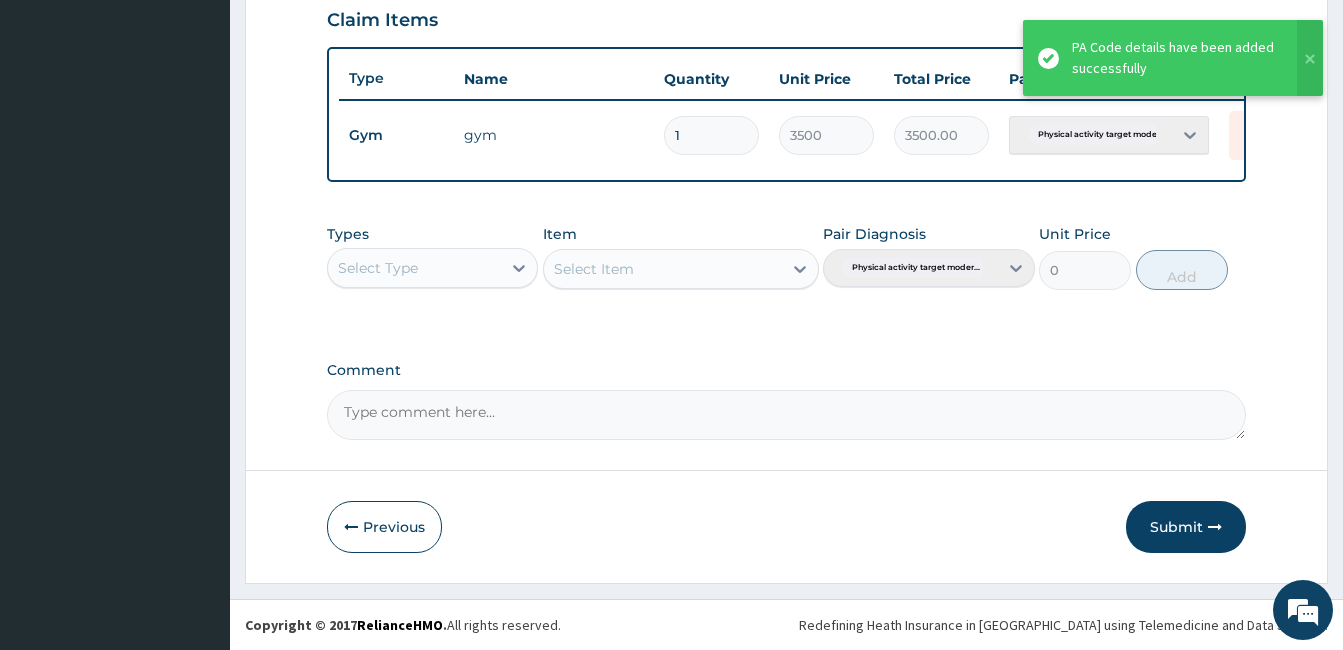 scroll, scrollTop: 712, scrollLeft: 0, axis: vertical 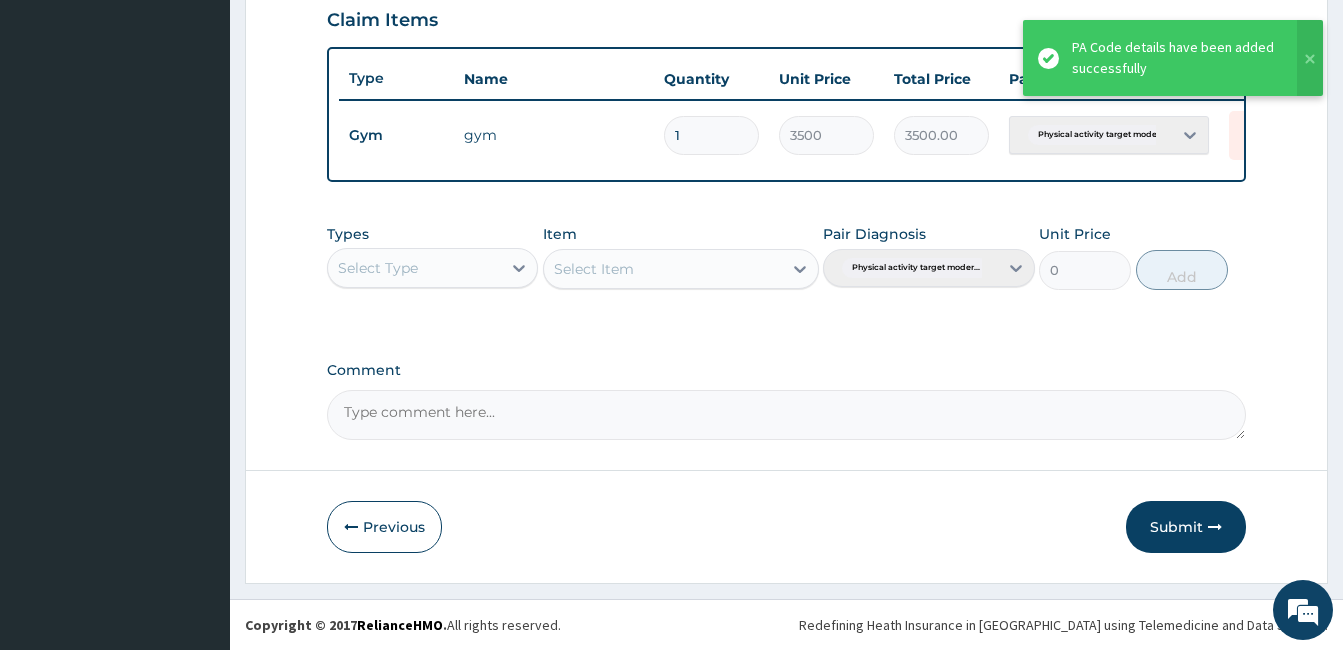 drag, startPoint x: 1169, startPoint y: 519, endPoint x: 1004, endPoint y: 57, distance: 490.58026 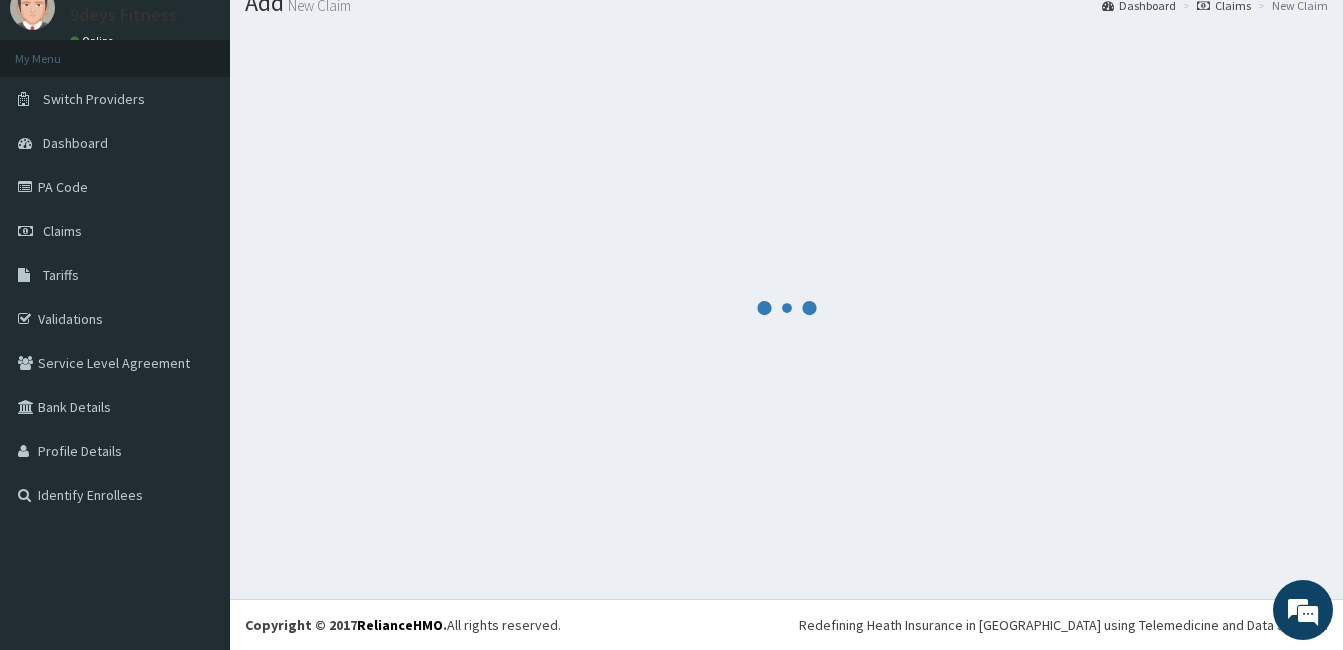 scroll, scrollTop: 712, scrollLeft: 0, axis: vertical 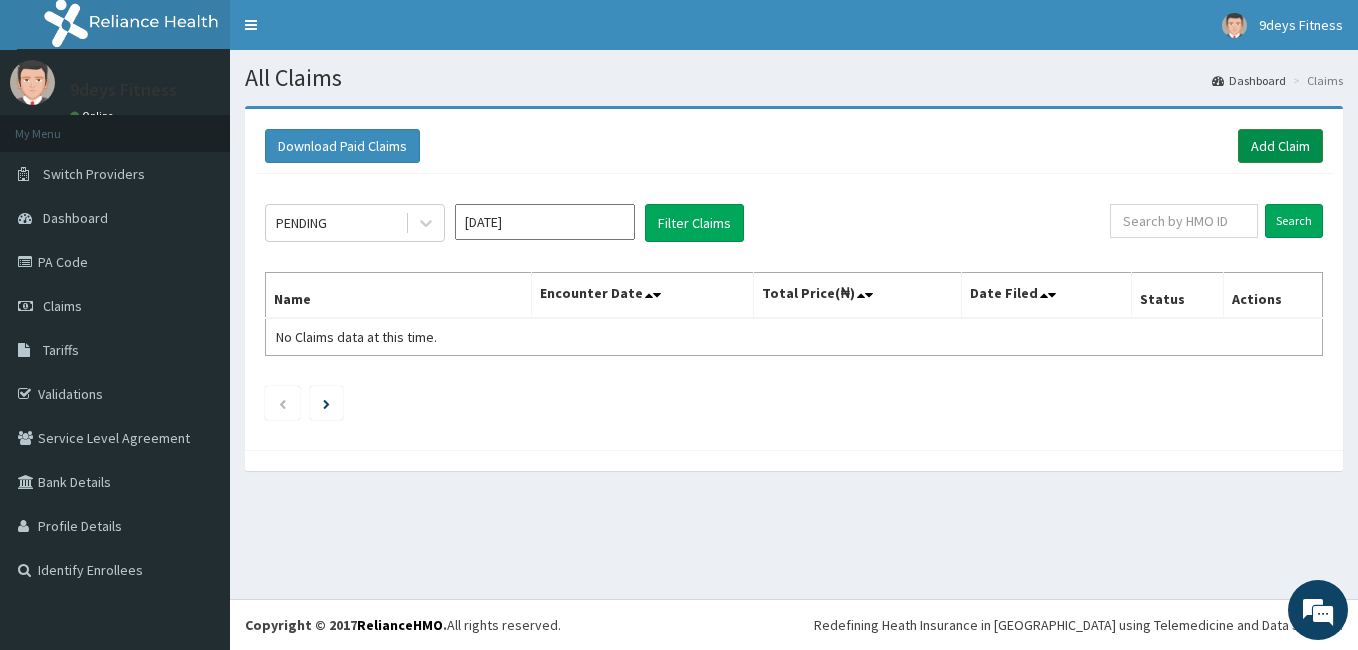 click on "Add Claim" at bounding box center [1280, 146] 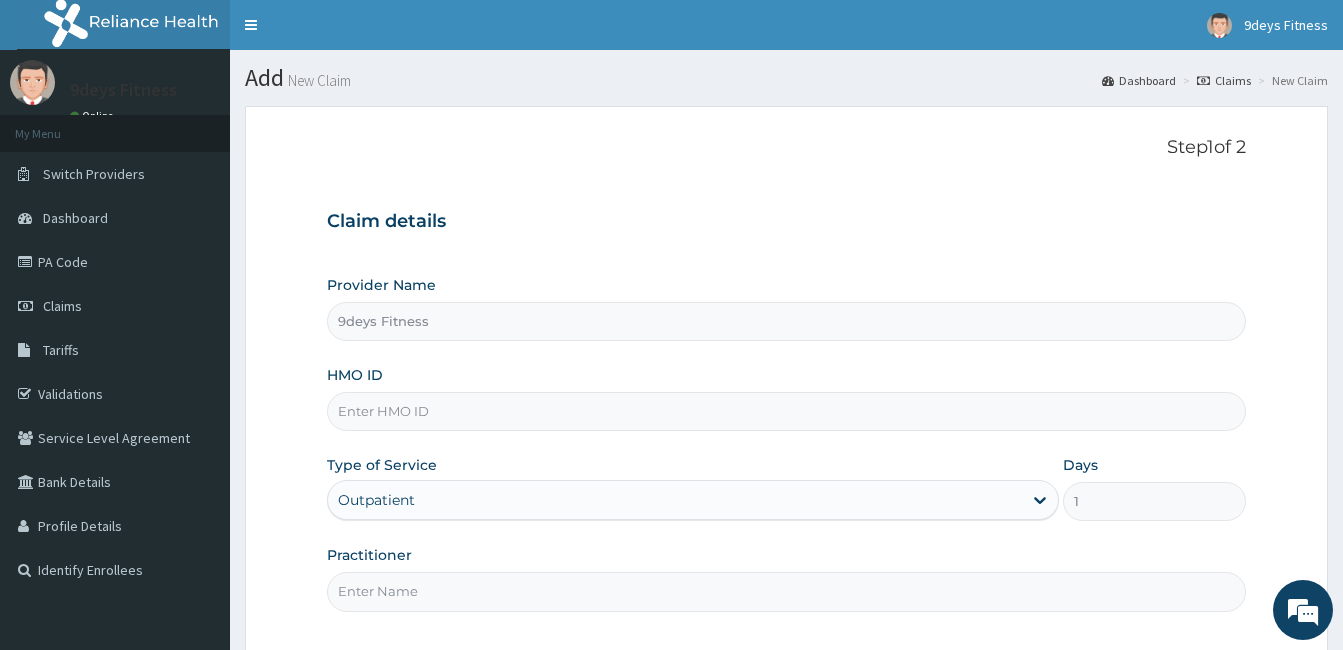 scroll, scrollTop: 0, scrollLeft: 0, axis: both 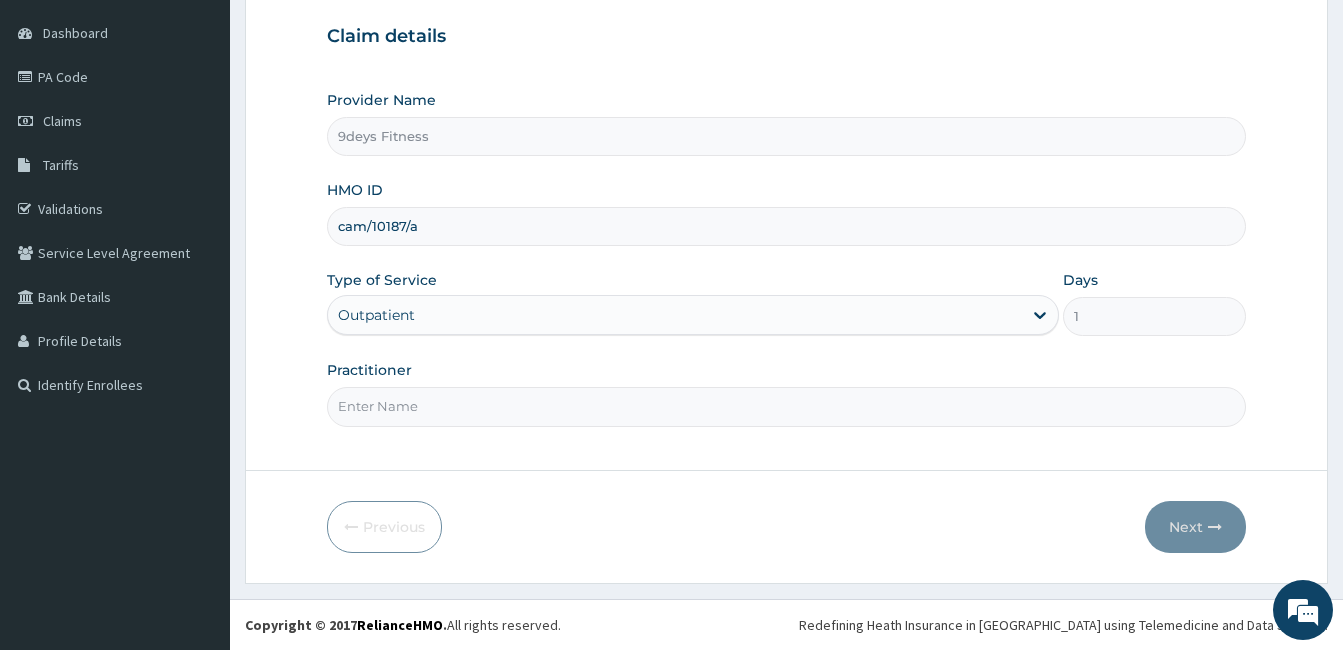 type on "cam/10187/a" 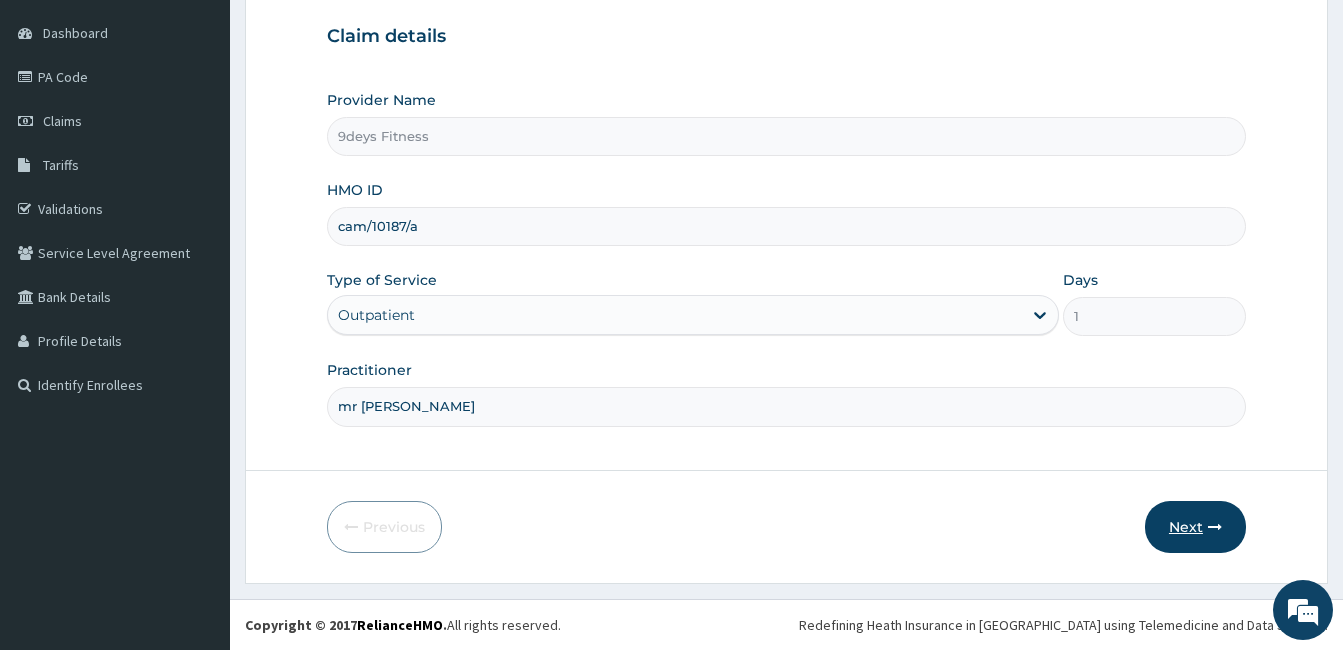 click on "Next" at bounding box center (1195, 527) 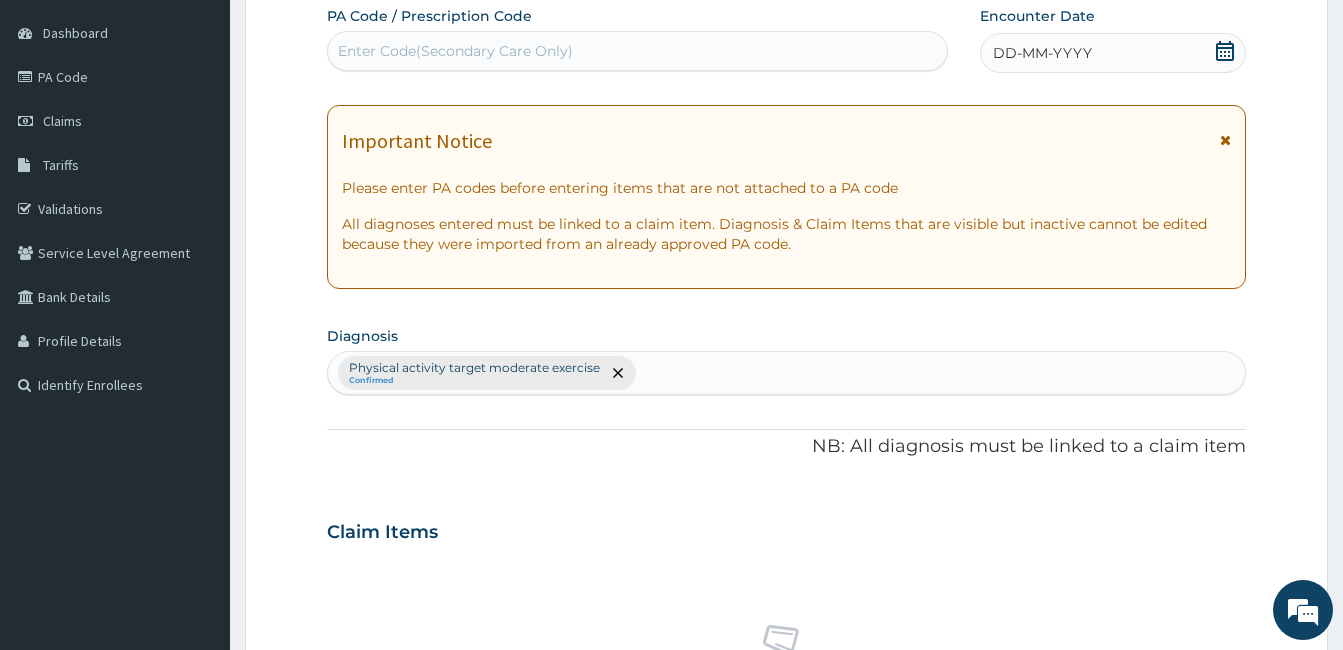 scroll, scrollTop: 0, scrollLeft: 0, axis: both 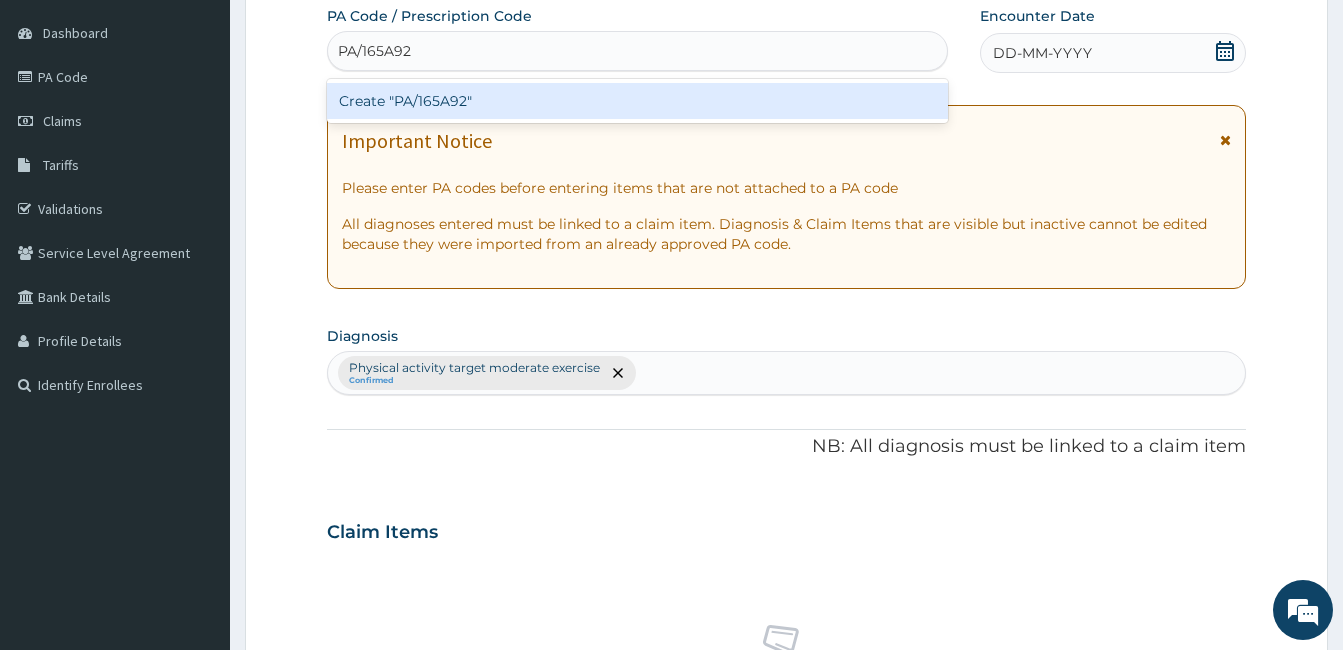 click on "Create "PA/165A92"" at bounding box center (637, 101) 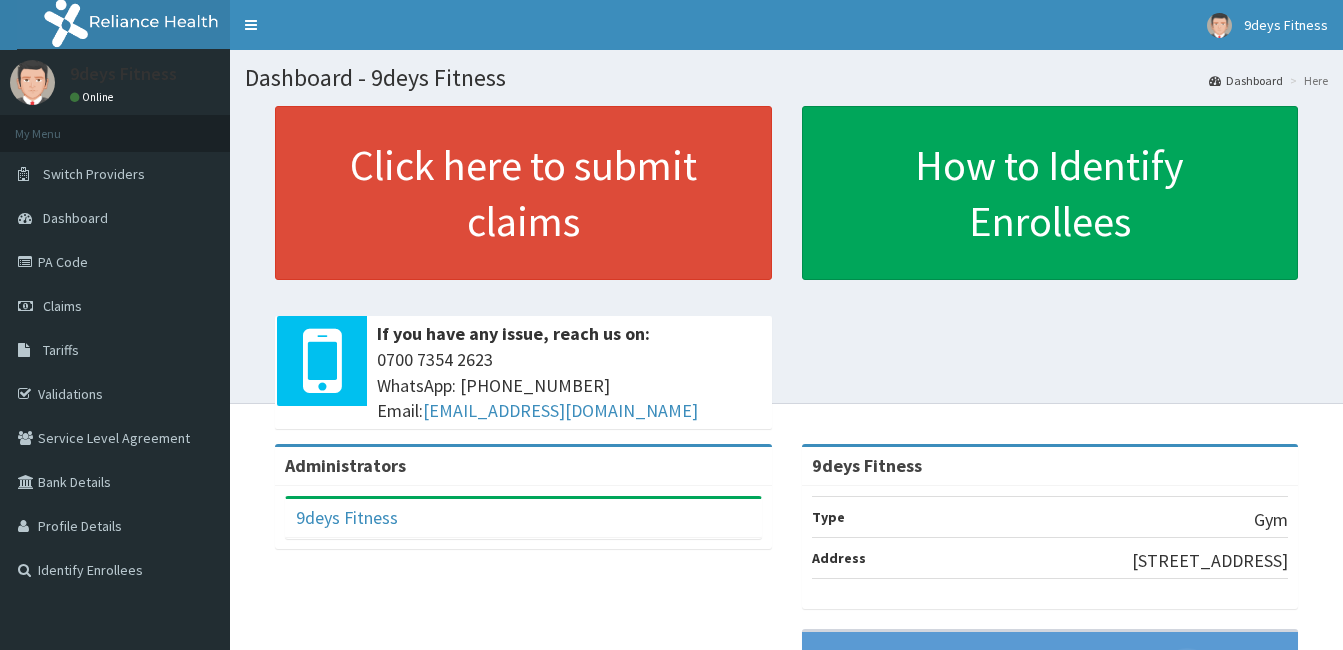 scroll, scrollTop: 0, scrollLeft: 0, axis: both 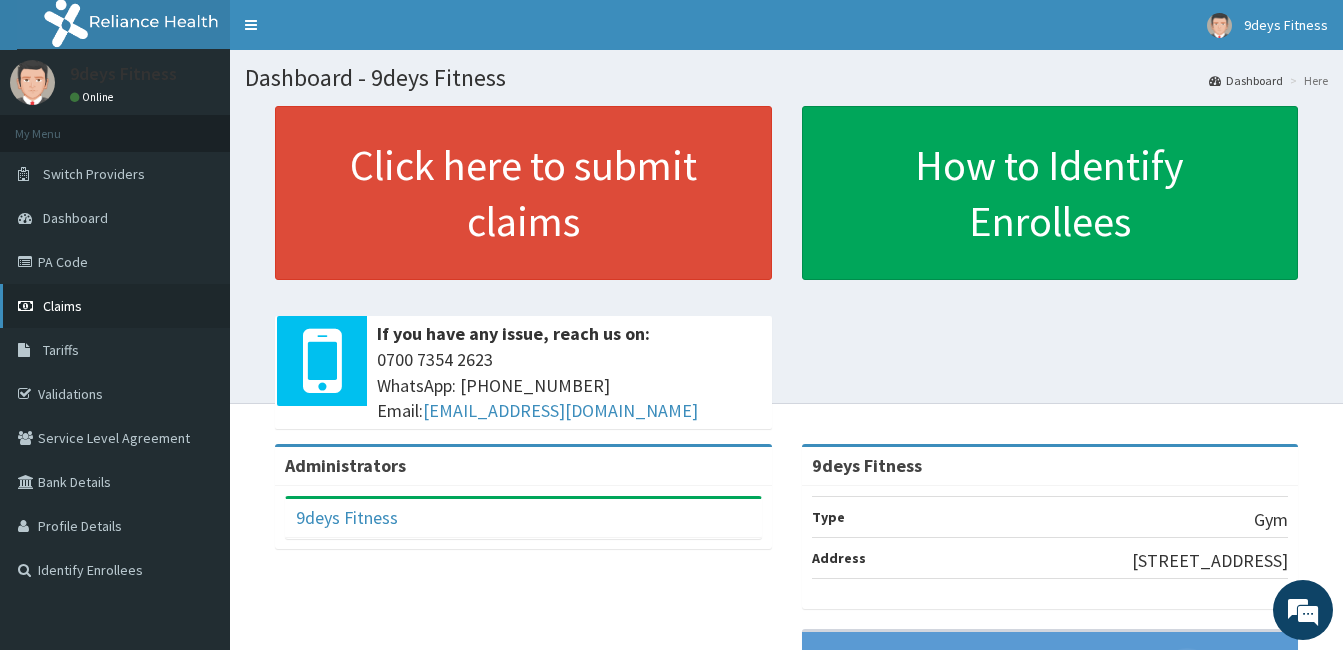 click on "Claims" at bounding box center (62, 306) 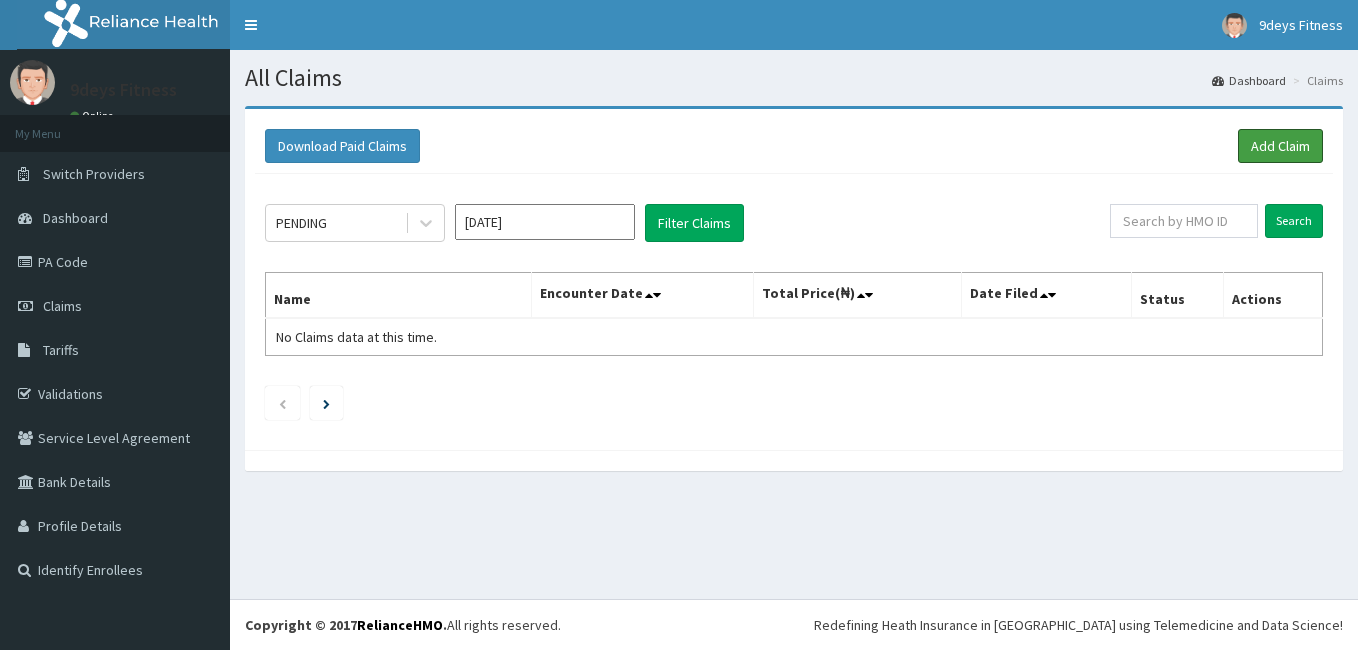 scroll, scrollTop: 0, scrollLeft: 0, axis: both 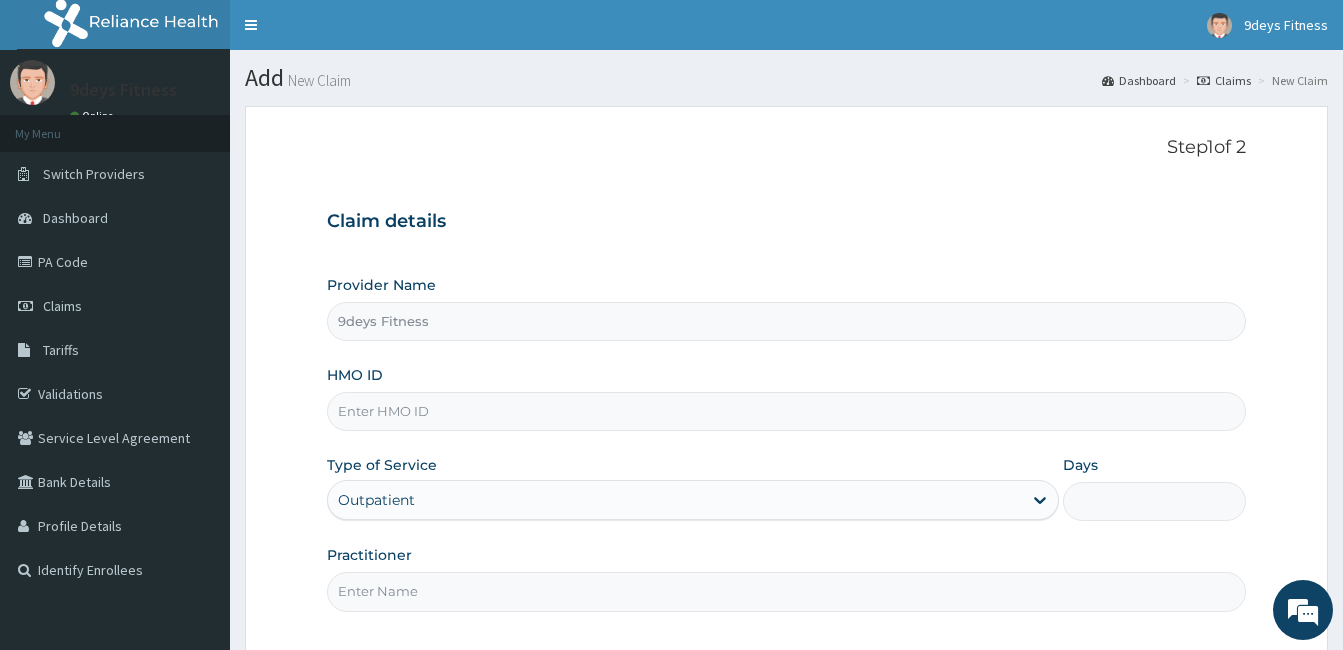 type on "9deys Fitness" 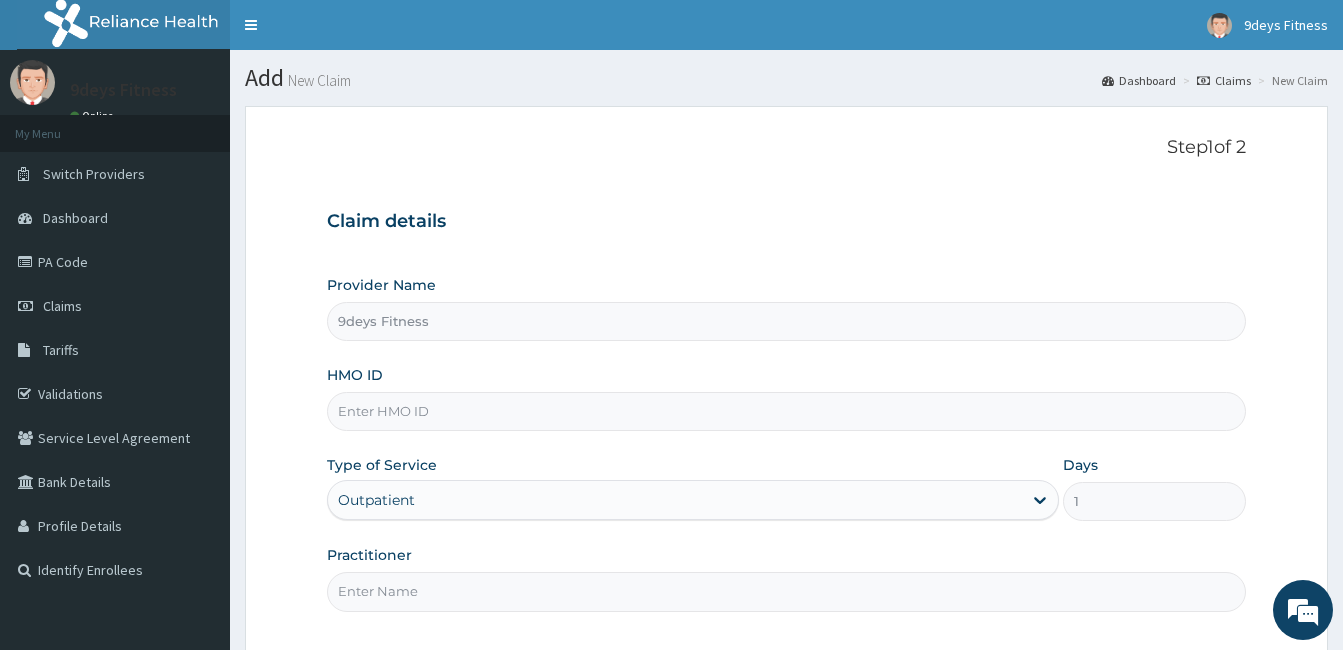 scroll, scrollTop: 0, scrollLeft: 0, axis: both 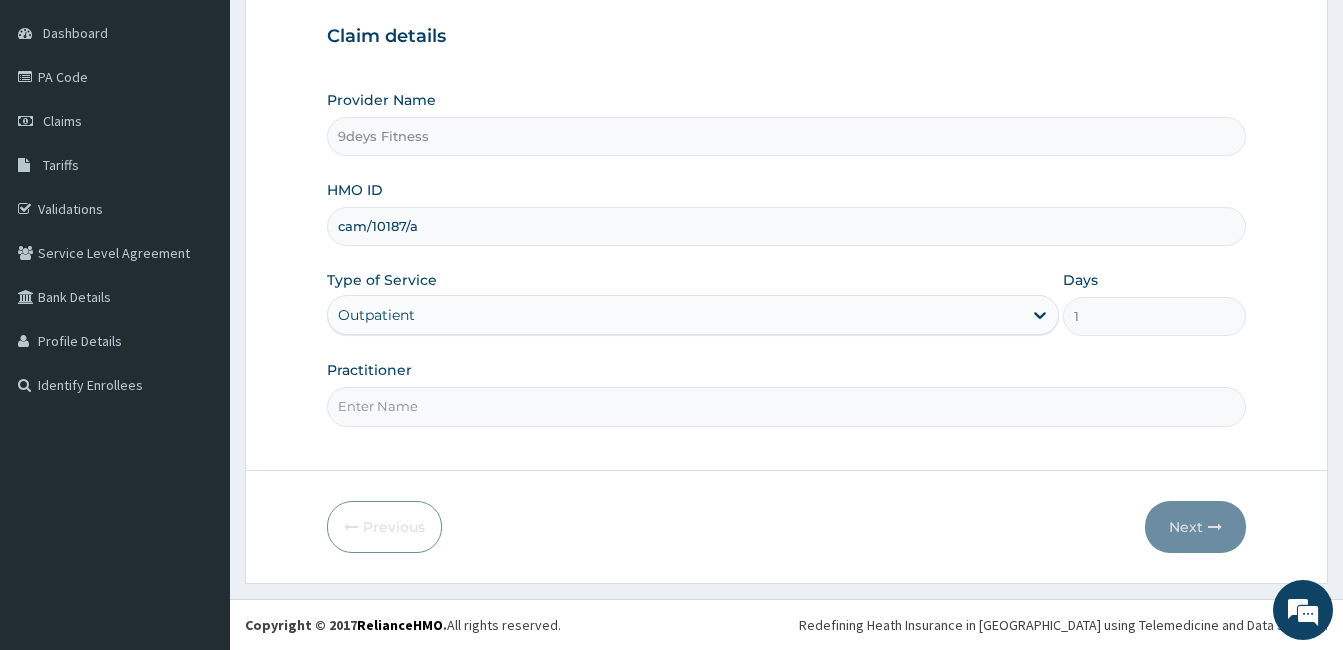 type on "cam/10187/a" 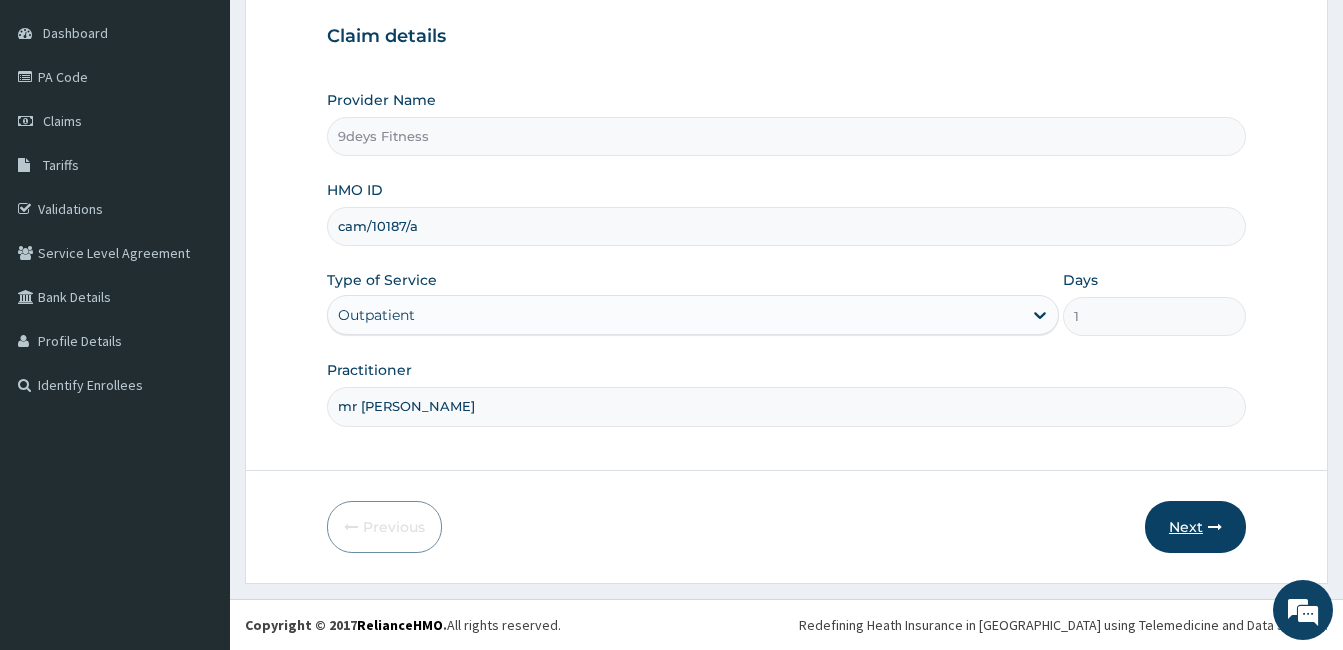 click on "Next" at bounding box center [1195, 527] 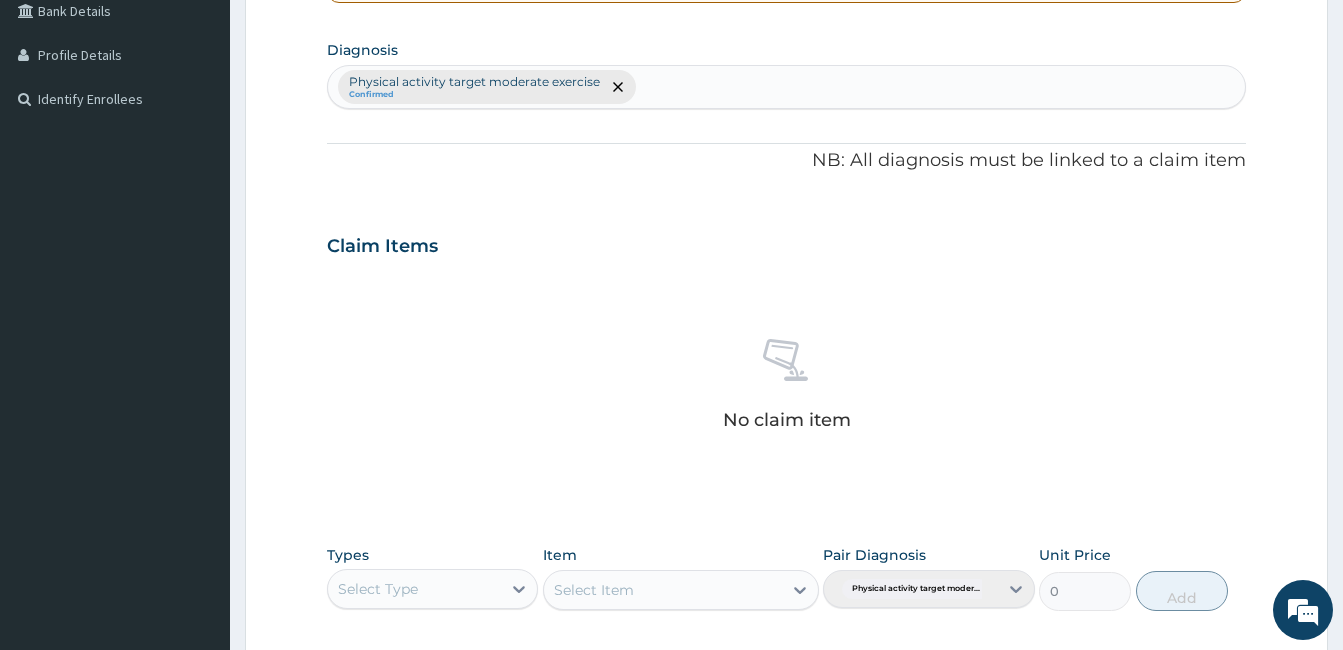 scroll, scrollTop: 185, scrollLeft: 0, axis: vertical 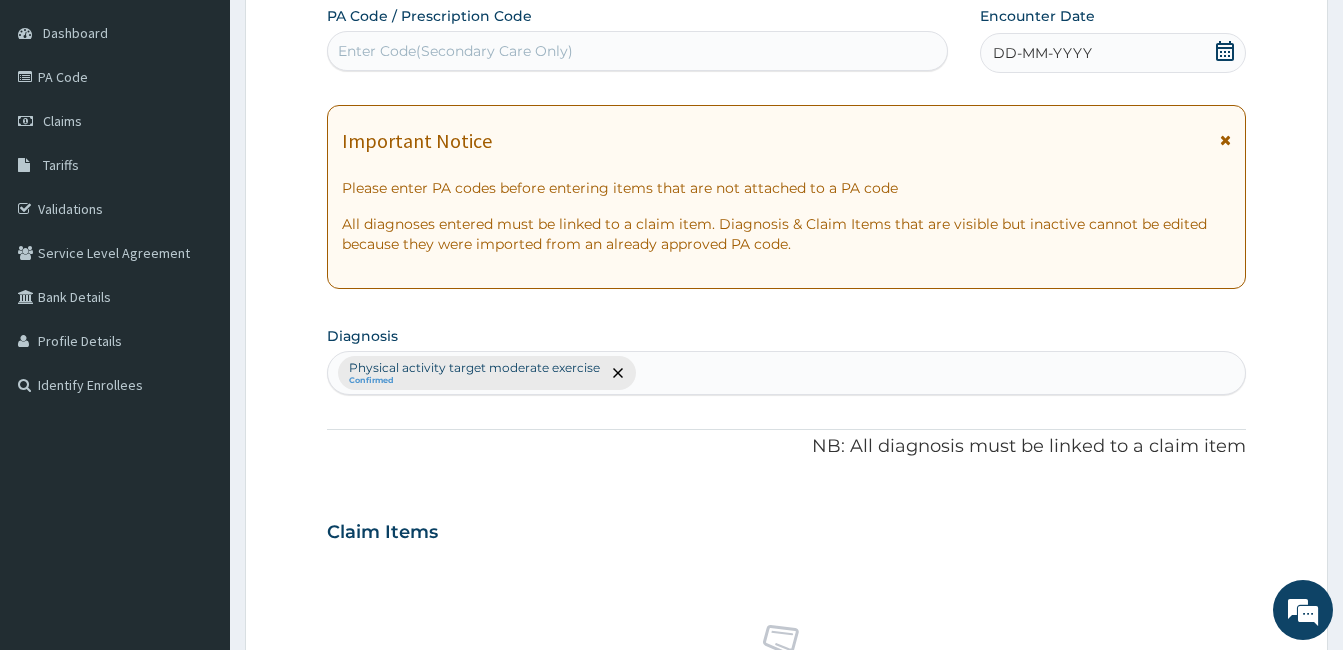 drag, startPoint x: 357, startPoint y: 57, endPoint x: 378, endPoint y: 48, distance: 22.847319 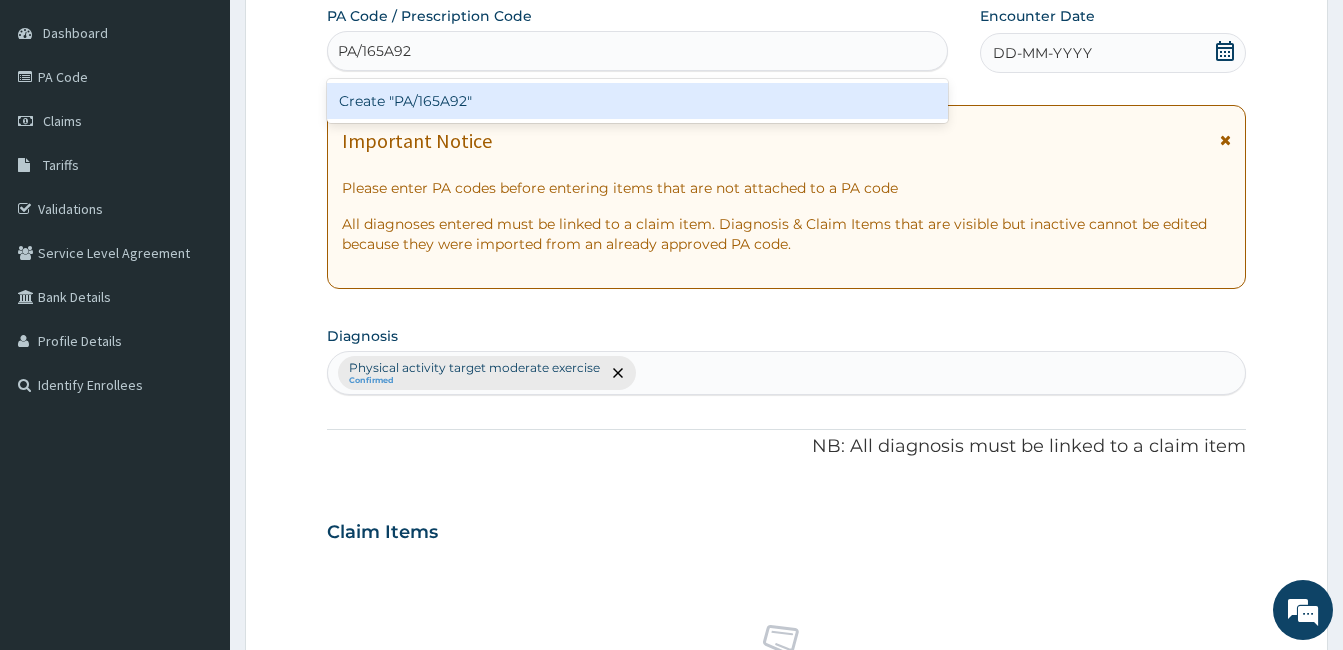 type on "PA/165A92" 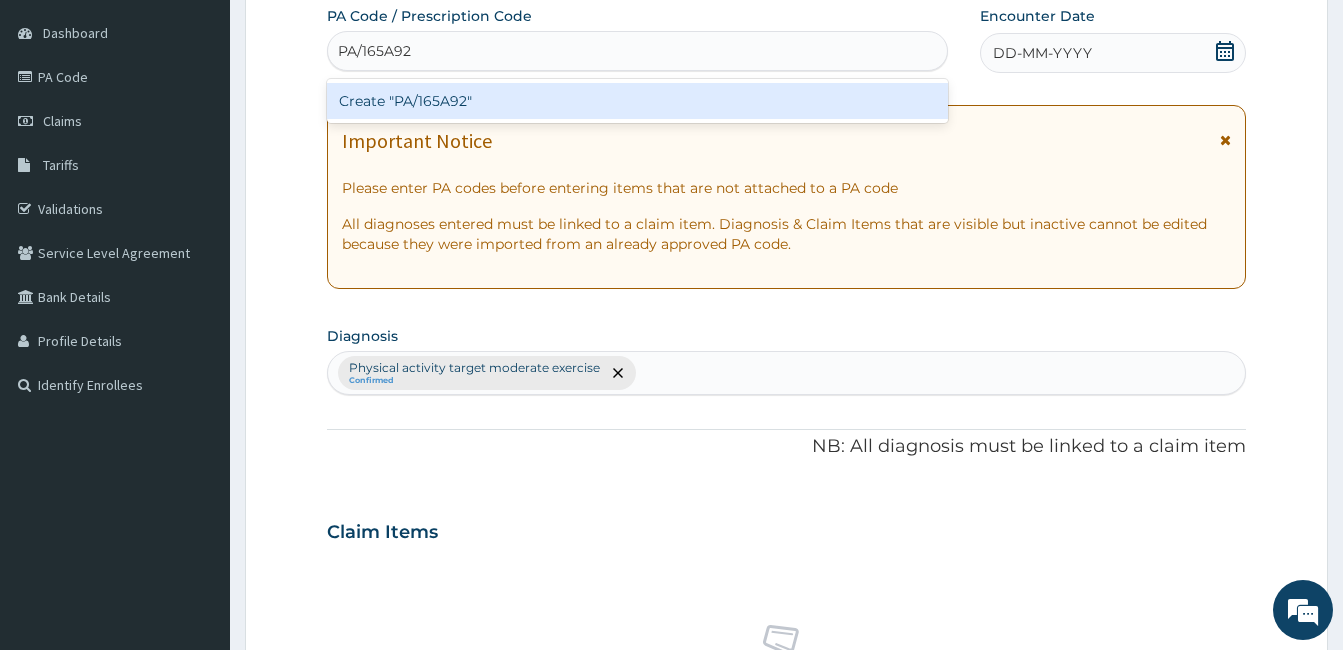 click on "Create "PA/165A92"" at bounding box center (637, 101) 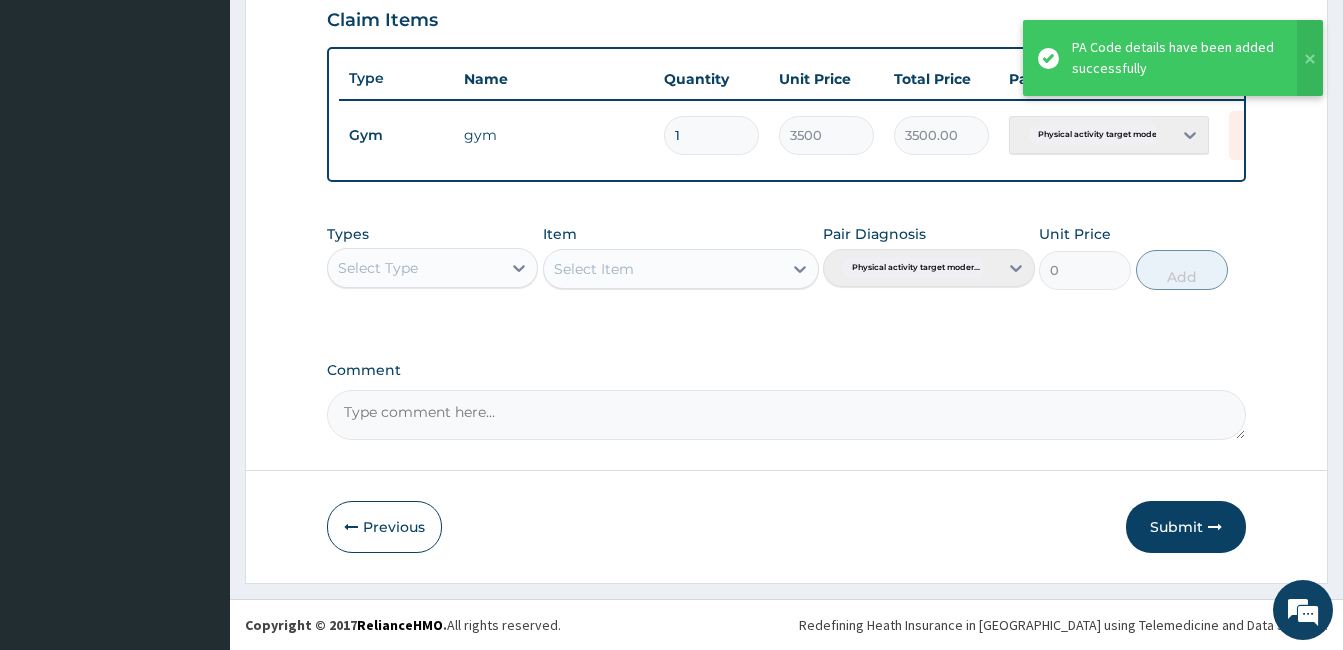 scroll, scrollTop: 702, scrollLeft: 0, axis: vertical 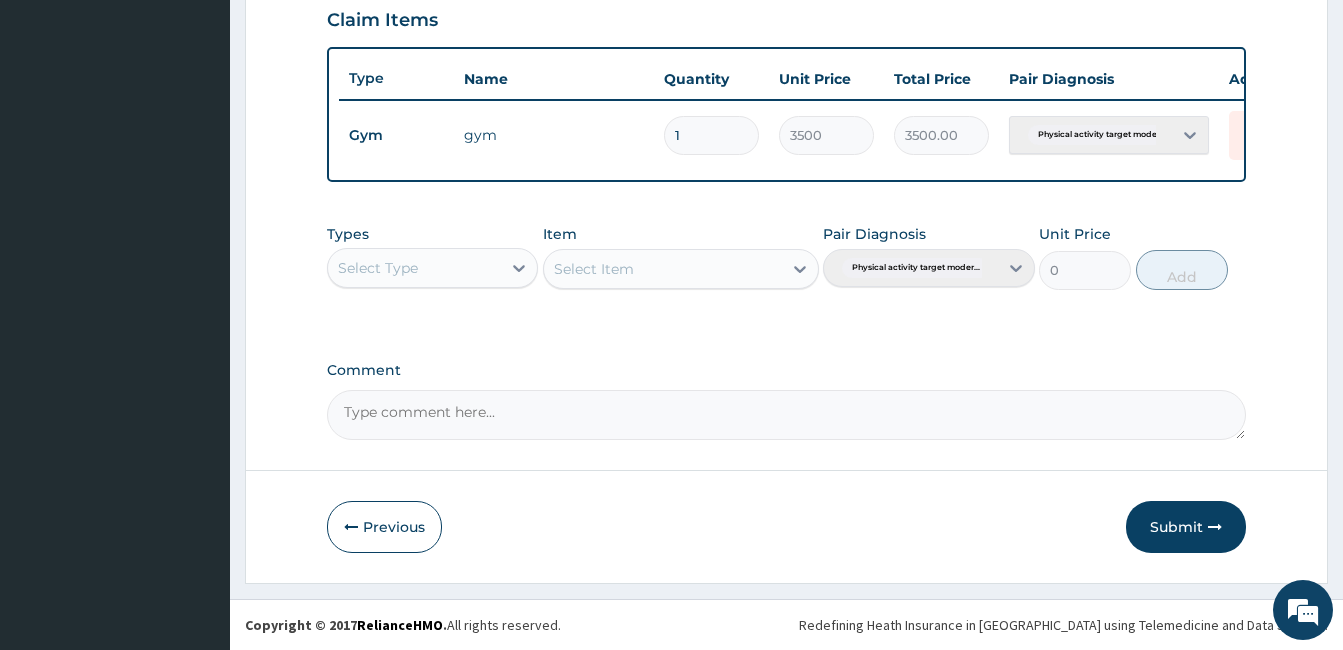 drag, startPoint x: 1161, startPoint y: 543, endPoint x: 1351, endPoint y: 422, distance: 225.25763 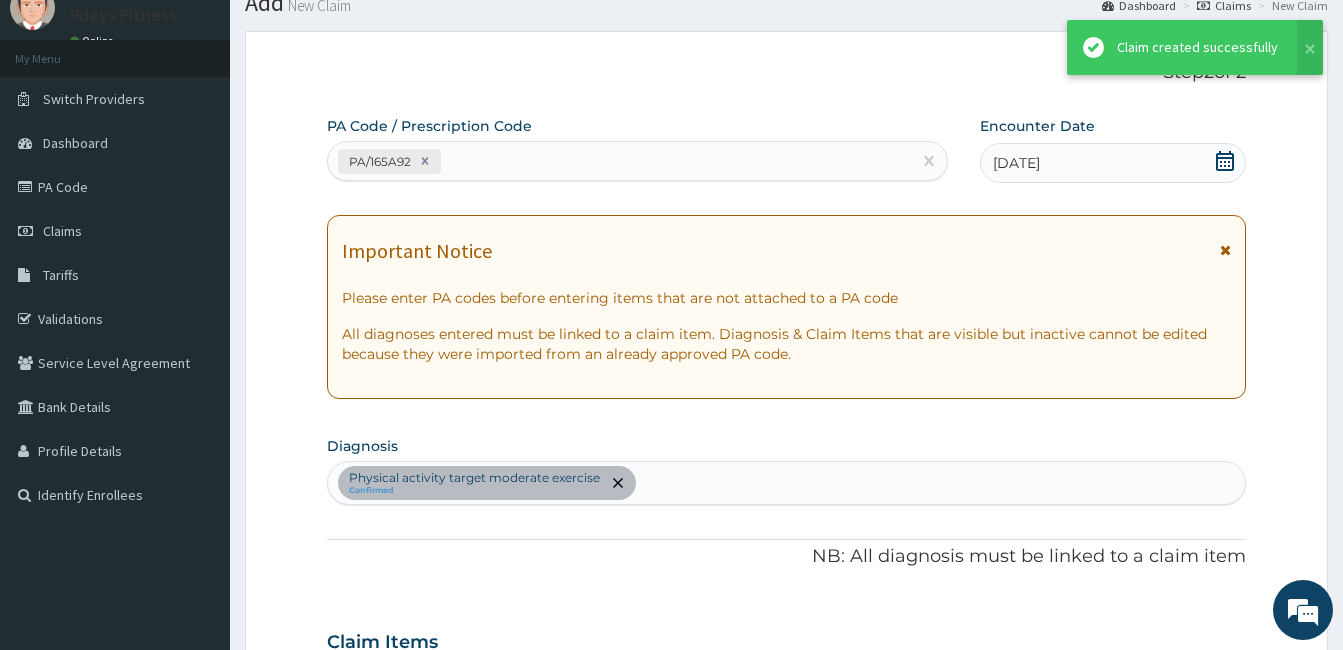 scroll, scrollTop: 702, scrollLeft: 0, axis: vertical 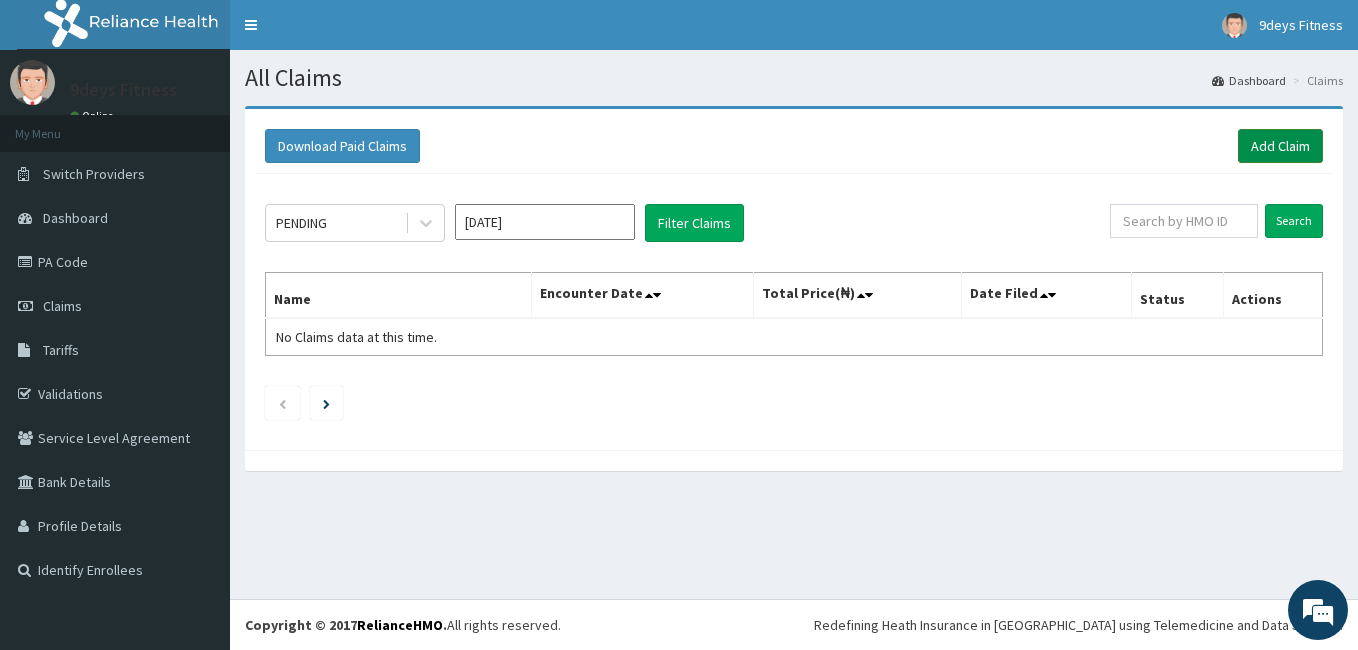 click on "Add Claim" at bounding box center [1280, 146] 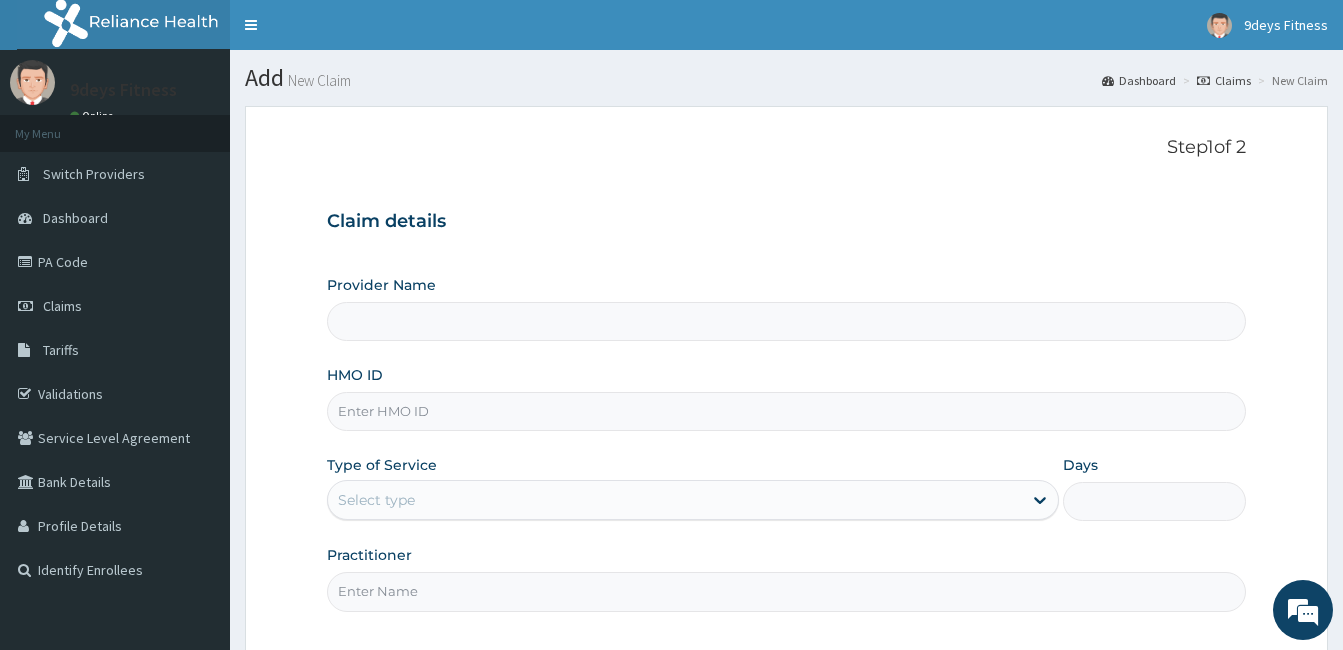 type on "9deys Fitness" 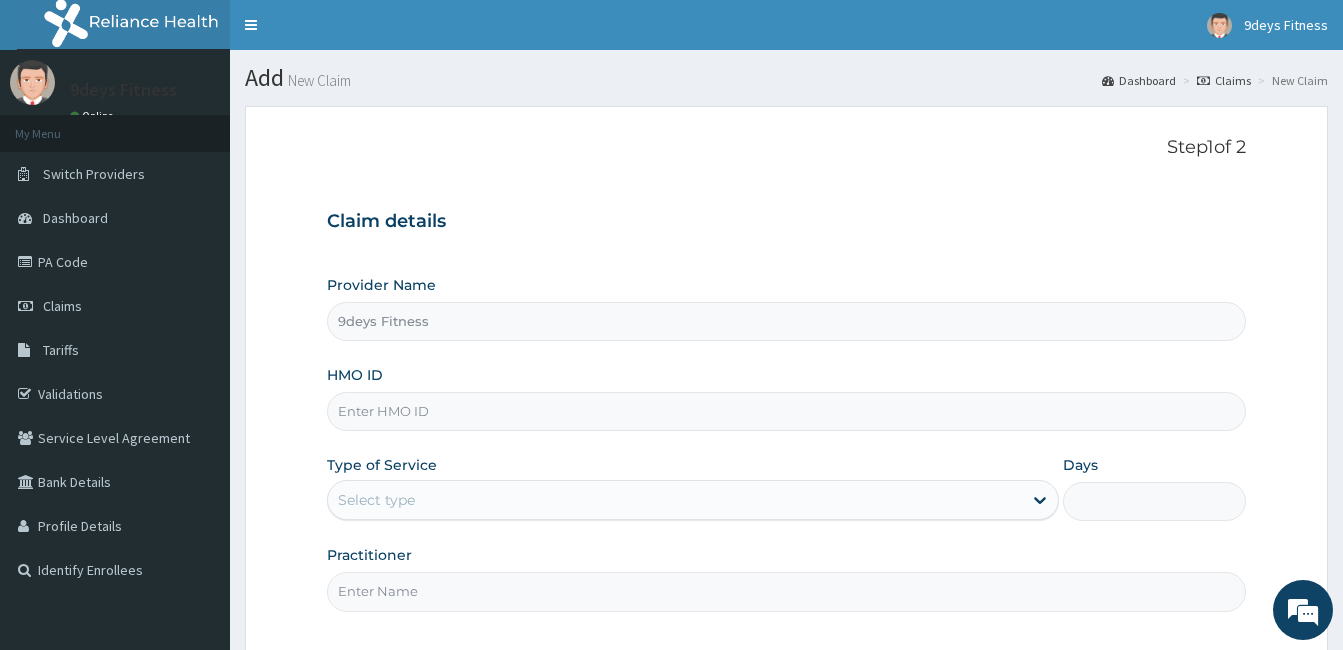 type on "1" 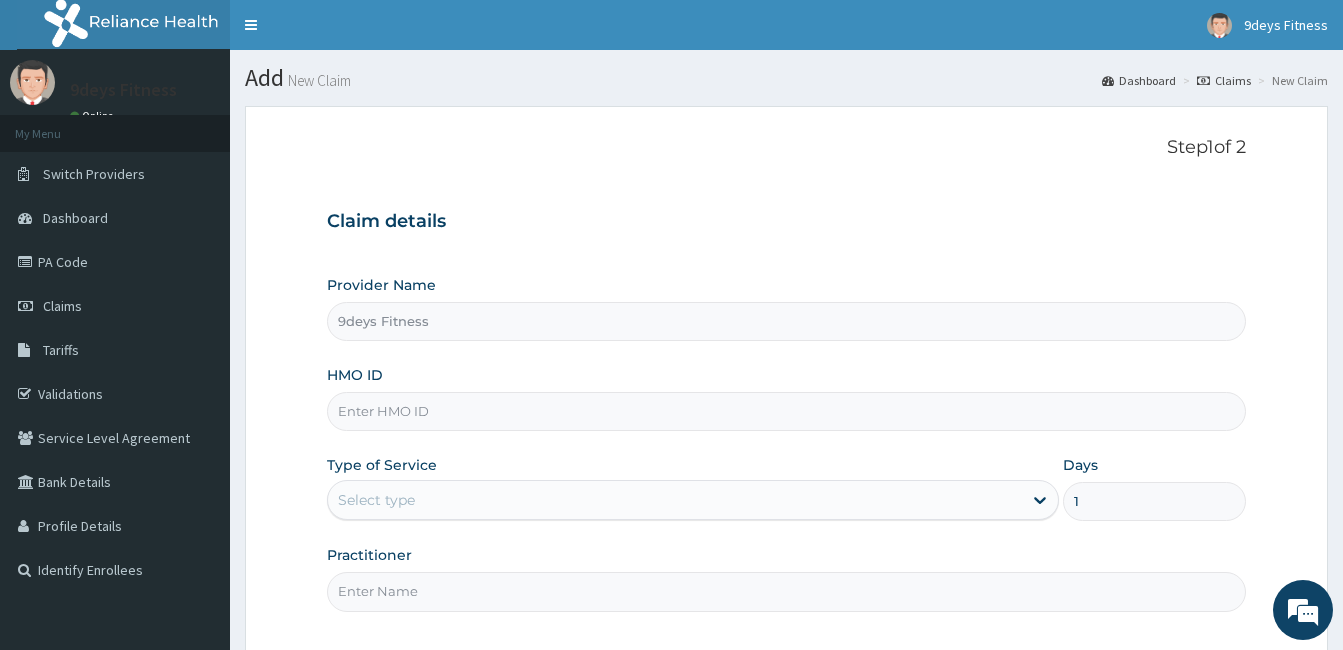 scroll, scrollTop: 0, scrollLeft: 0, axis: both 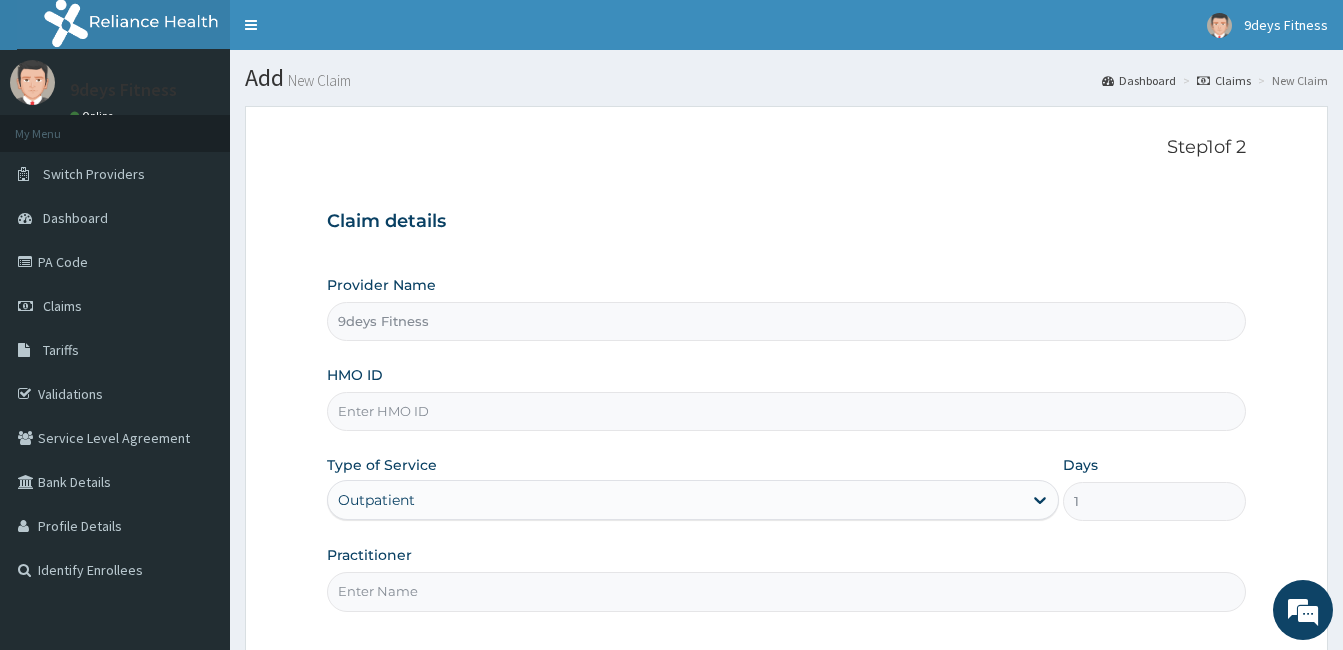 drag, startPoint x: 183, startPoint y: 405, endPoint x: -4, endPoint y: 187, distance: 287.21594 